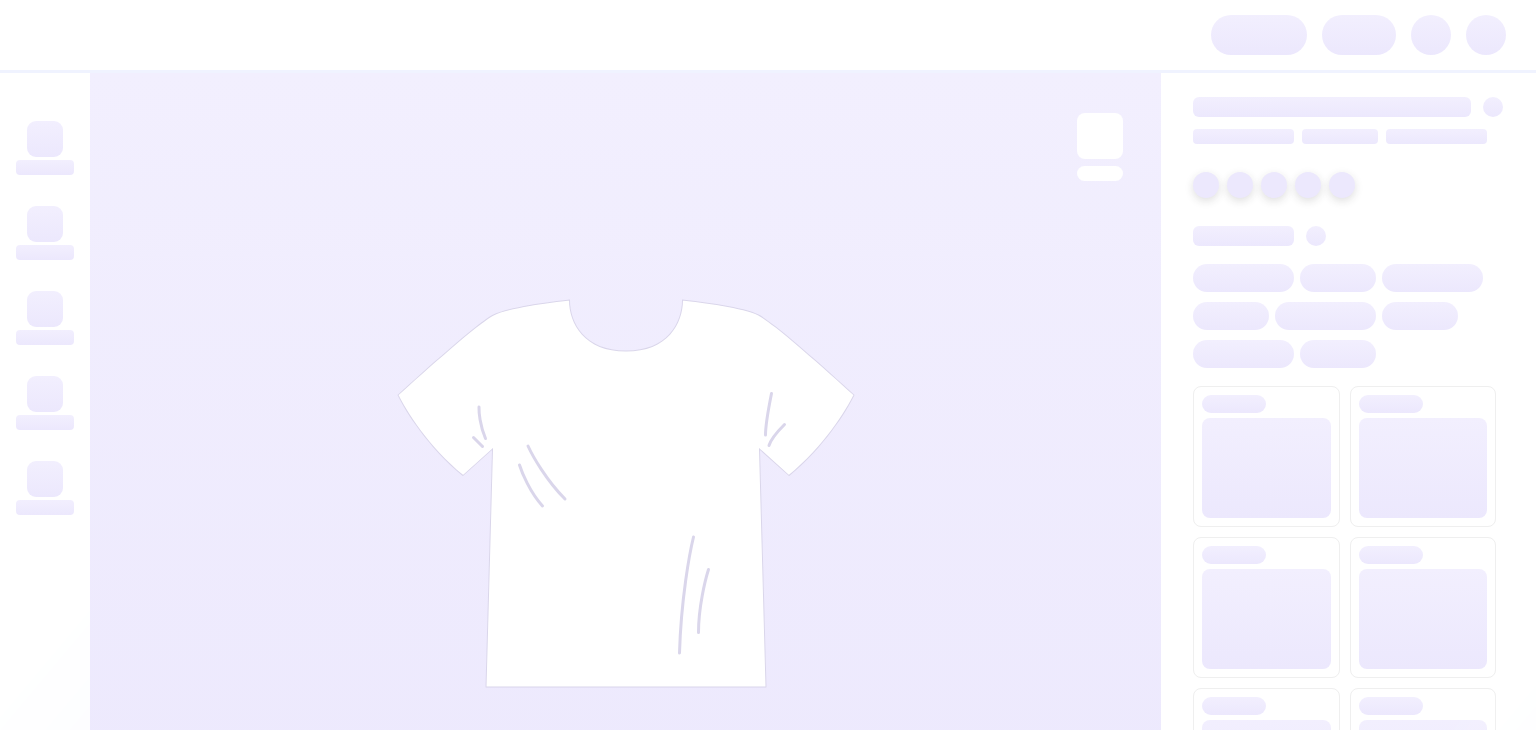 scroll, scrollTop: 0, scrollLeft: 0, axis: both 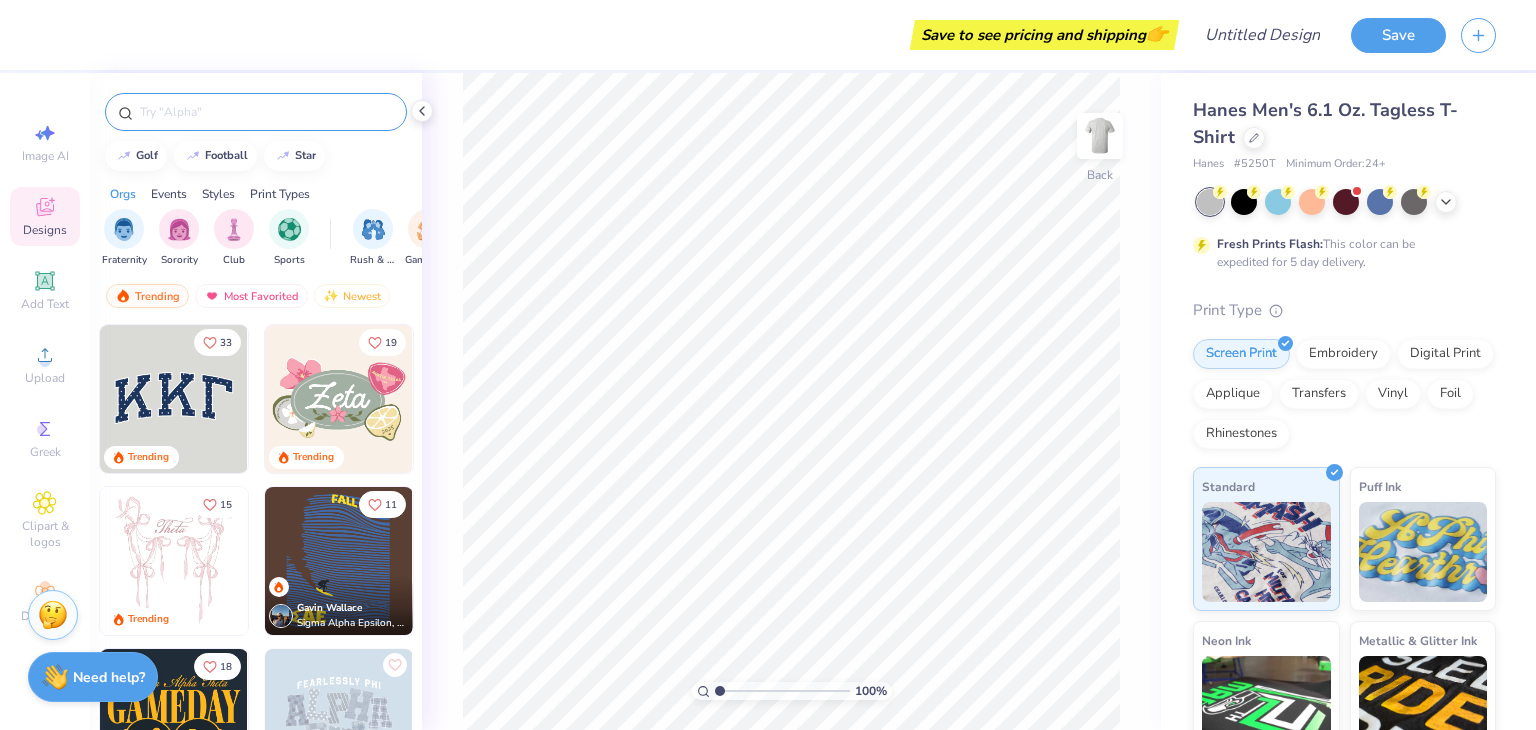 click at bounding box center (266, 112) 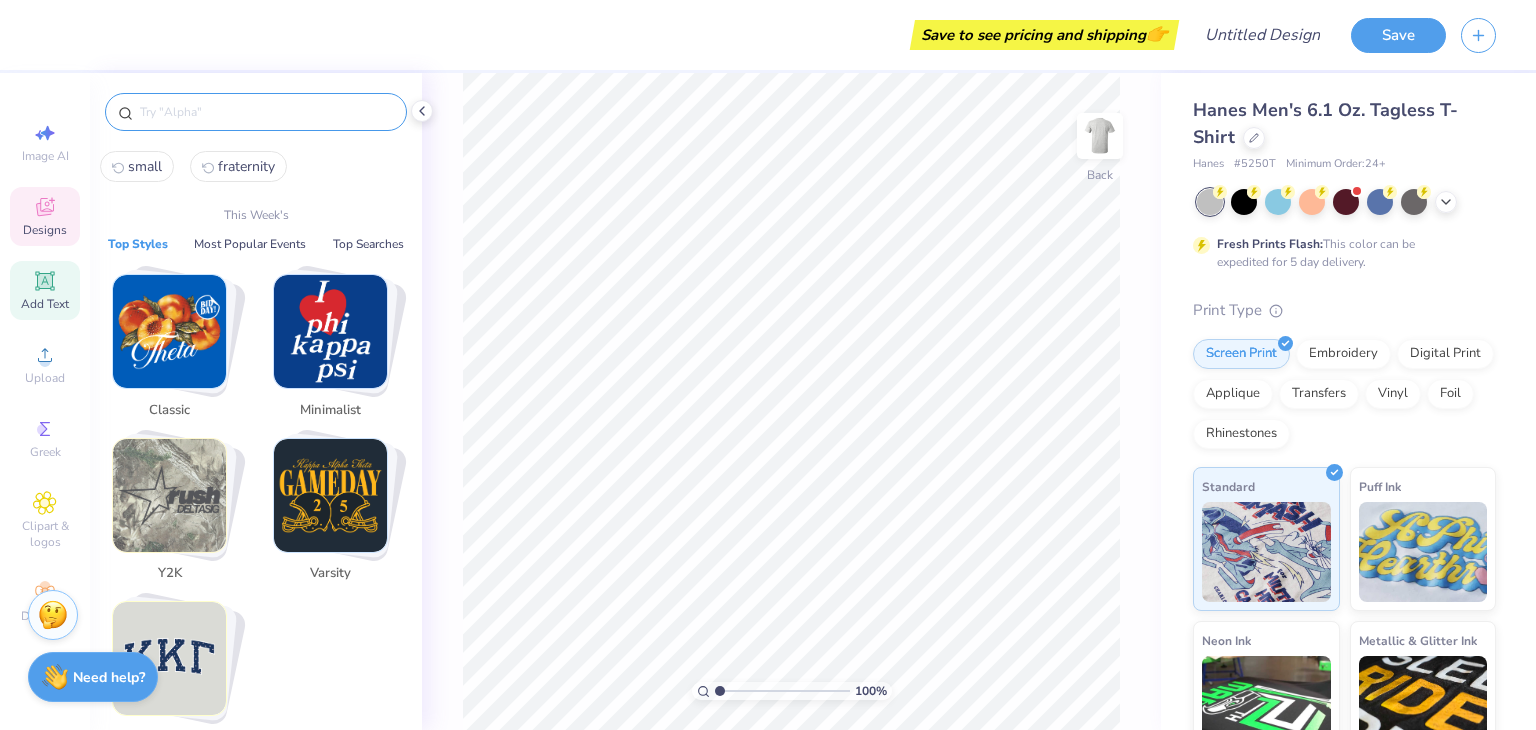 click on "Add Text" at bounding box center (45, 290) 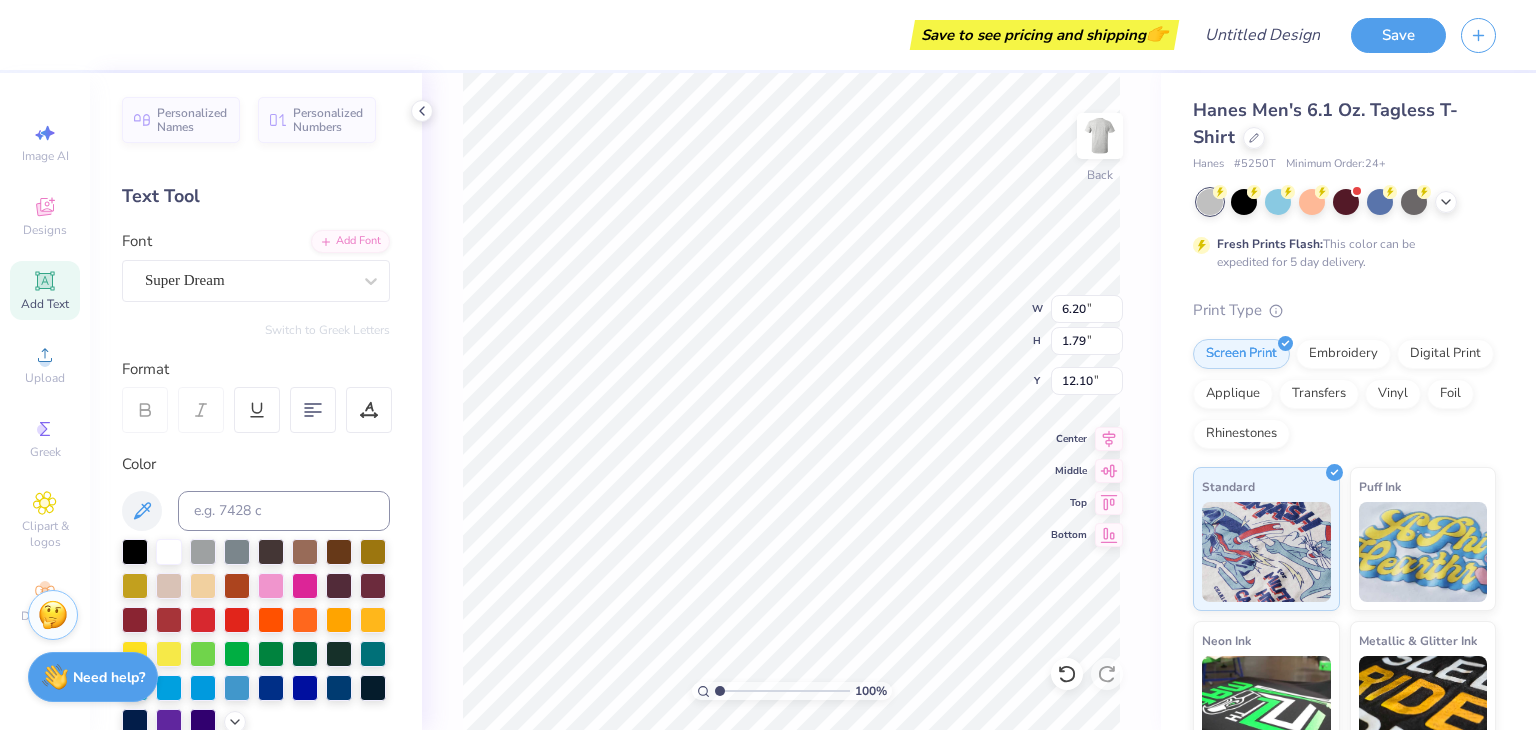 scroll, scrollTop: 16, scrollLeft: 3, axis: both 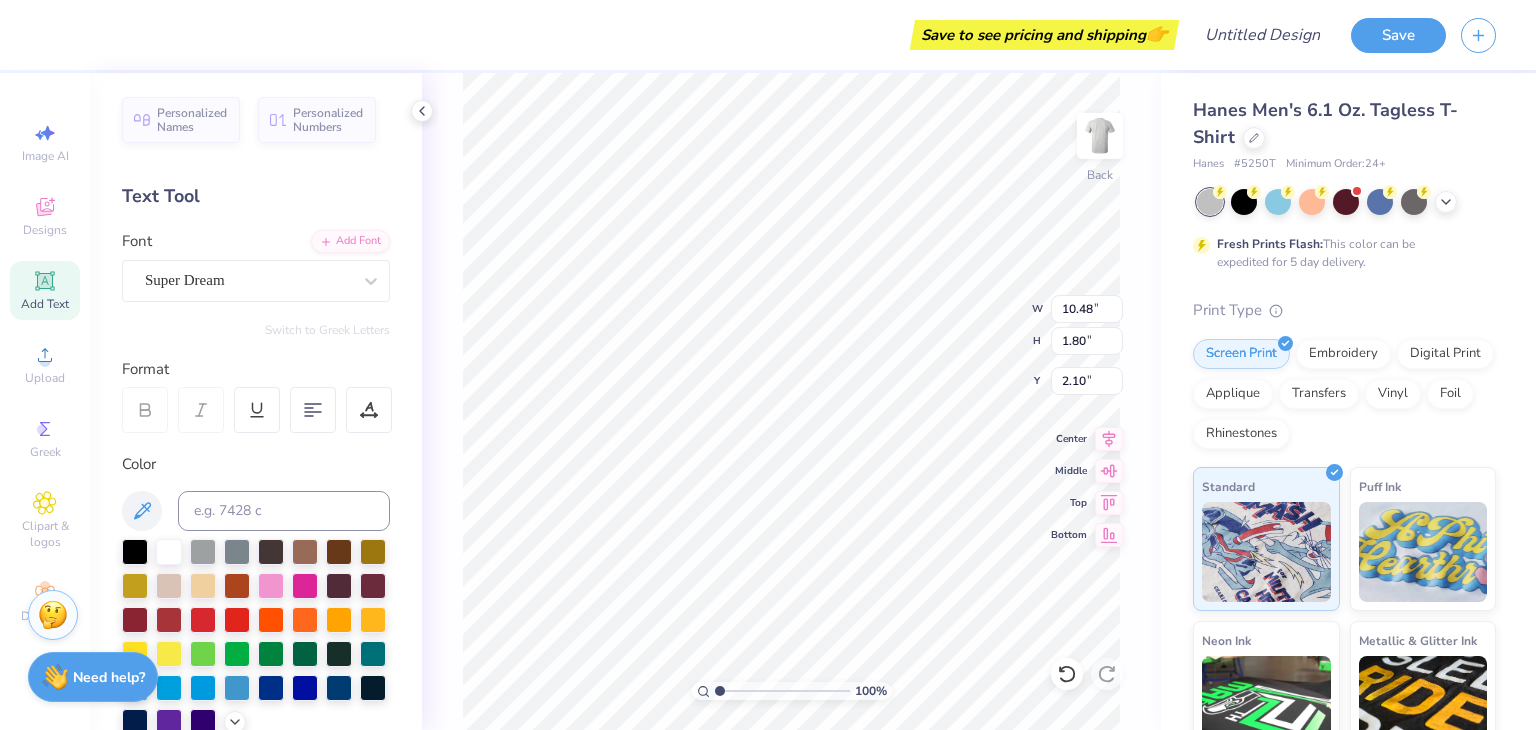 type on "2.10" 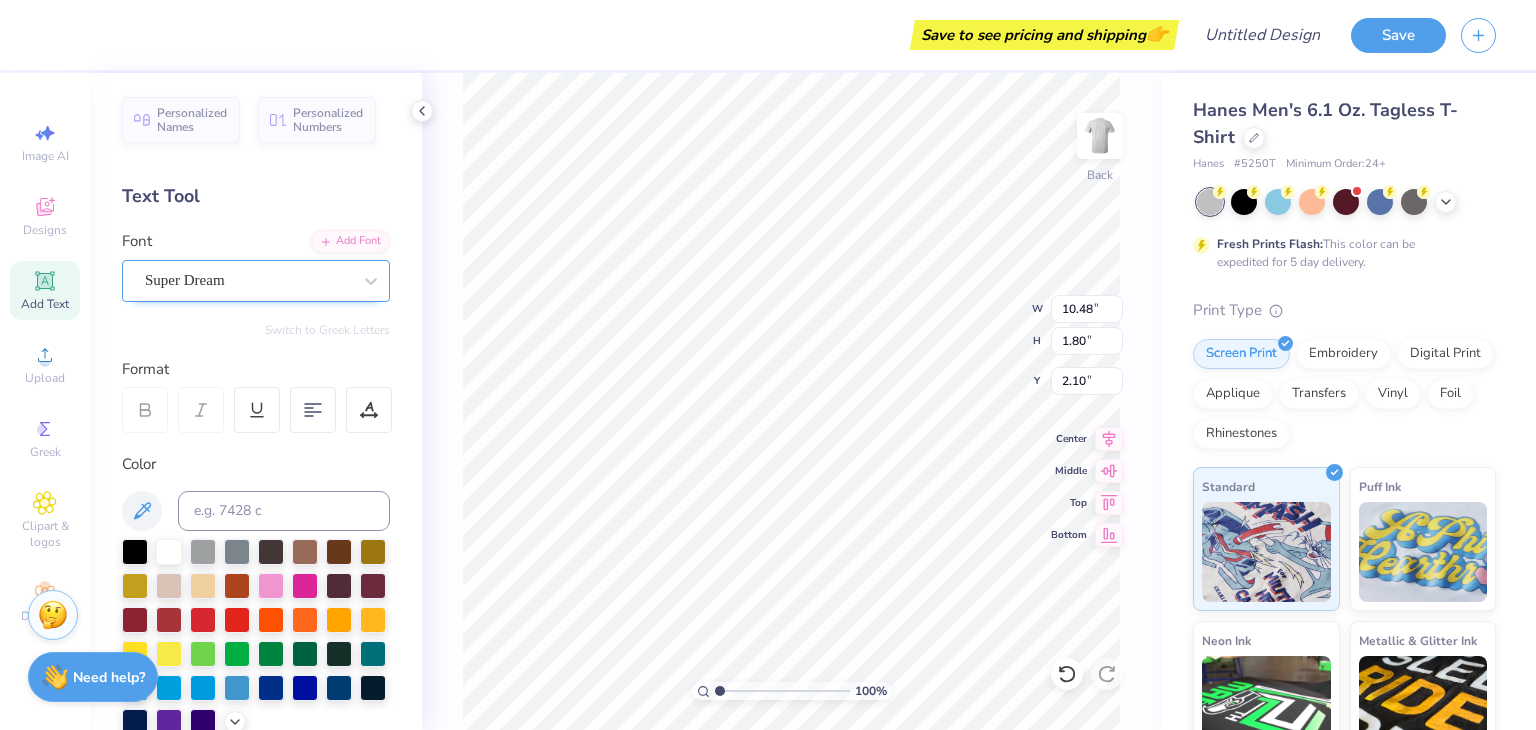 click on "Super Dream" at bounding box center [256, 281] 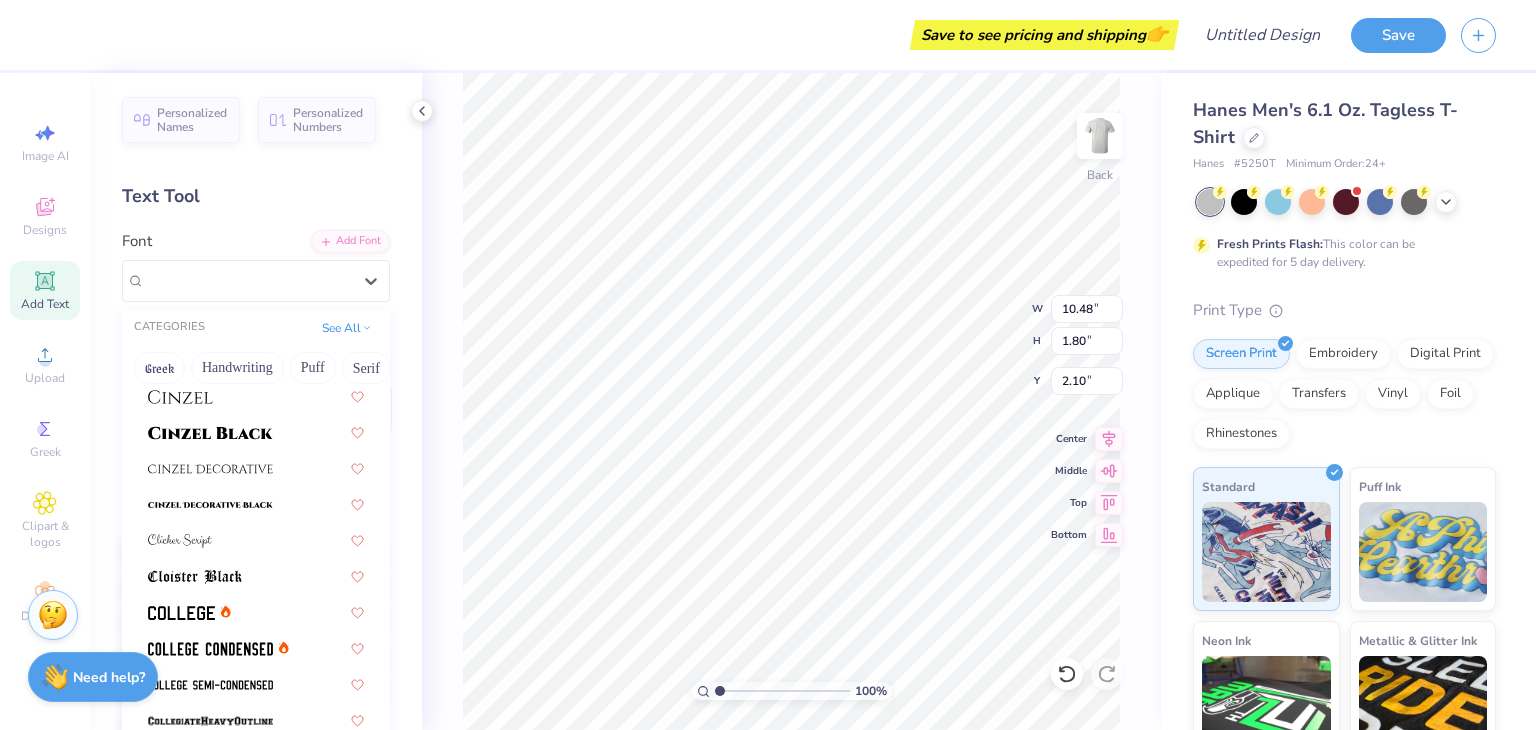 scroll, scrollTop: 2424, scrollLeft: 0, axis: vertical 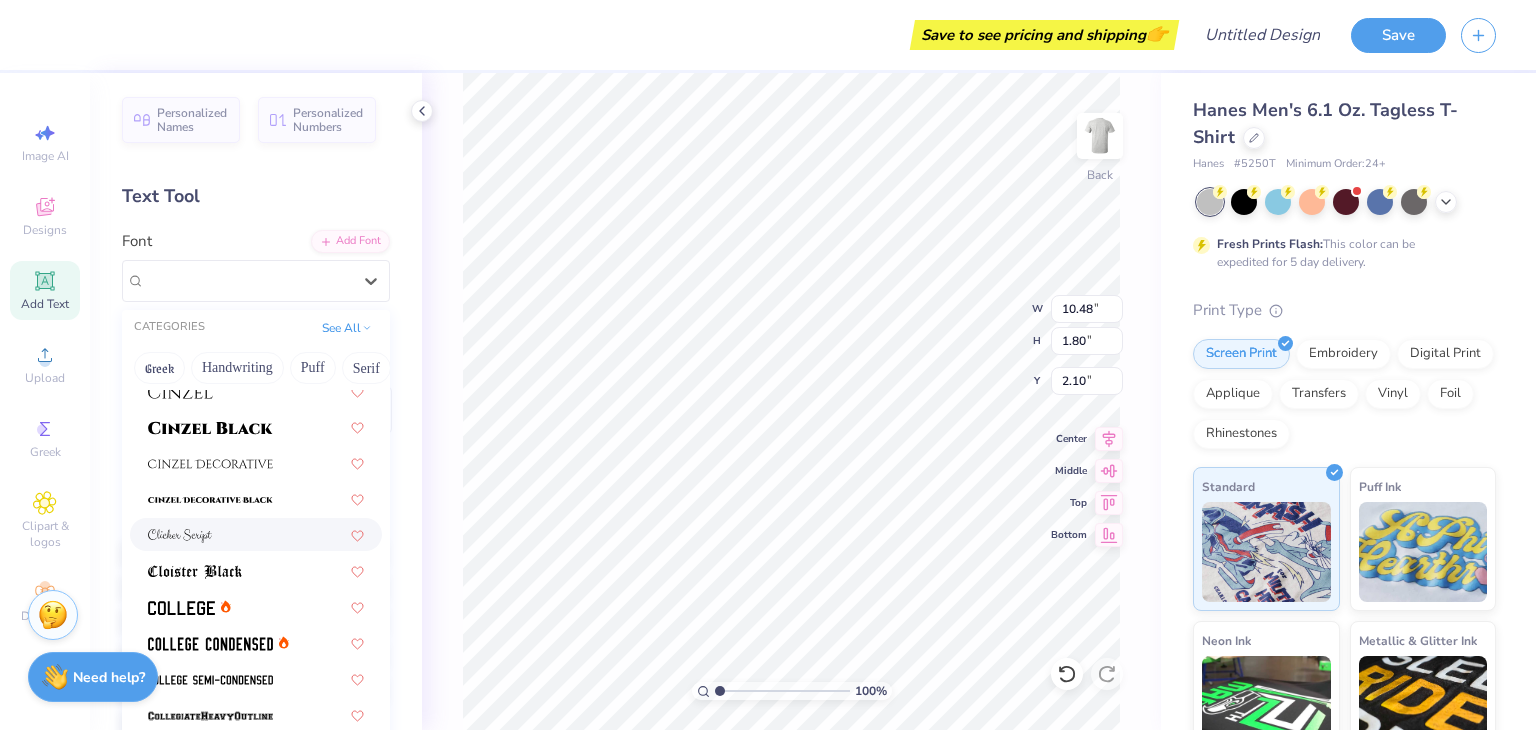 click at bounding box center [256, 534] 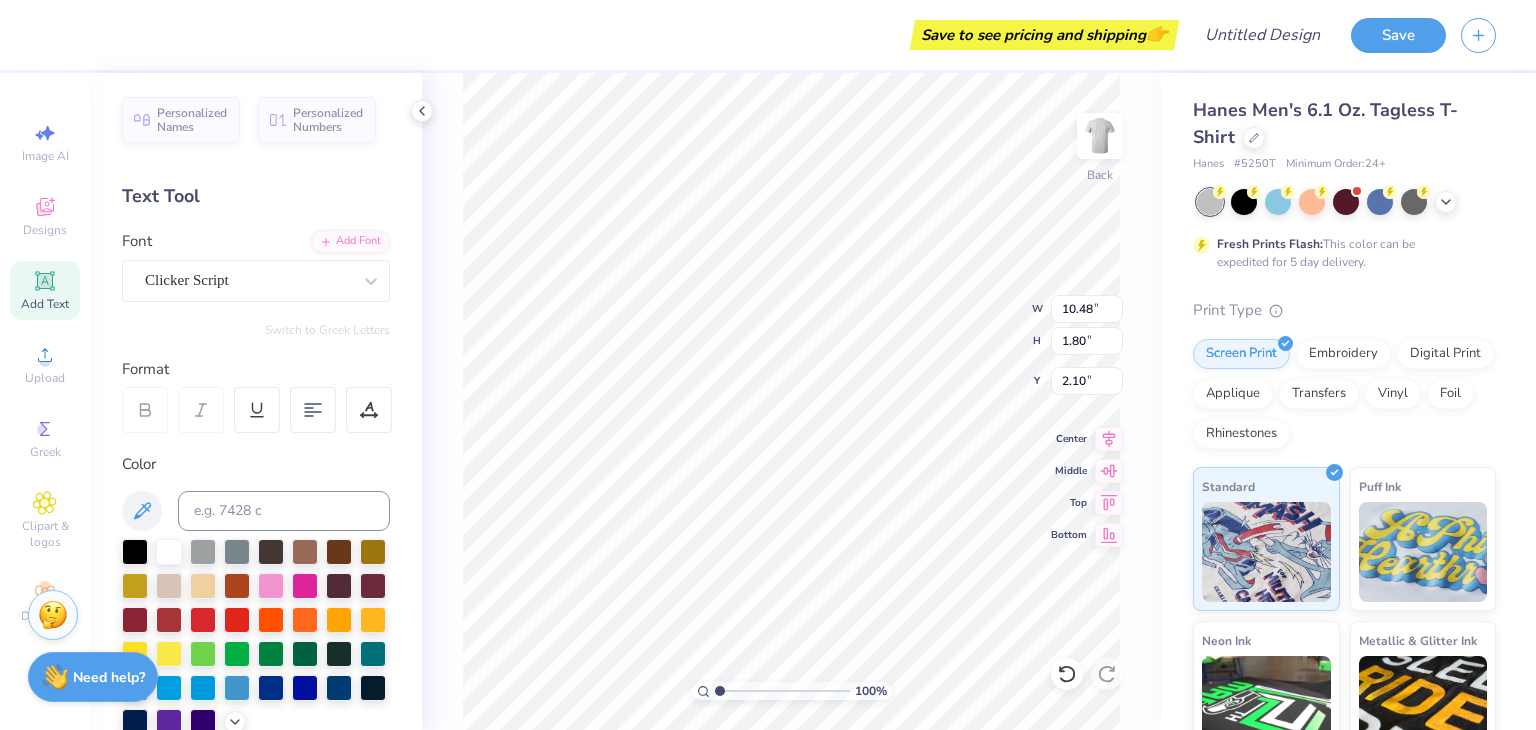 type on "8.33" 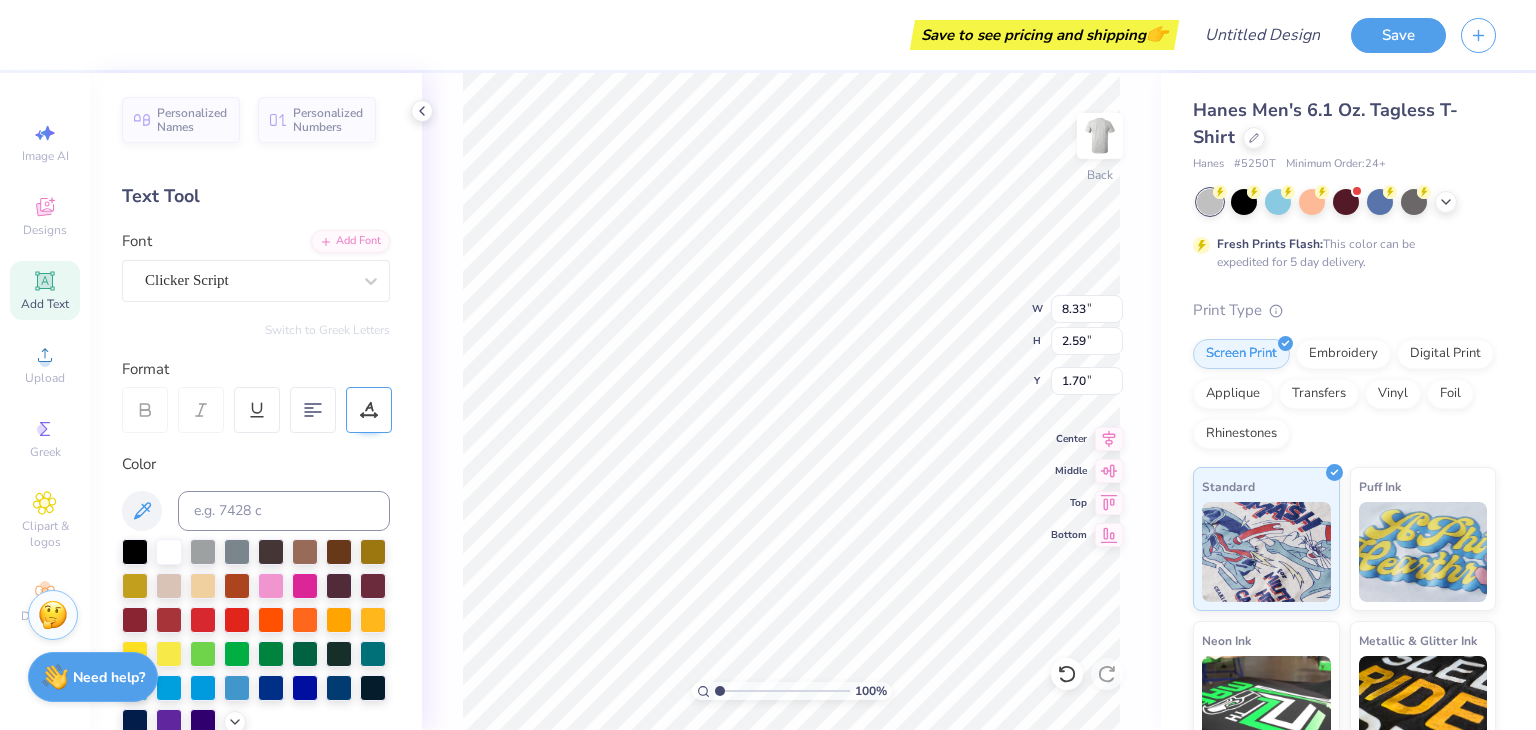 click at bounding box center (369, 410) 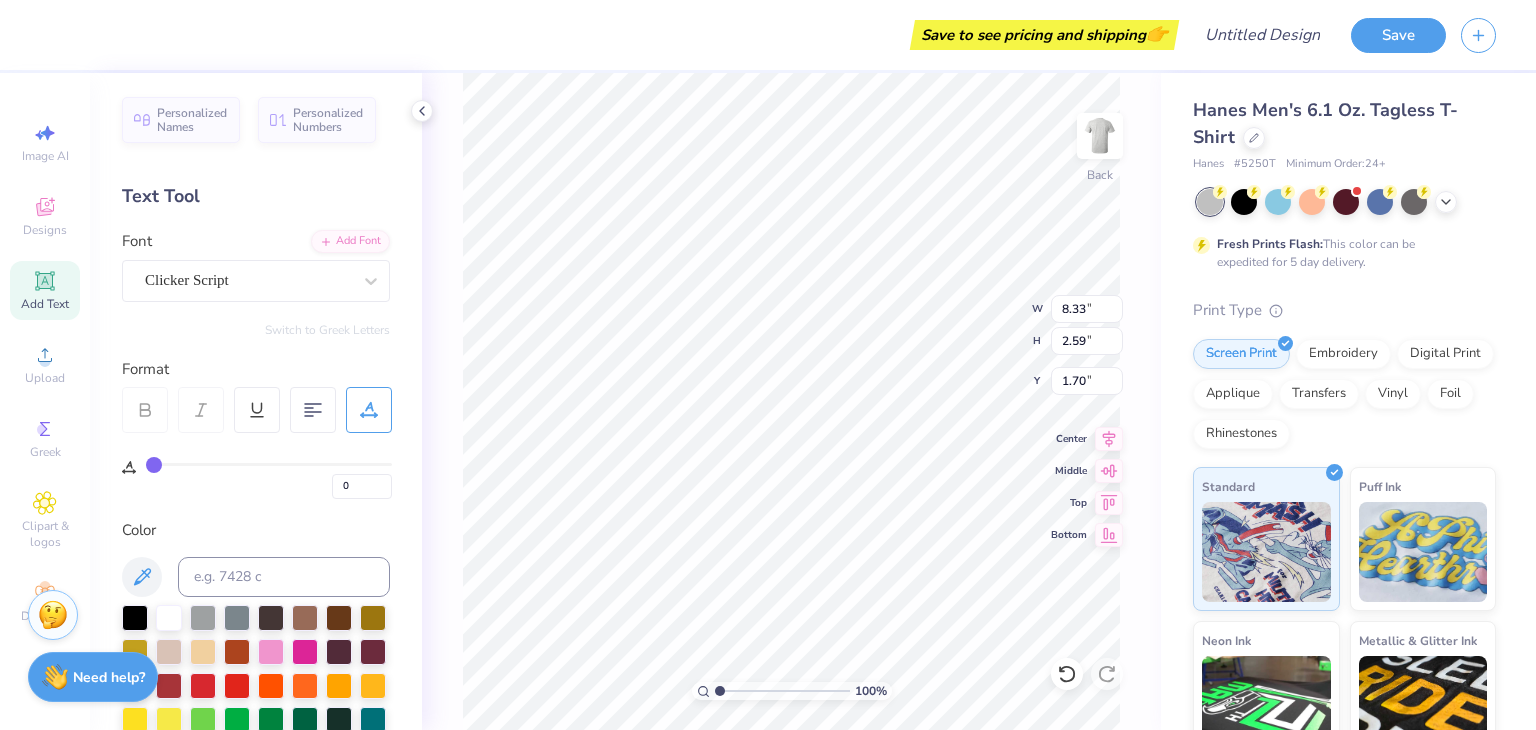 type on "2" 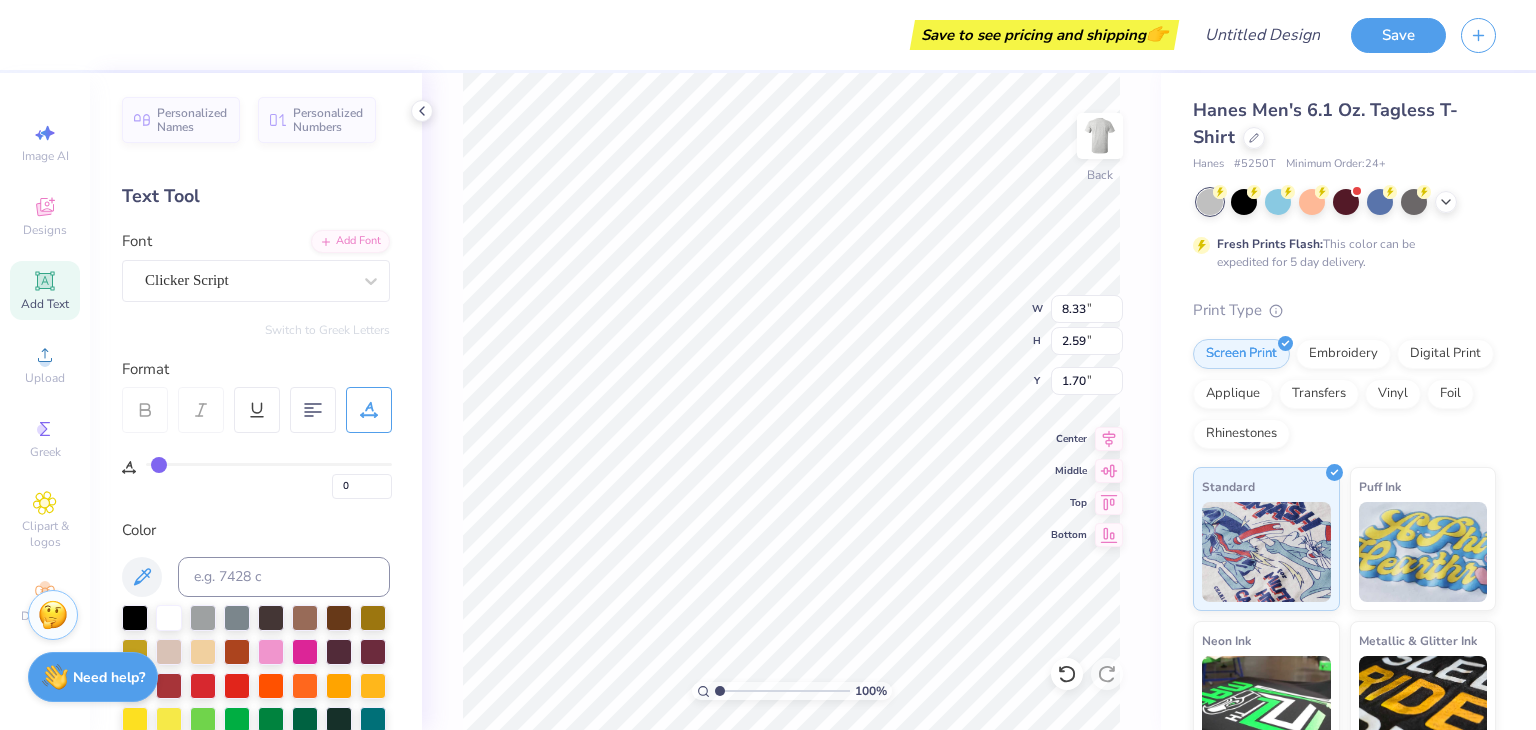 type on "2" 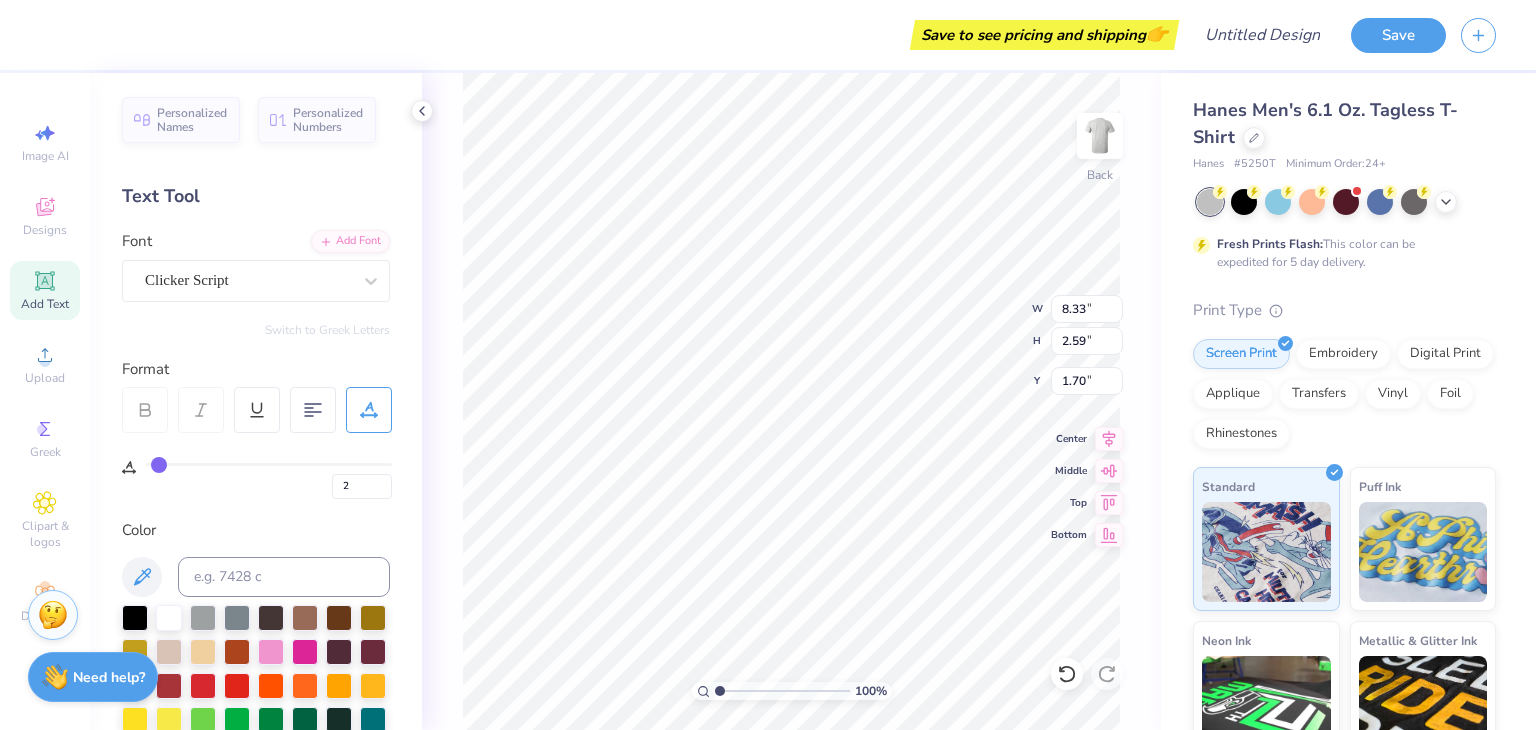 type on "4" 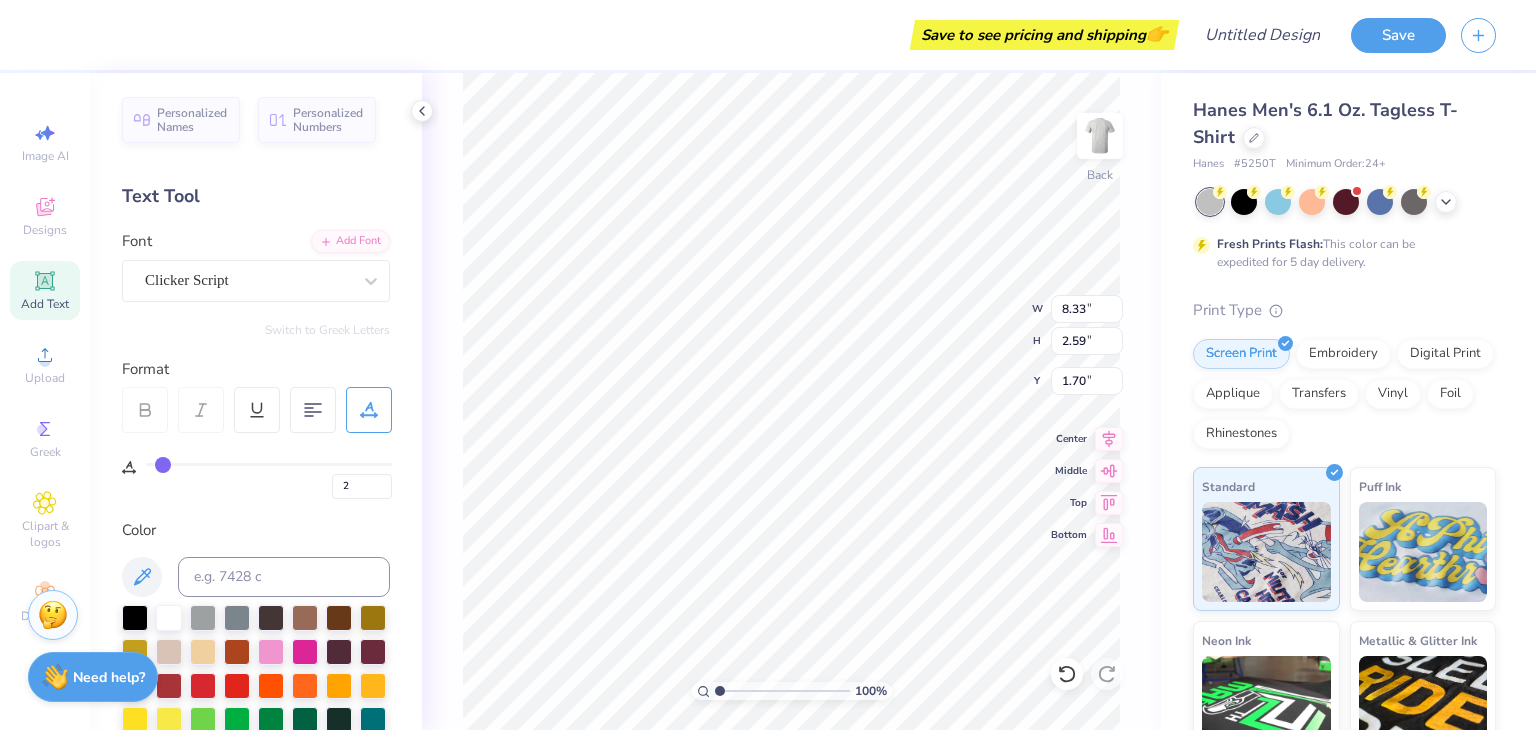 type on "4" 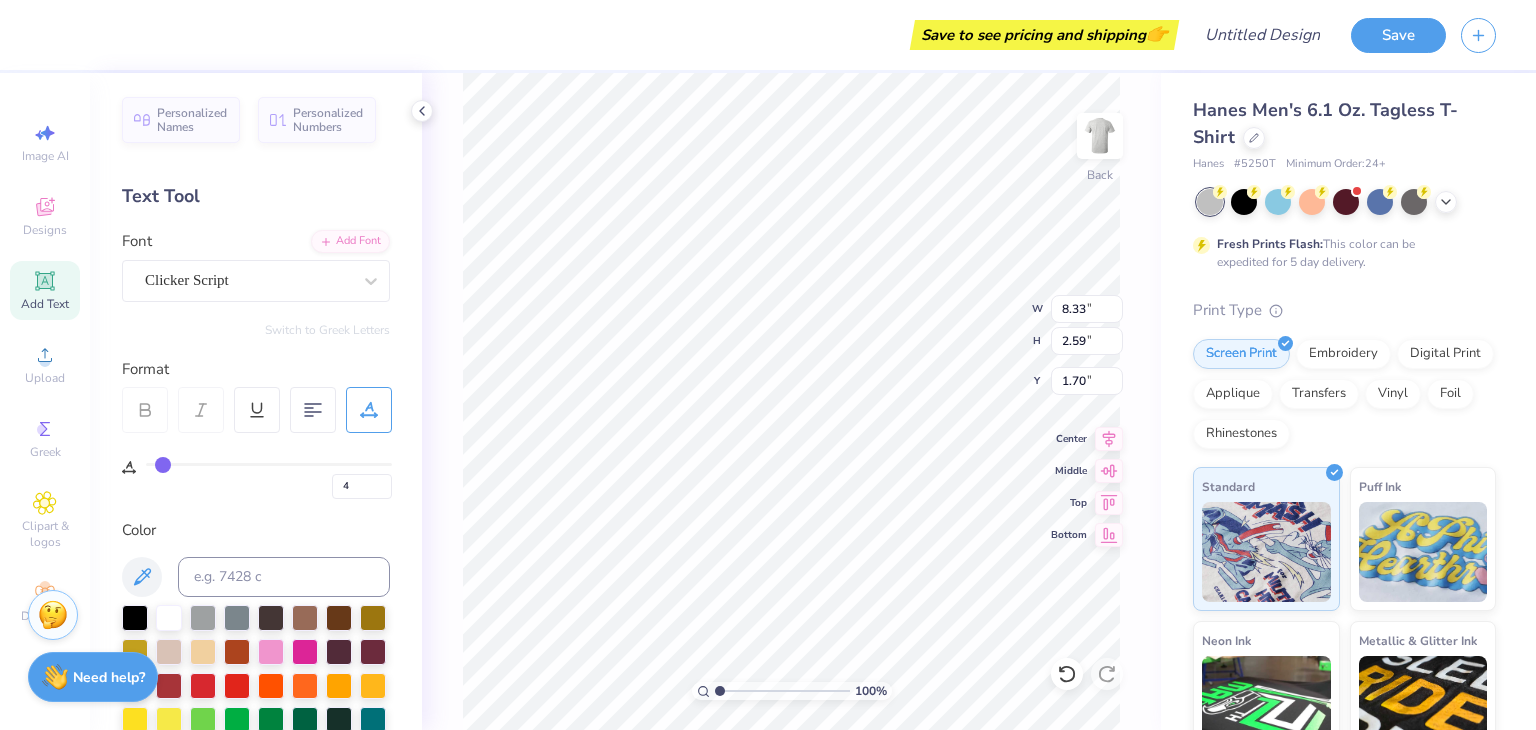 type on "6" 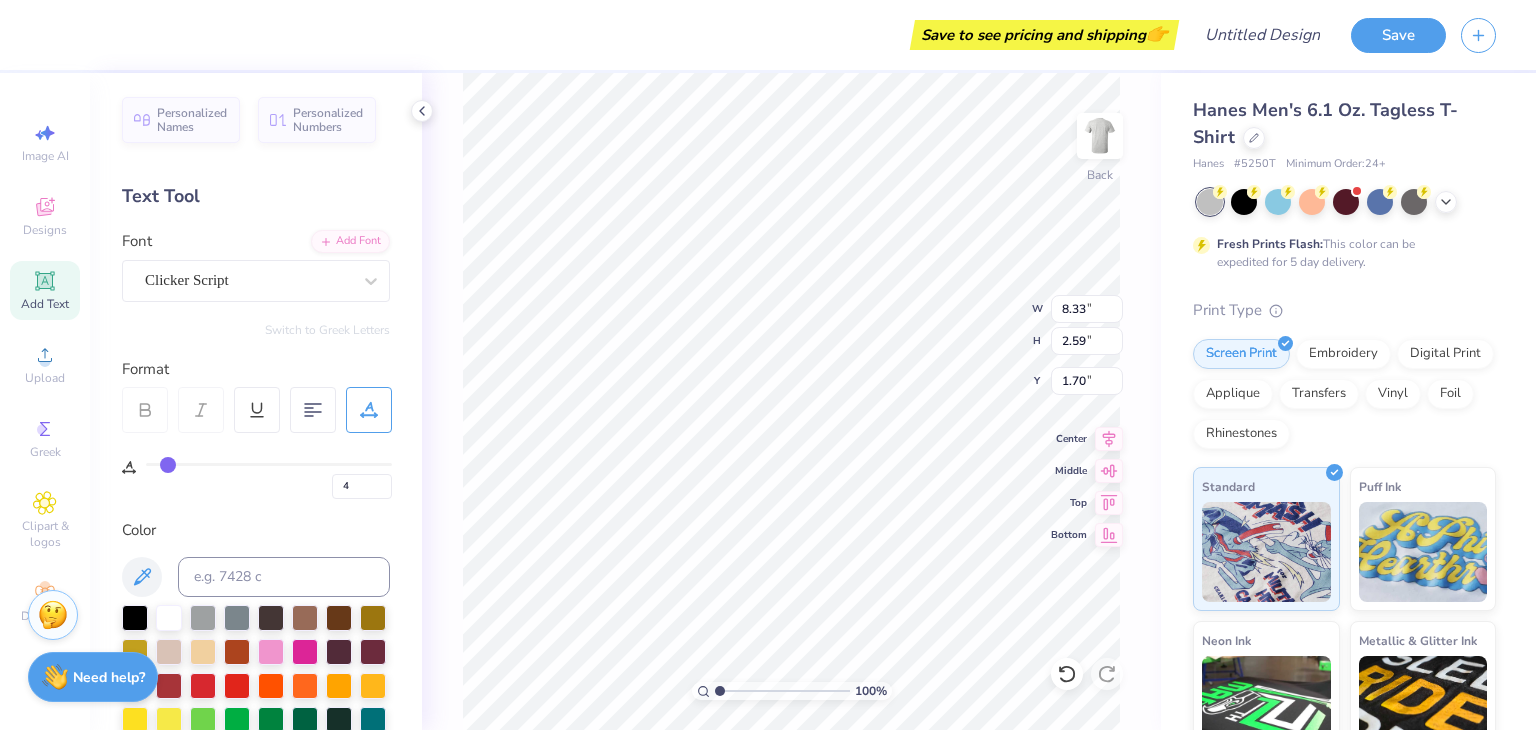 type on "6" 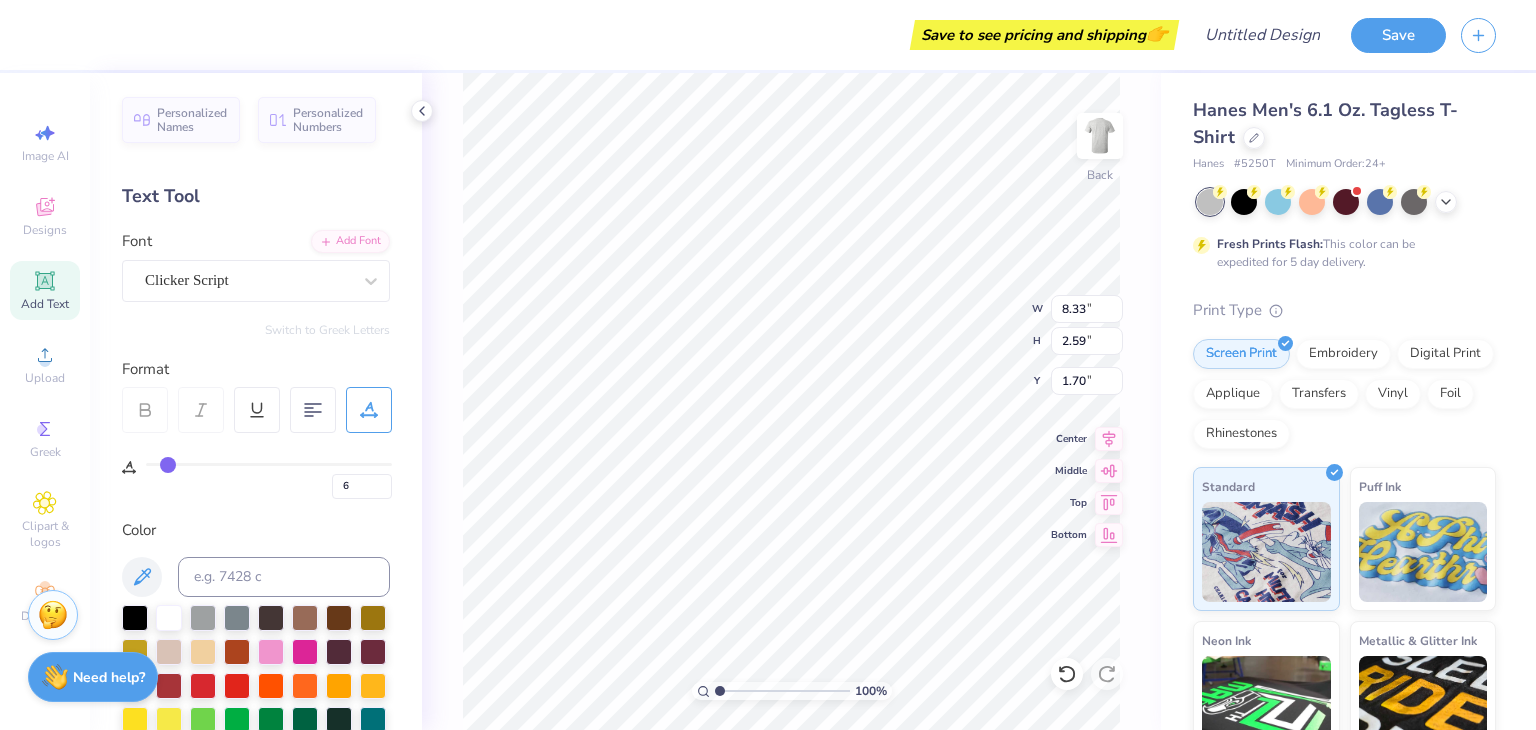 type on "7" 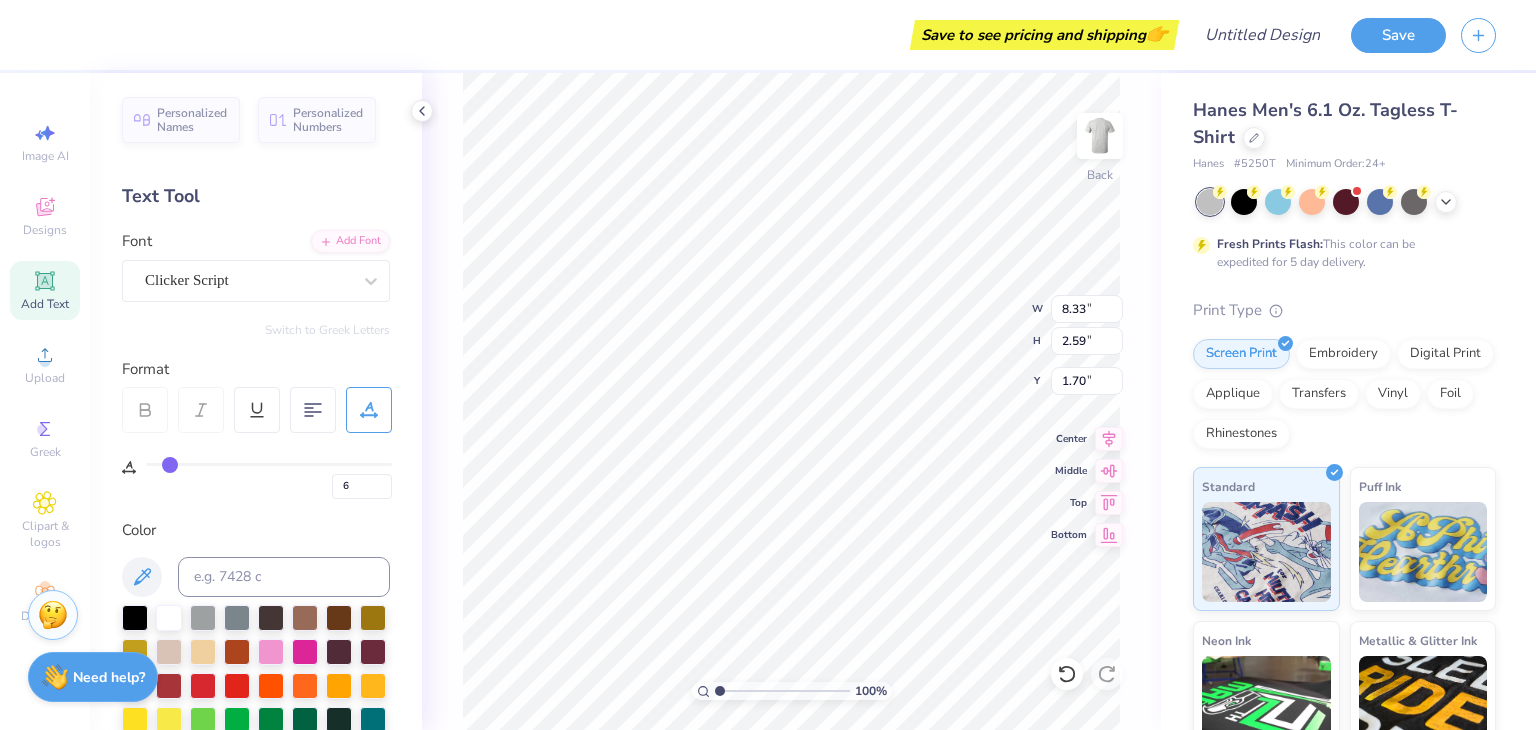 type on "7" 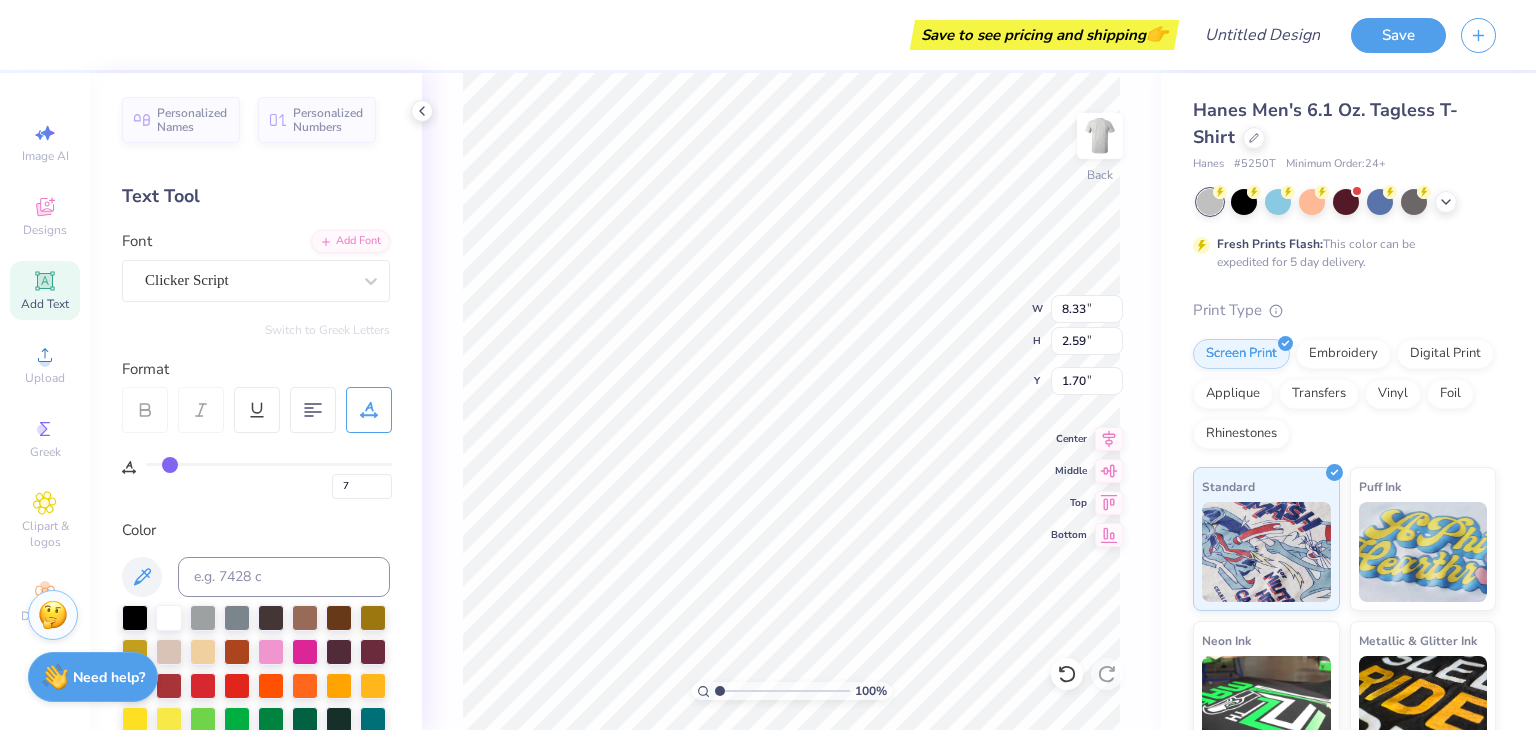 type on "10" 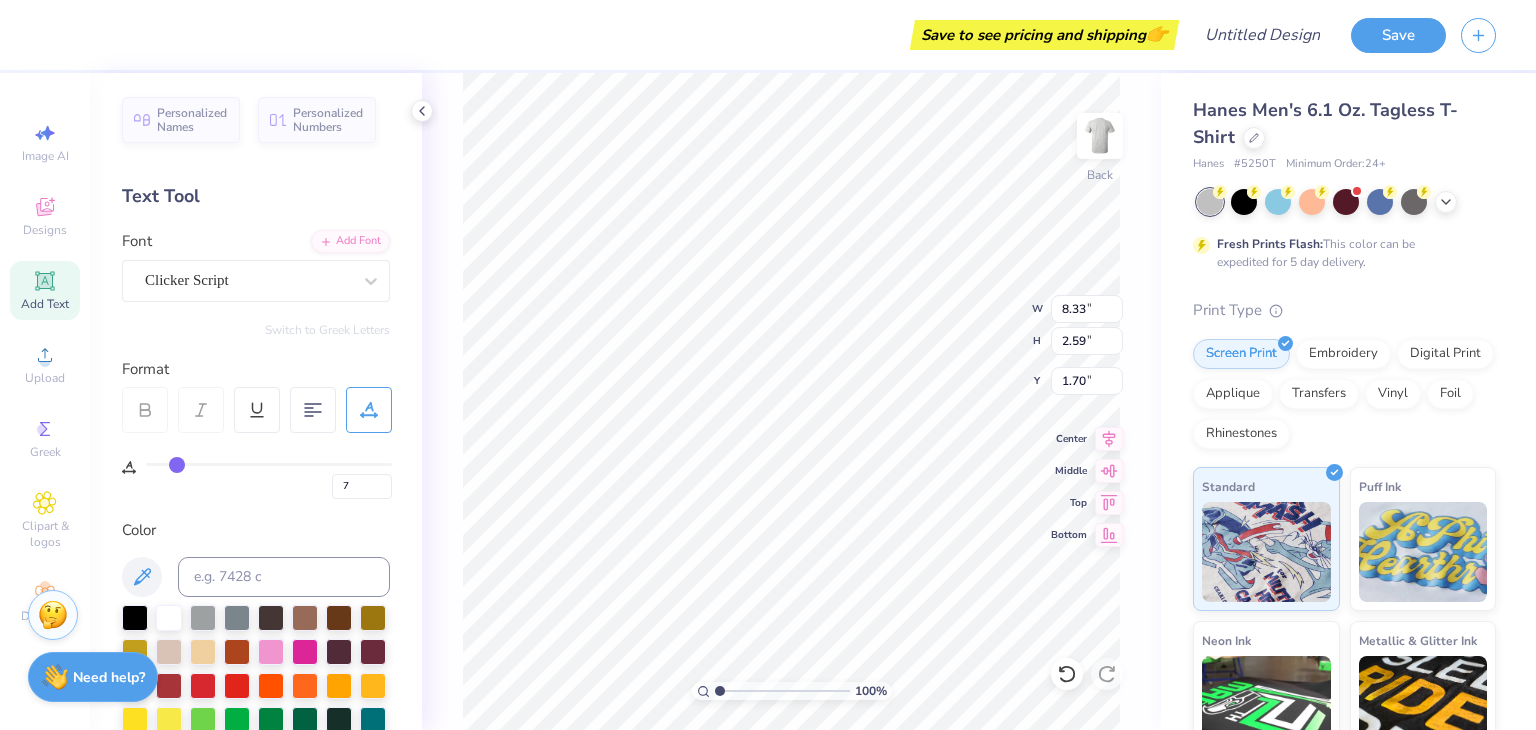 type on "10" 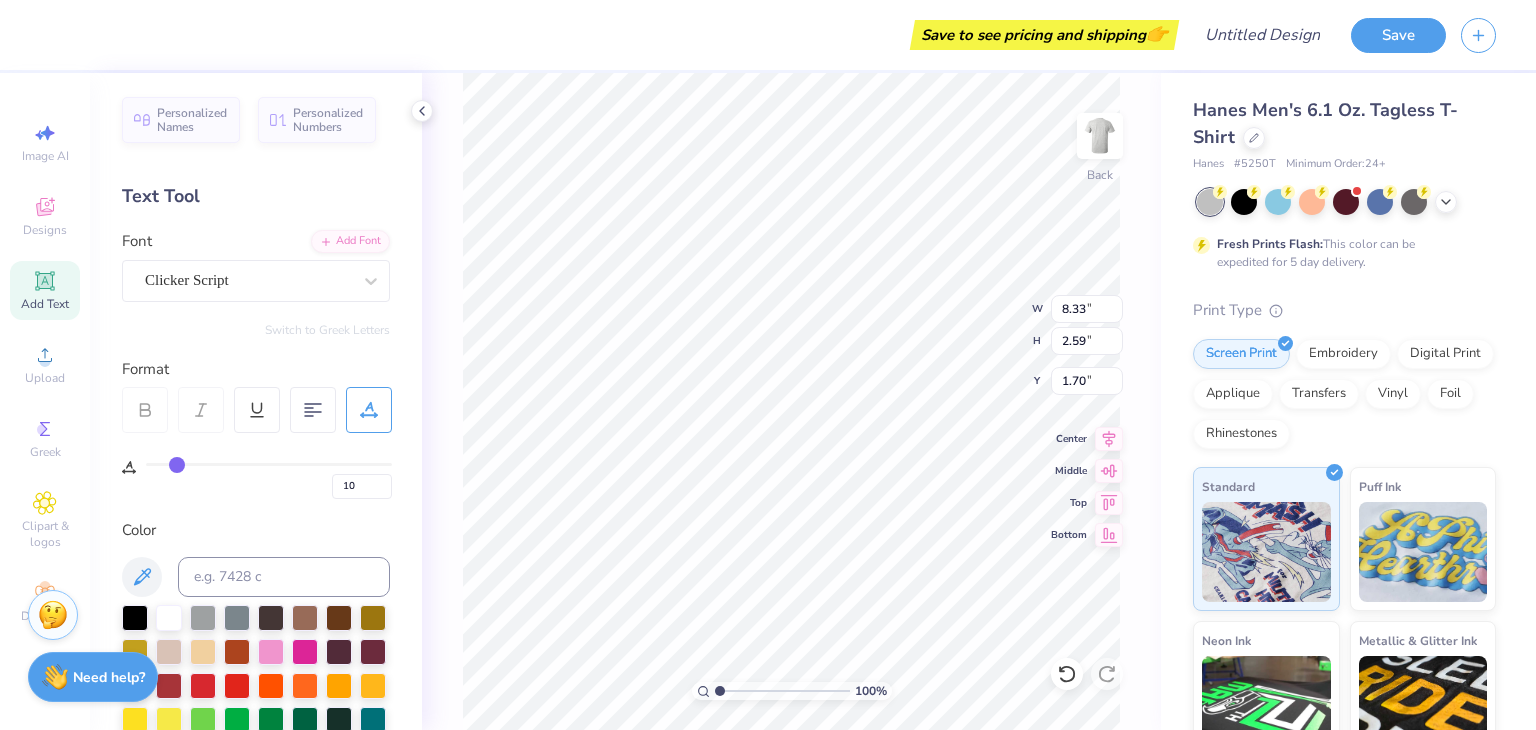 type on "11" 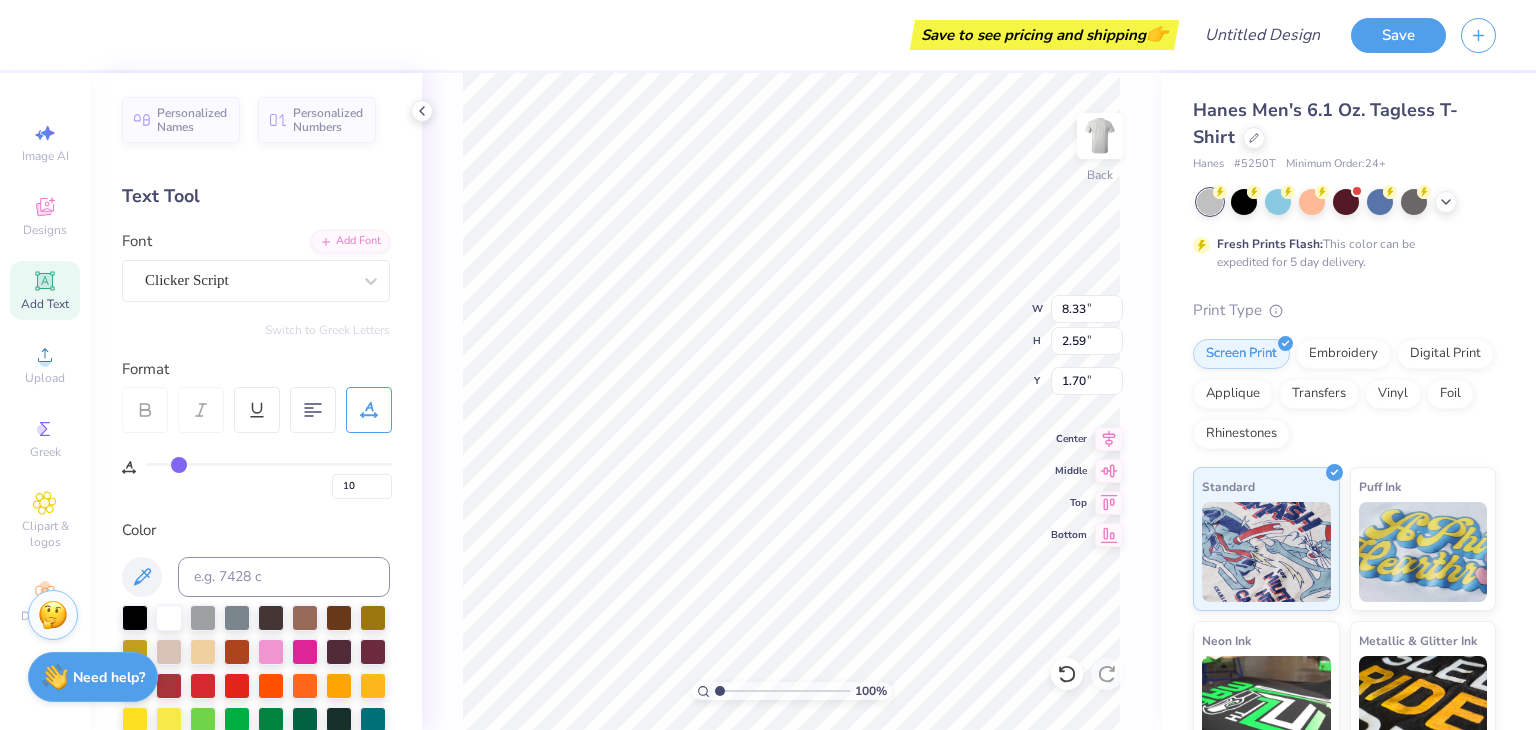 type on "11" 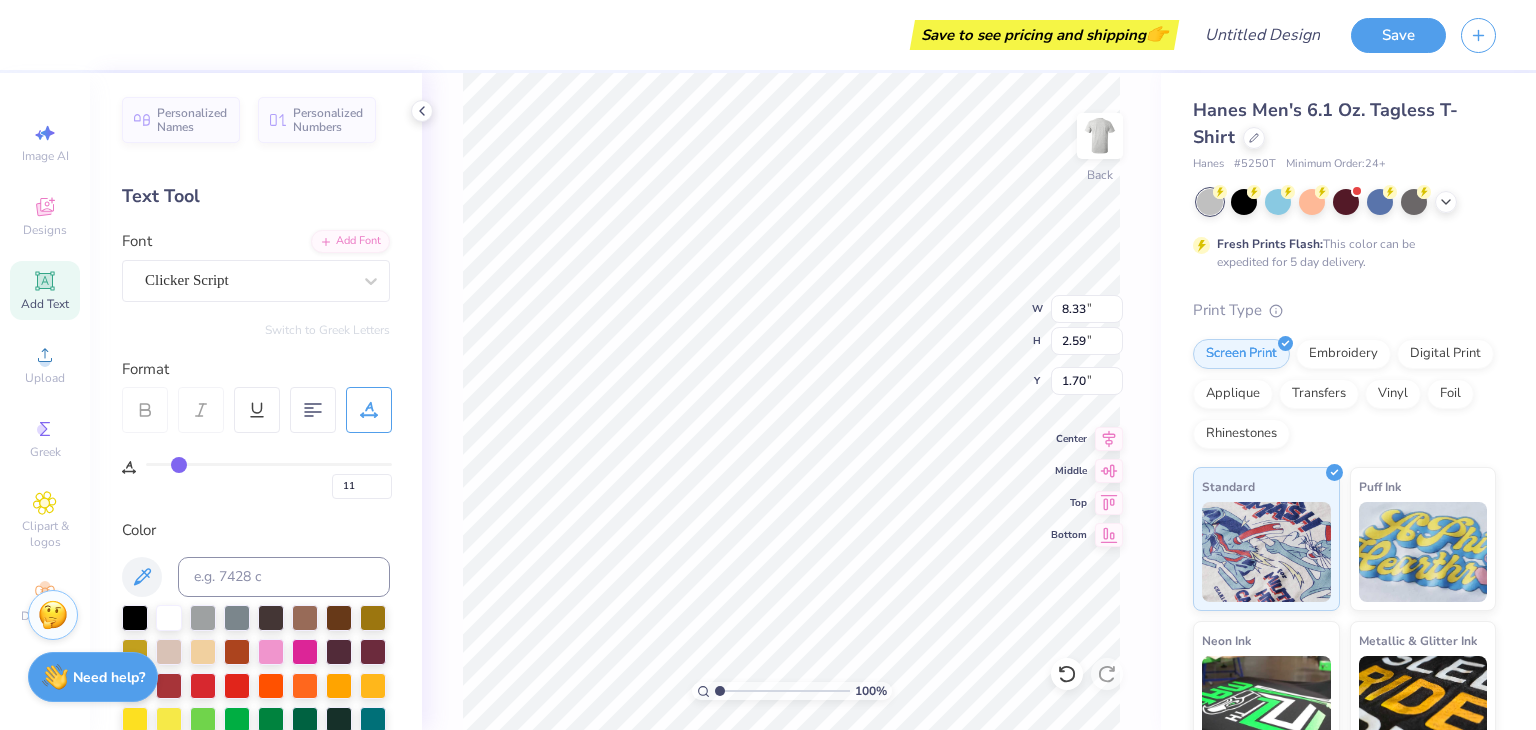 type on "12" 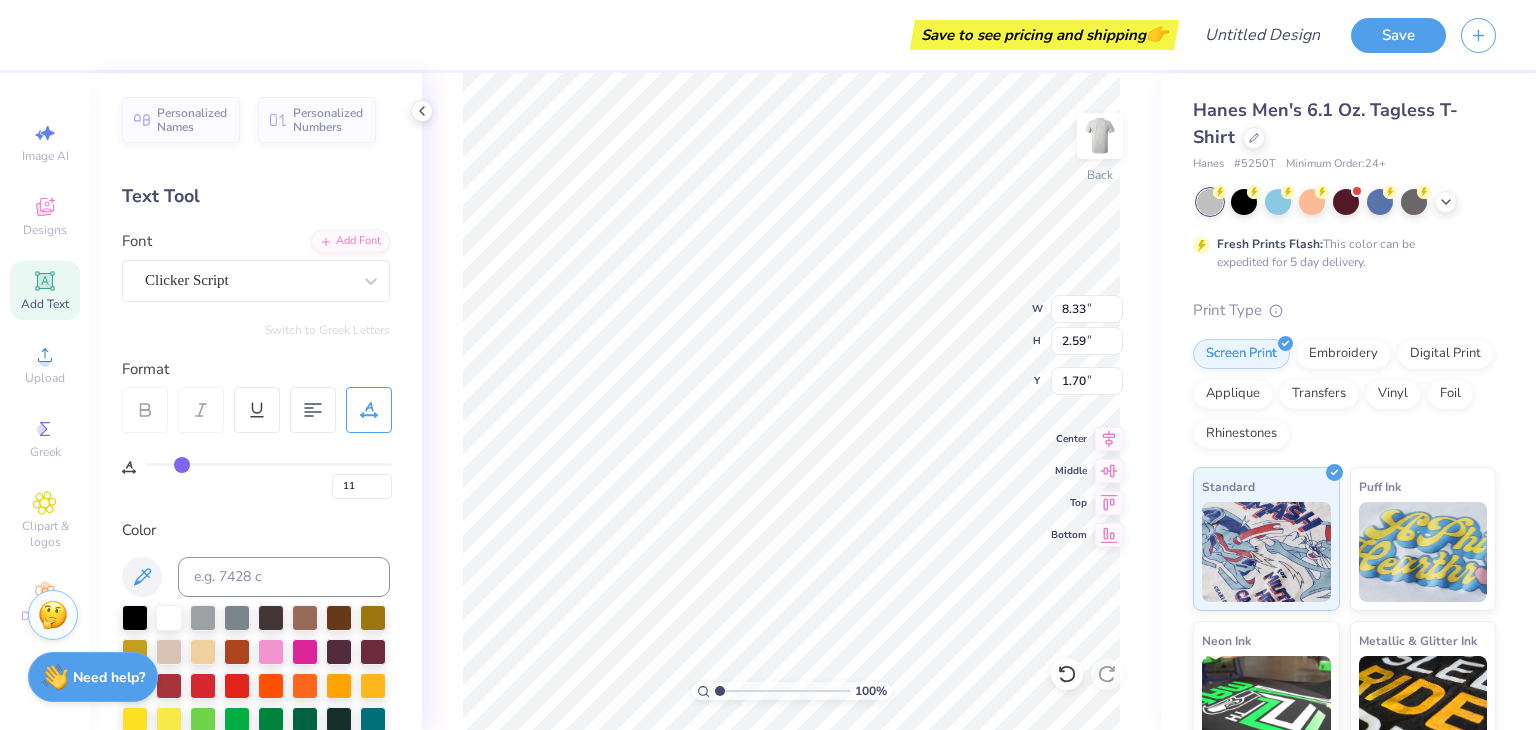 type on "12" 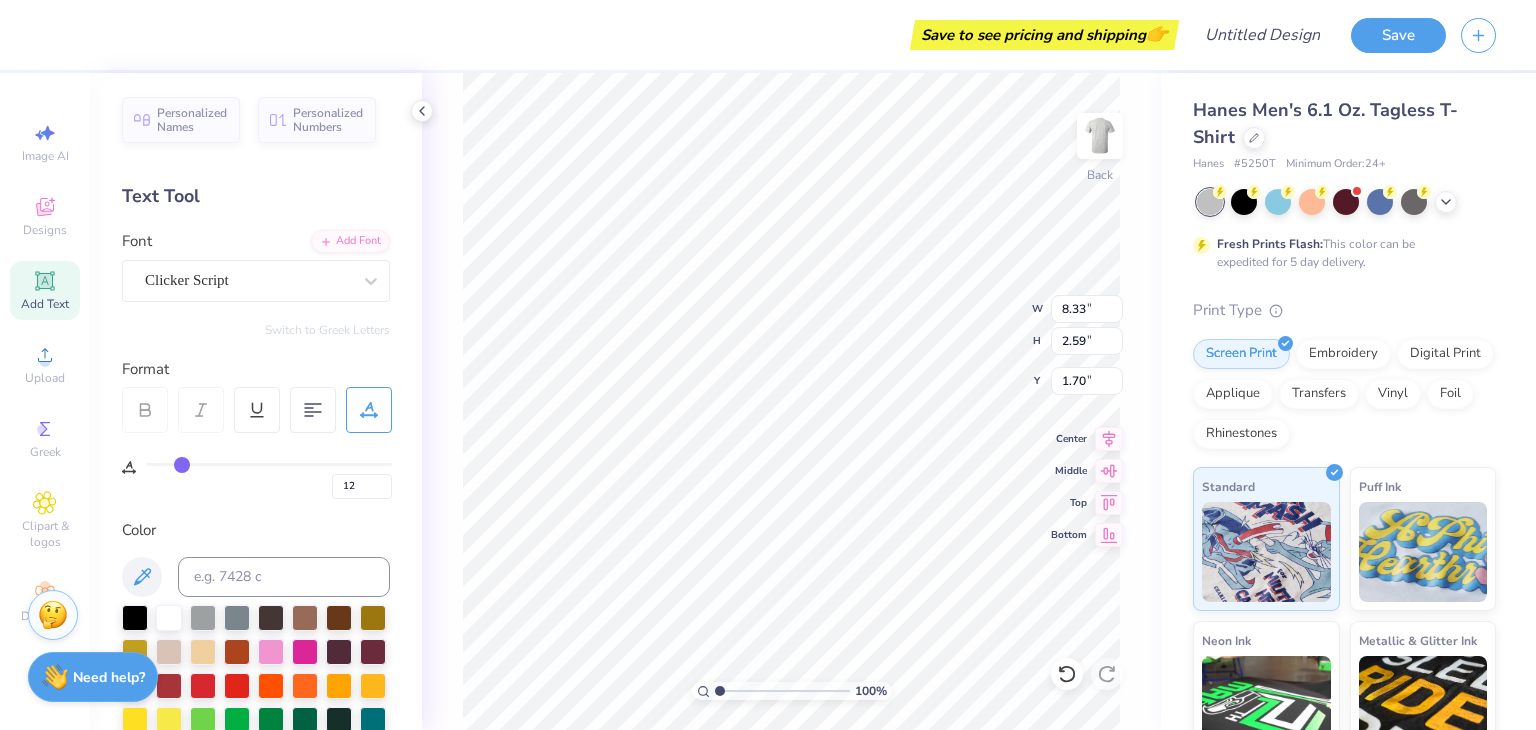 type on "13" 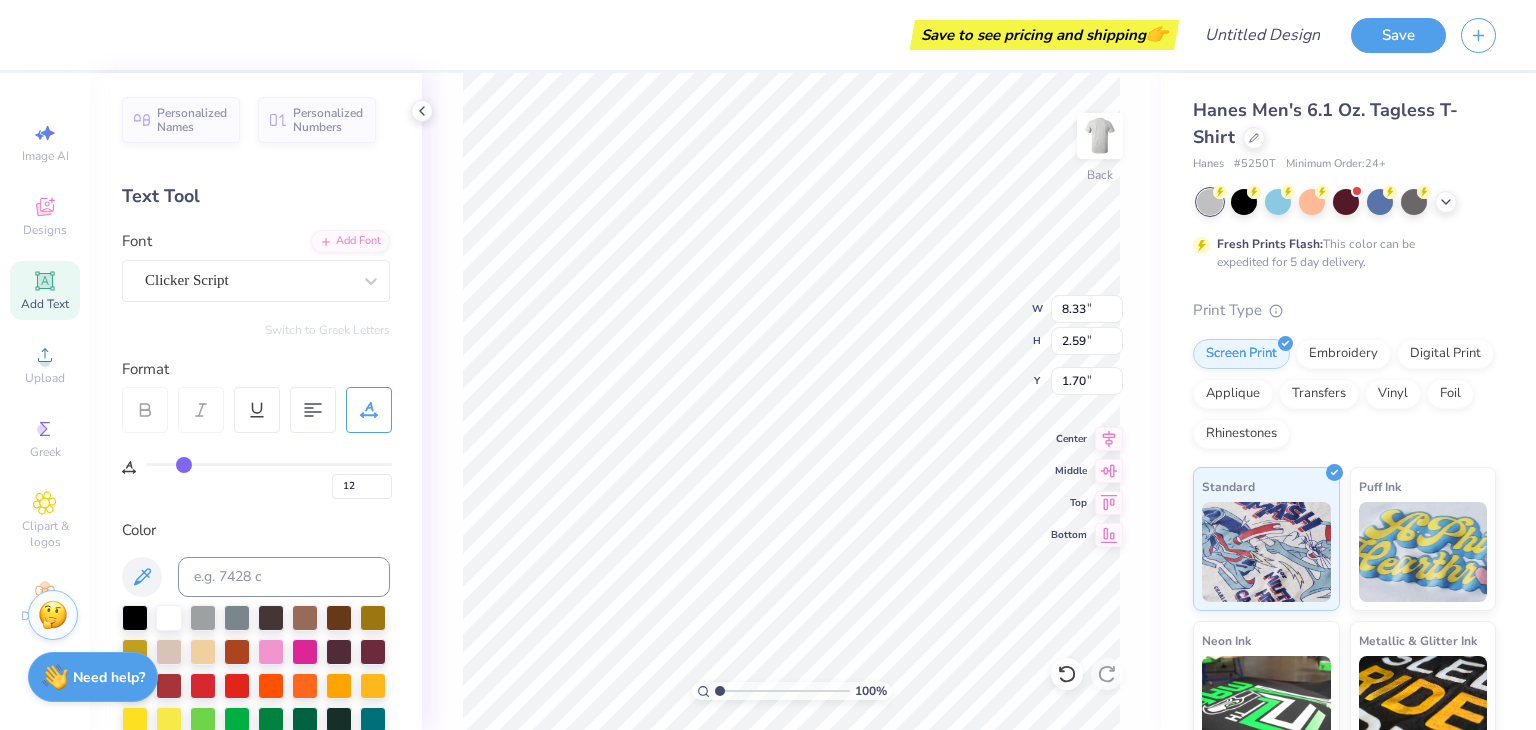 type on "13" 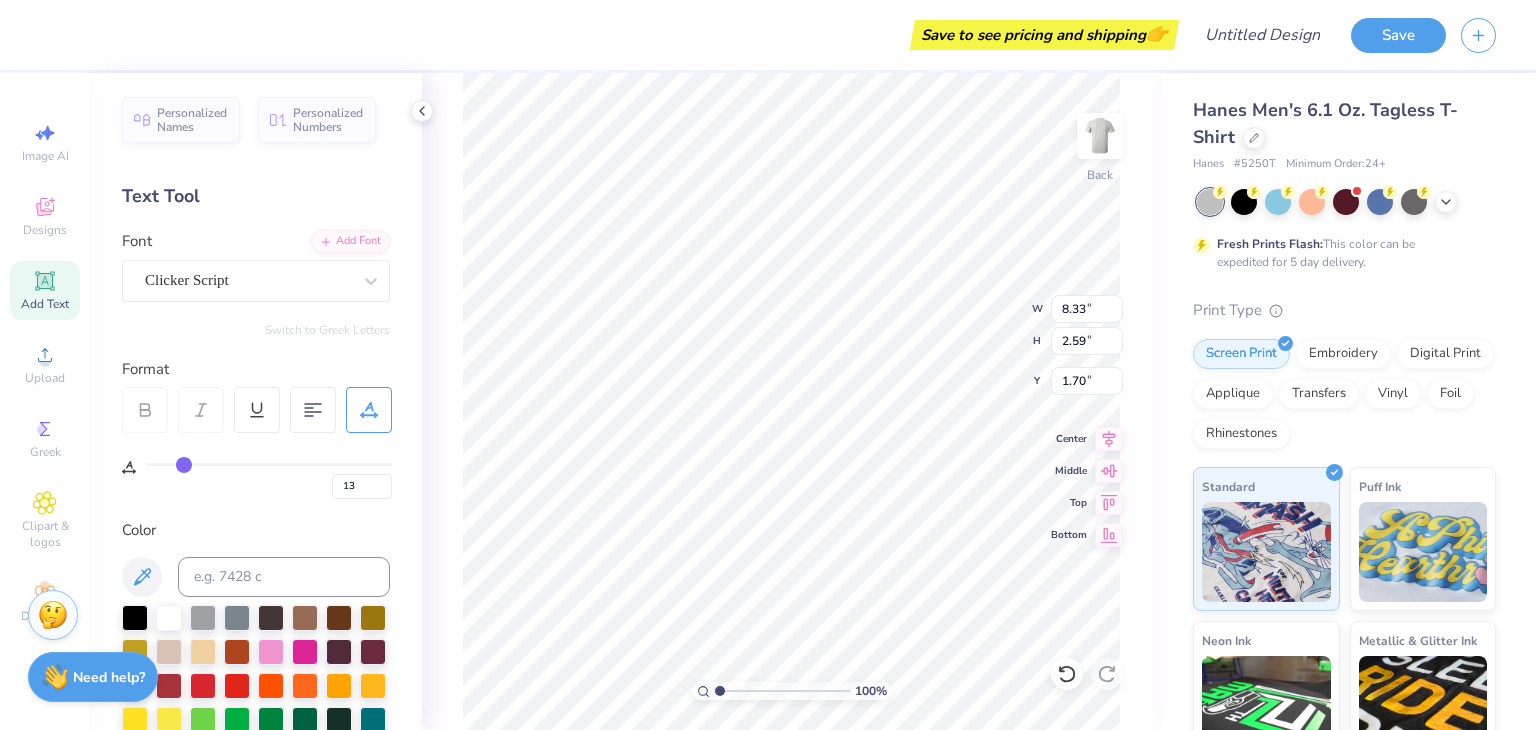 type on "14" 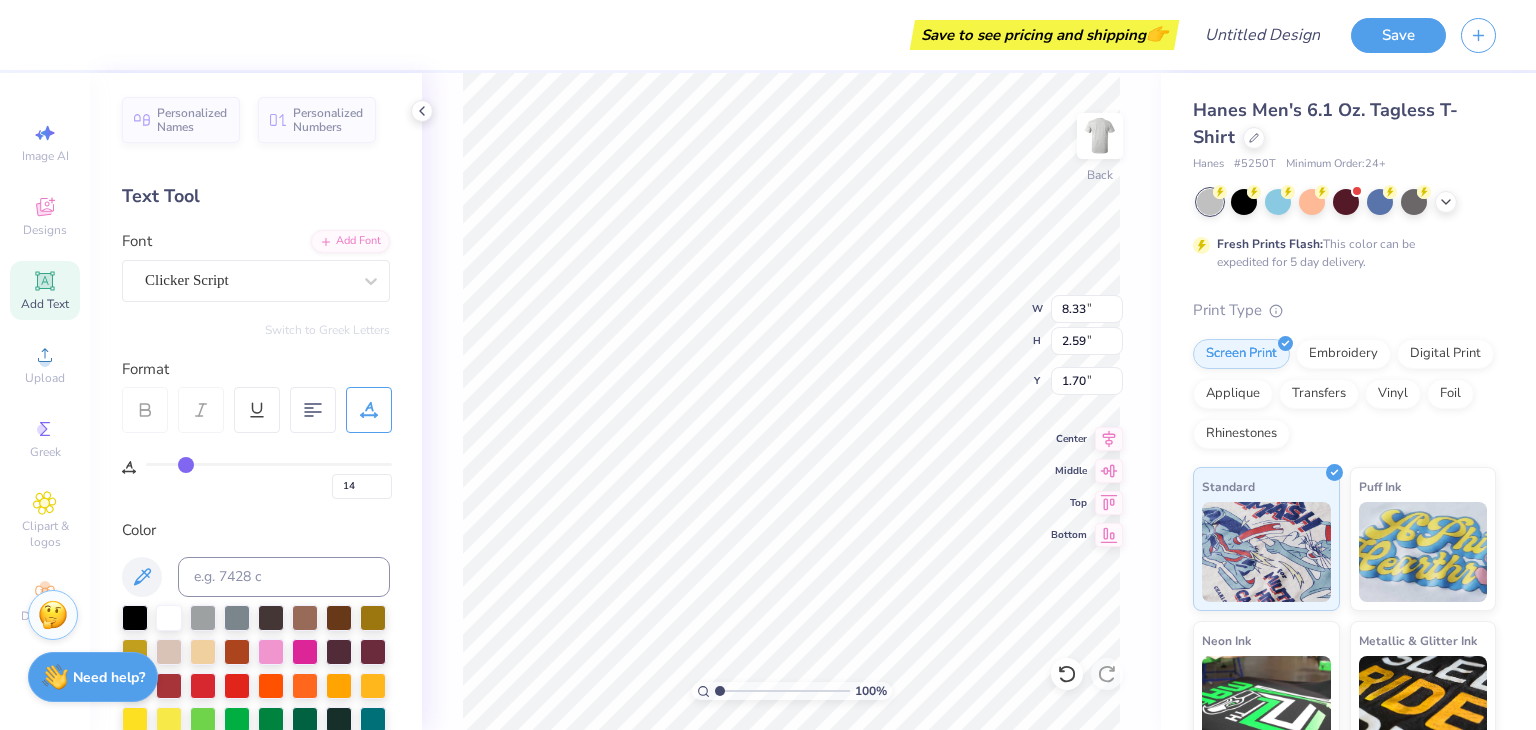 type on "15" 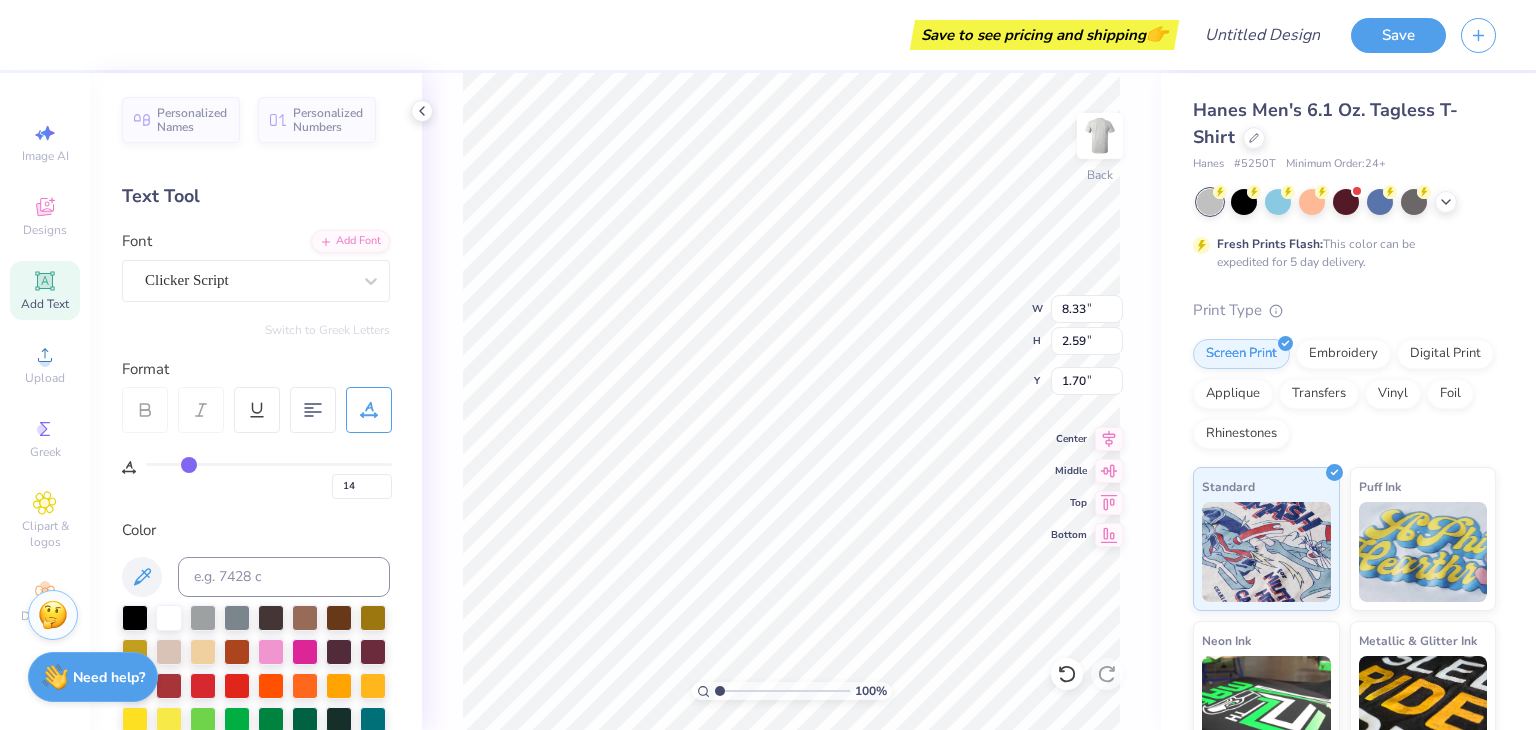 type on "15" 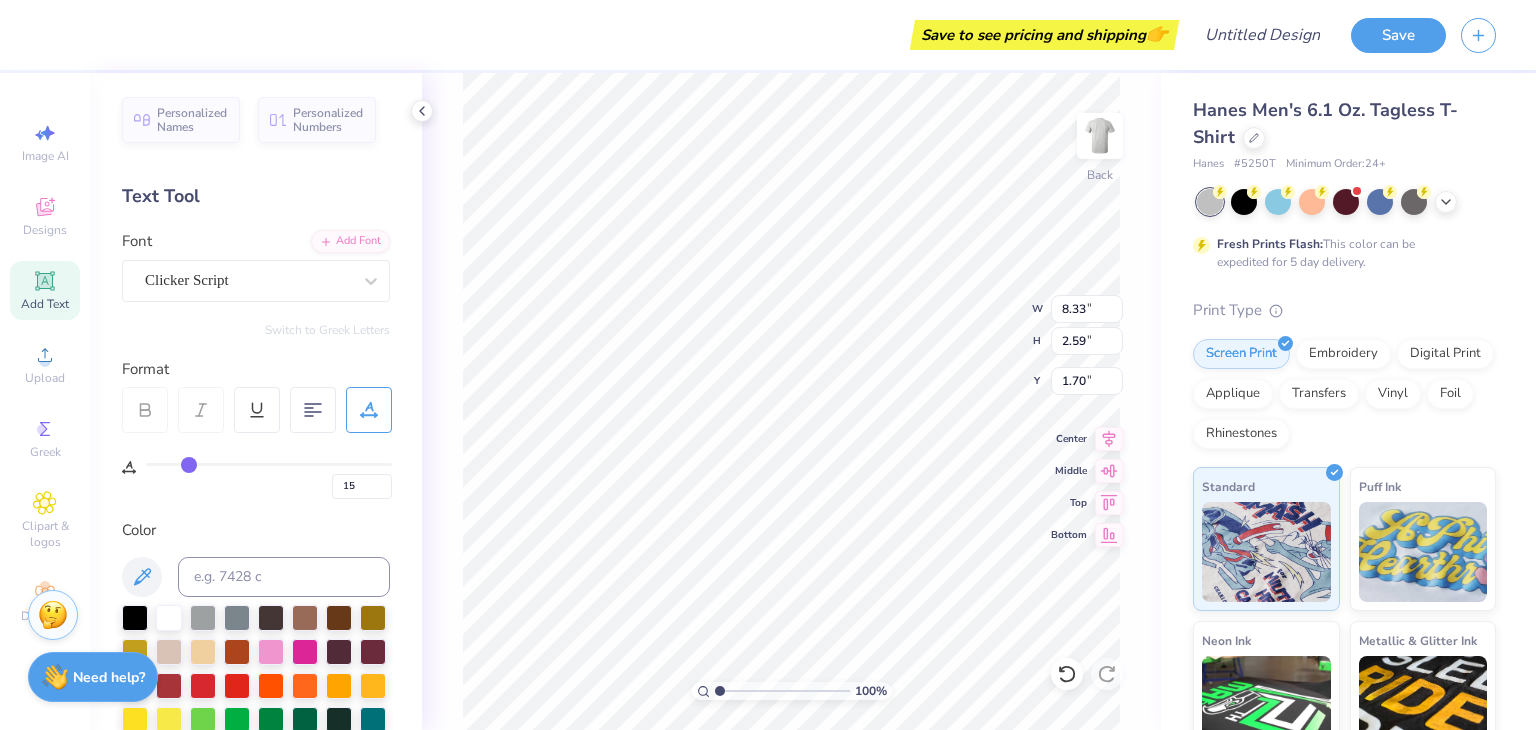 type on "16" 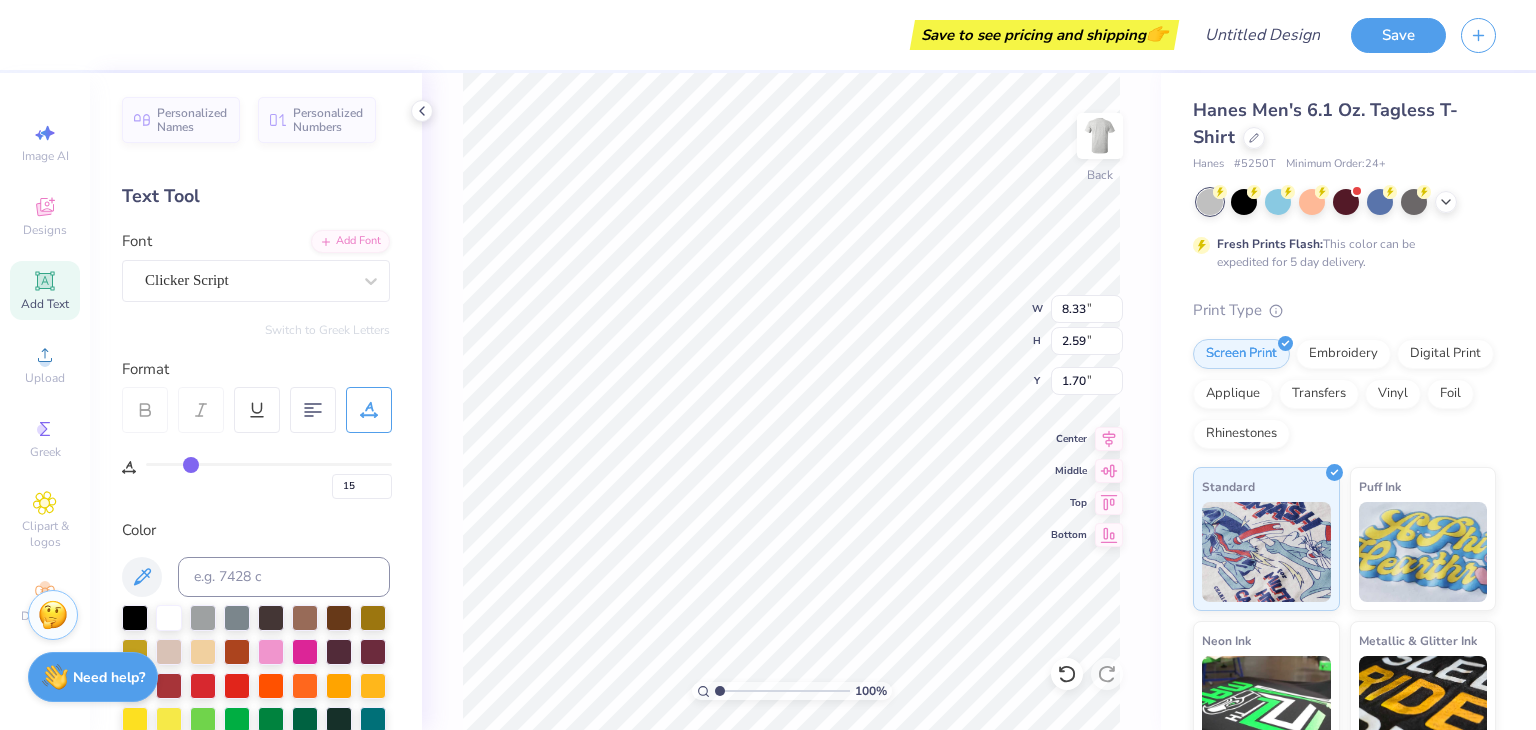 type on "16" 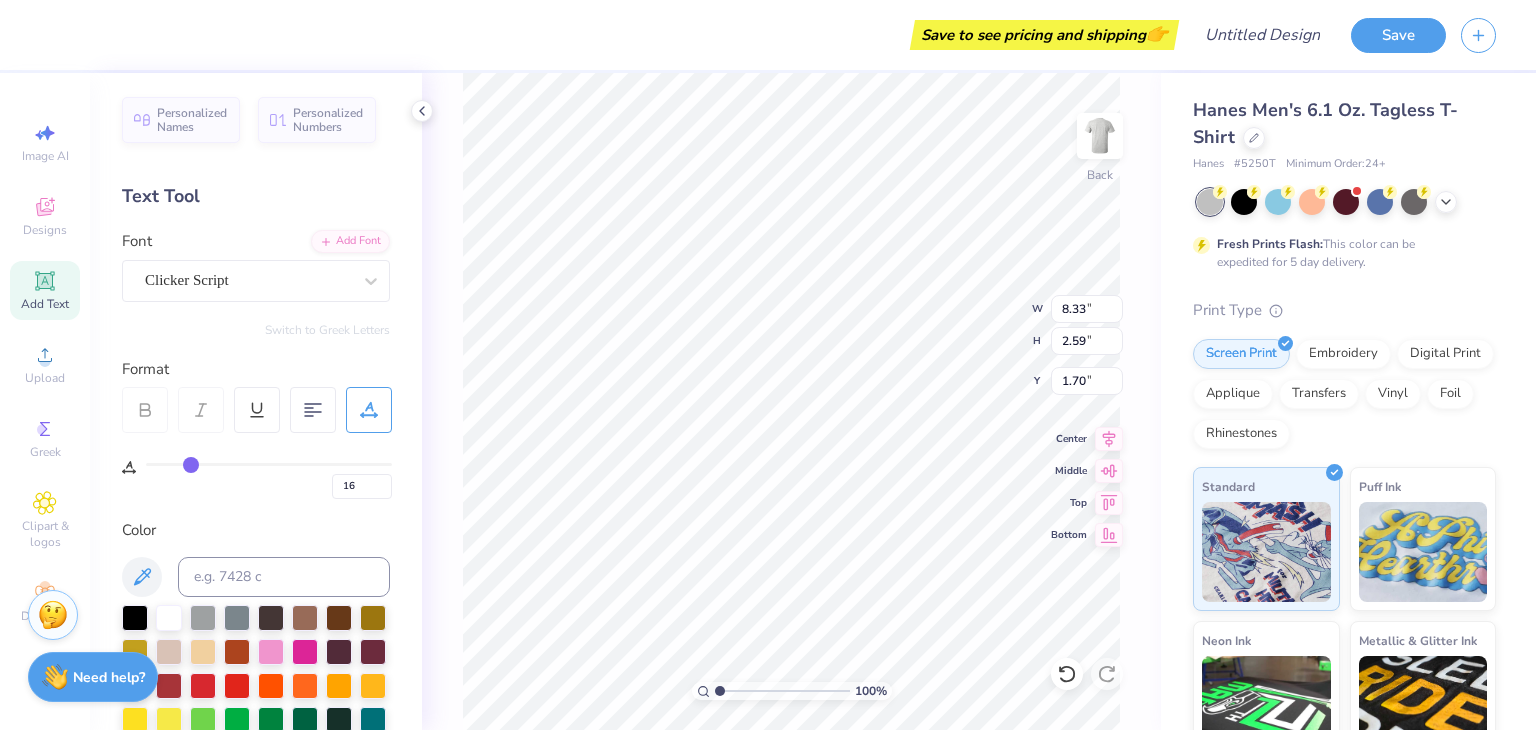 type on "17" 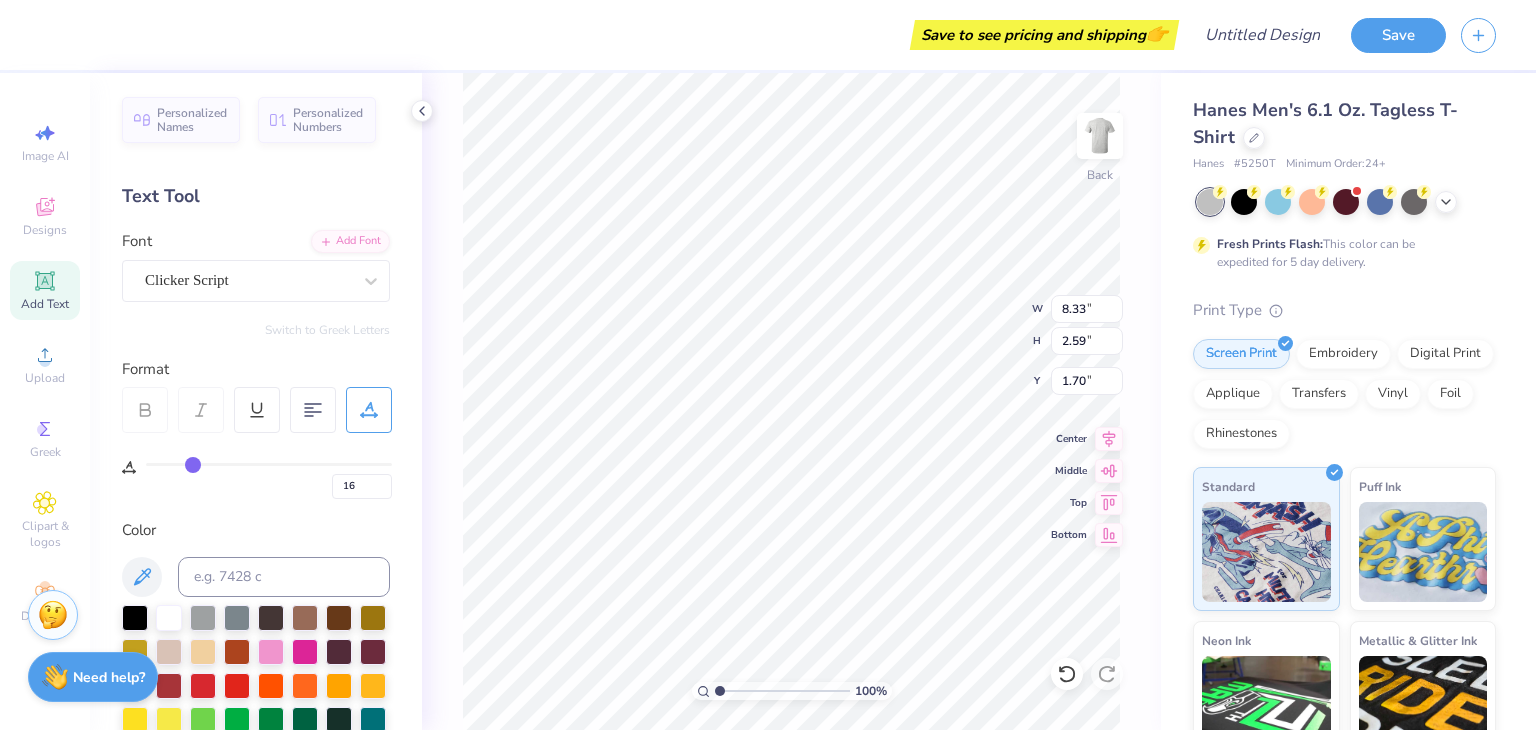 type on "17" 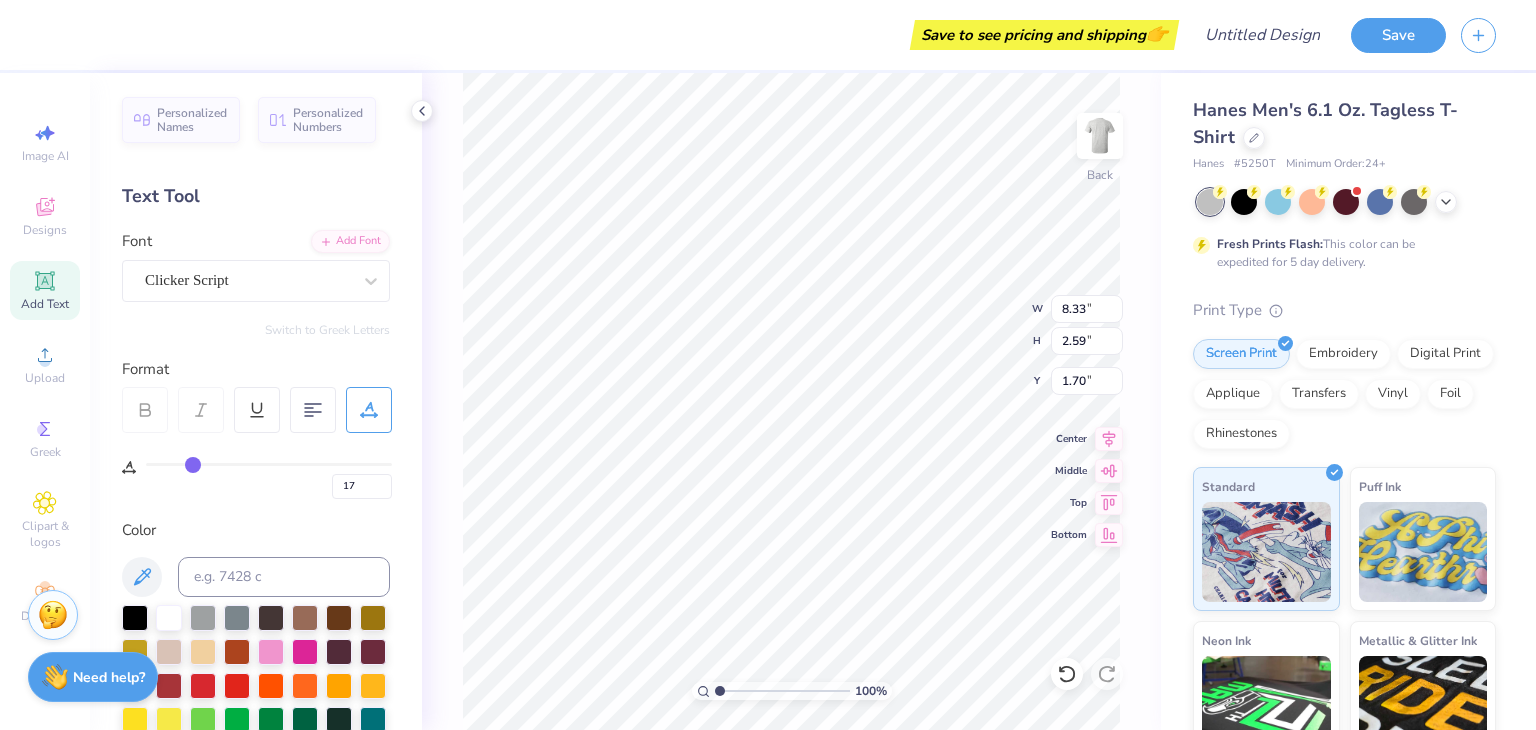 type on "18" 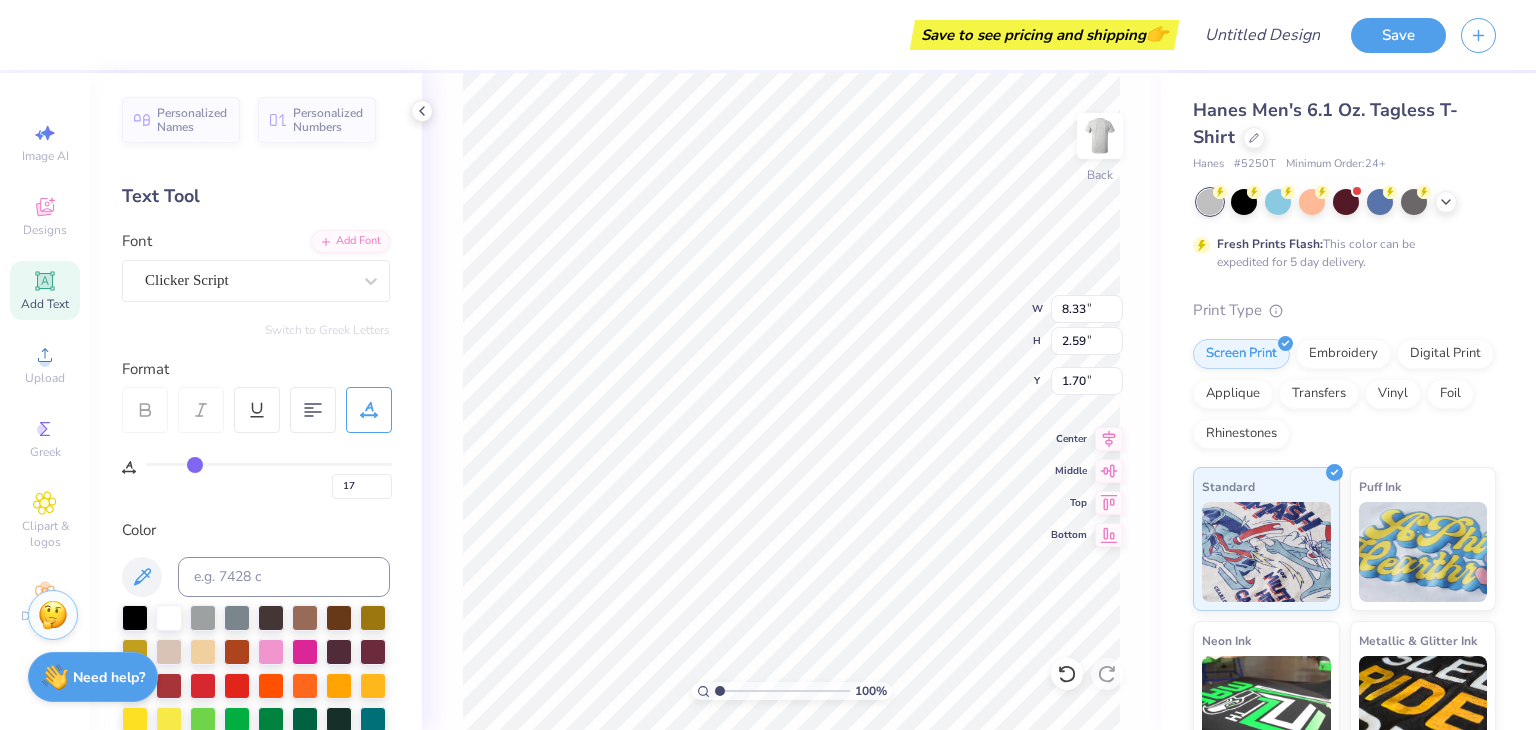 type on "18" 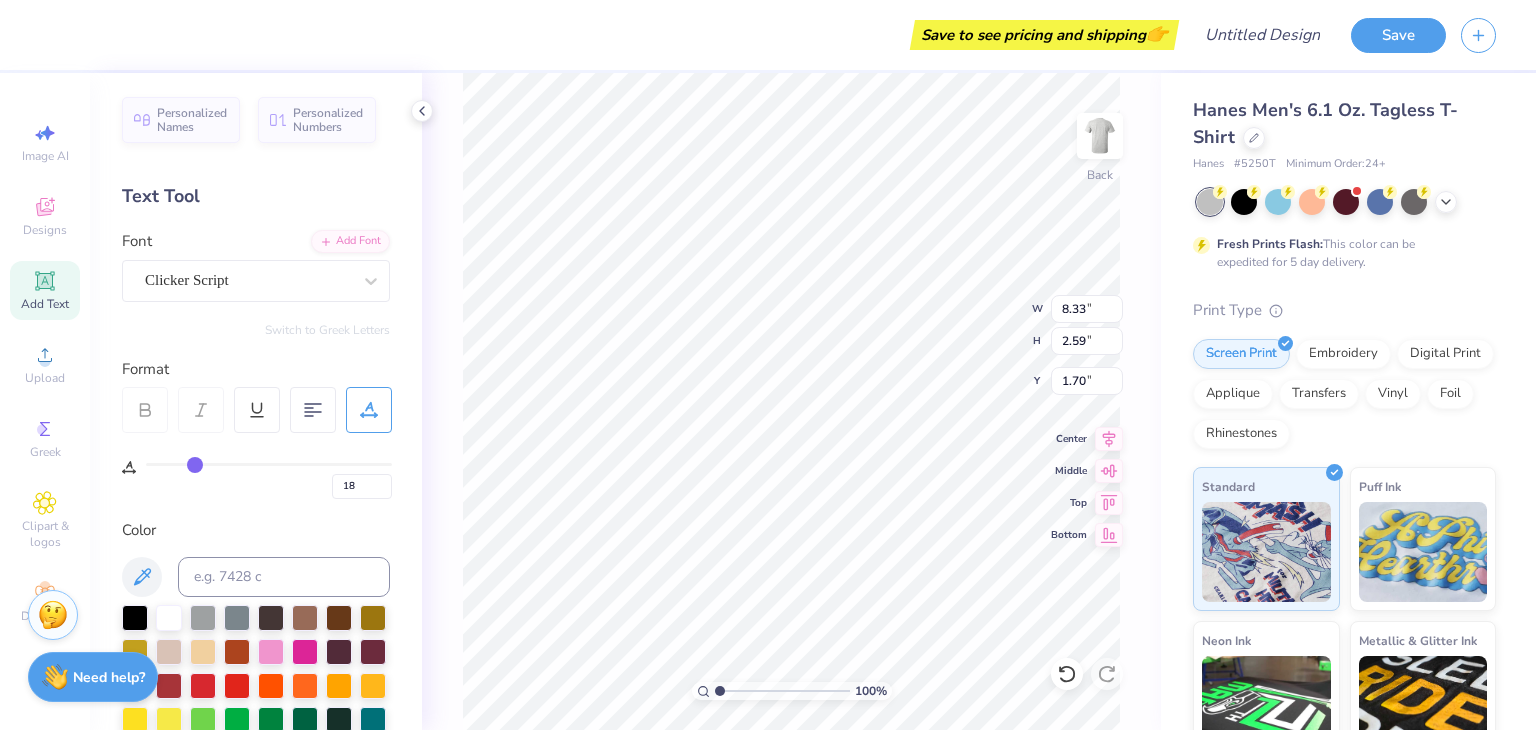 type on "19" 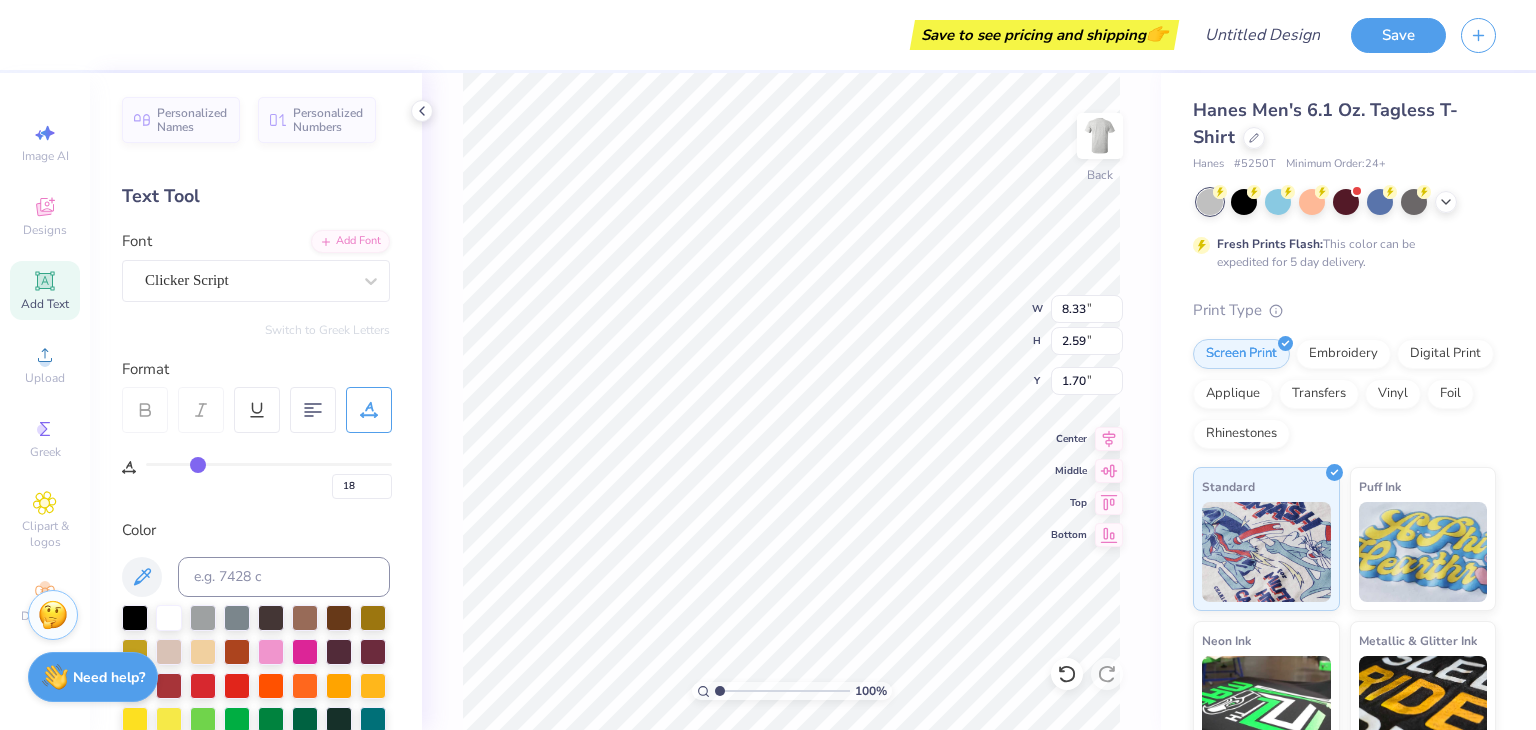 type on "19" 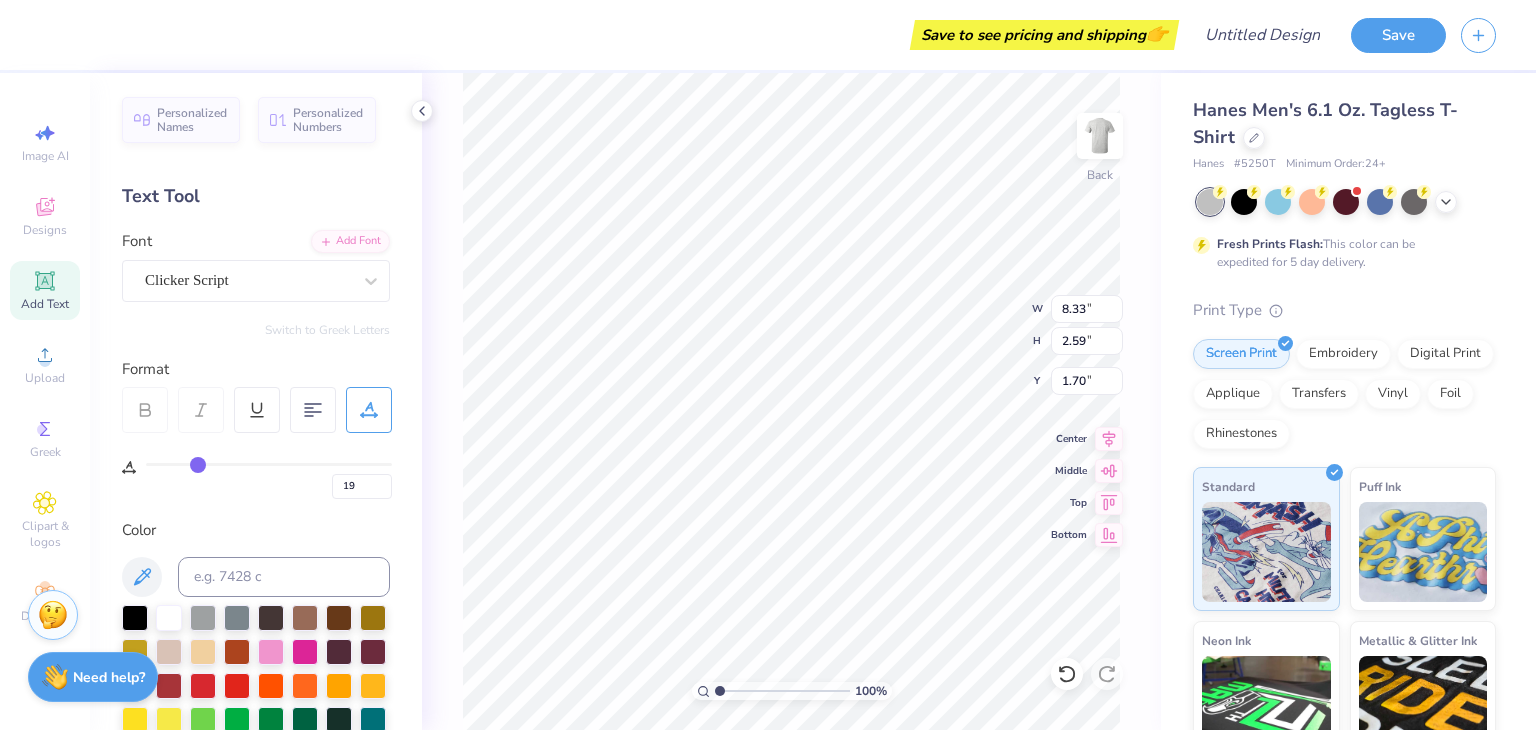 type on "20" 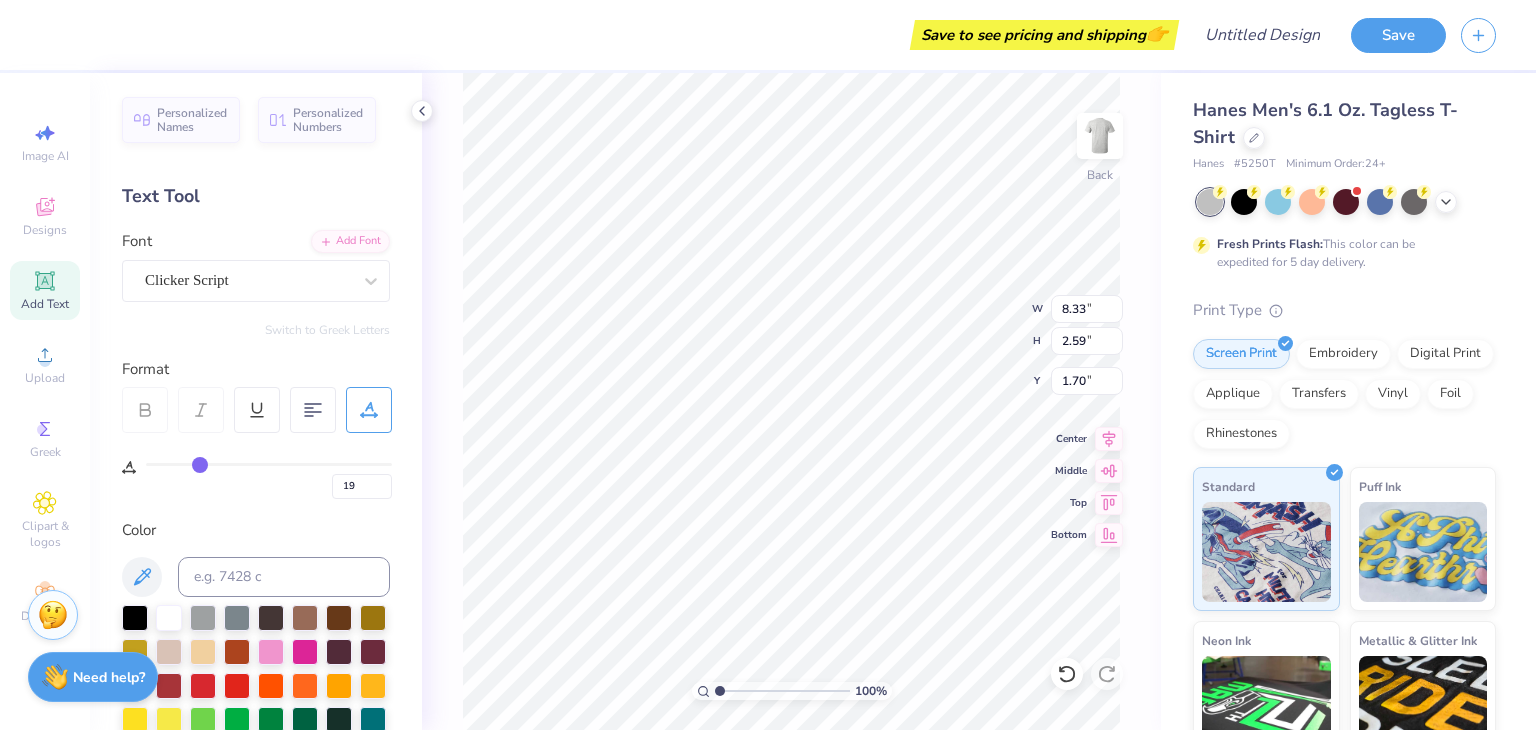 type on "20" 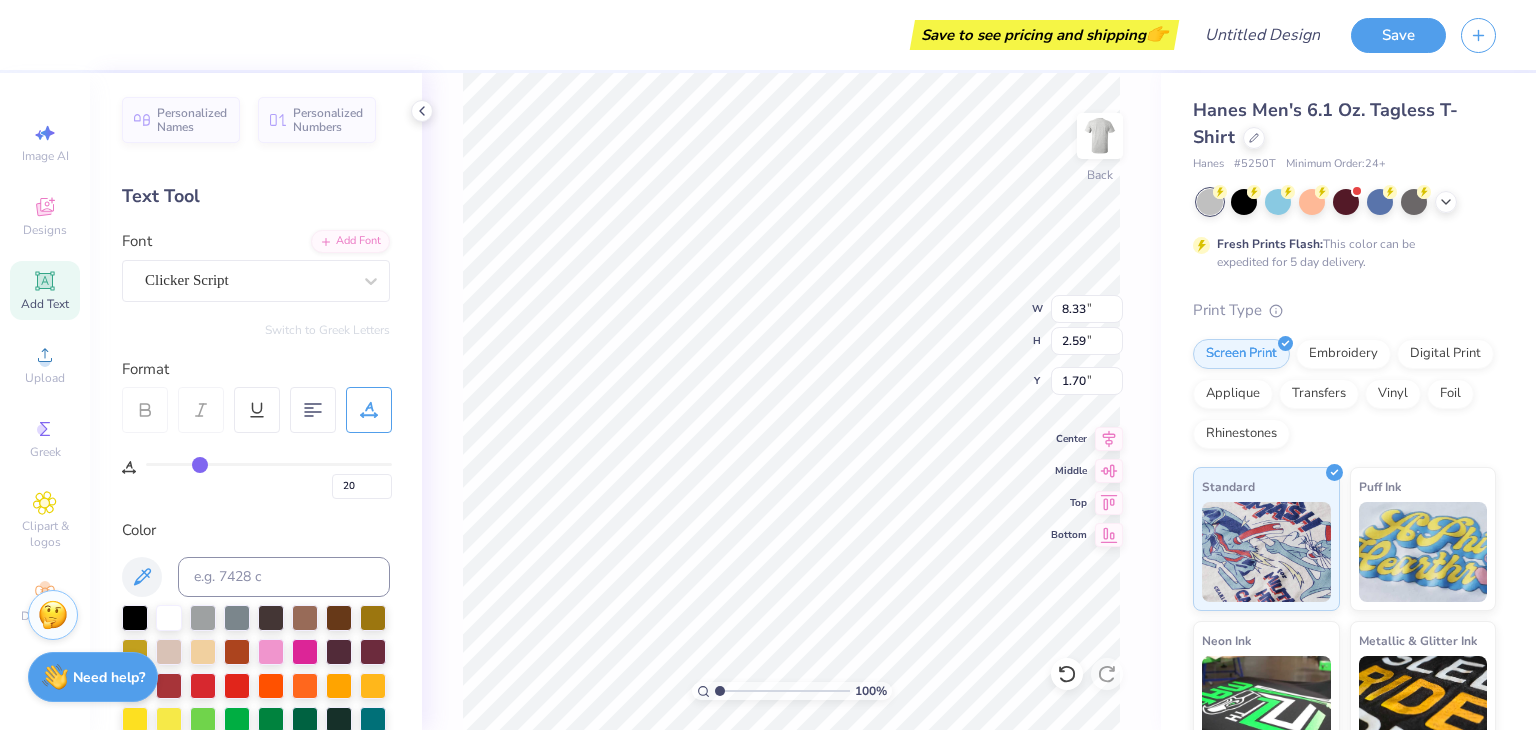type on "21" 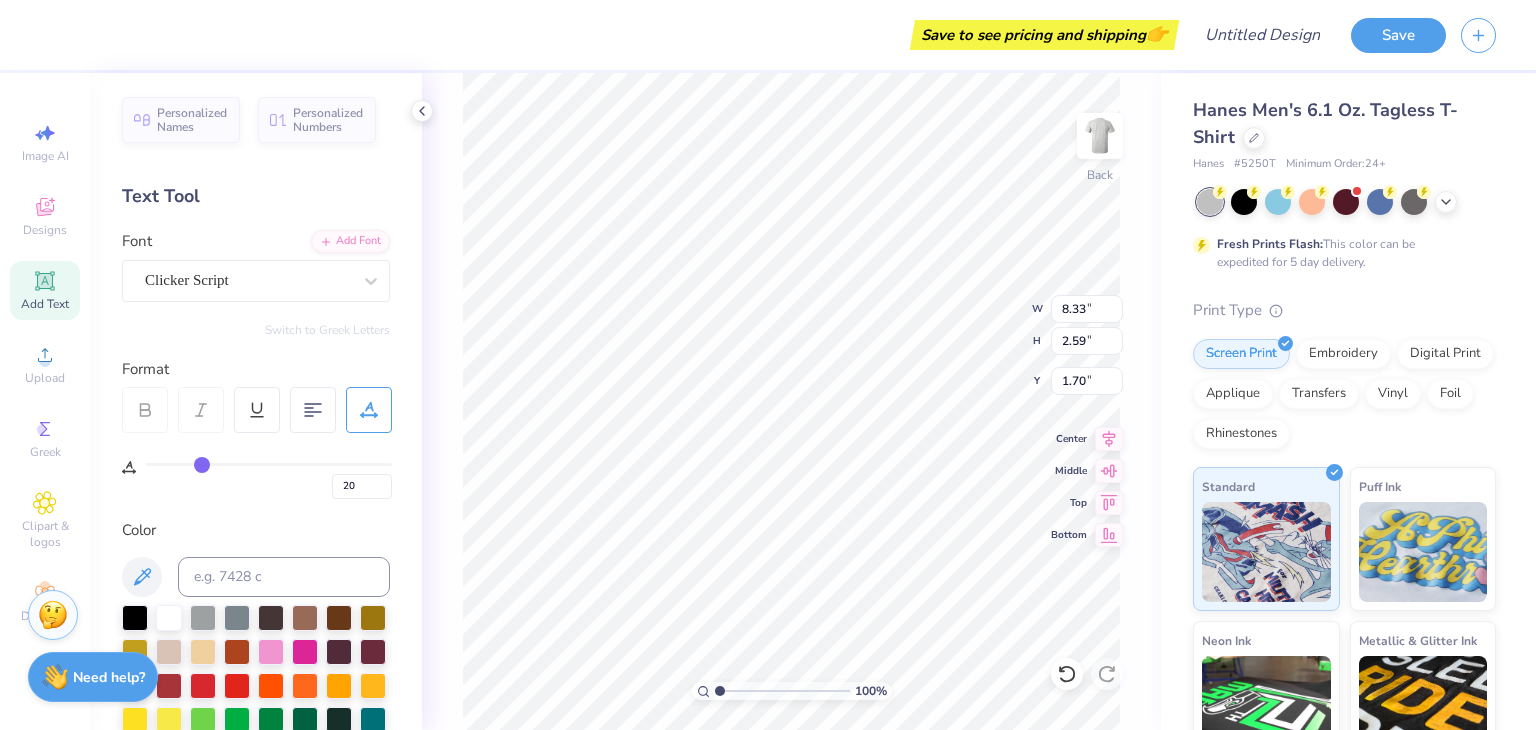 type on "21" 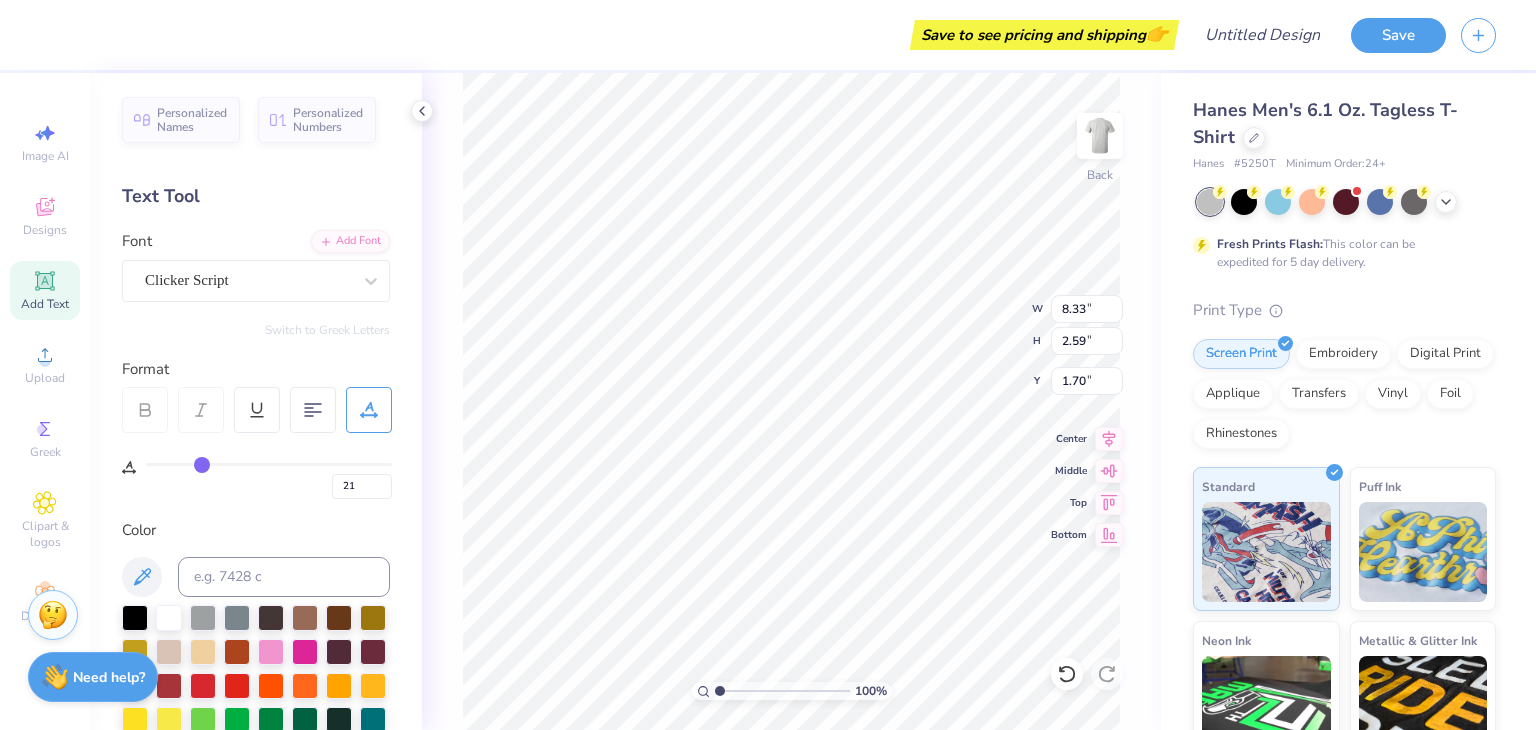 type on "22" 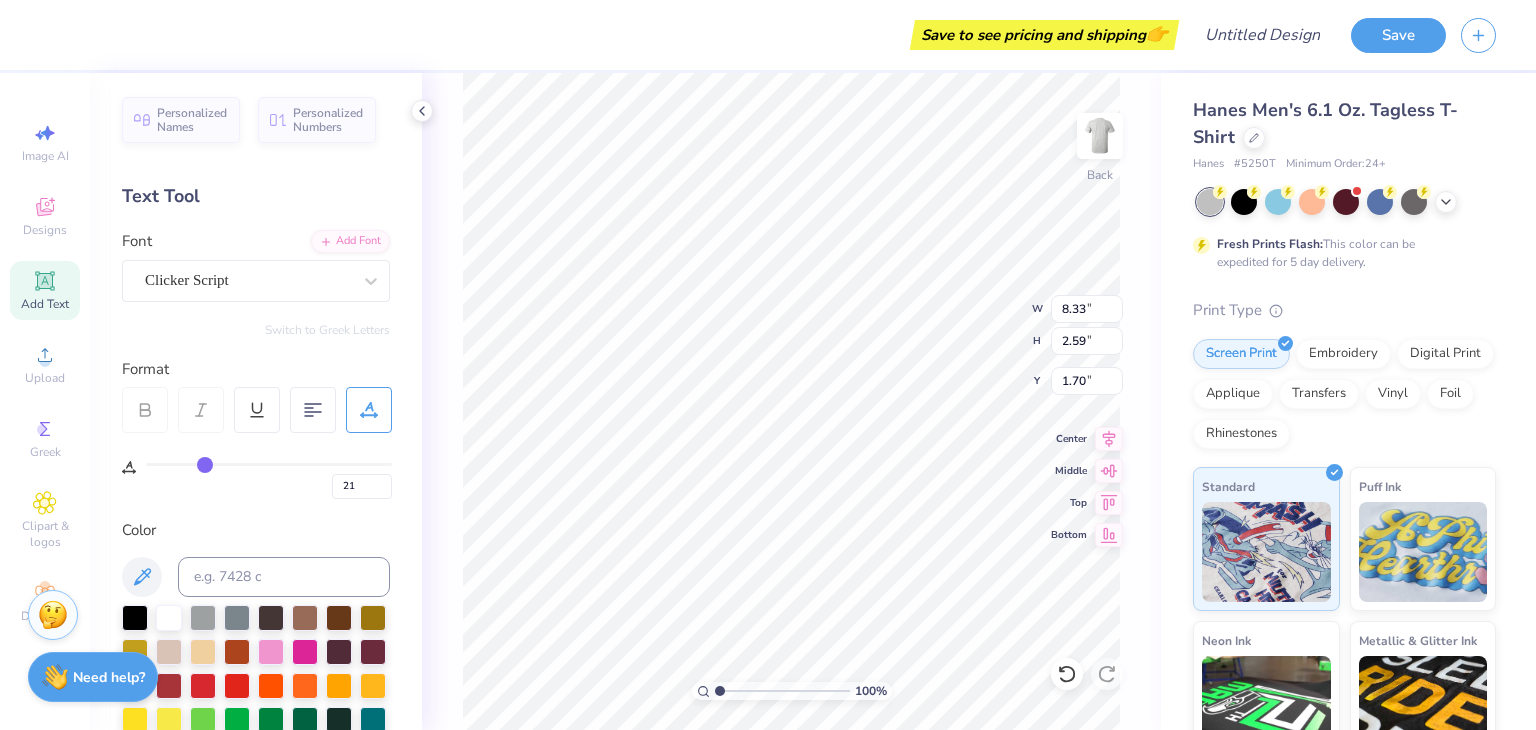 type on "22" 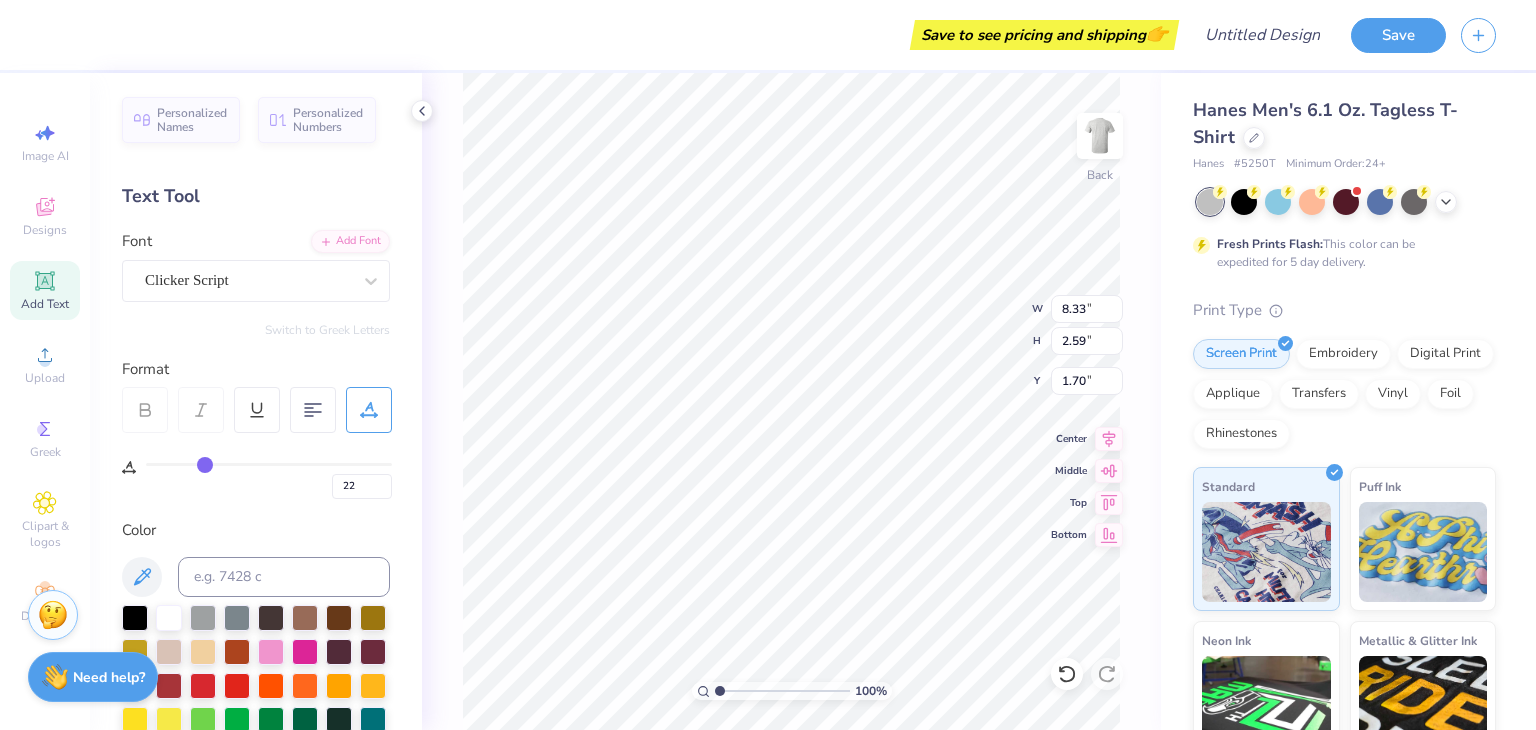type on "23" 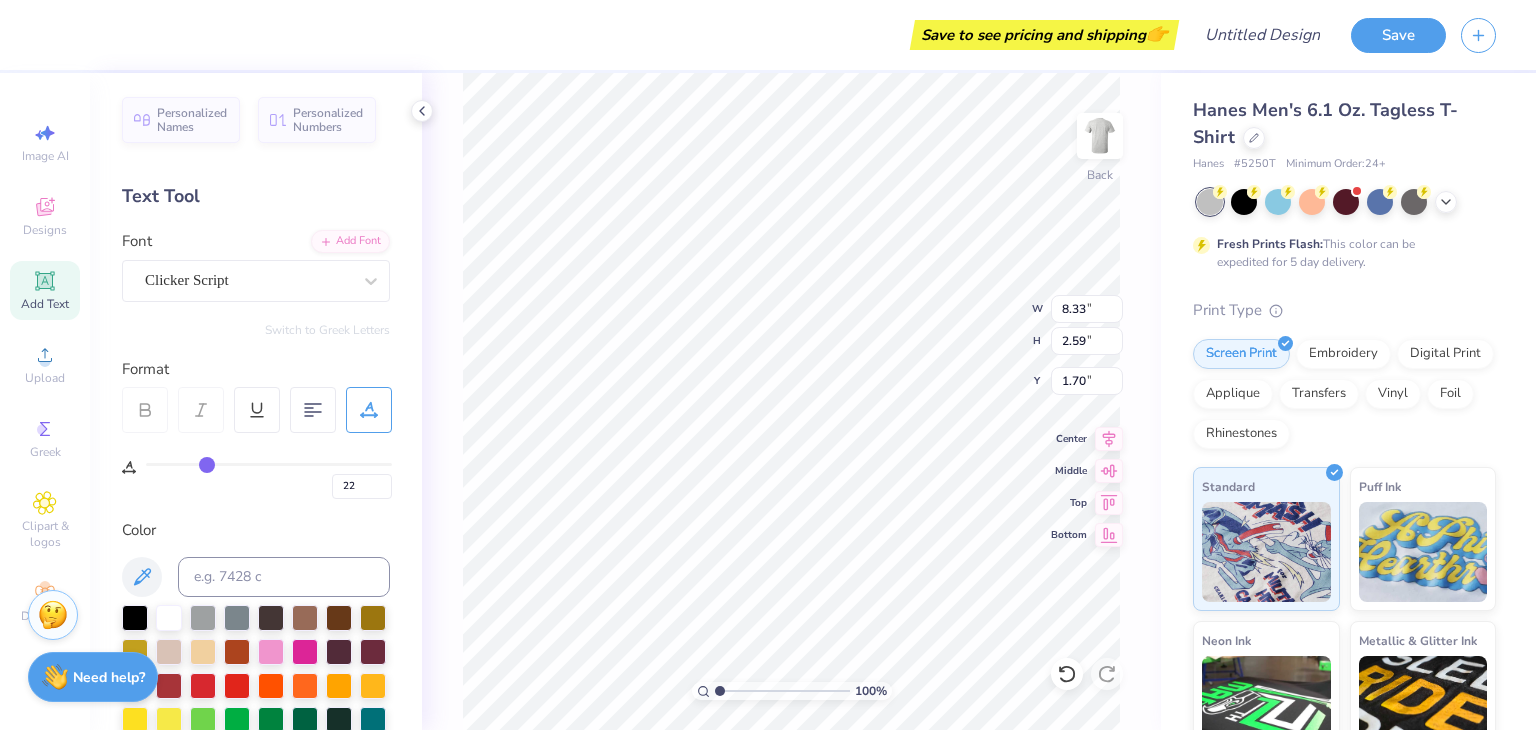 type on "23" 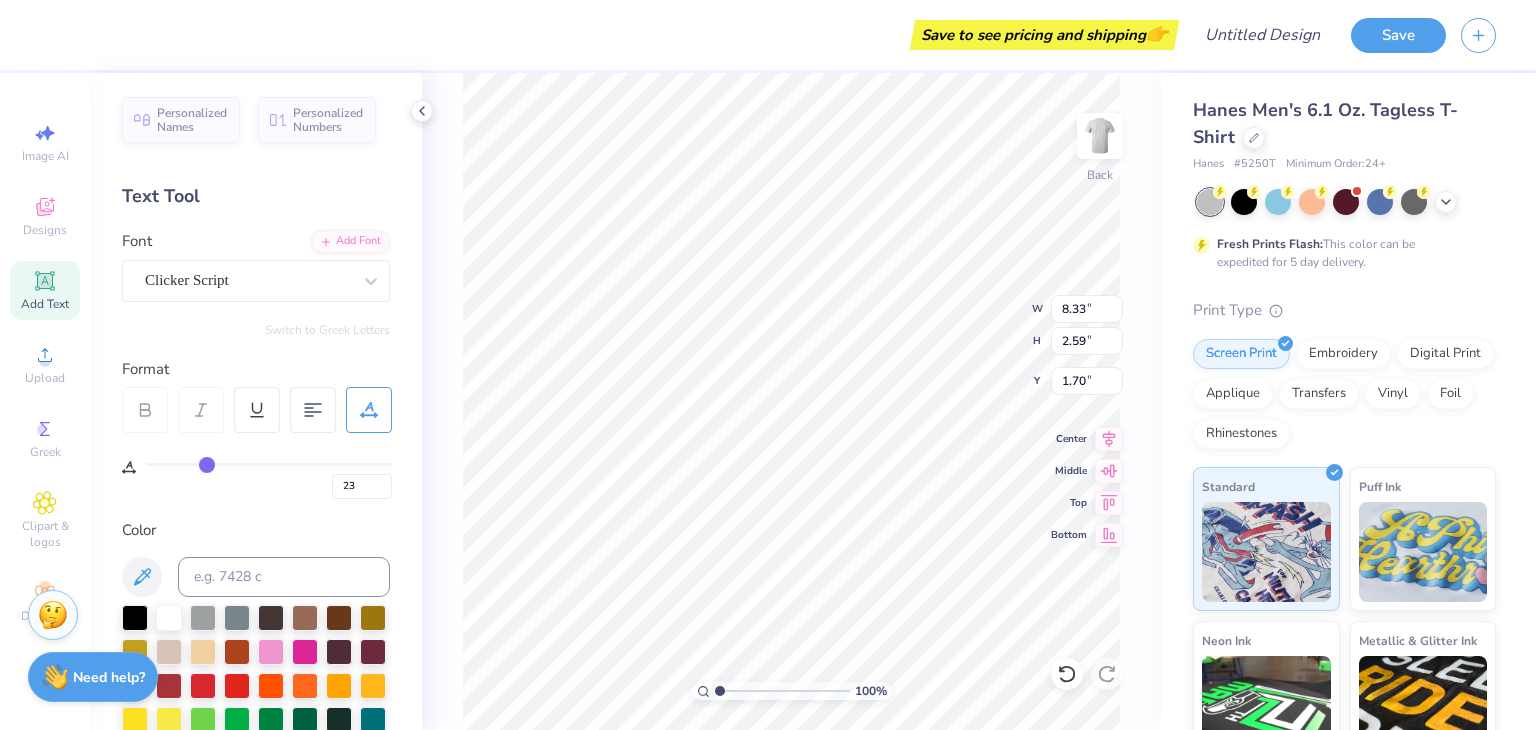 type on "24" 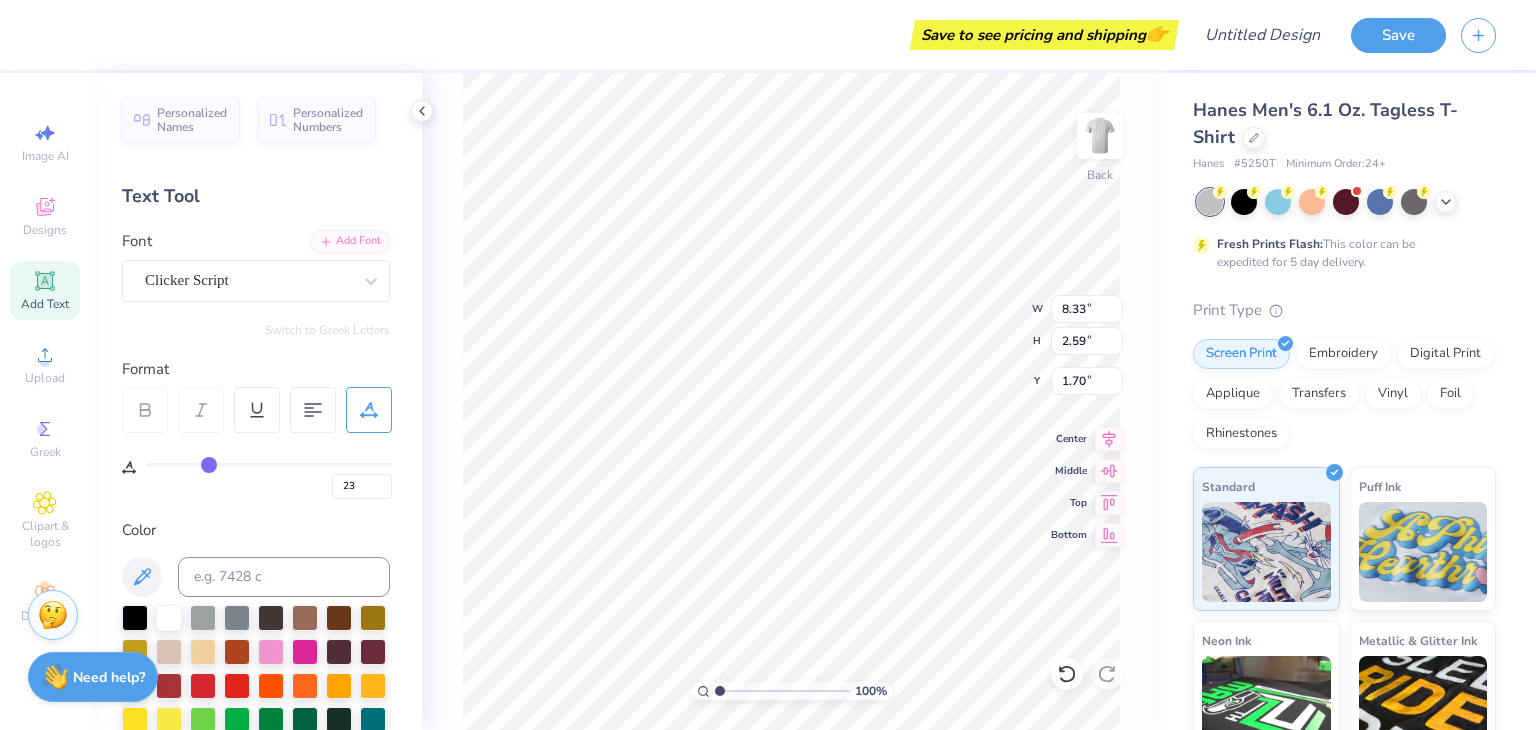 type on "24" 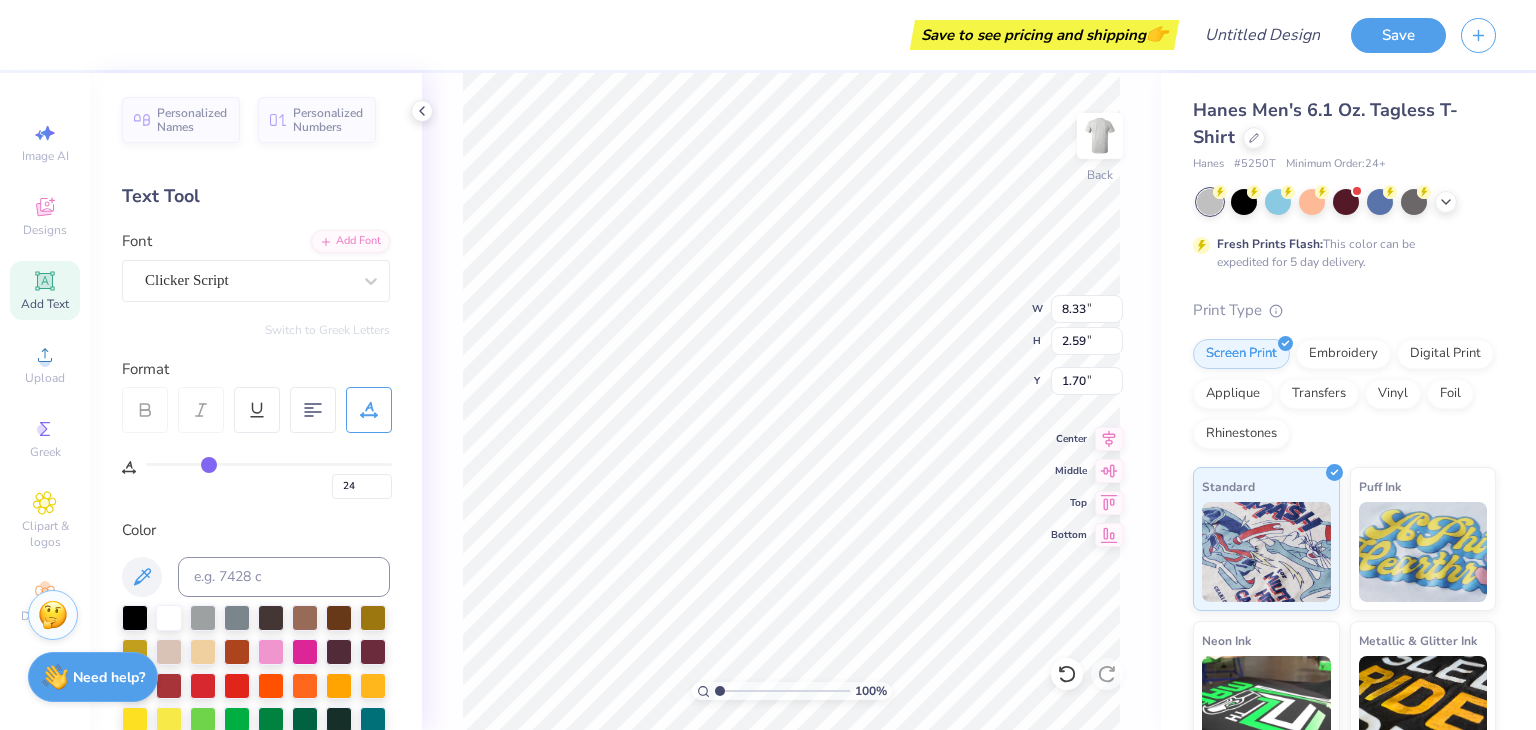 type on "25" 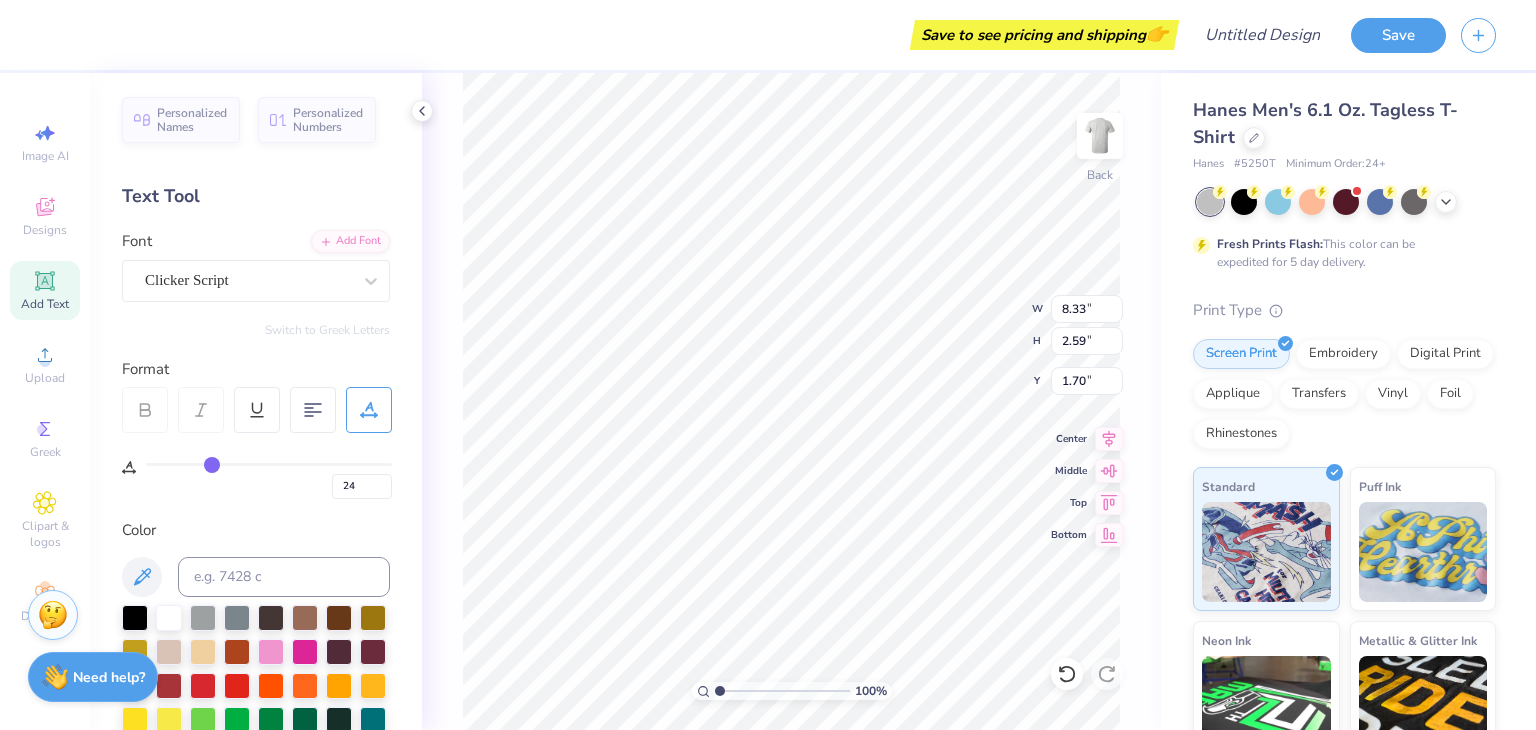 type on "25" 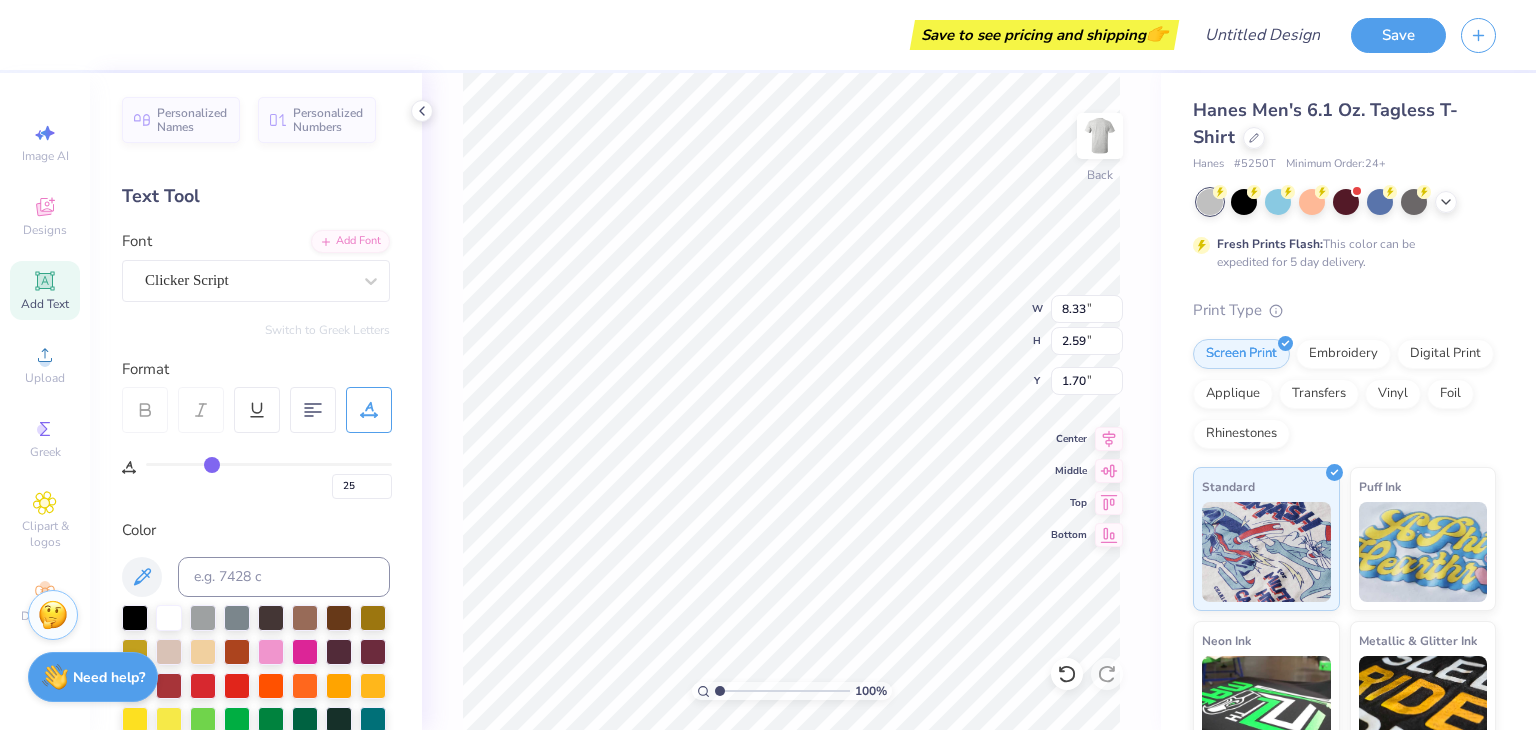 type on "26" 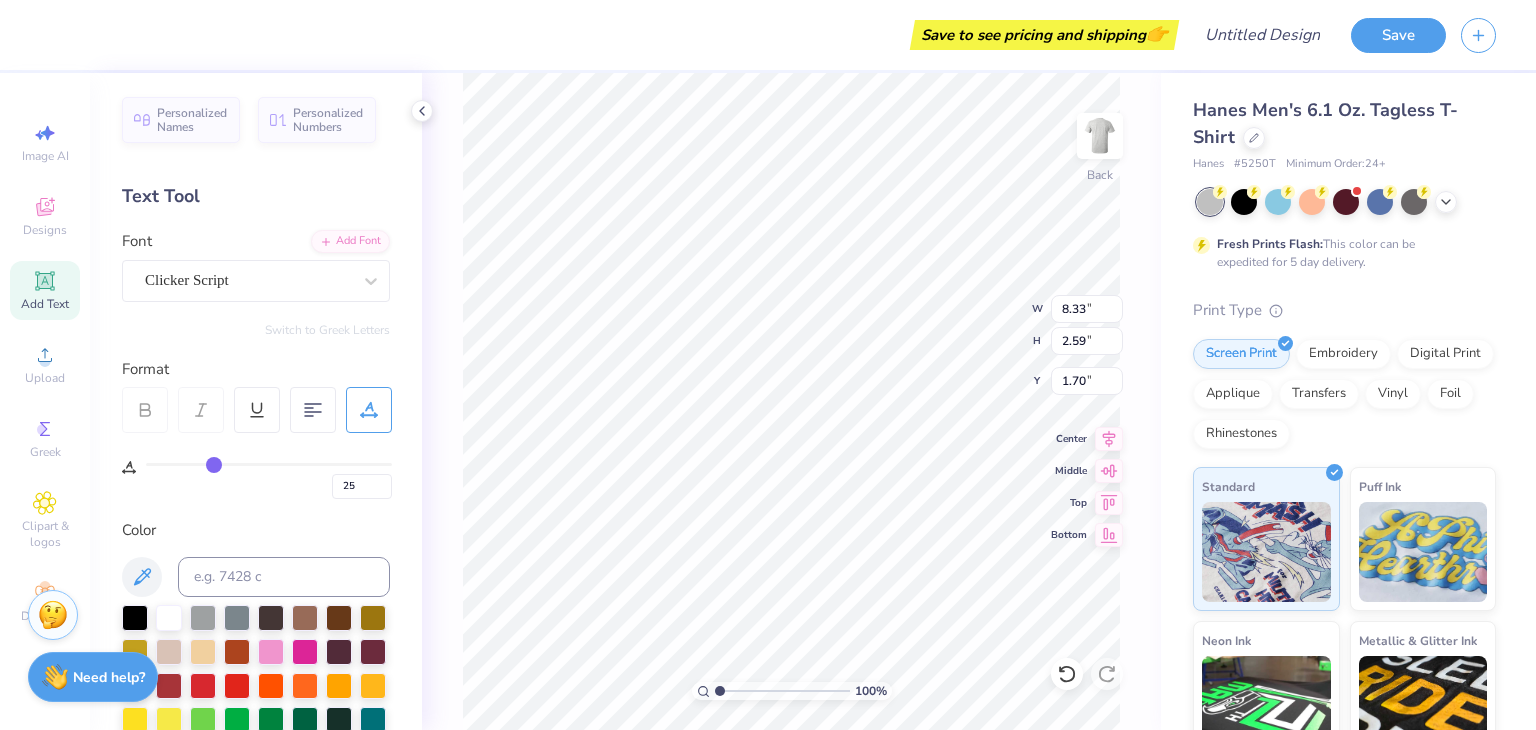 type on "26" 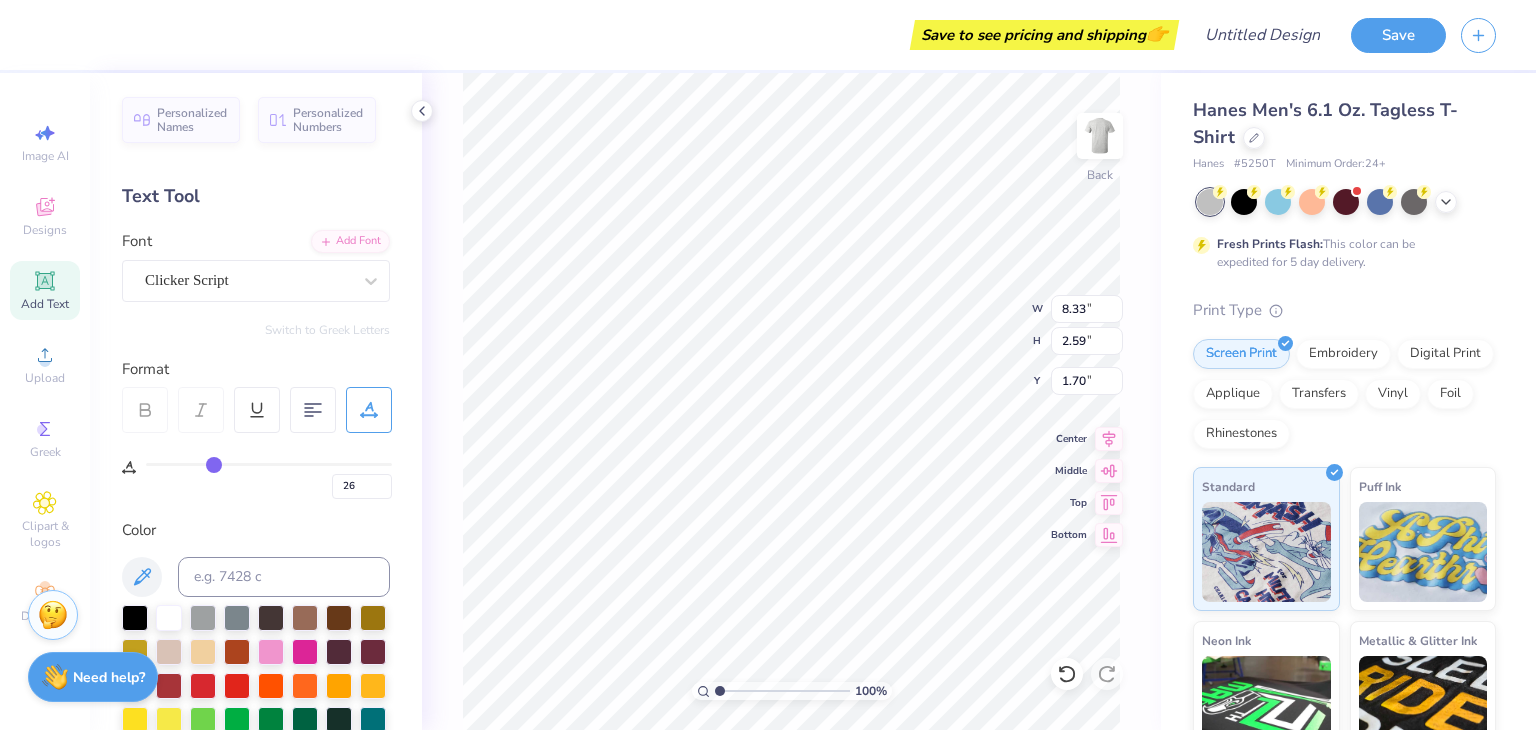 type on "27" 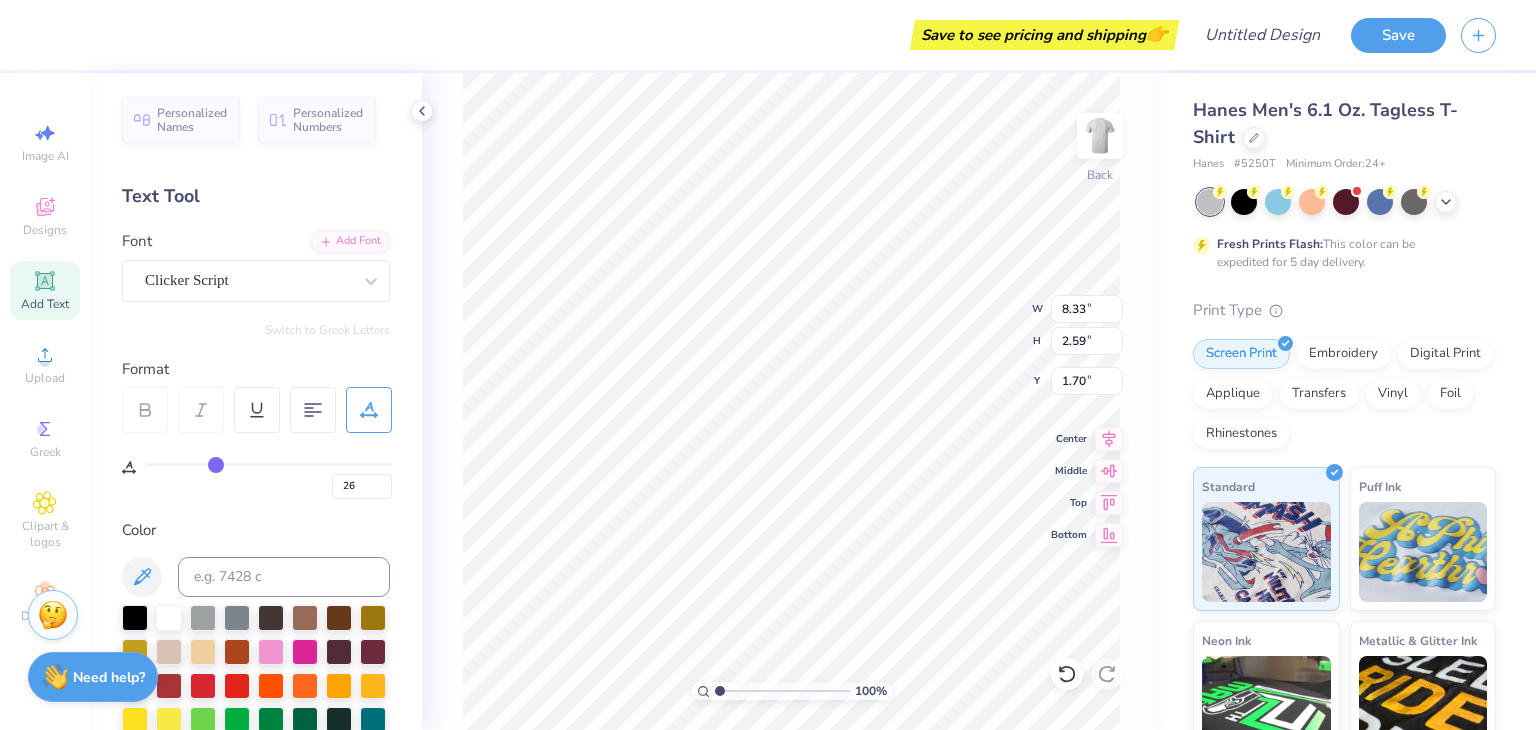 type on "27" 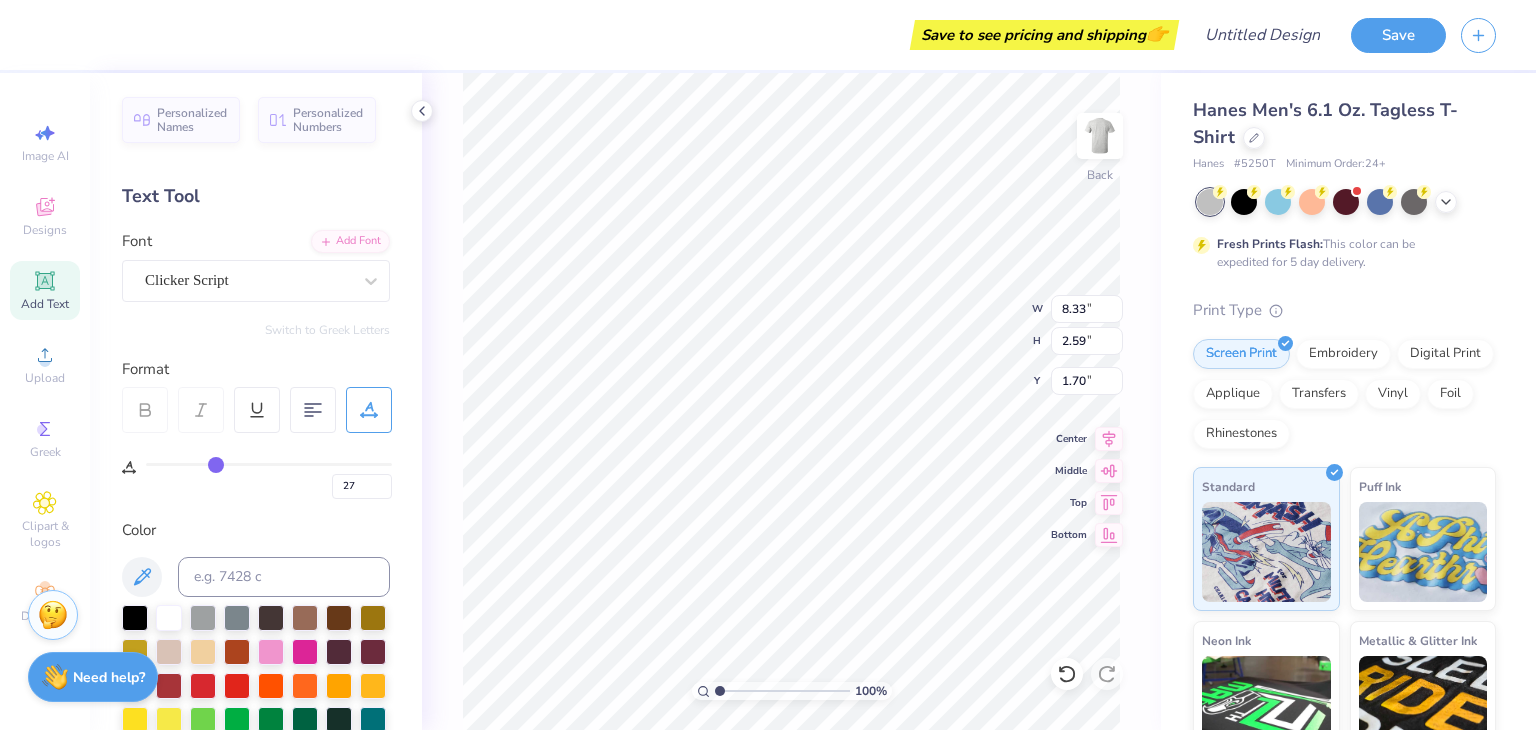 type on "28" 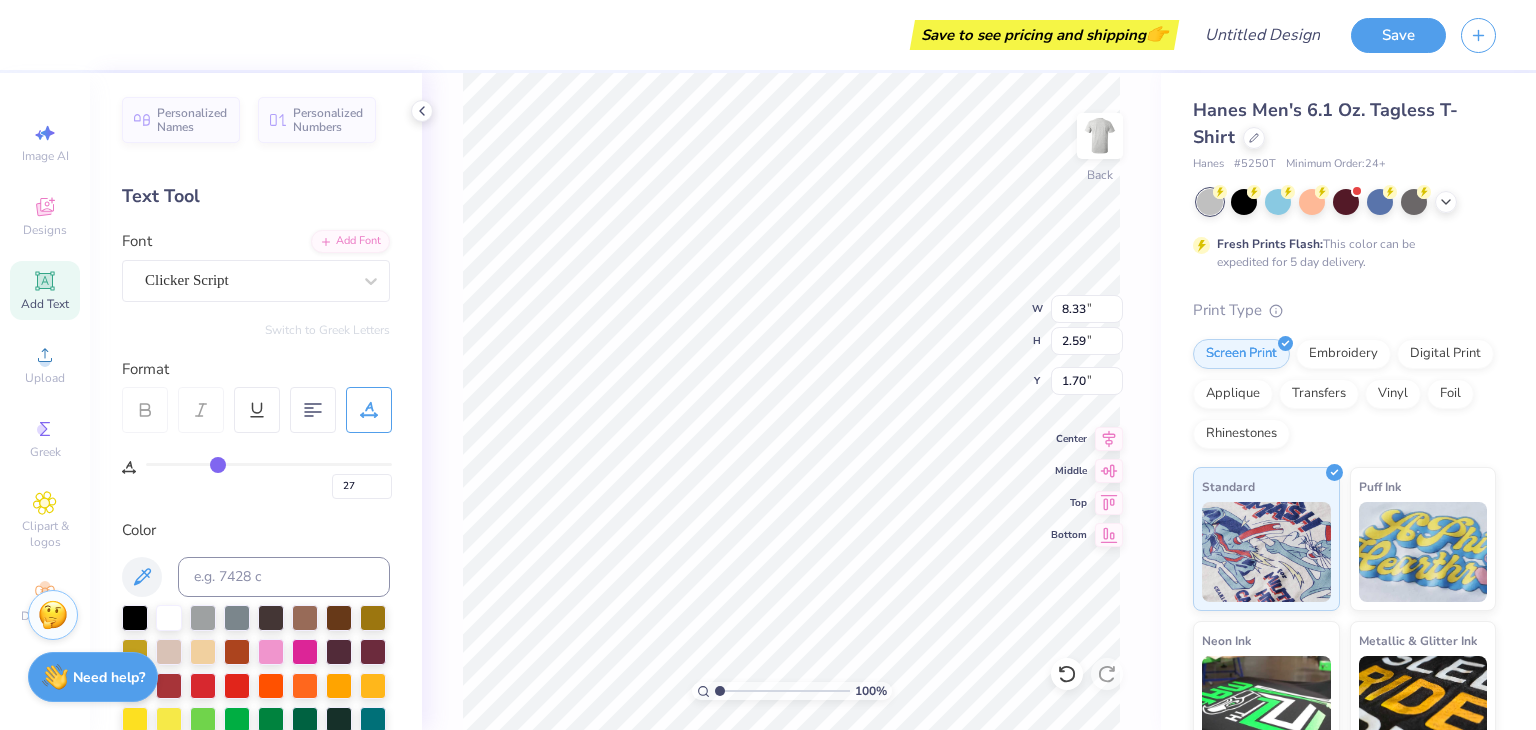 type on "28" 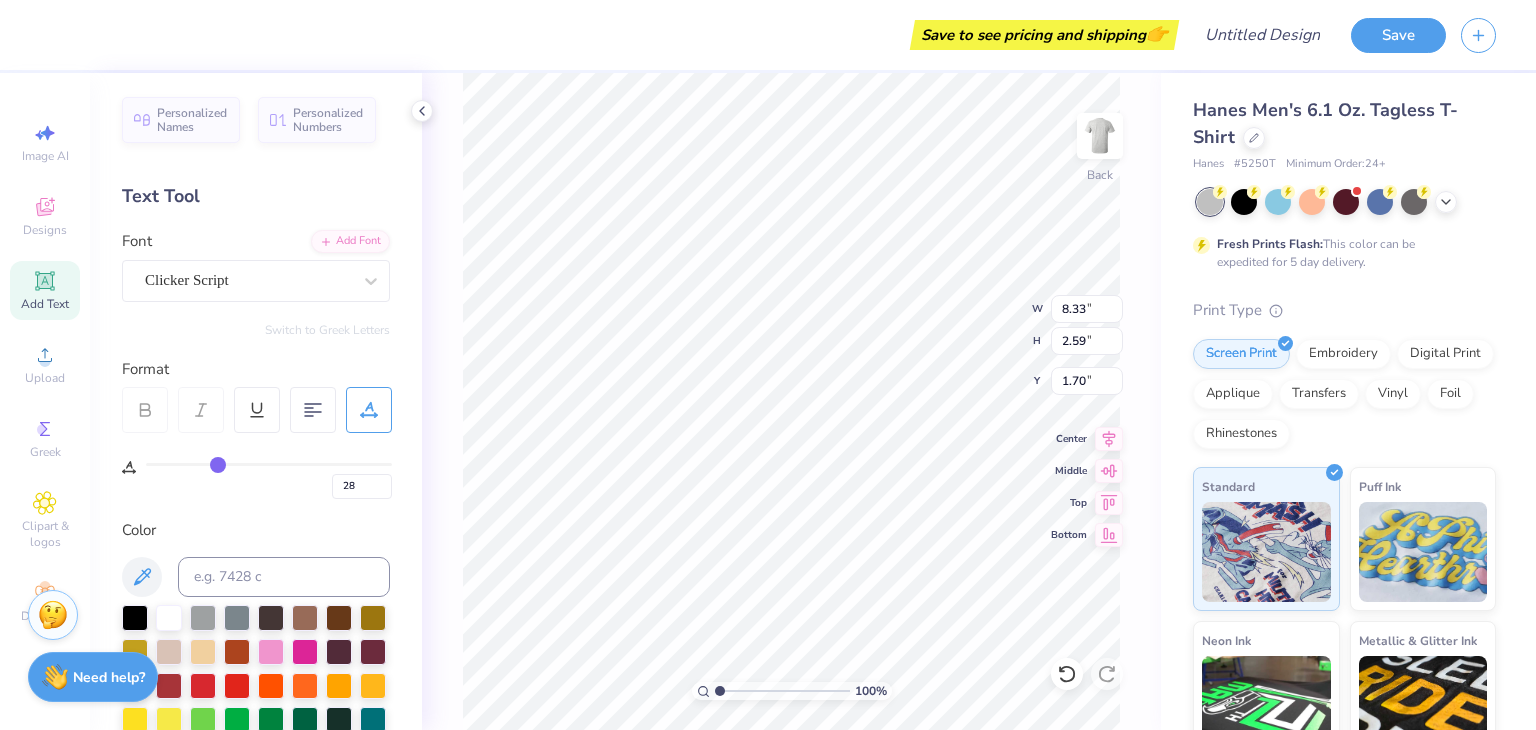 type on "29" 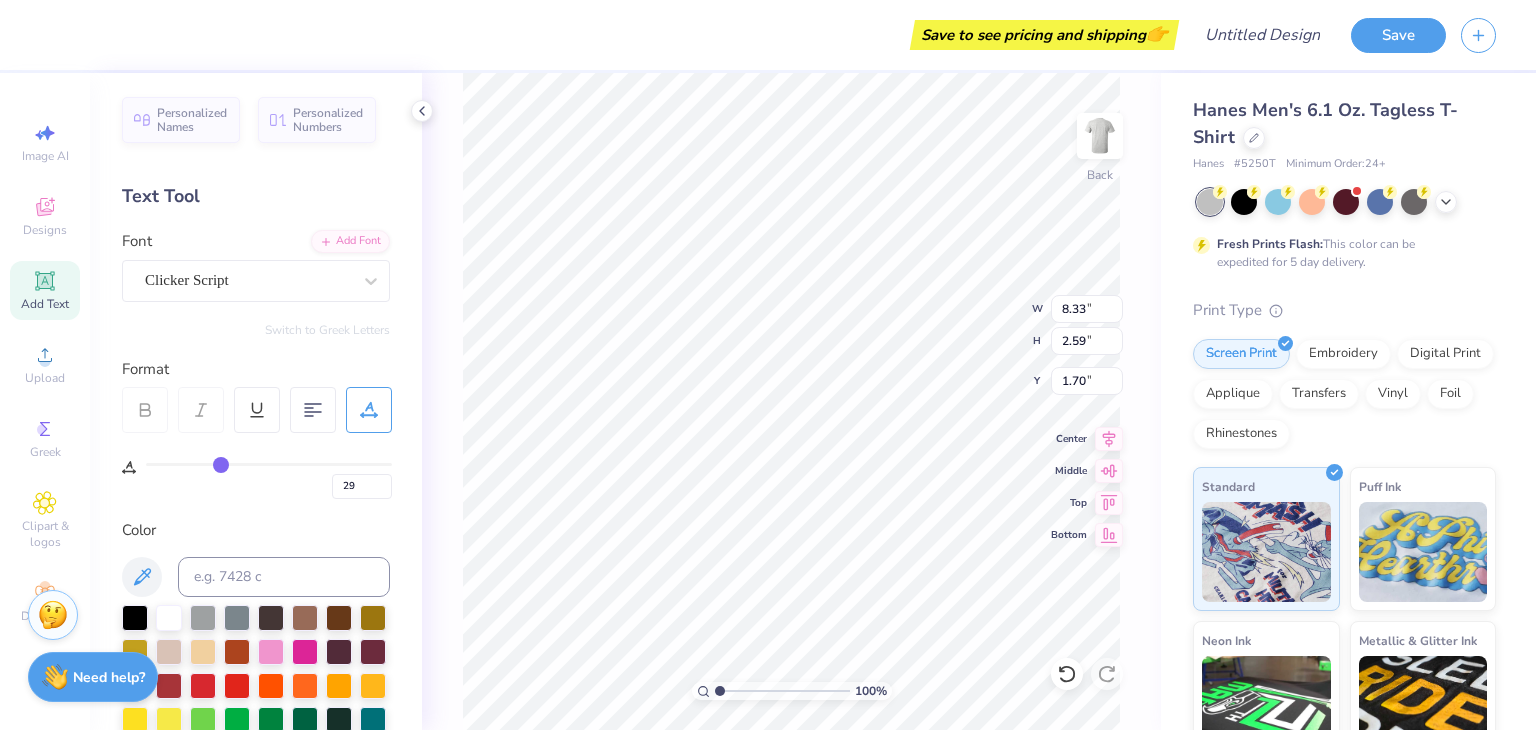 type on "30" 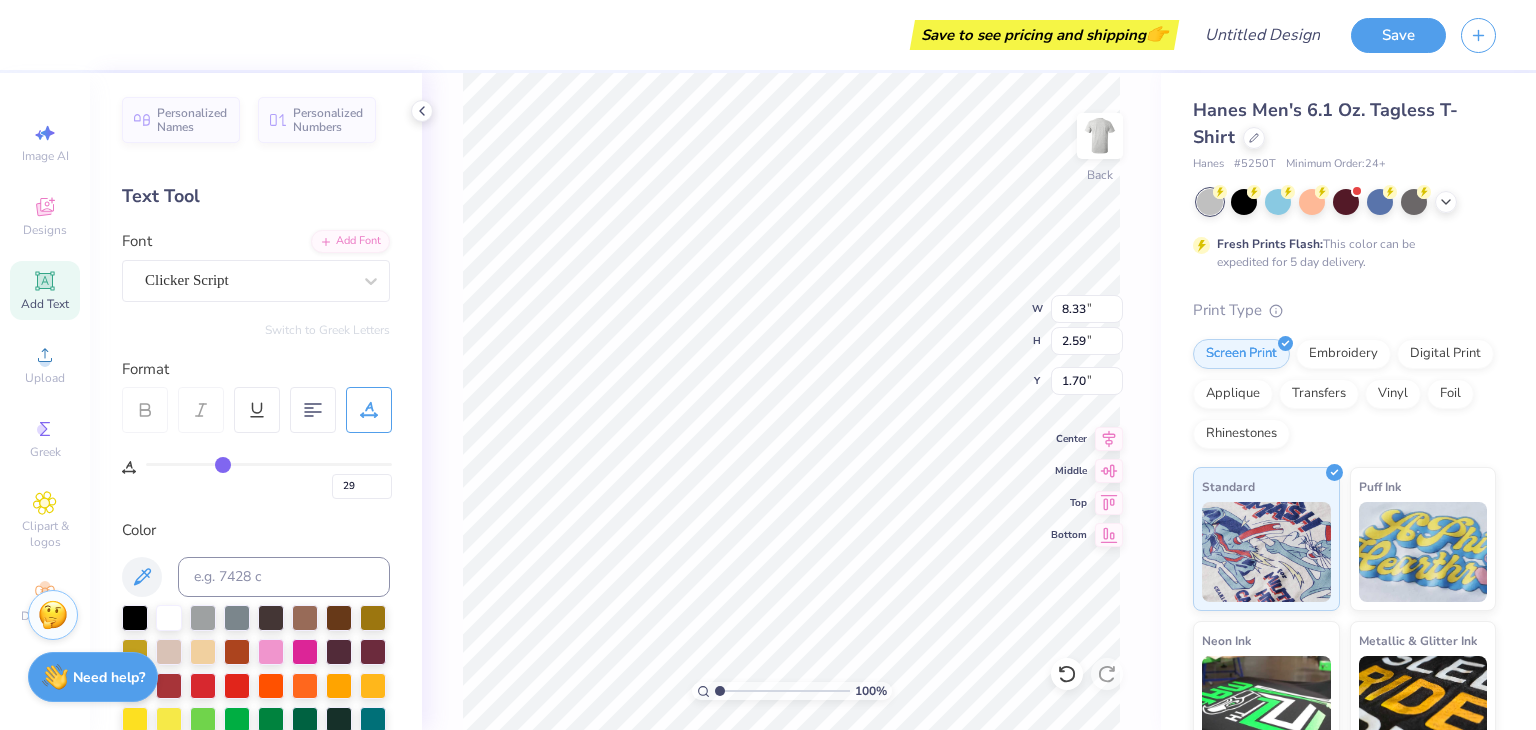 type on "30" 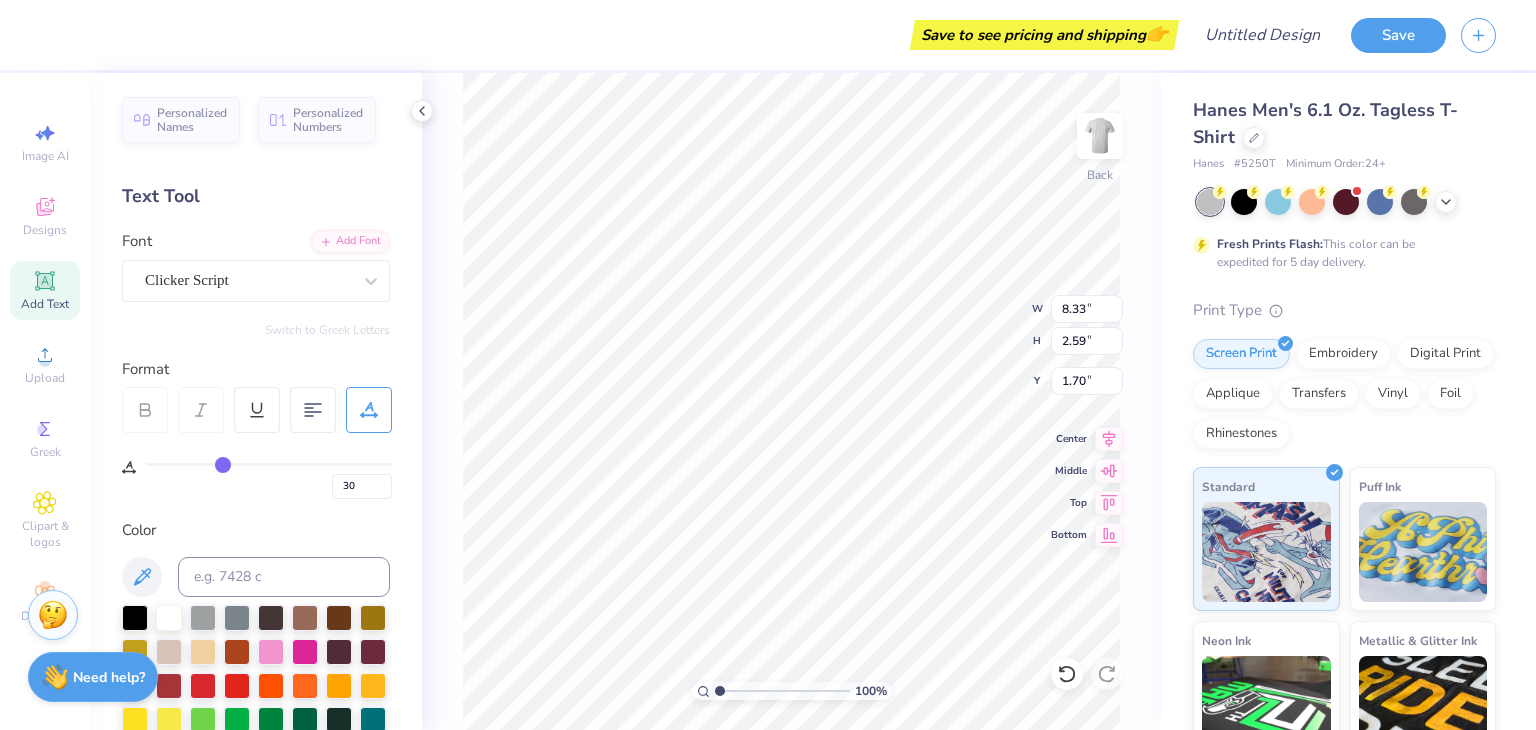 type on "31" 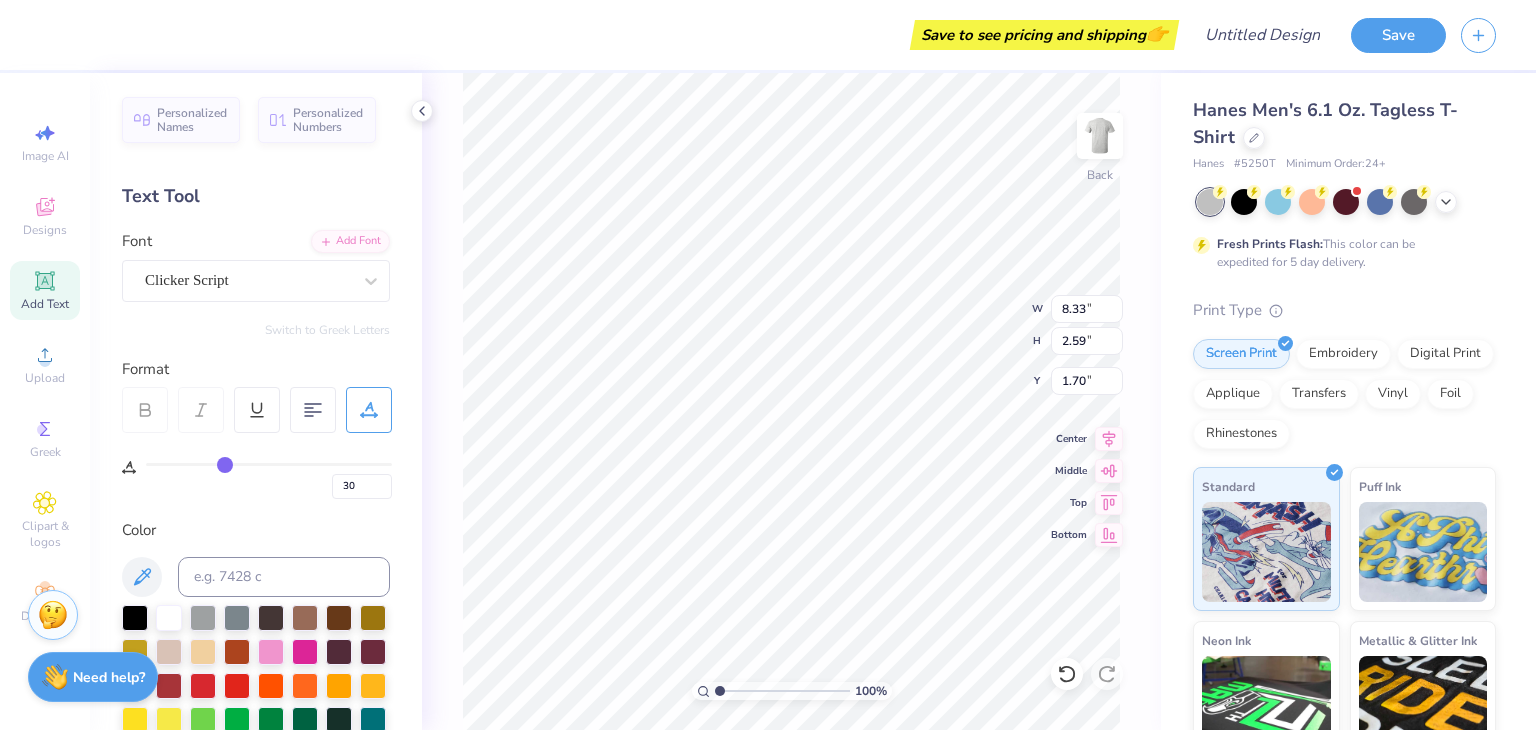 type on "31" 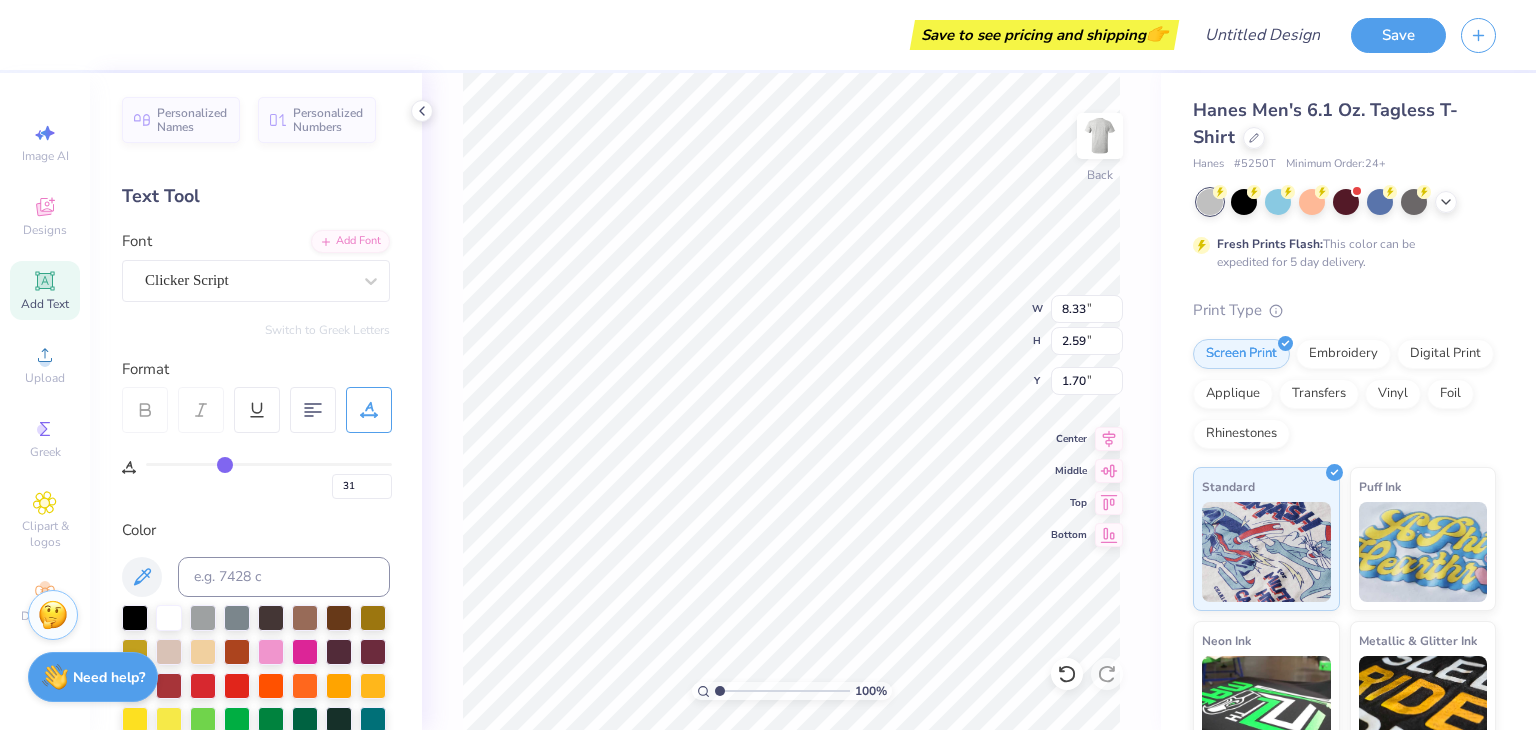 type on "33" 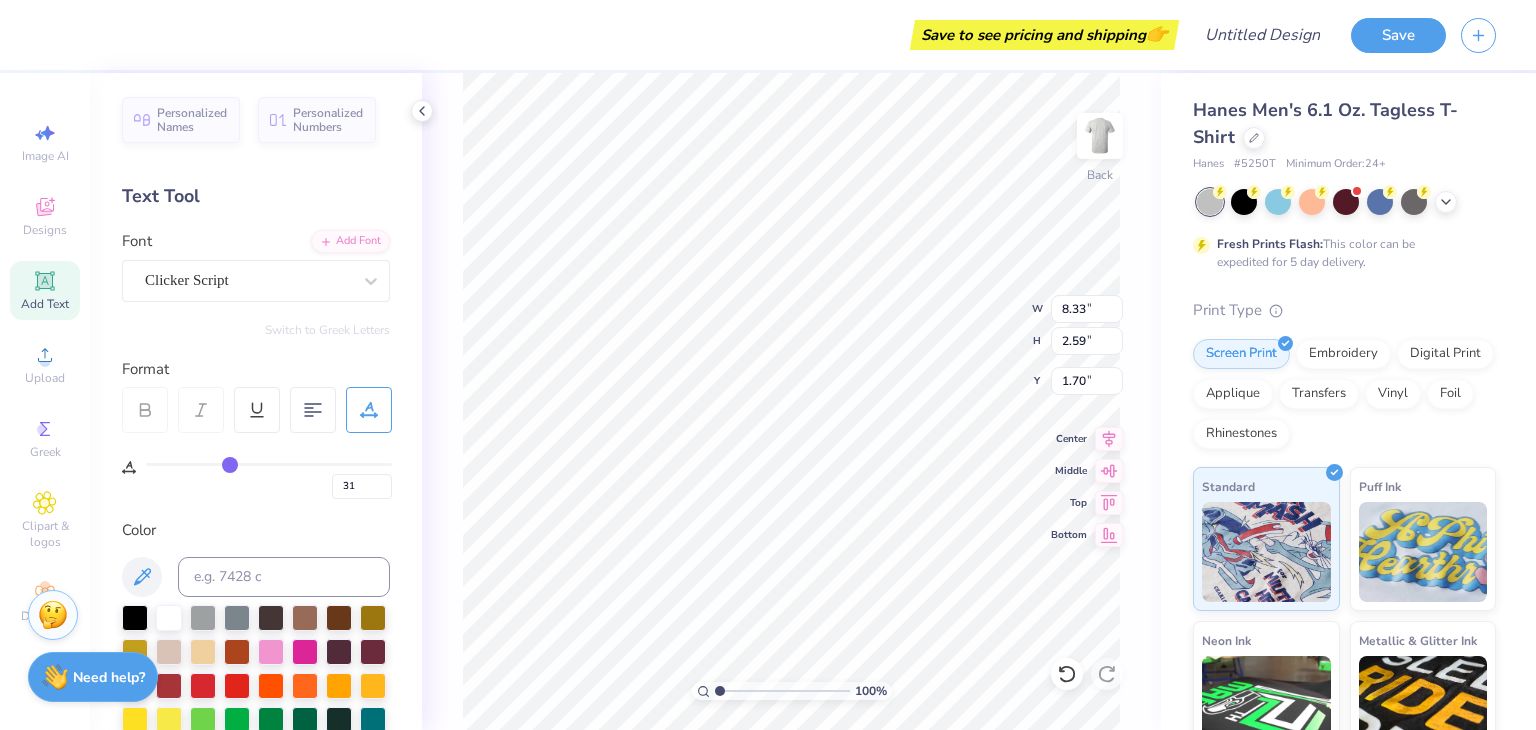 type on "33" 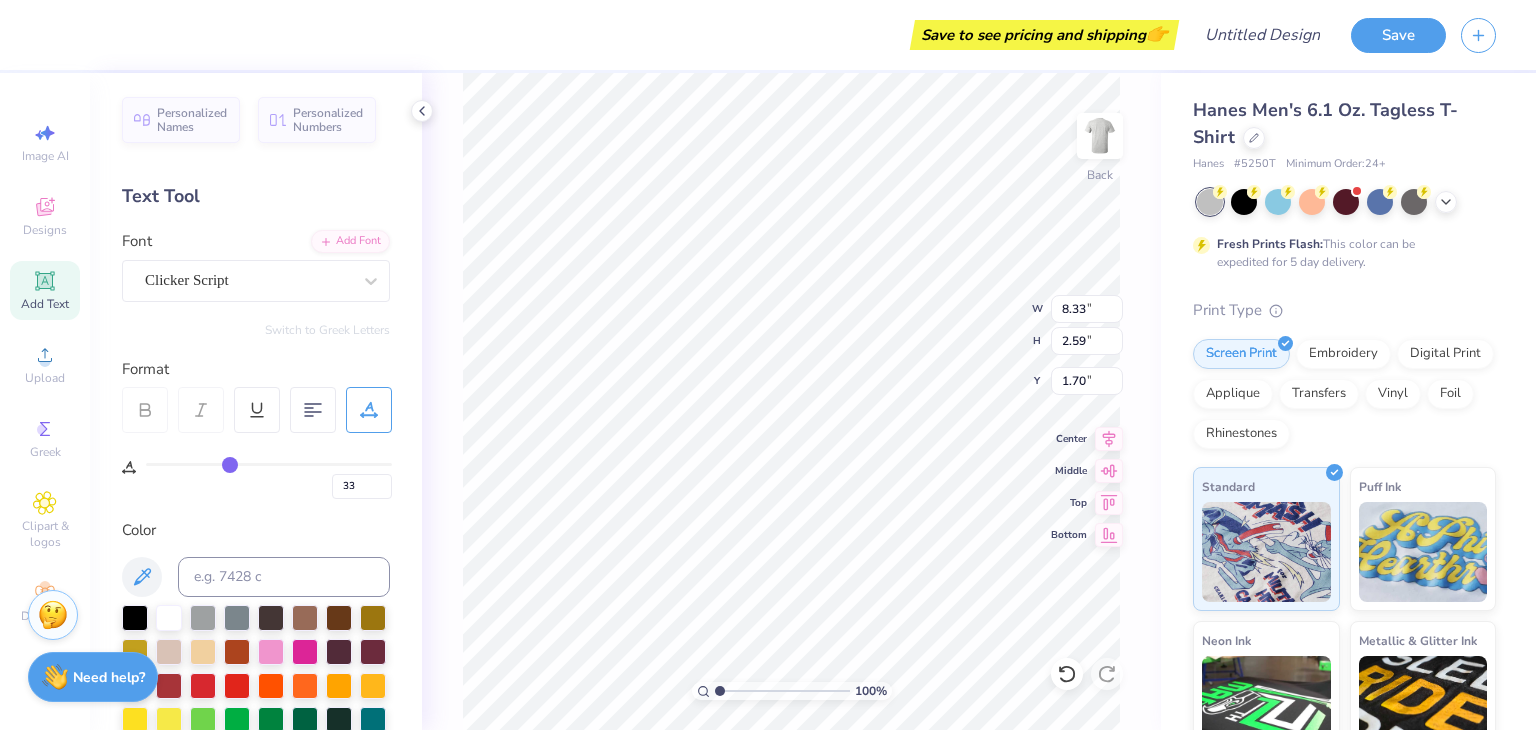 type on "34" 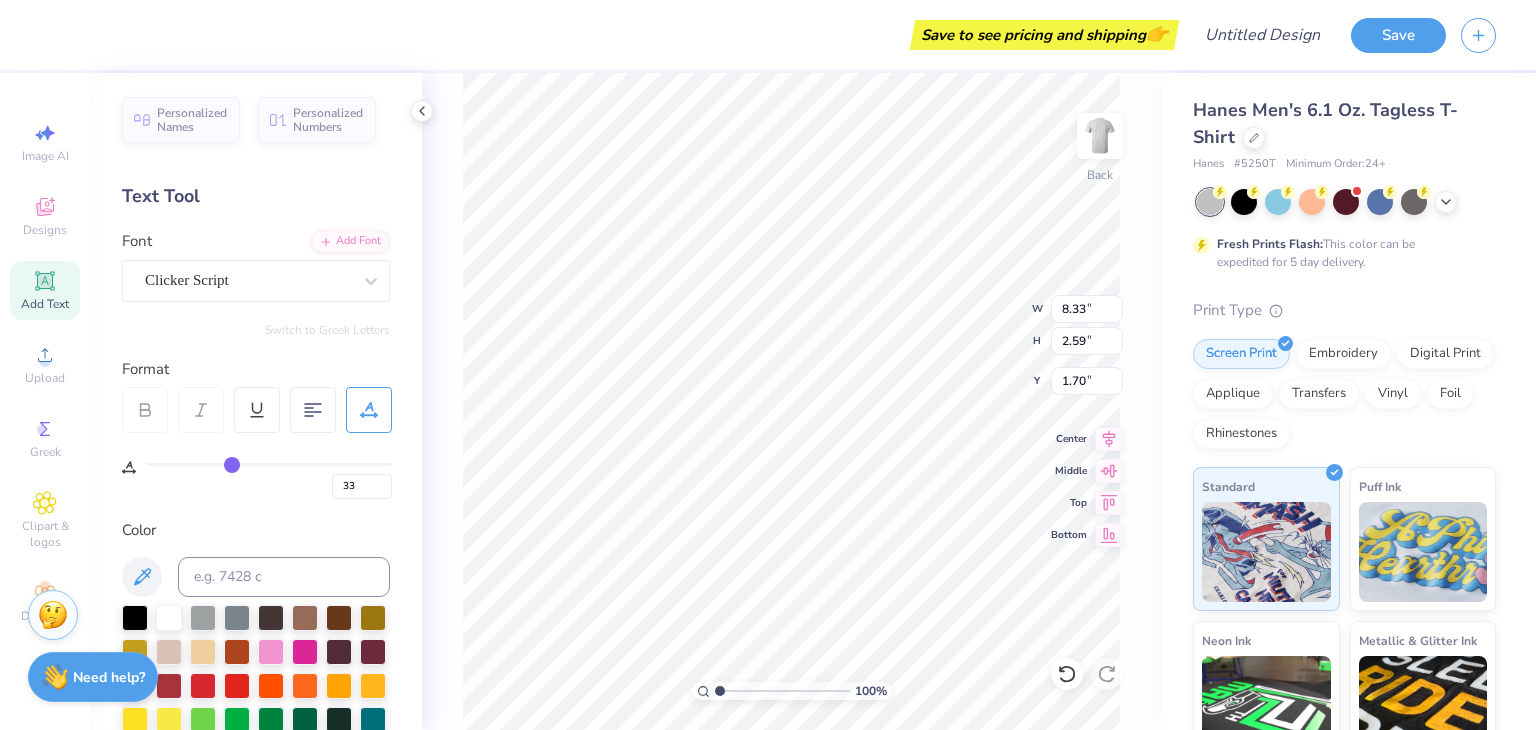type on "34" 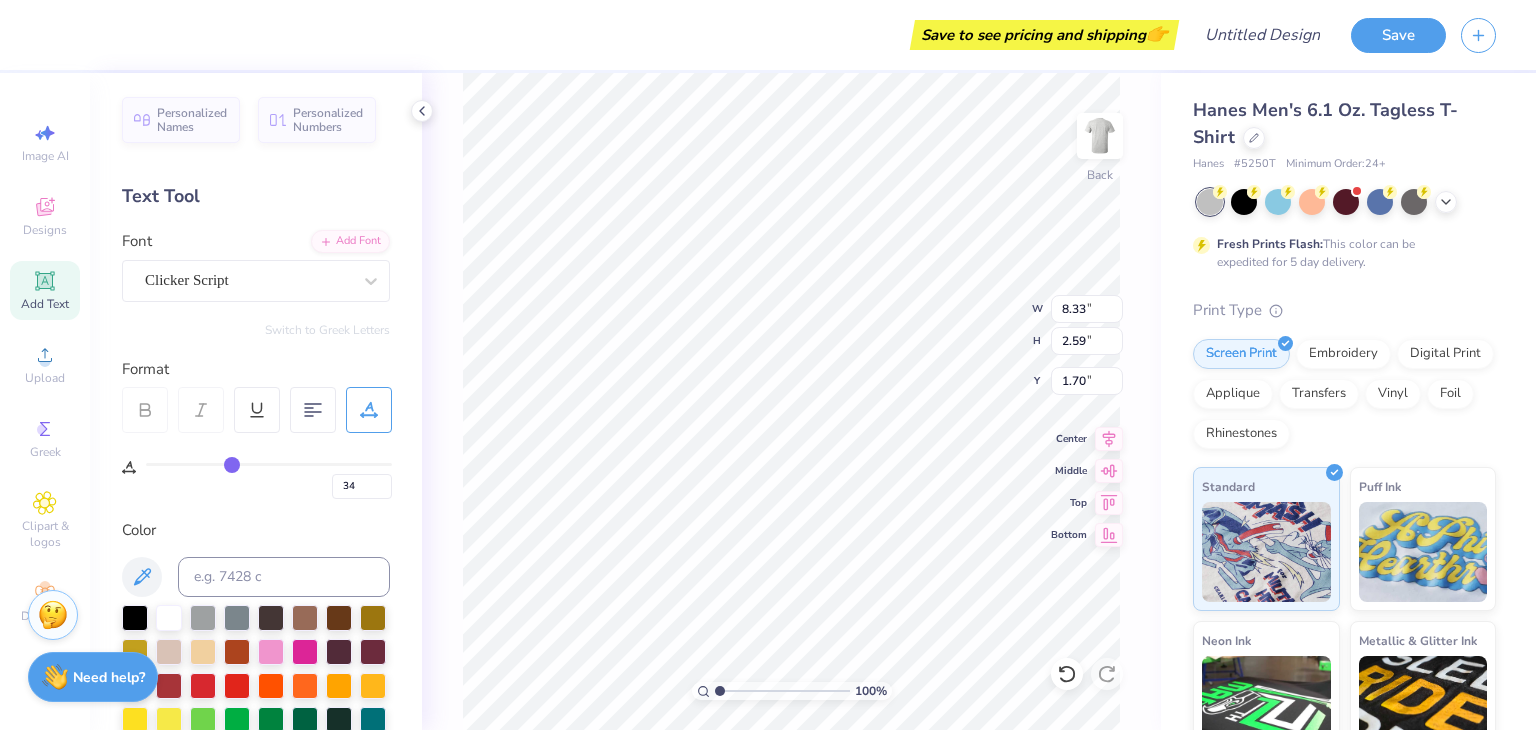 type on "35" 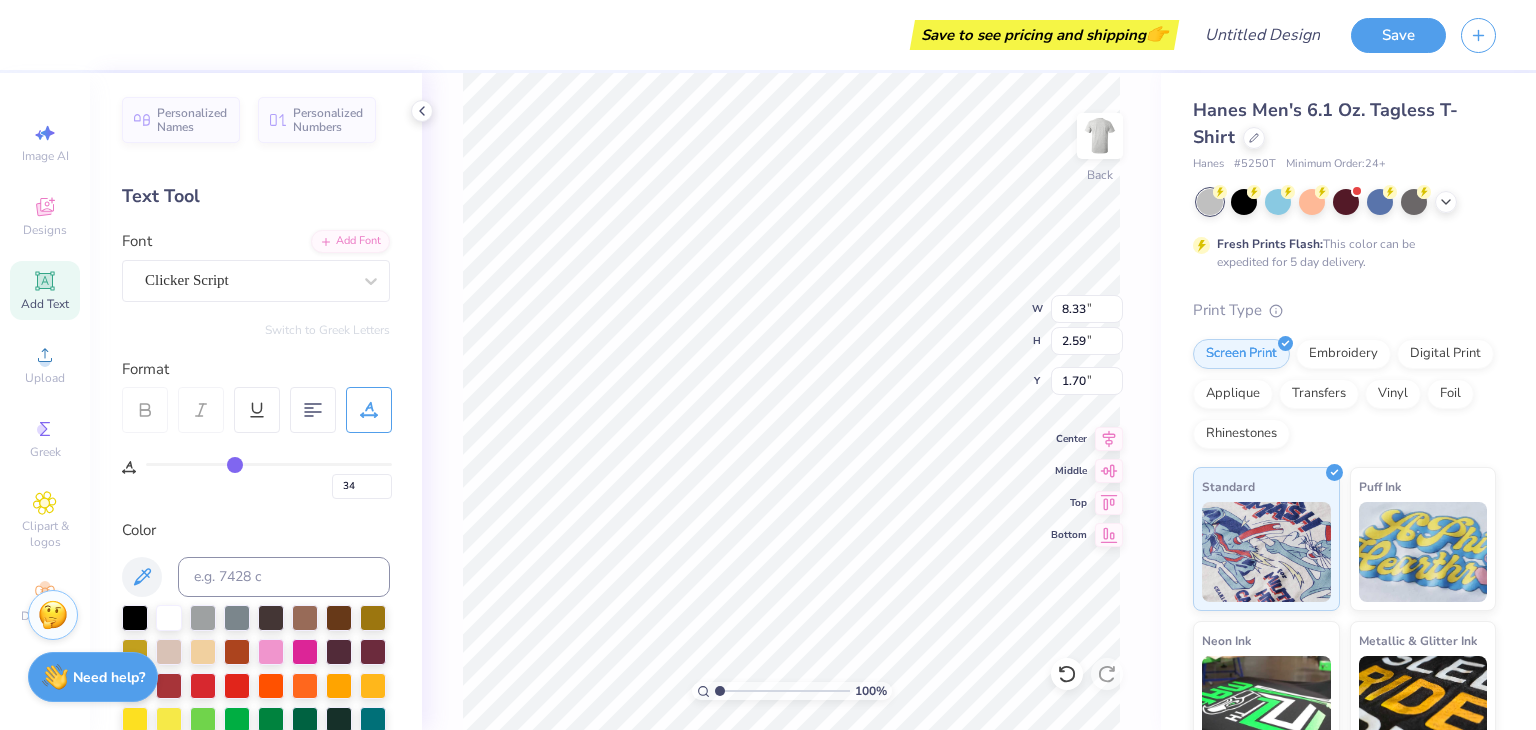 type on "35" 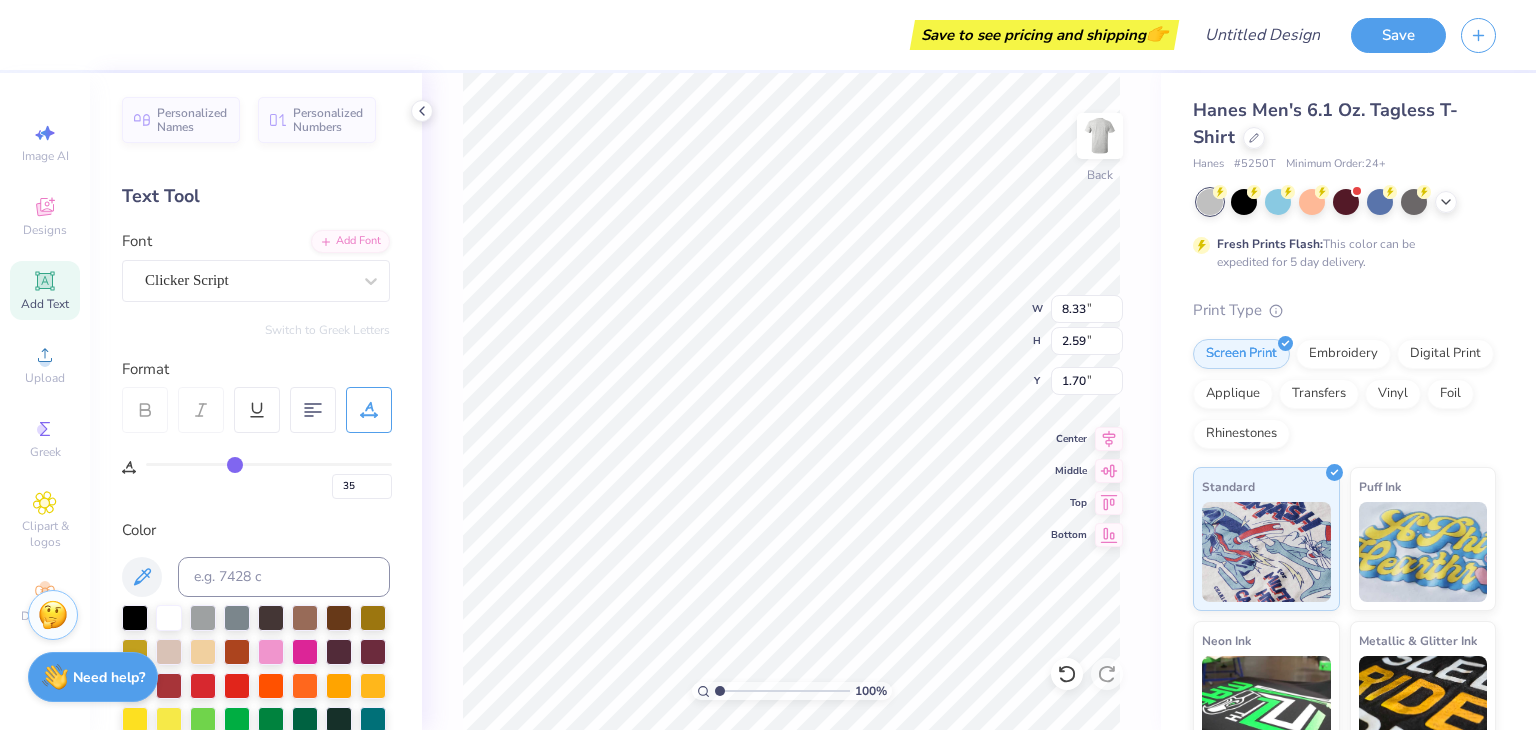 type on "36" 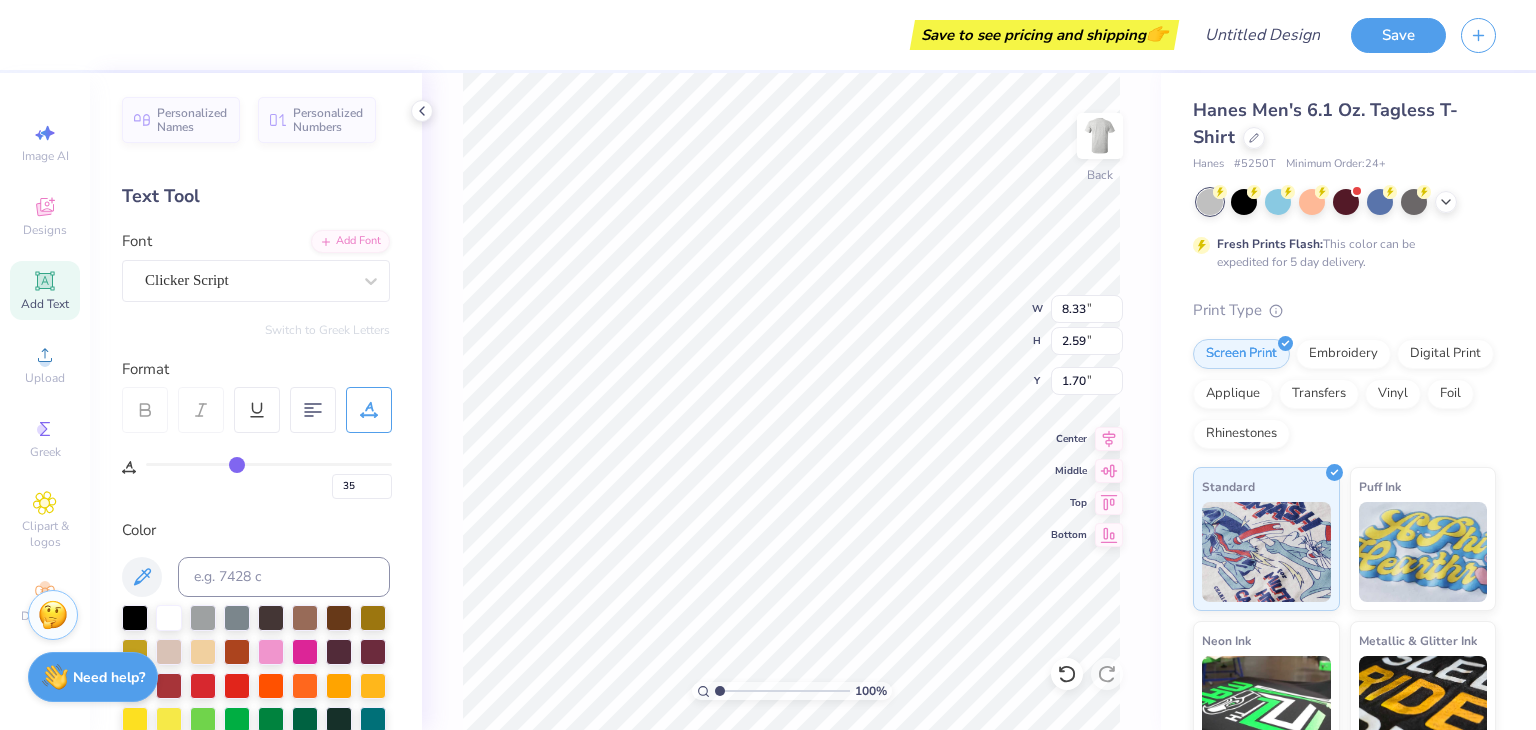 type on "36" 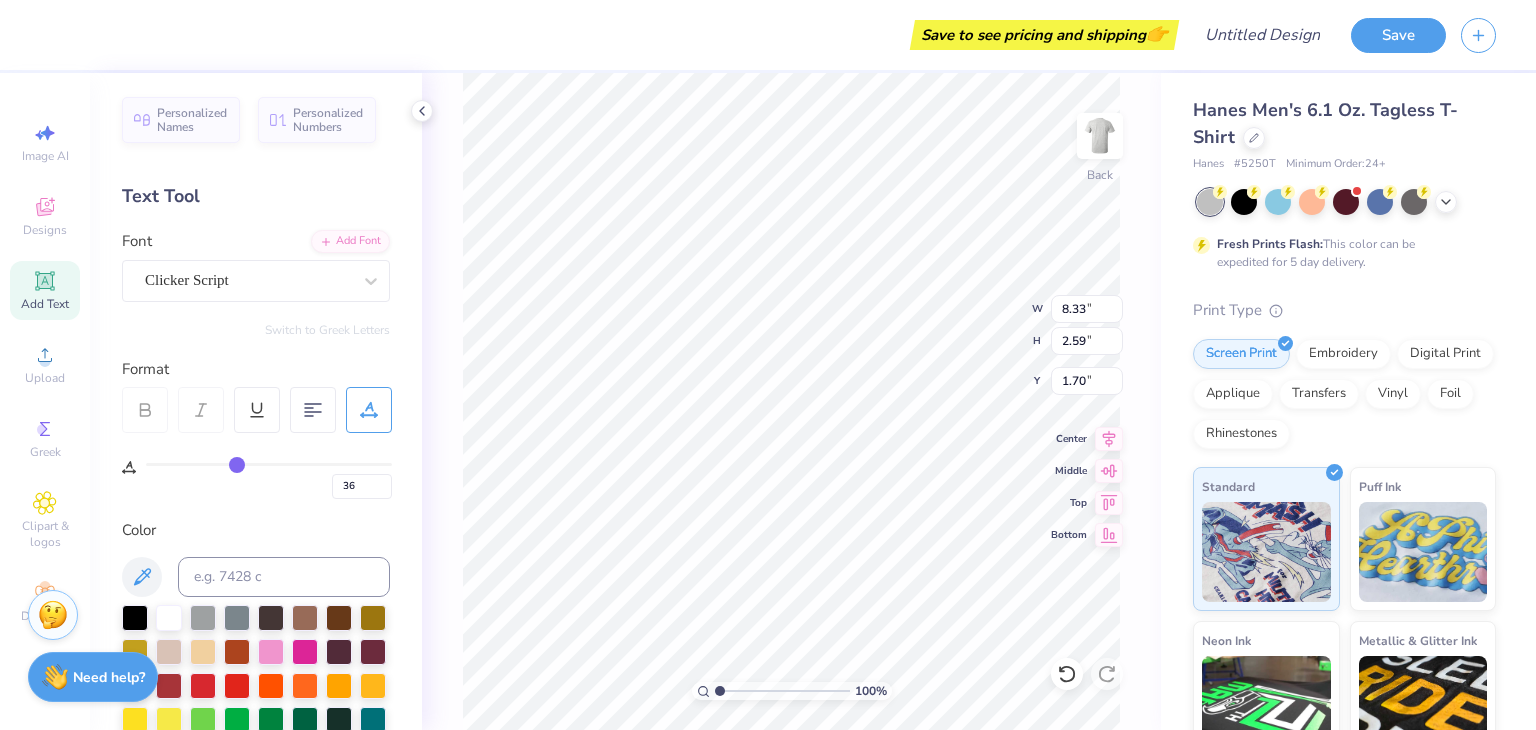 type on "37" 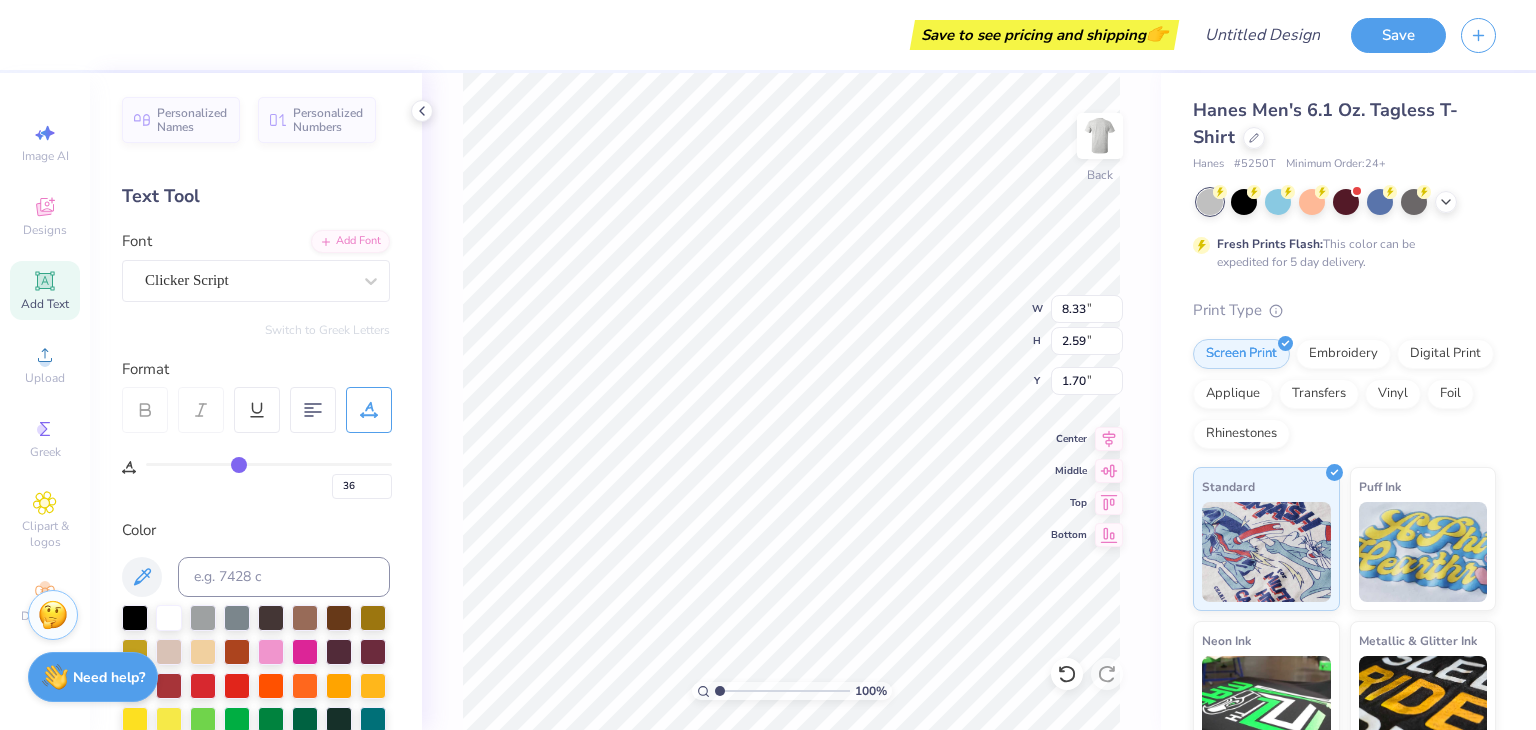 type on "37" 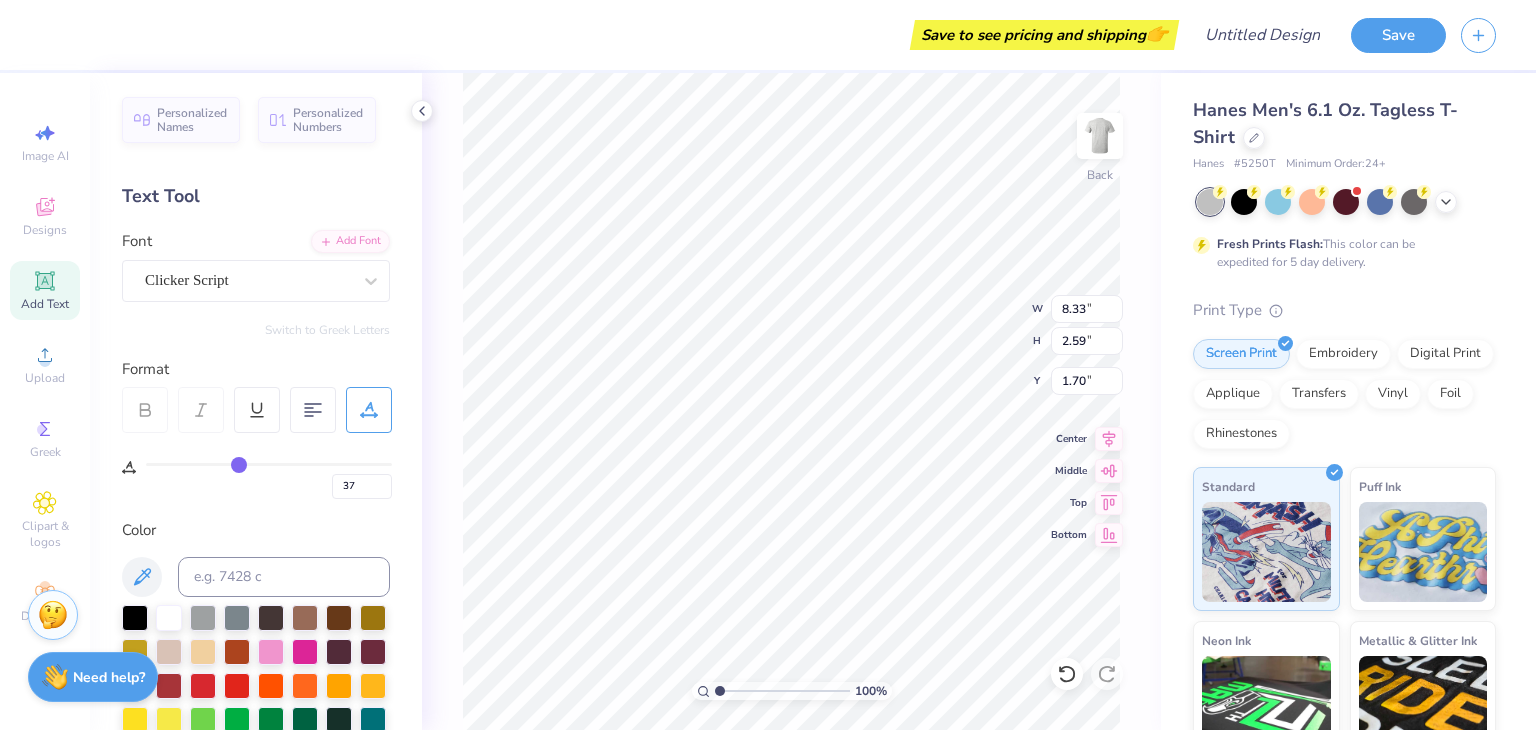 type on "38" 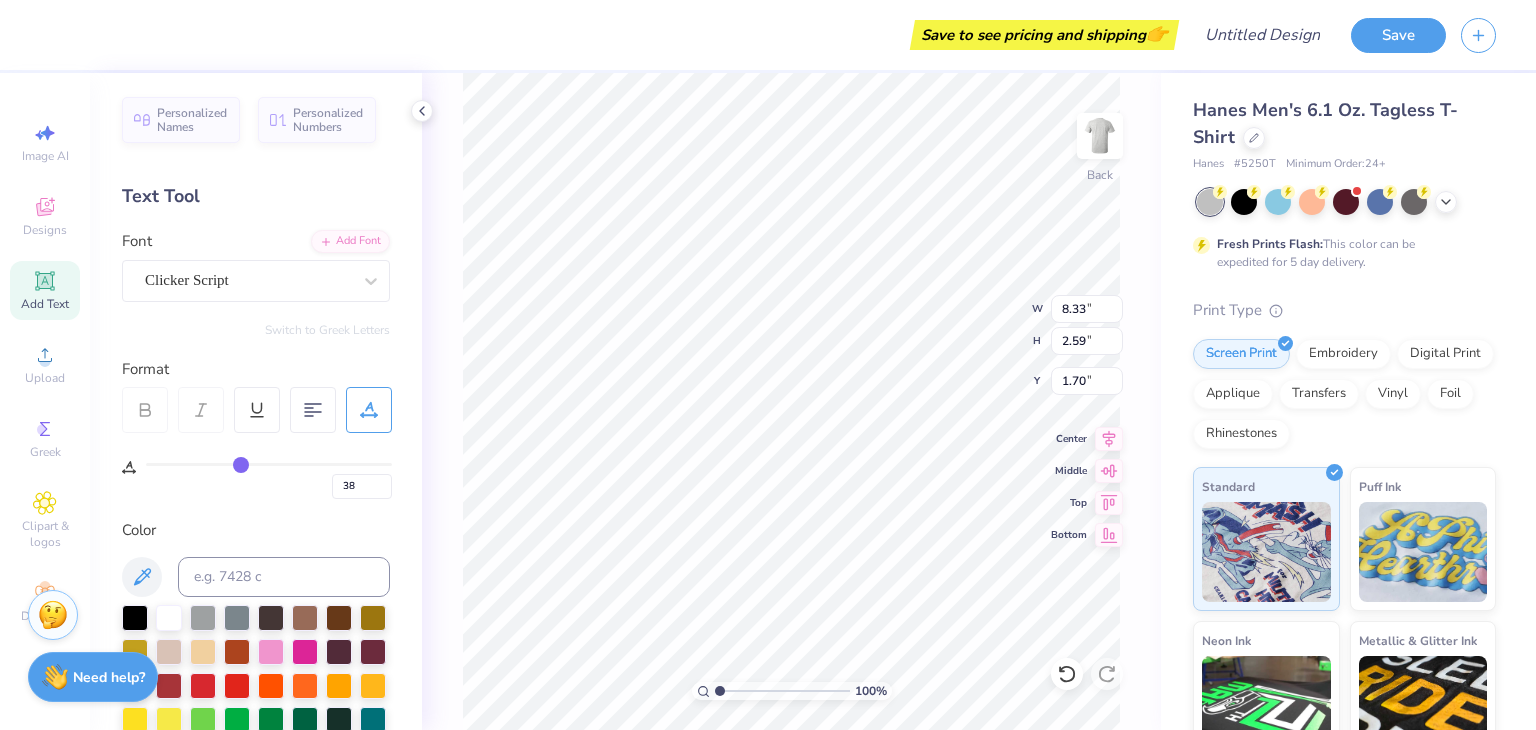 type on "39" 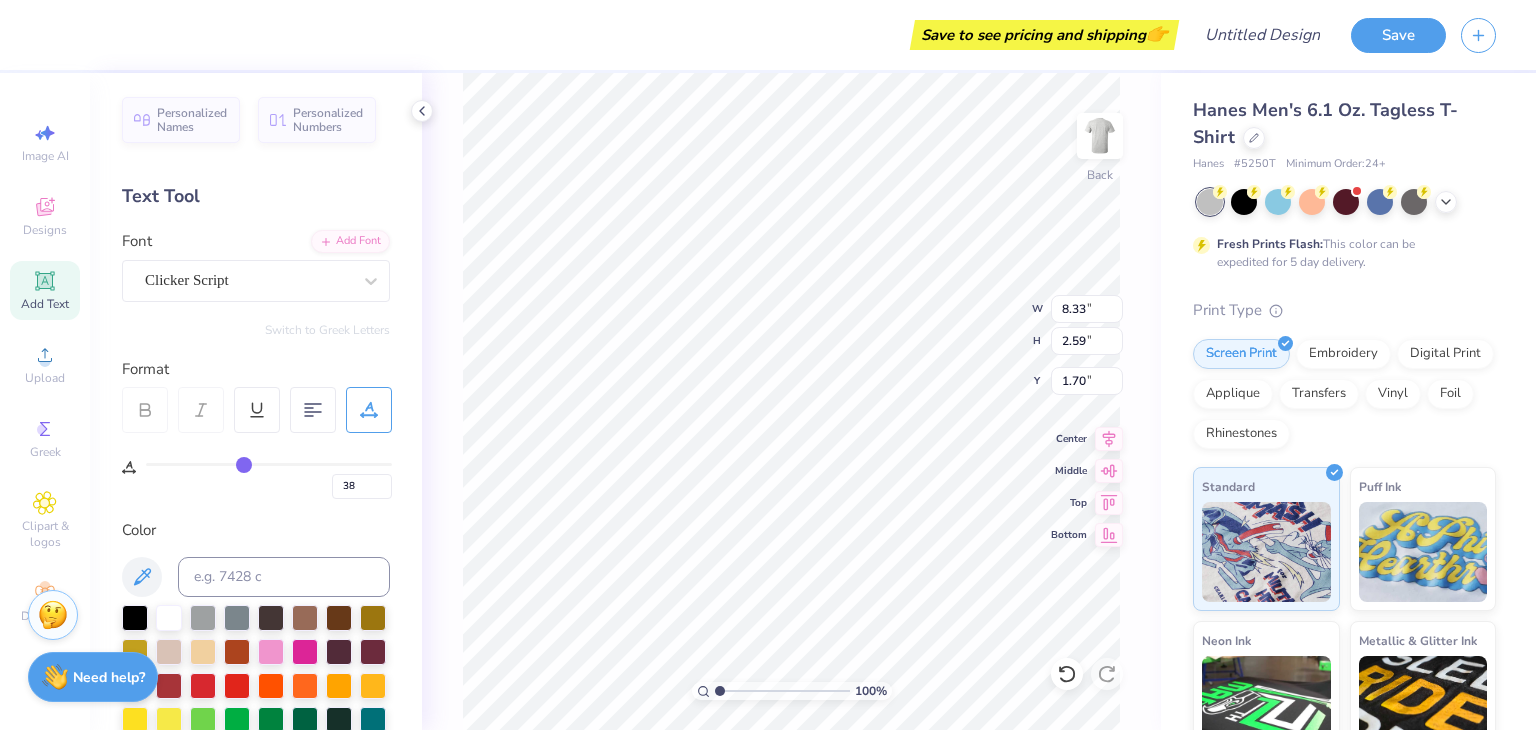 type on "39" 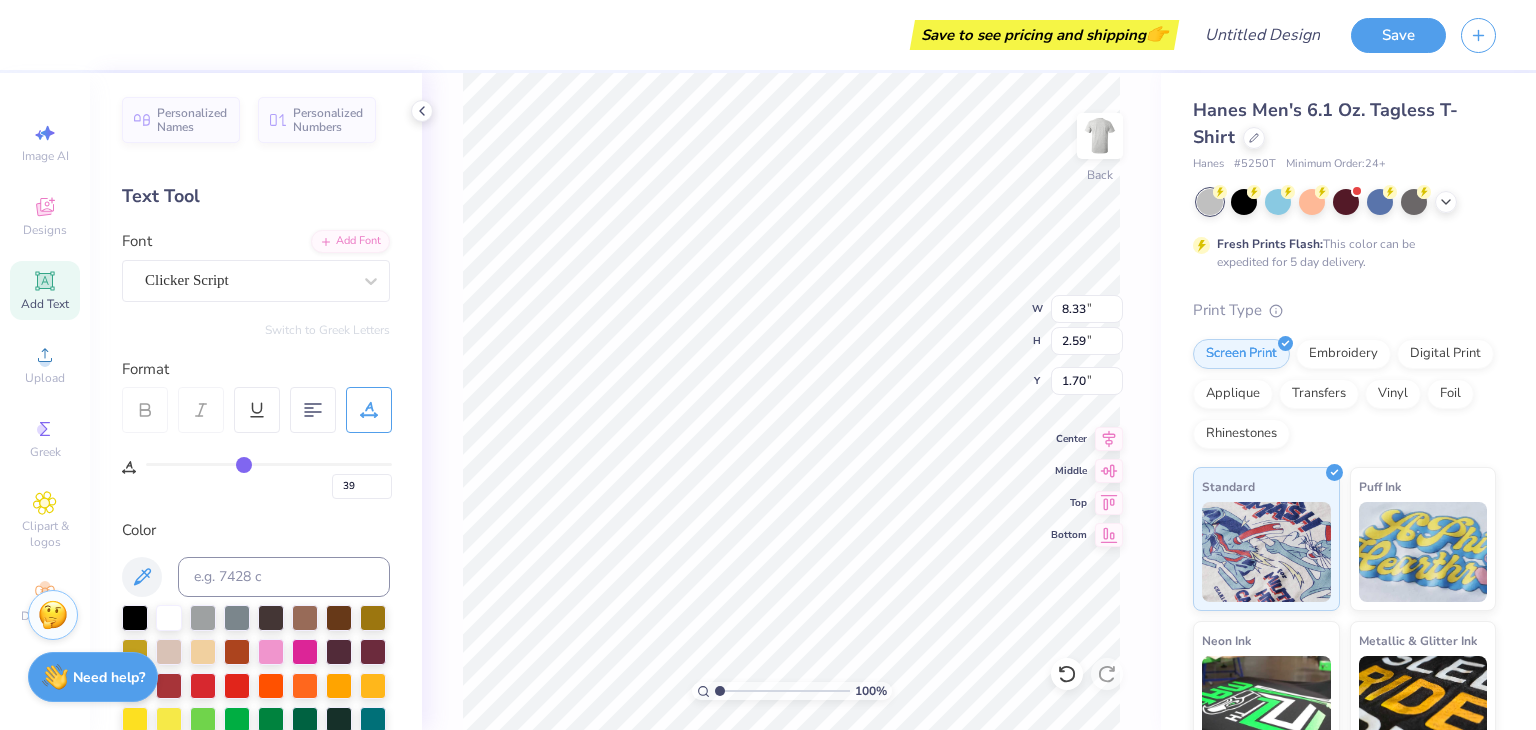 type on "40" 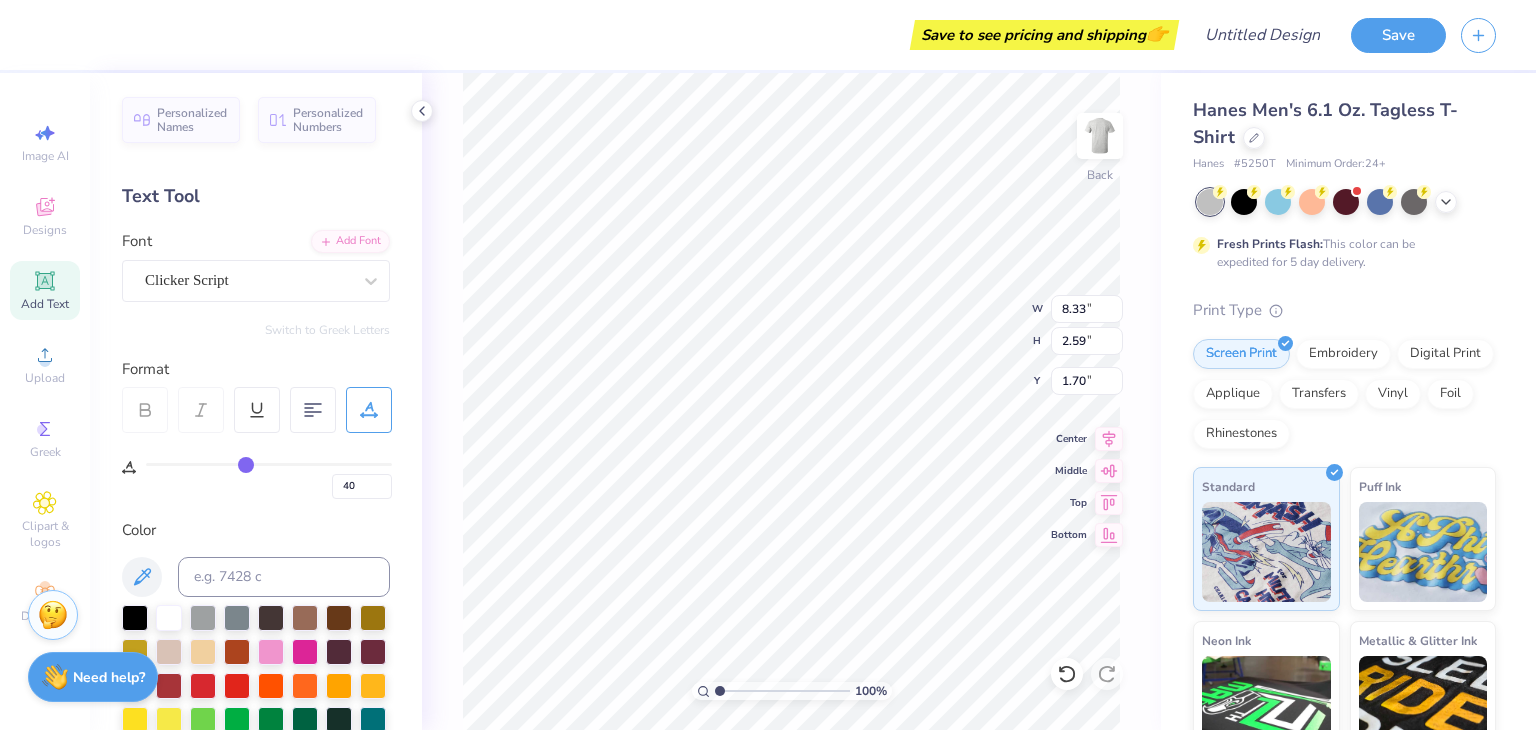 type on "41" 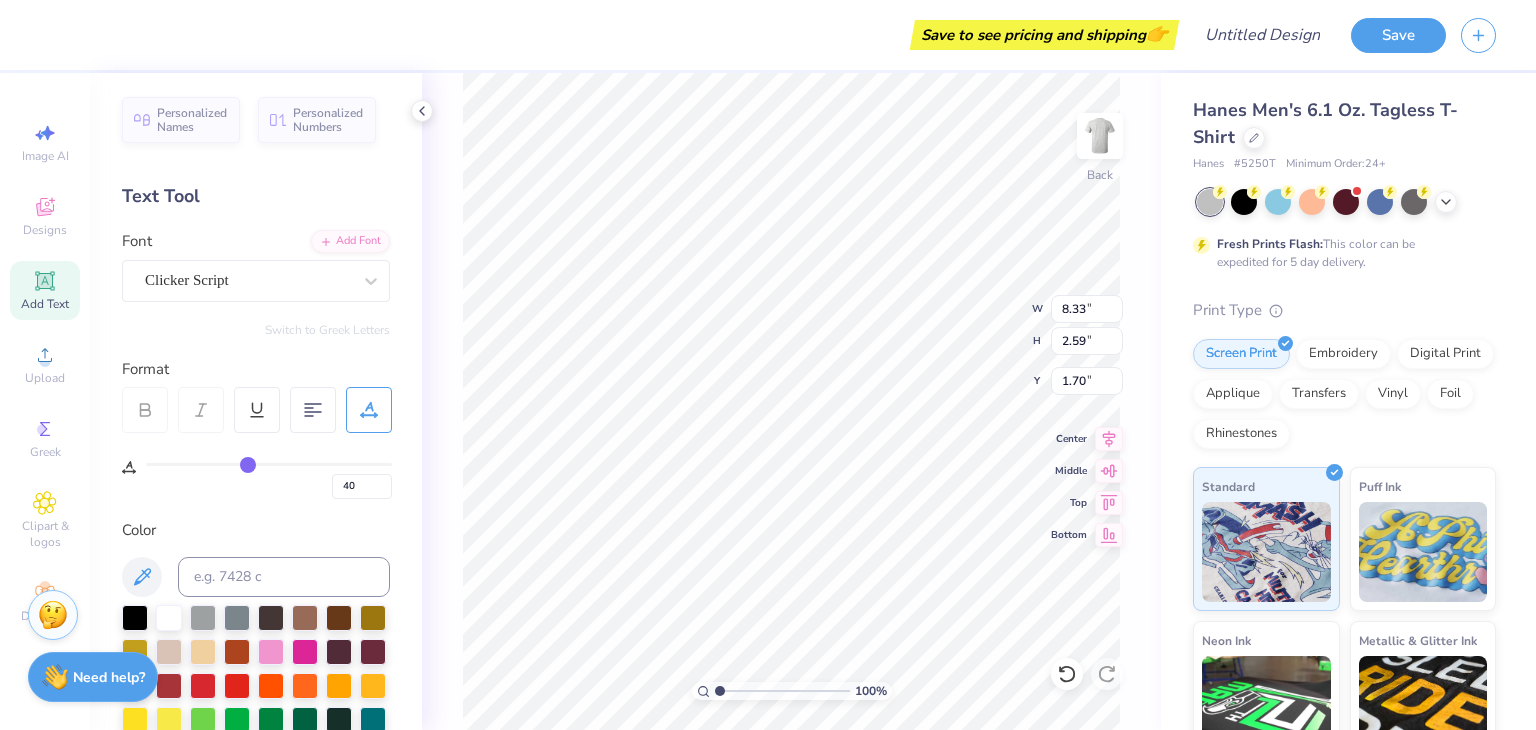 type on "41" 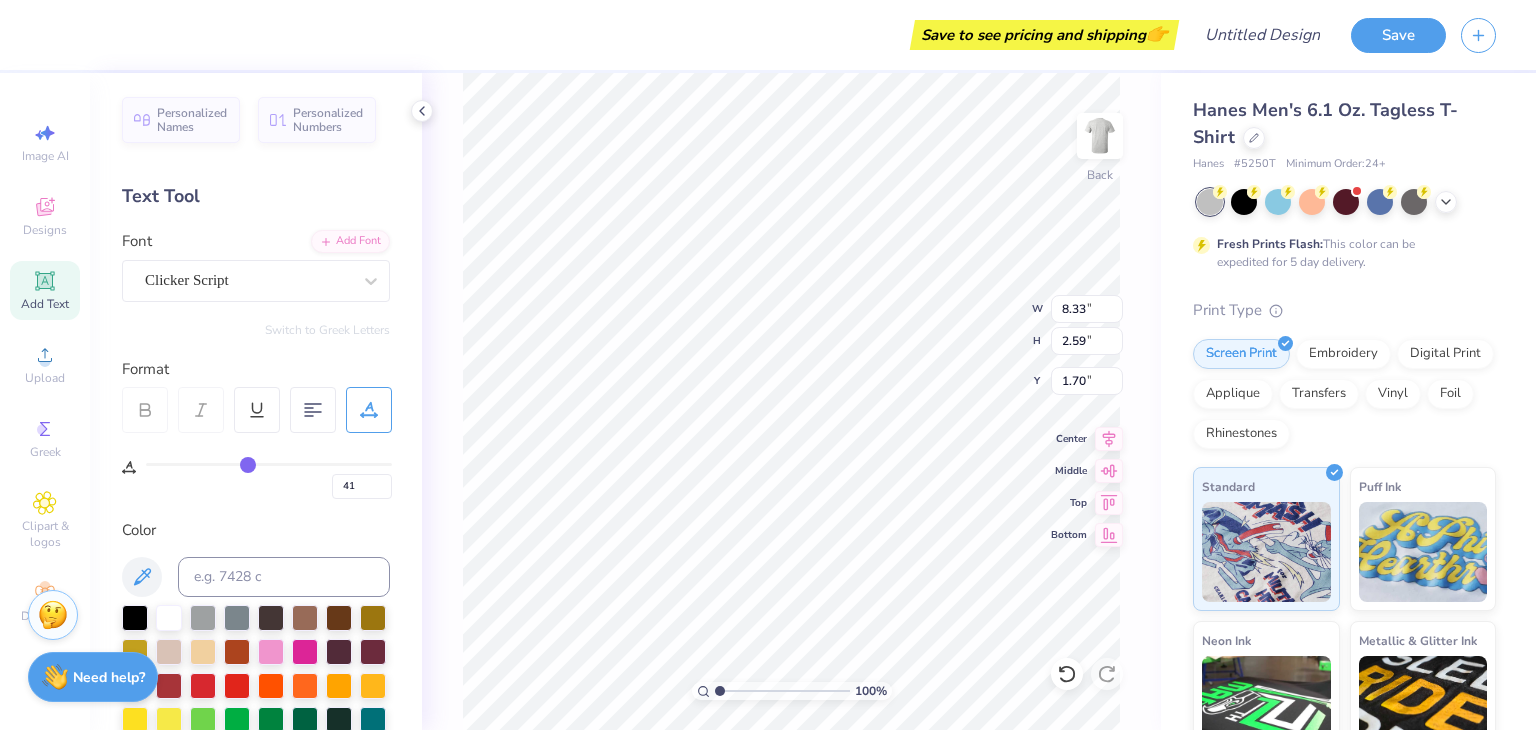 type on "42" 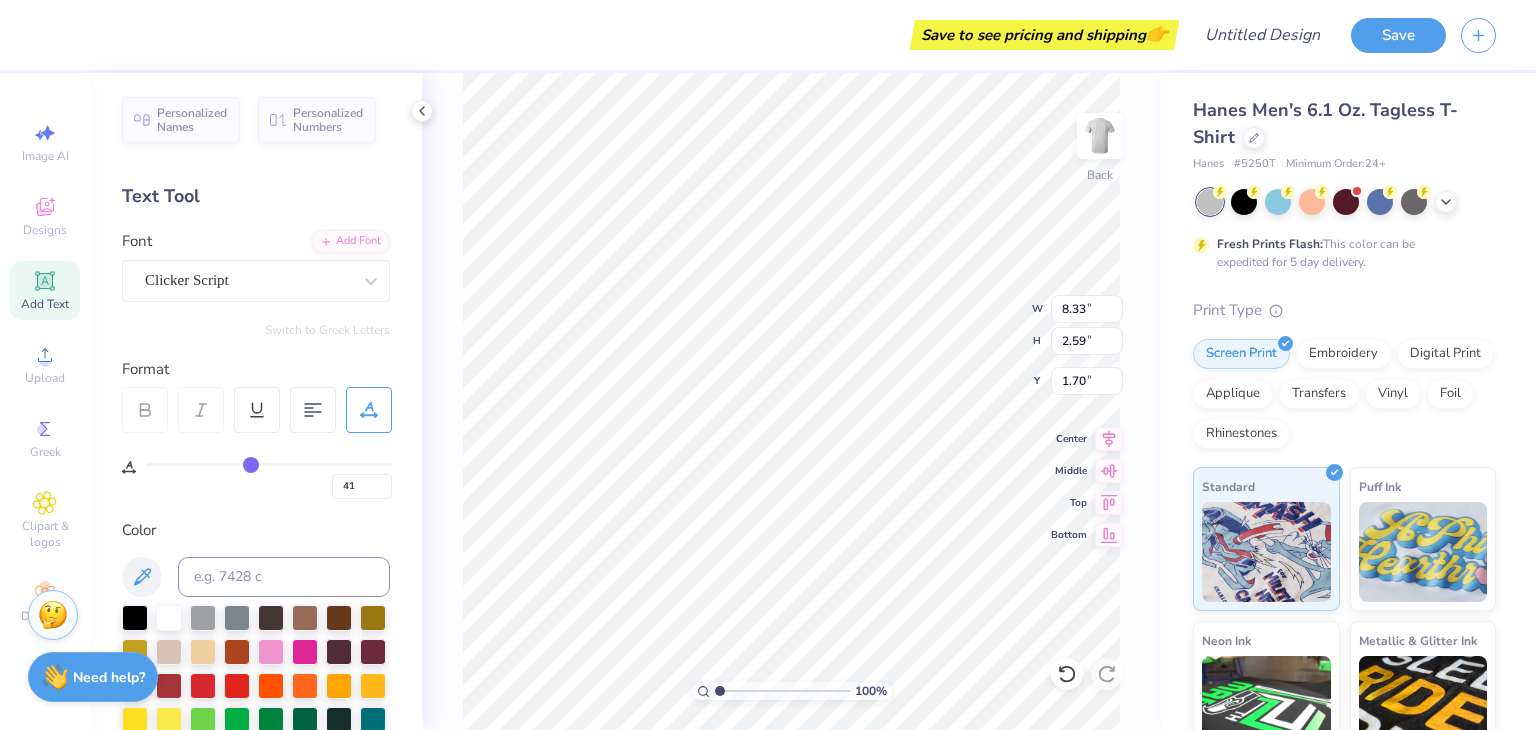 type on "42" 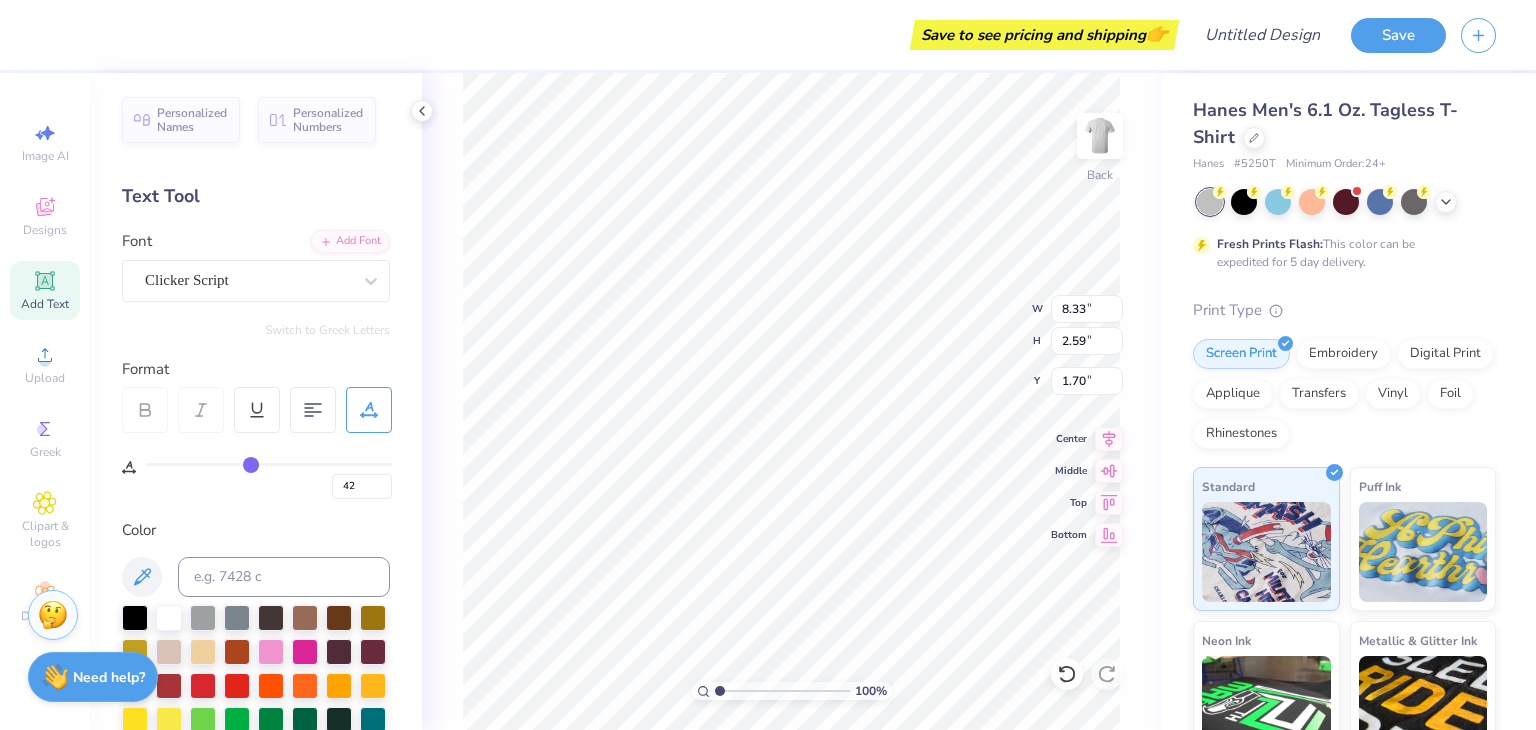 type on "43" 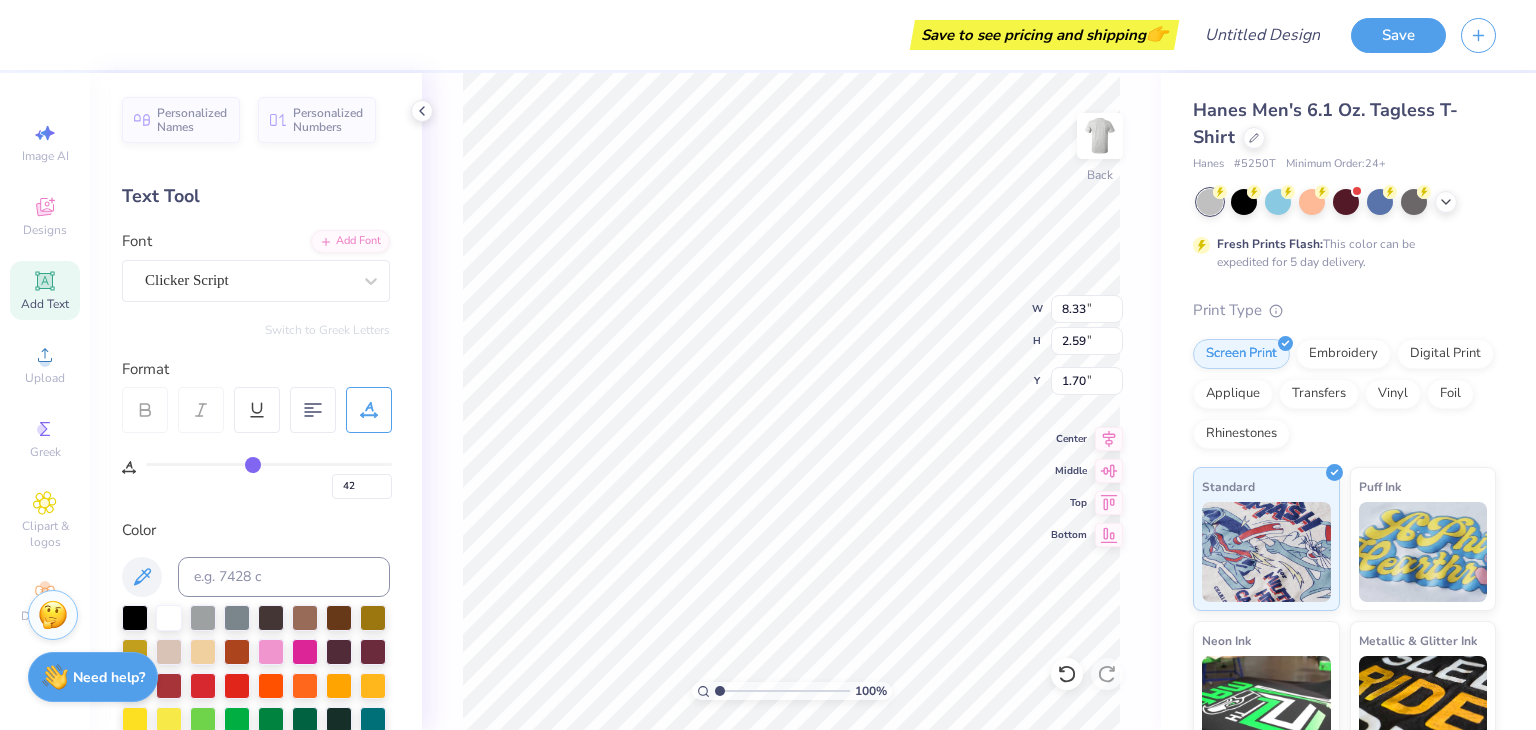 type on "43" 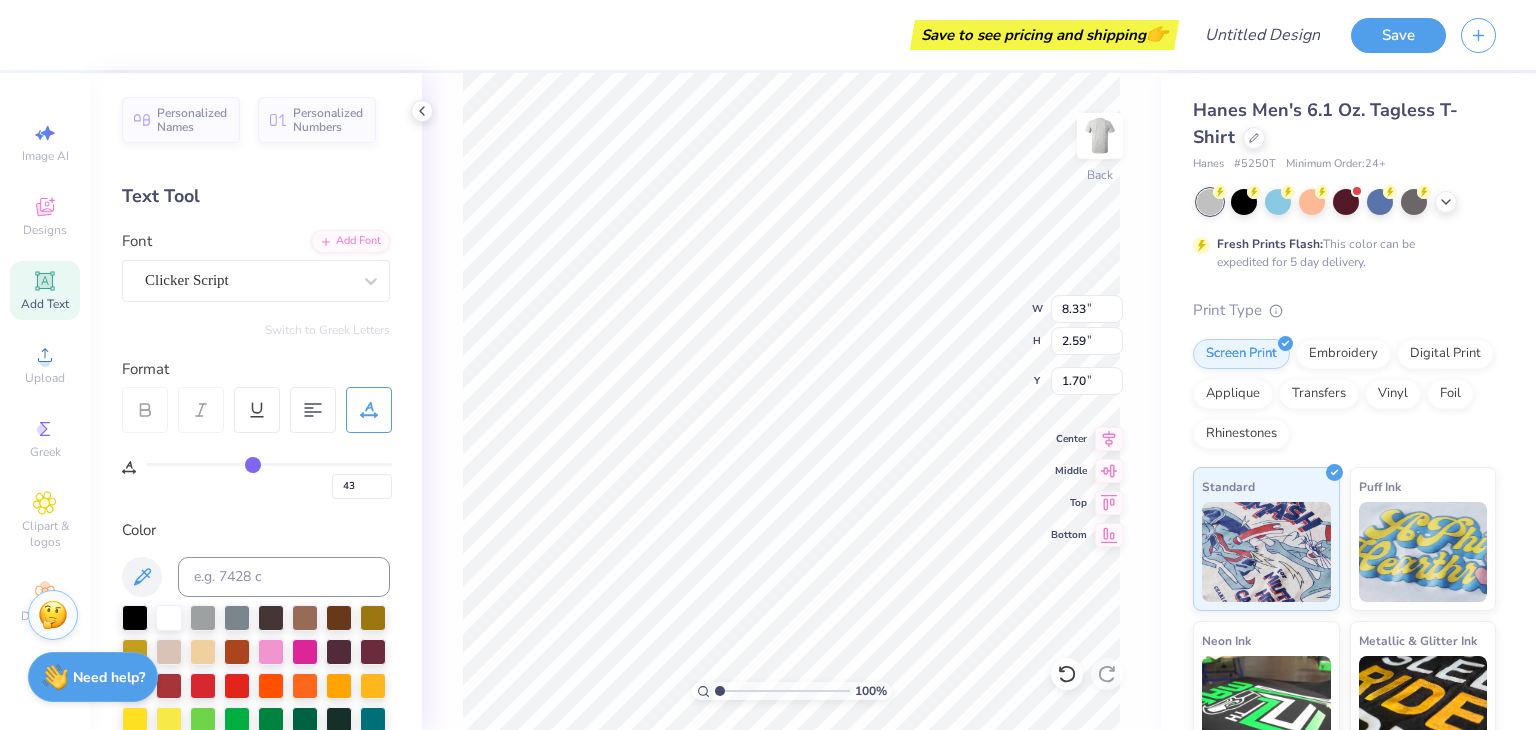 type on "44" 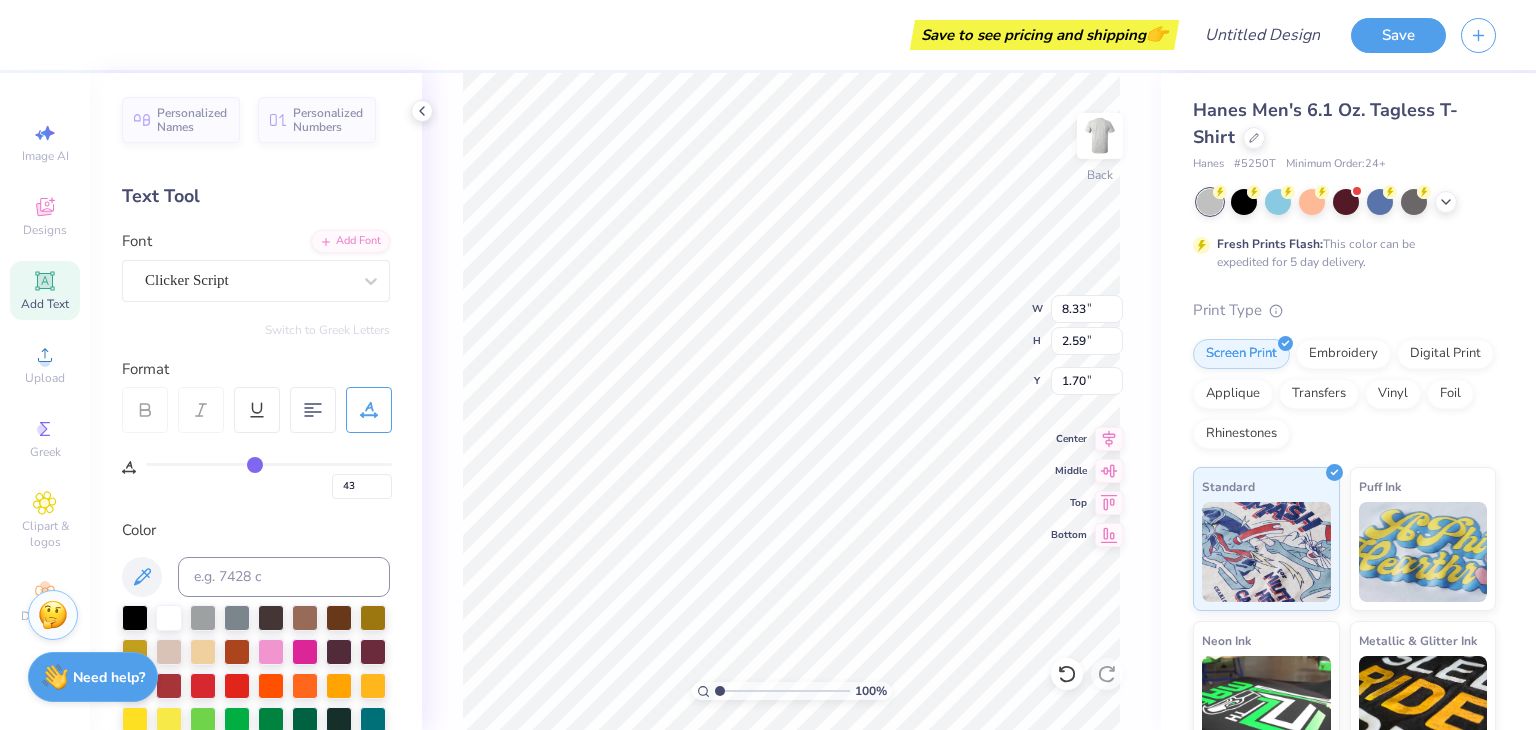 type on "44" 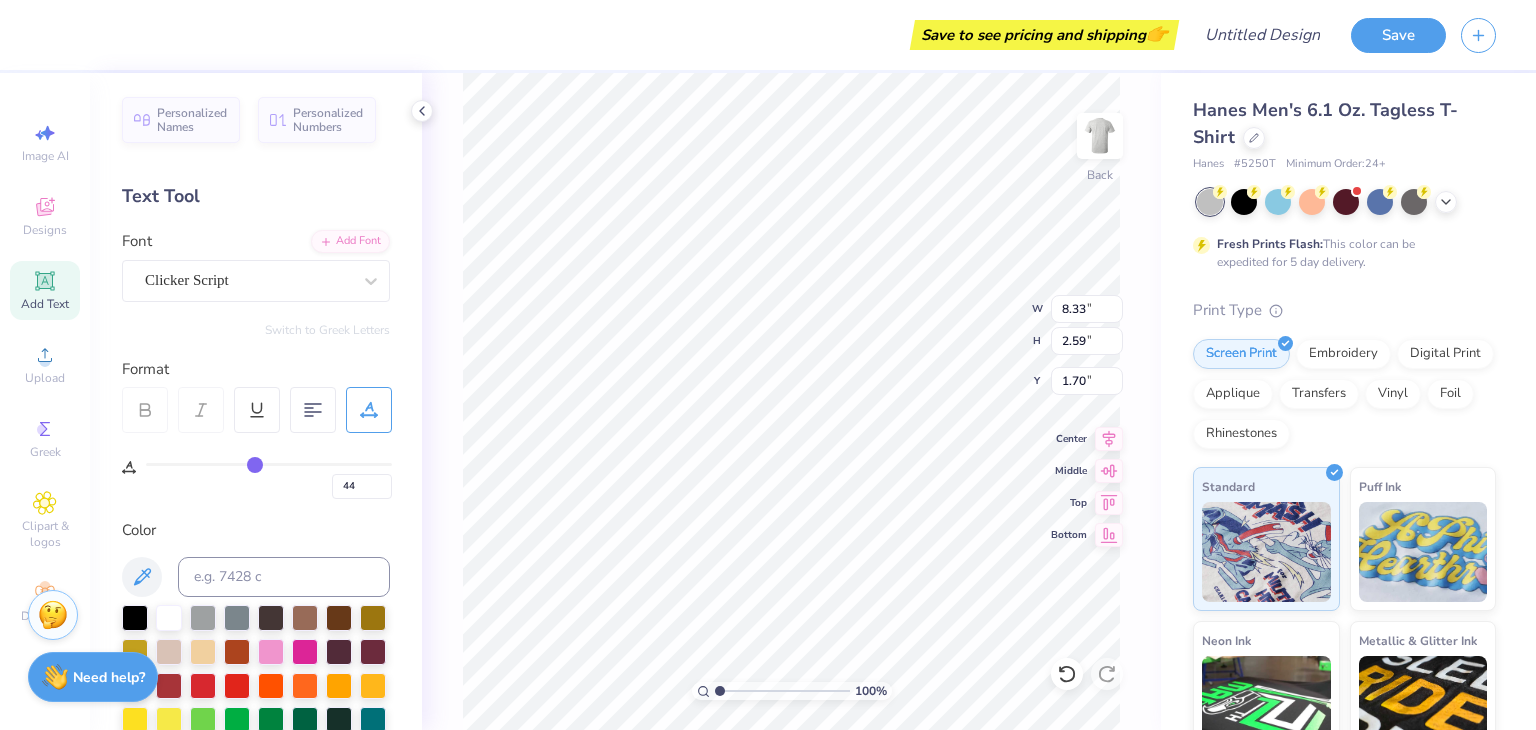 type on "45" 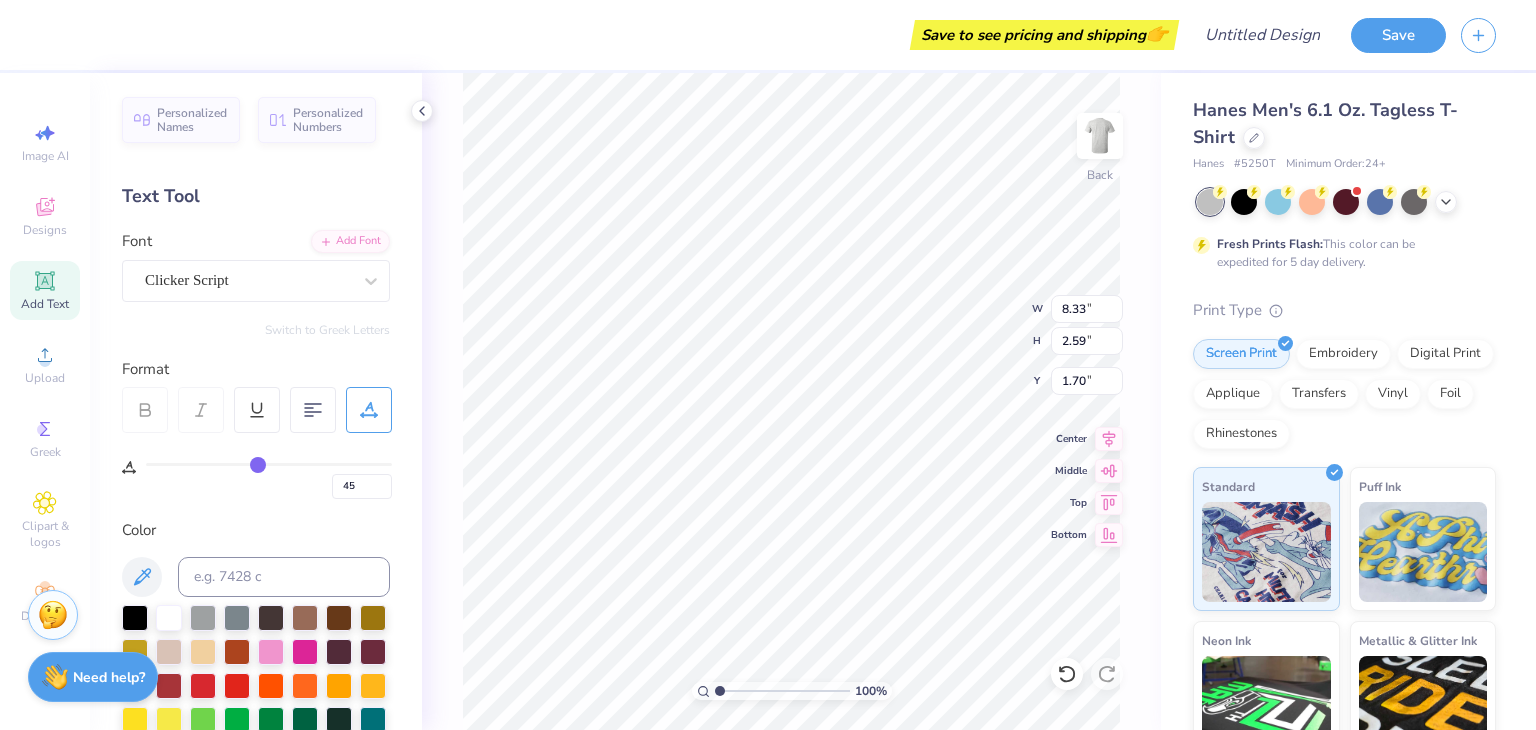 drag, startPoint x: 156, startPoint y: 460, endPoint x: 257, endPoint y: 466, distance: 101.17806 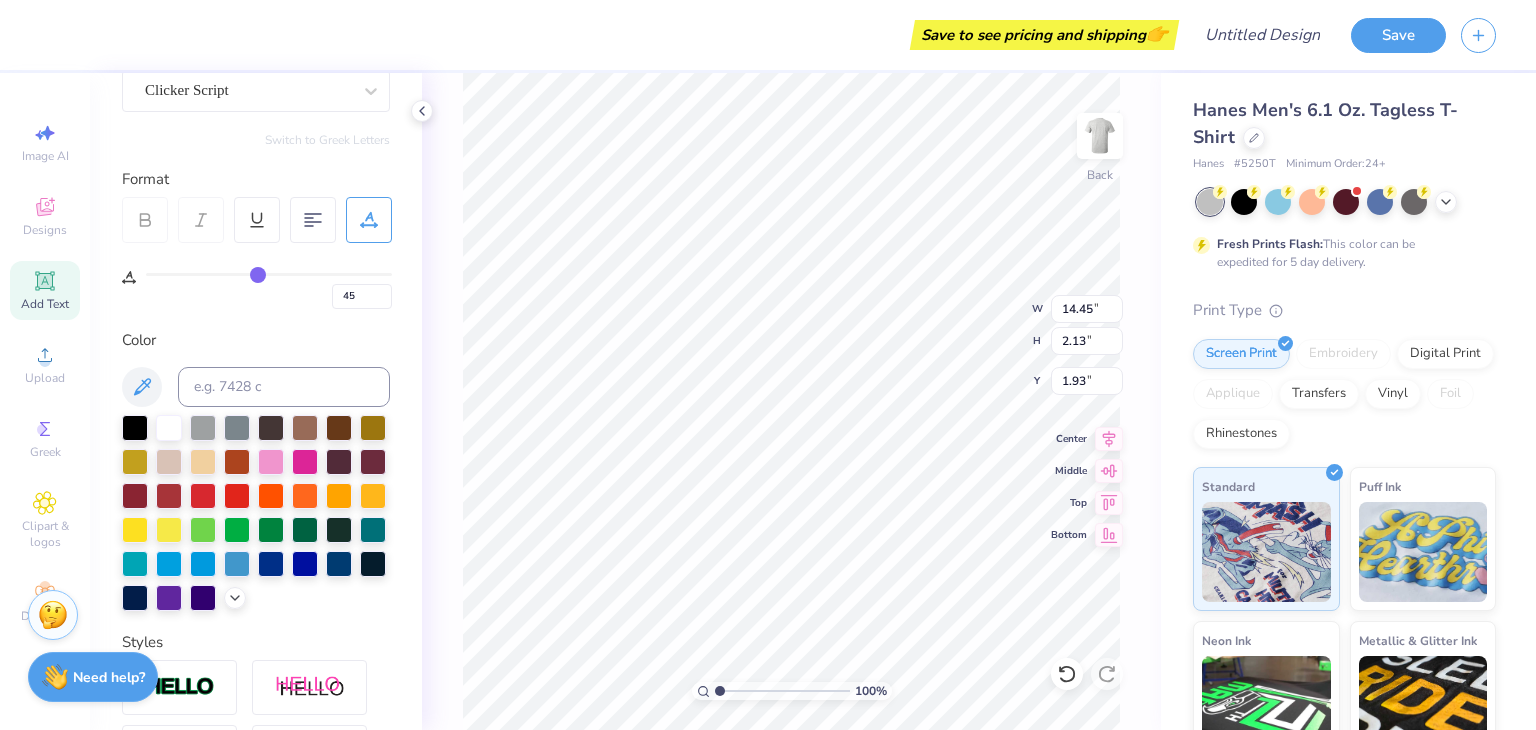 scroll, scrollTop: 0, scrollLeft: 0, axis: both 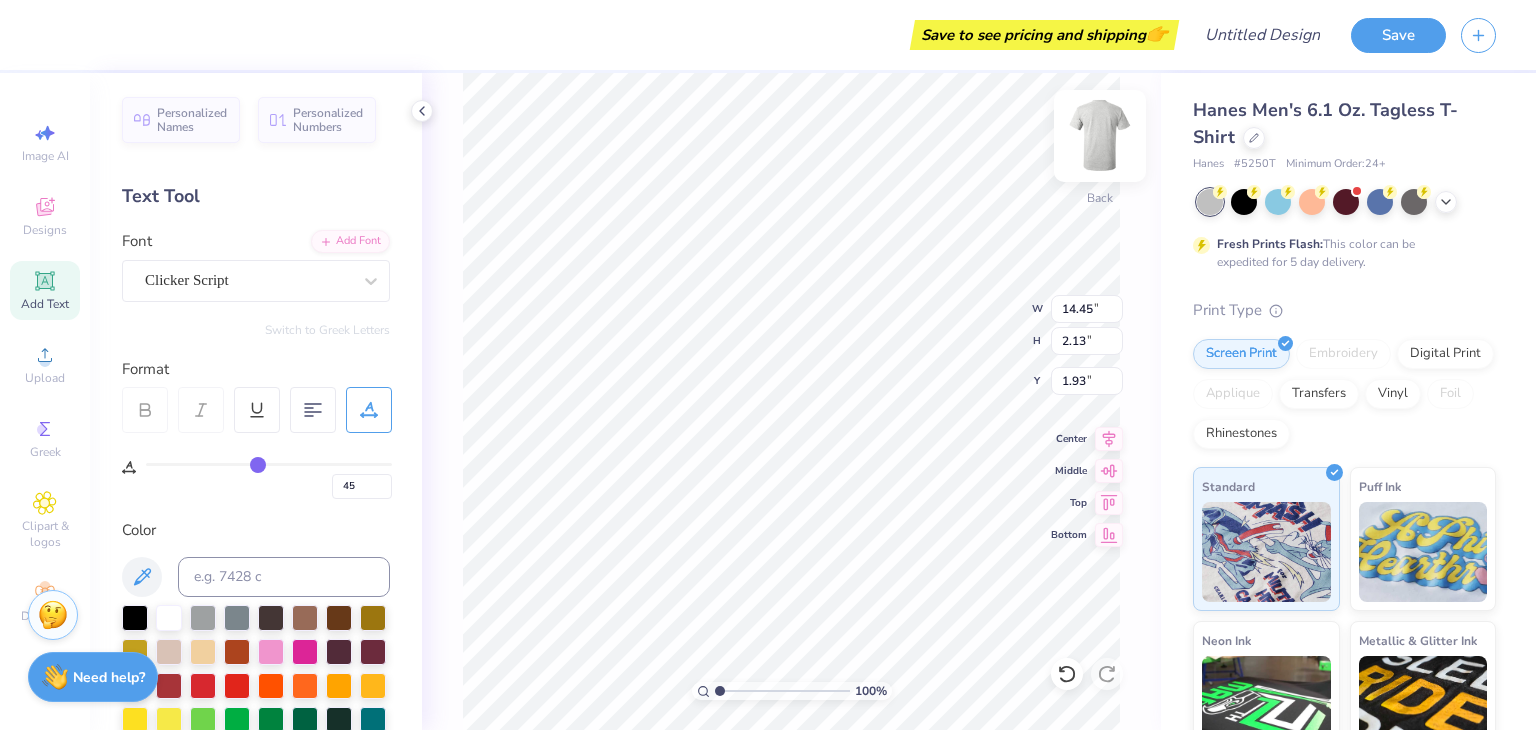 click at bounding box center (1100, 136) 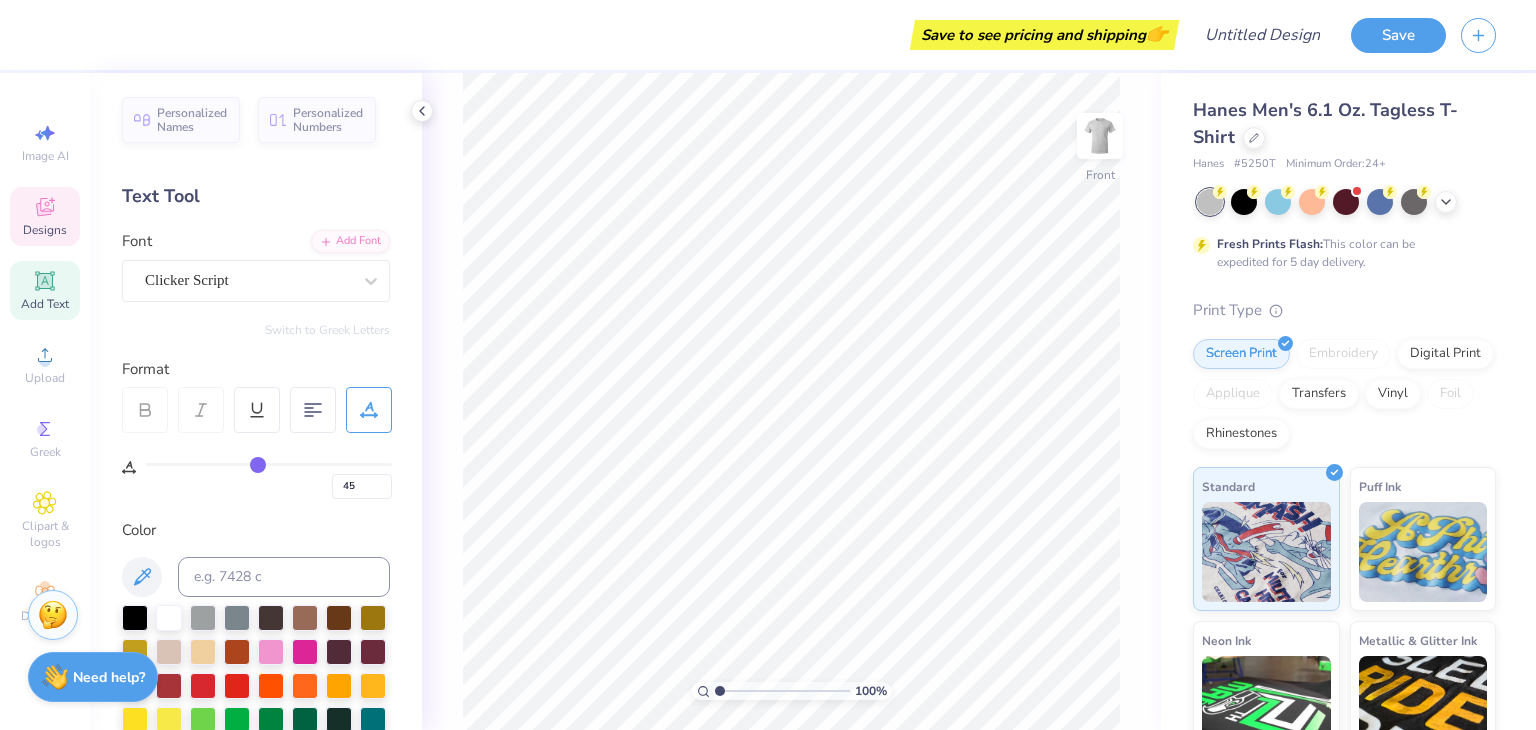 click 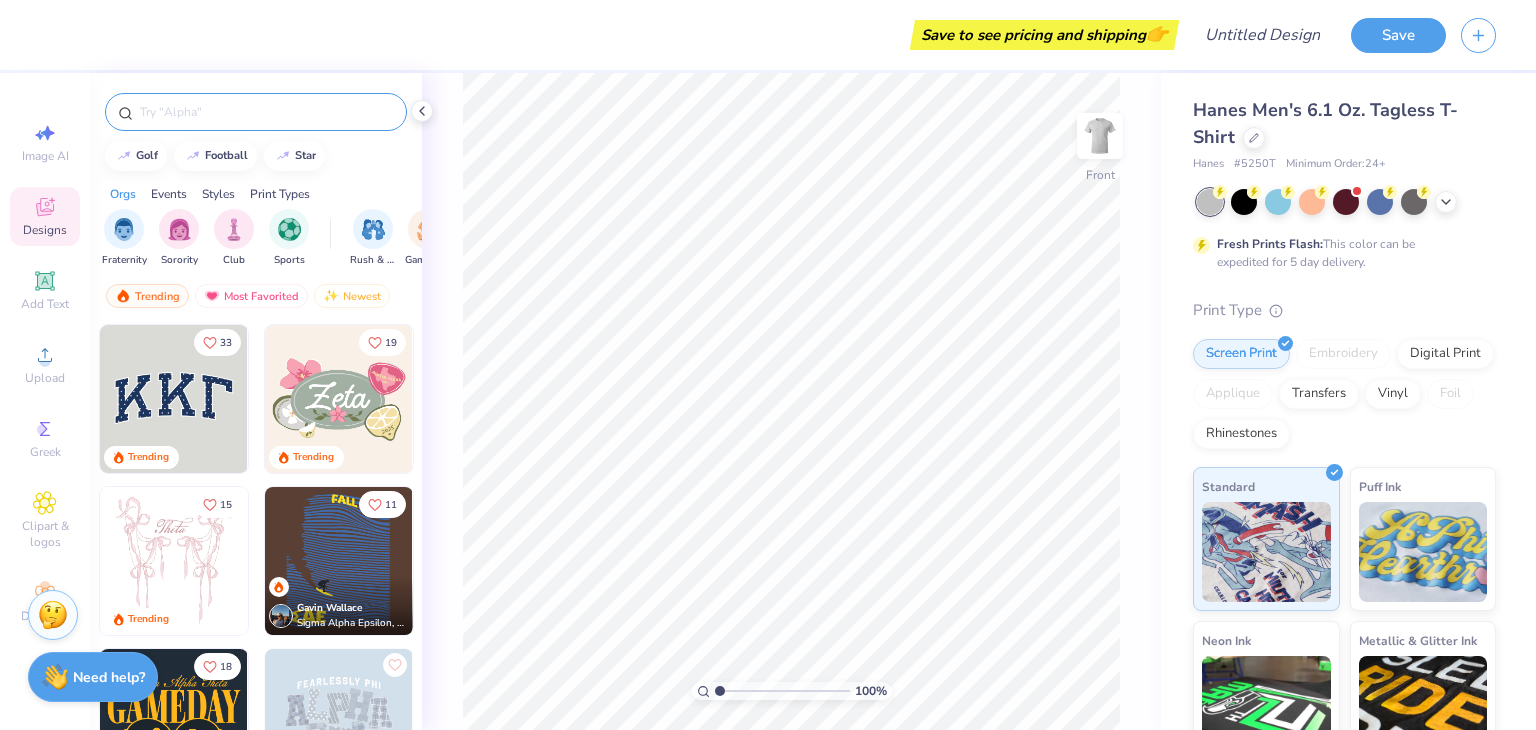 click at bounding box center (256, 112) 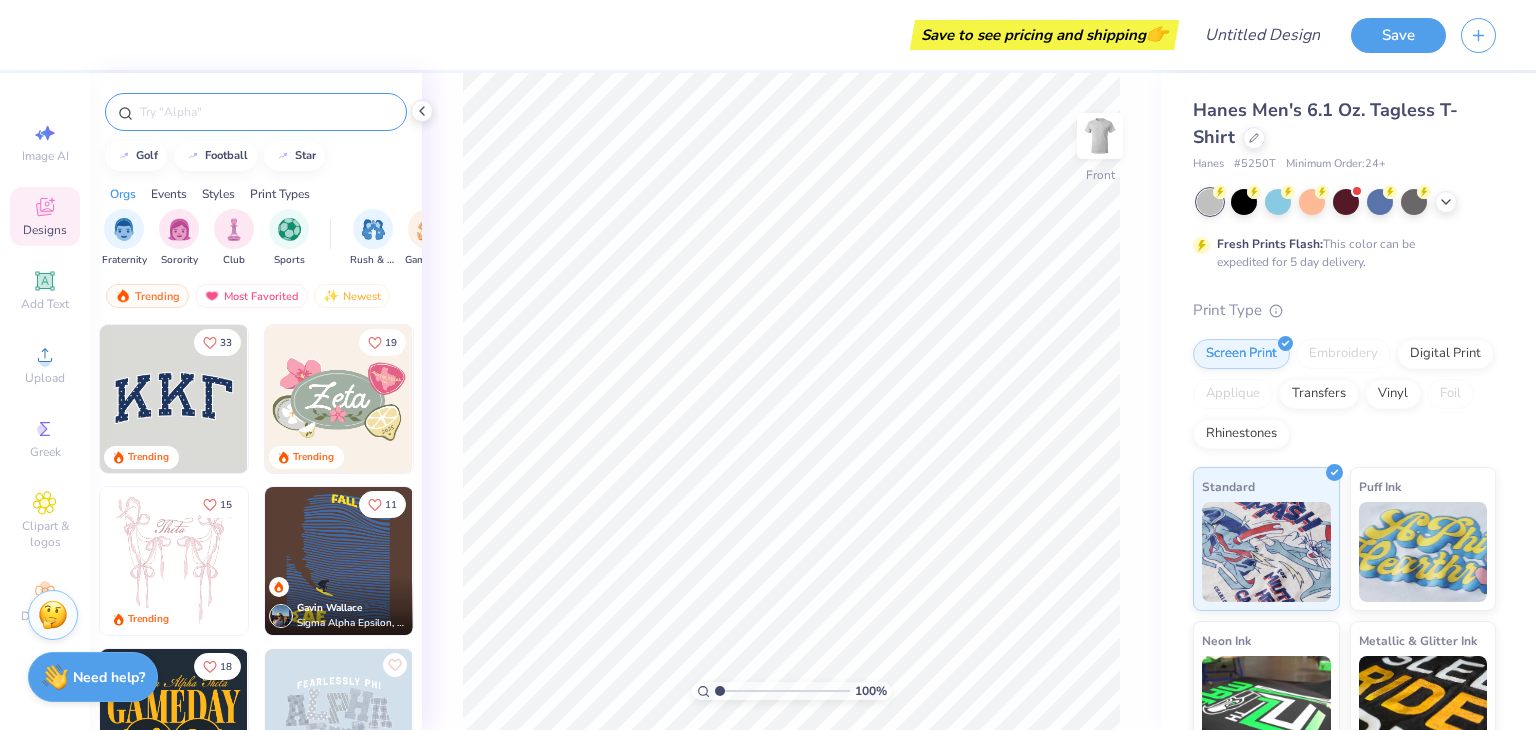 click at bounding box center [266, 112] 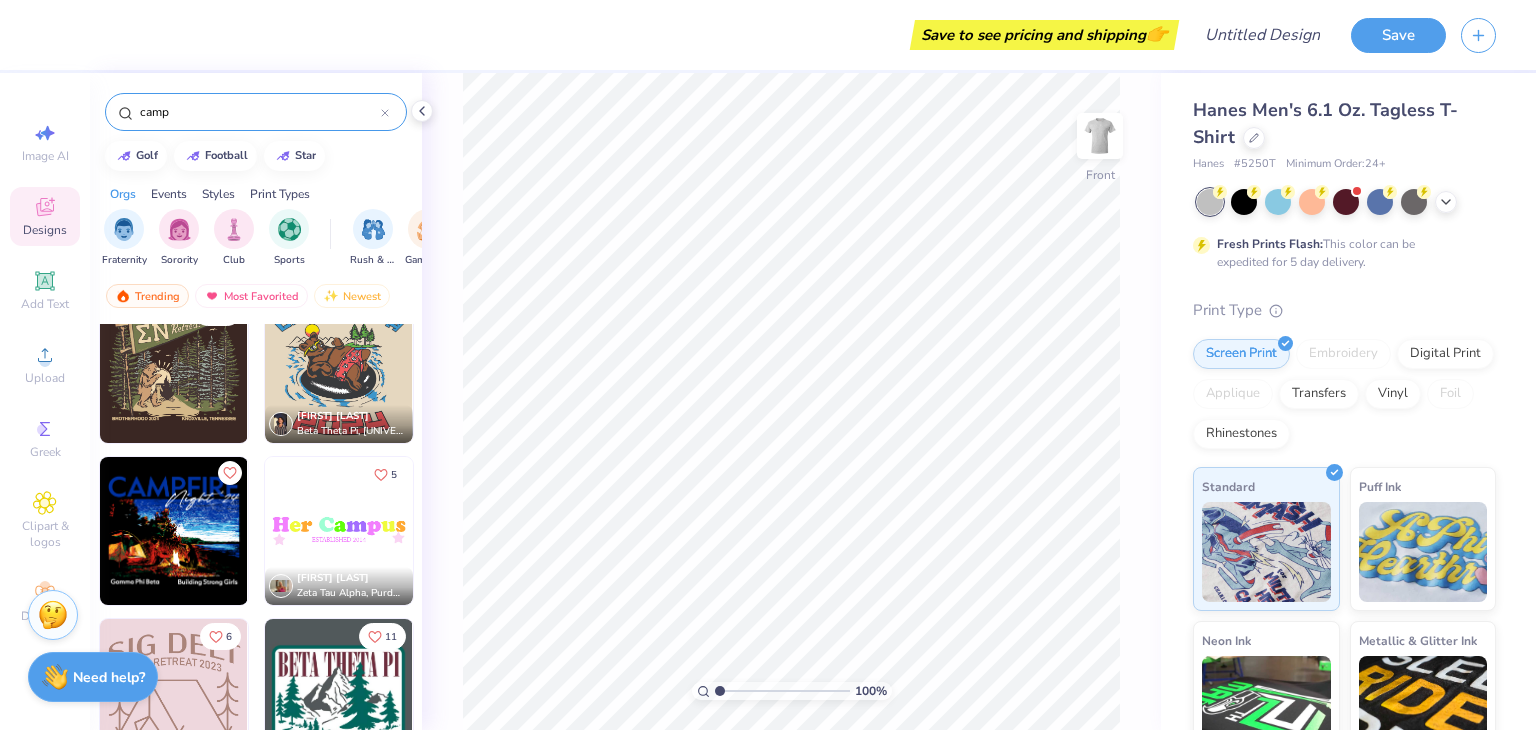 scroll, scrollTop: 3942, scrollLeft: 0, axis: vertical 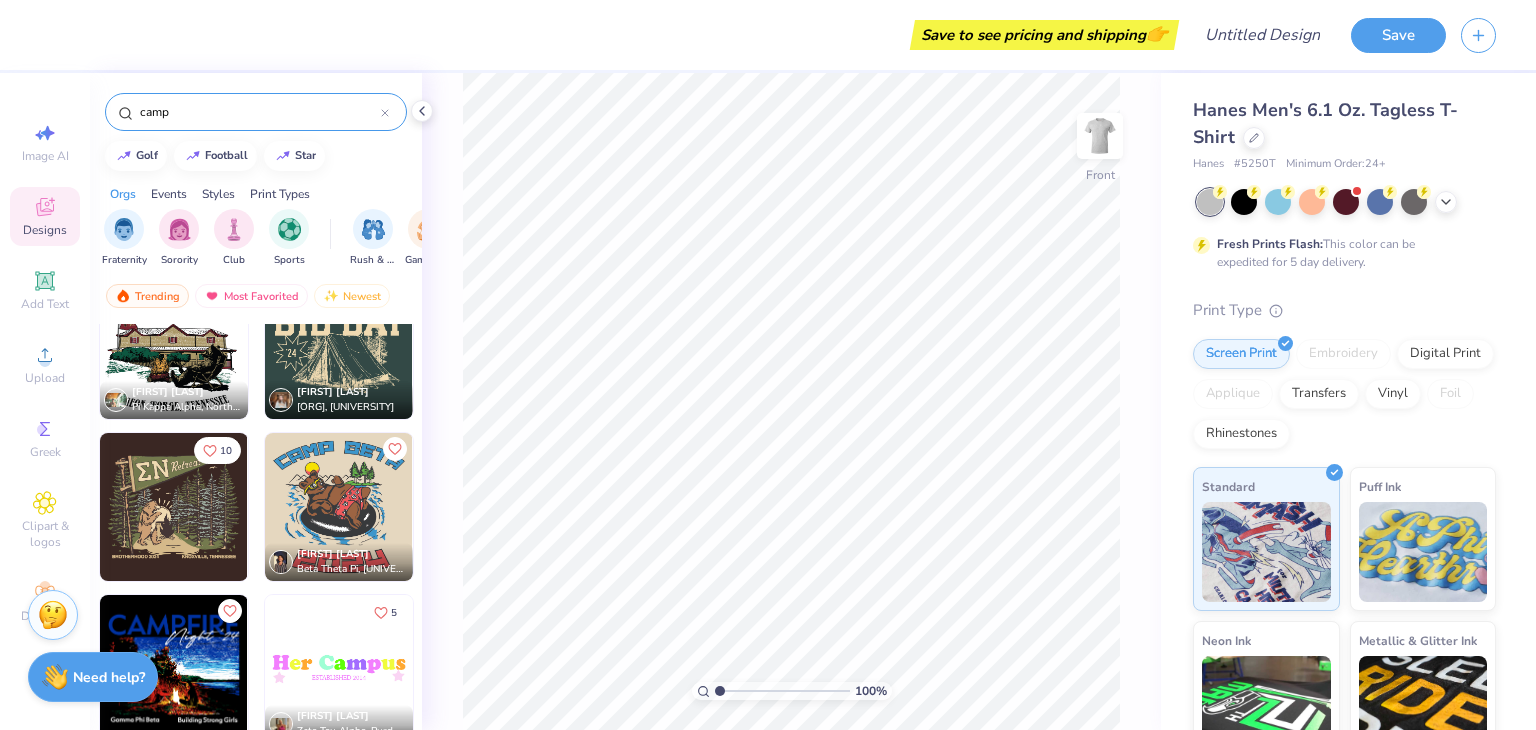 type on "camp" 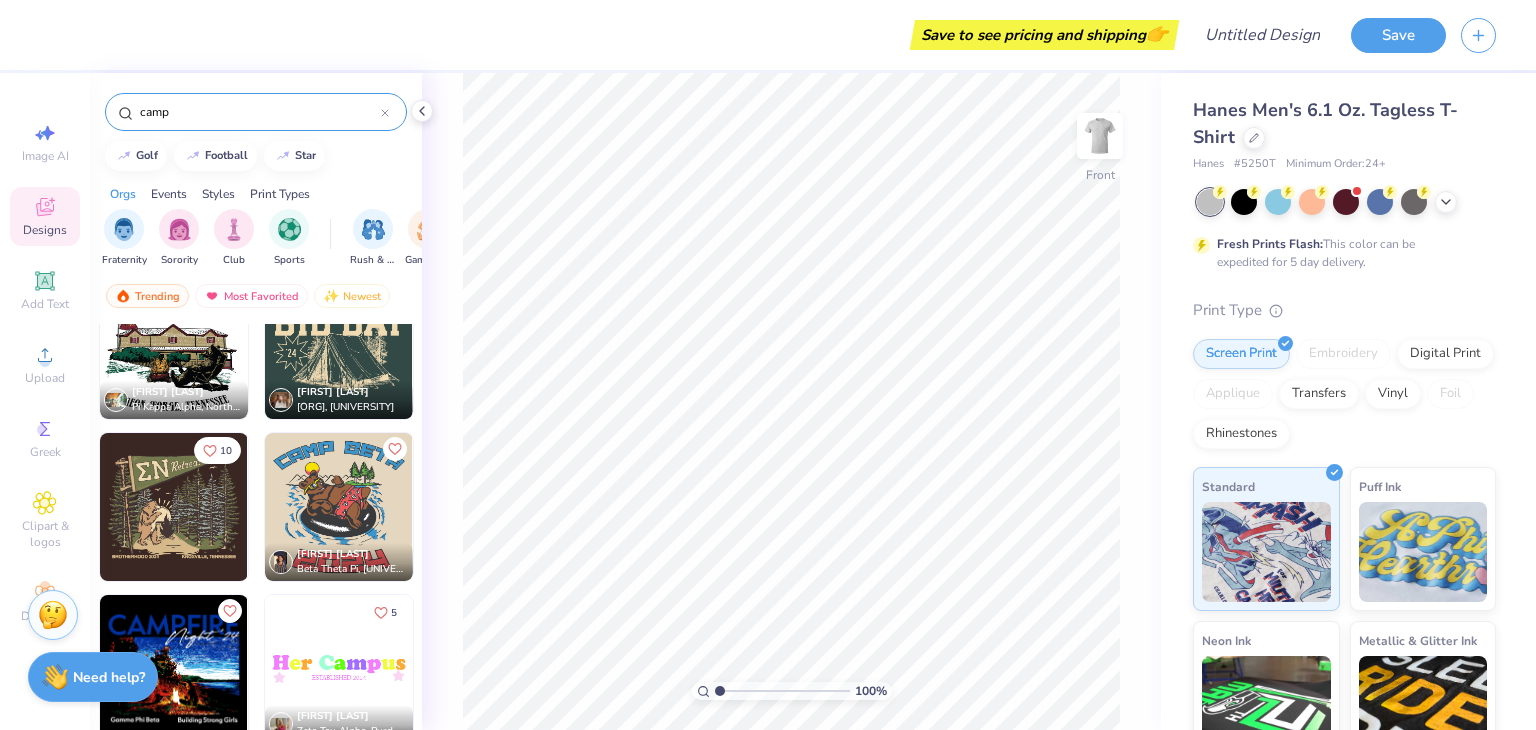 click at bounding box center [174, 507] 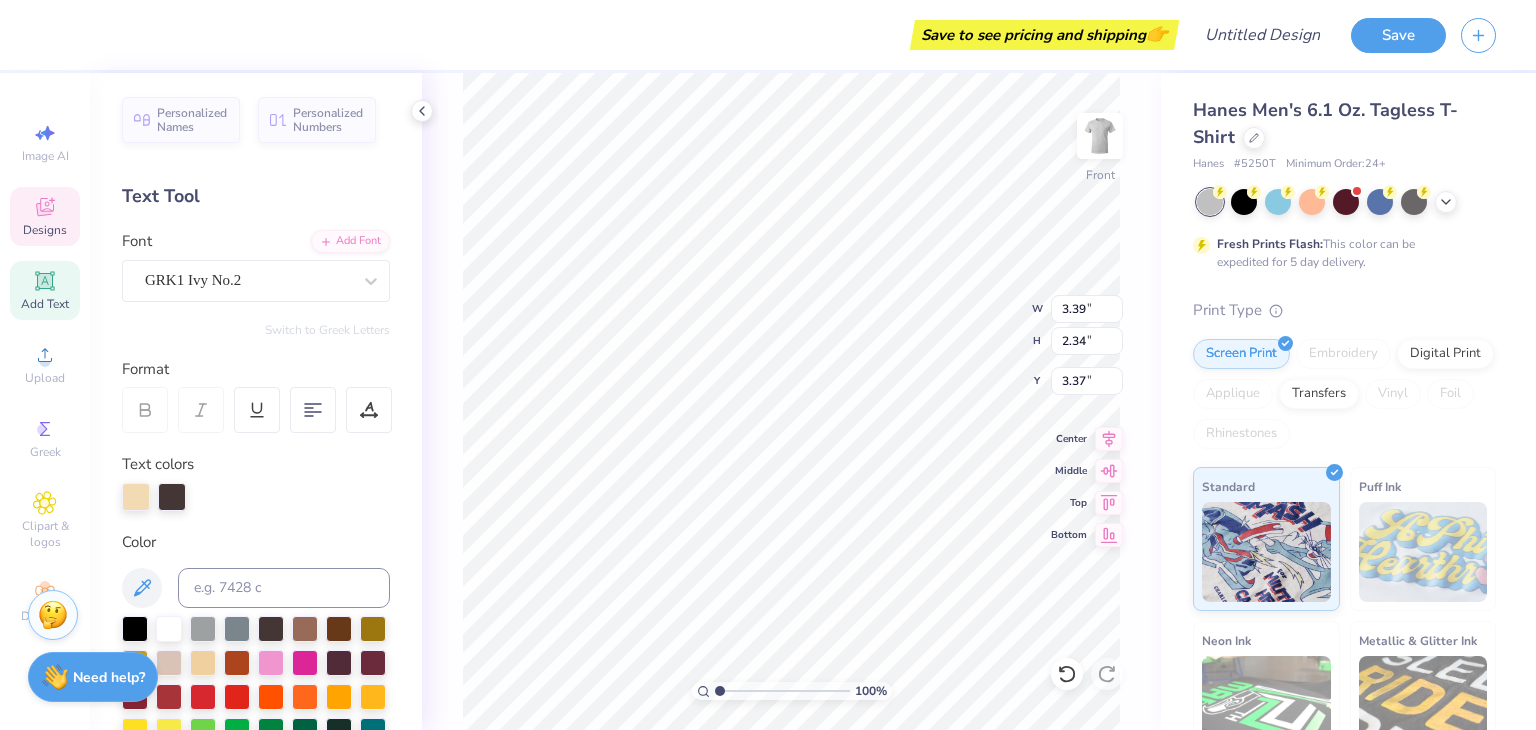 scroll, scrollTop: 16, scrollLeft: 2, axis: both 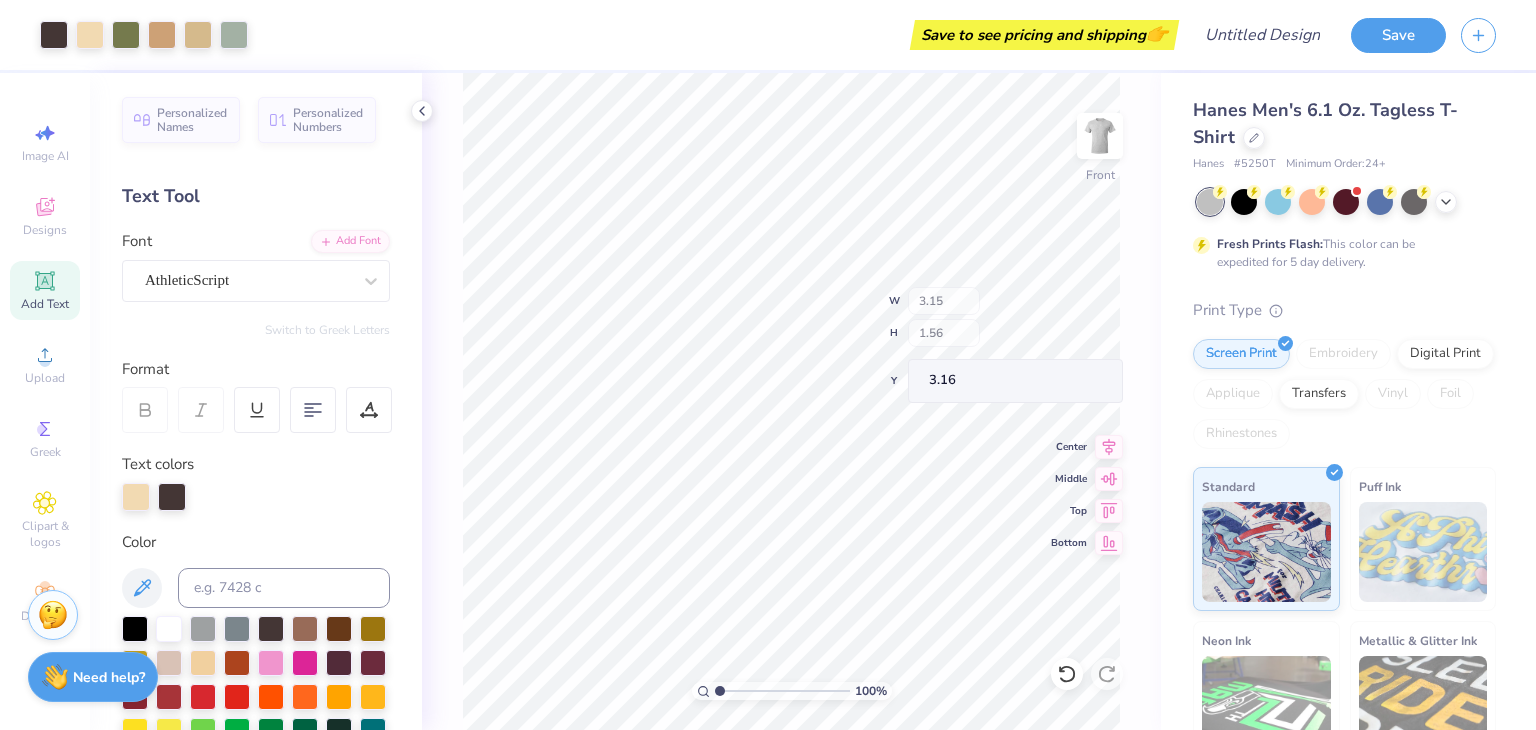 type on "3.15" 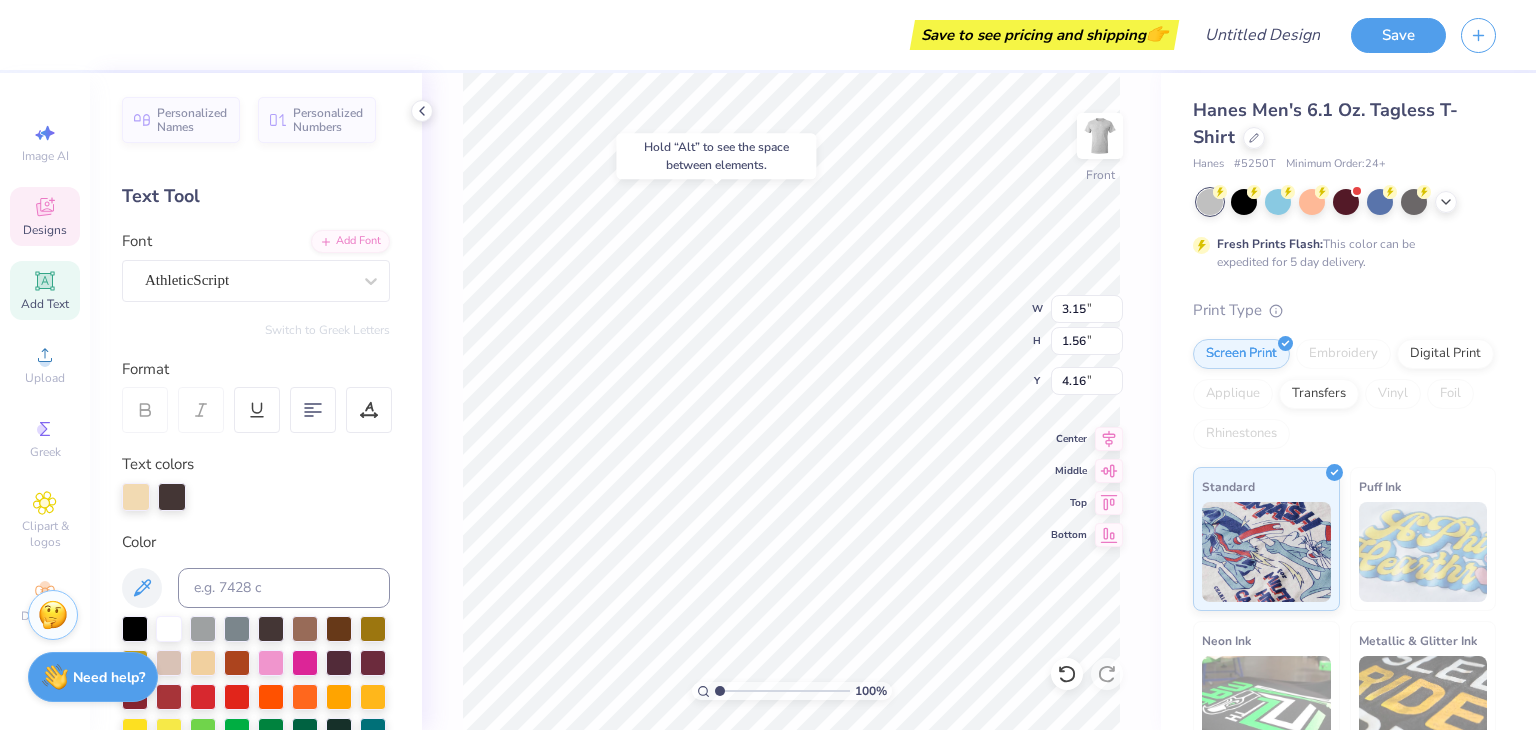 type on "4.16" 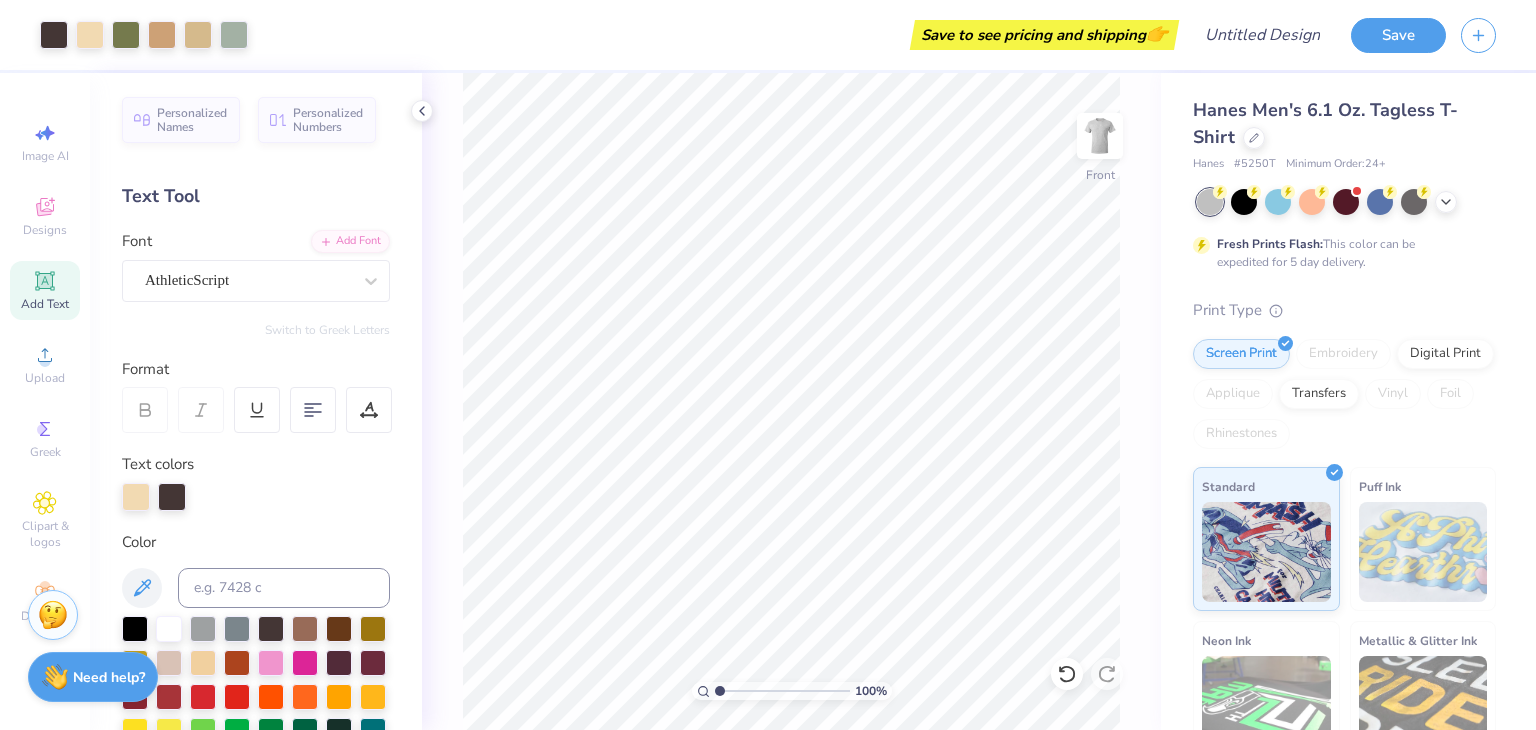 click 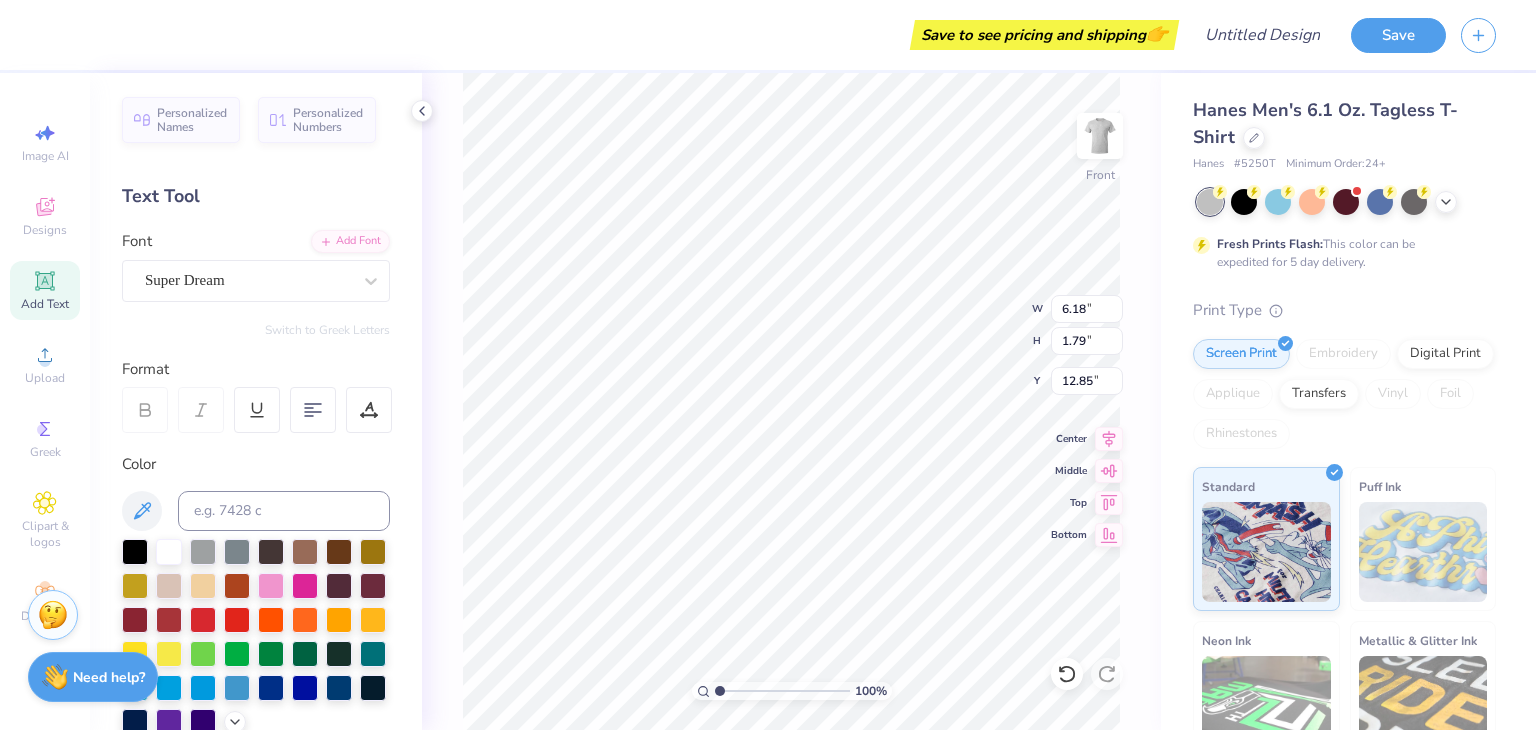 scroll, scrollTop: 16, scrollLeft: 3, axis: both 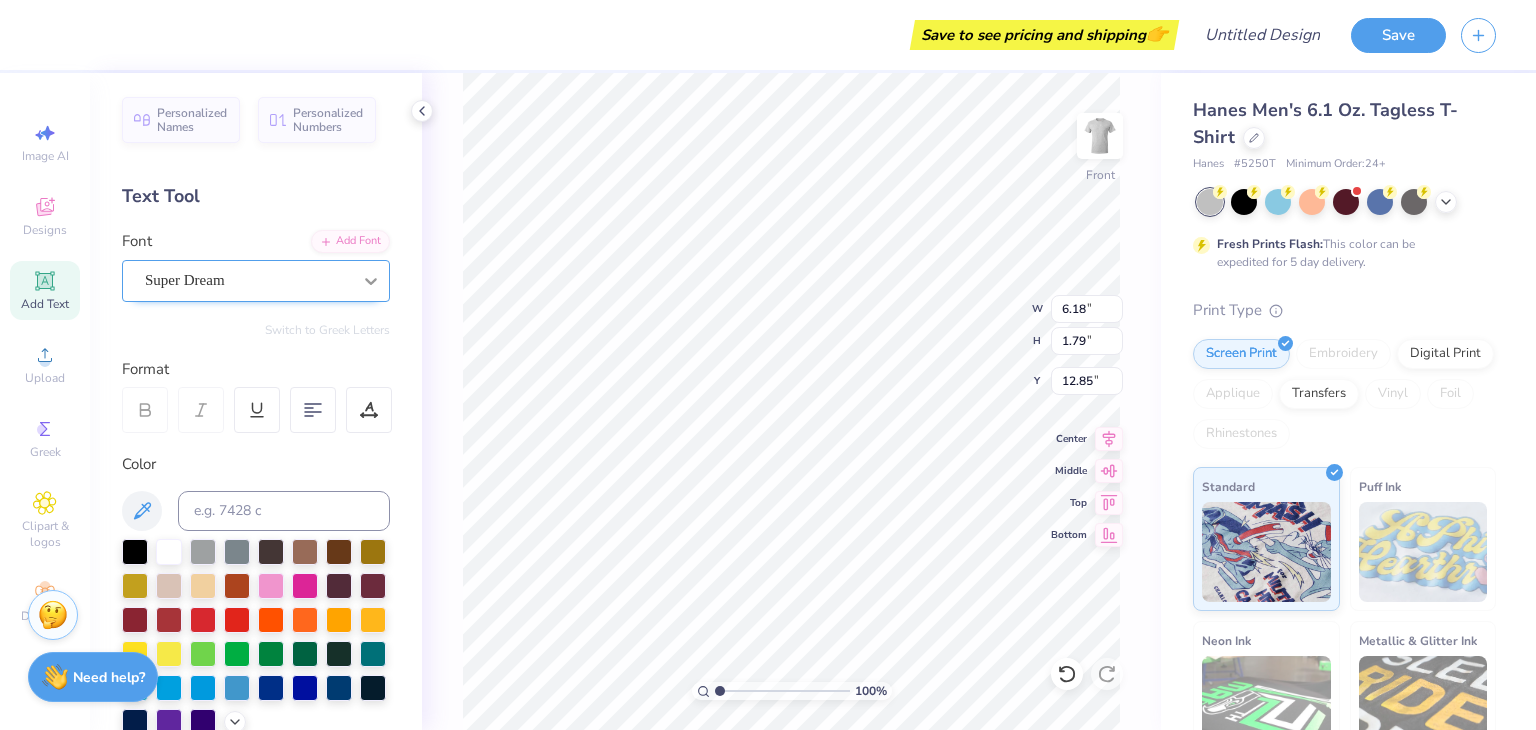 type on "Guys Side" 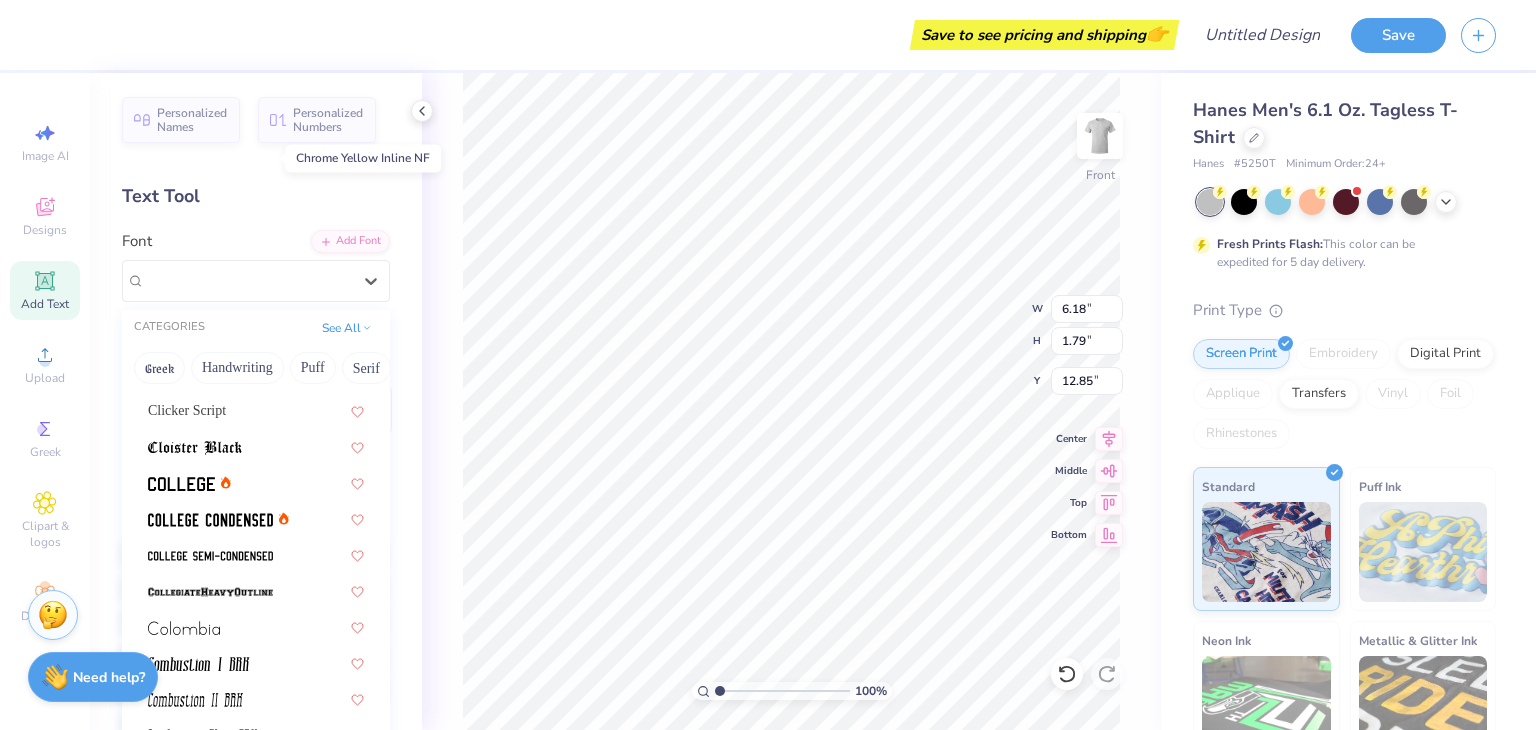 scroll, scrollTop: 2692, scrollLeft: 0, axis: vertical 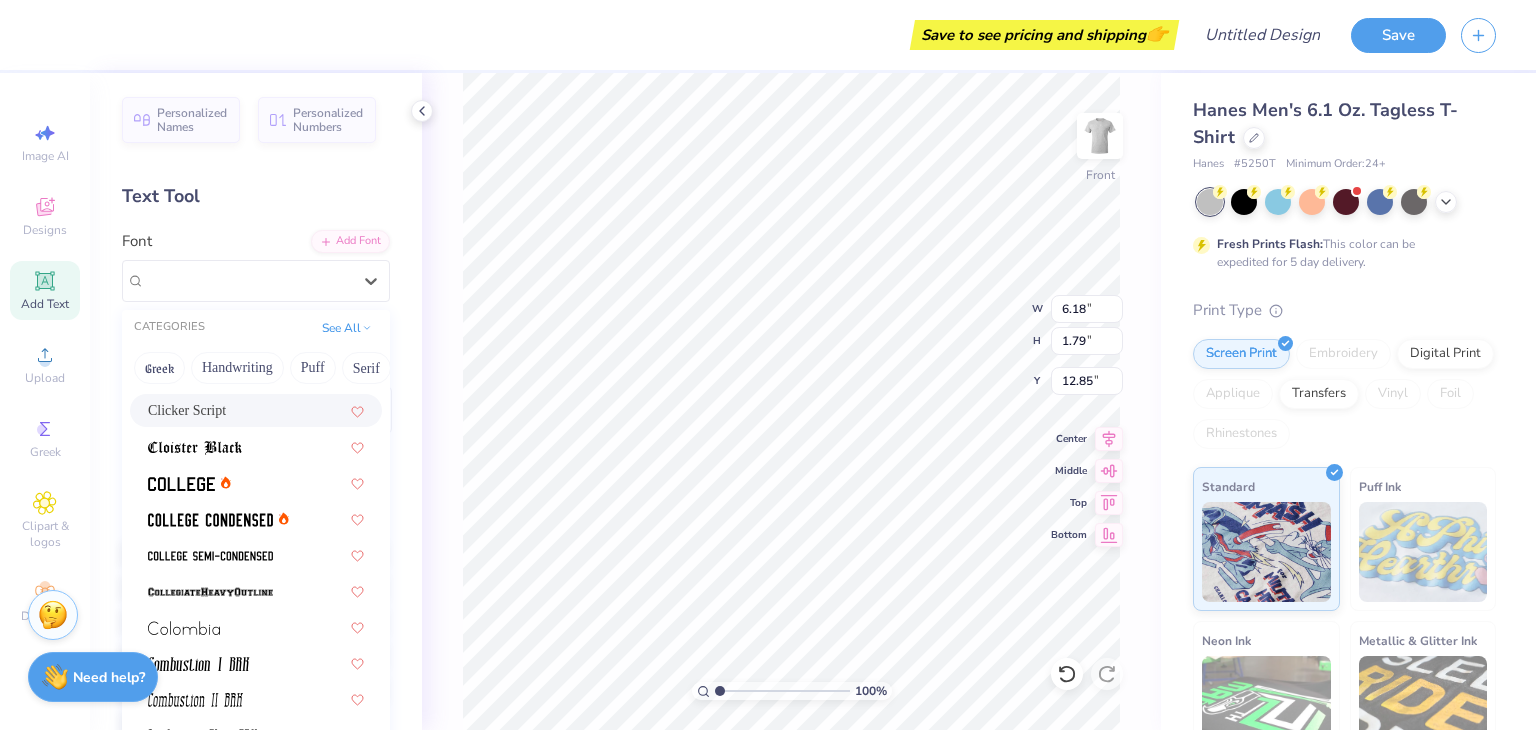 click on "Greek Greek Greek Greek Greek Greek Greek Greek Greek Greek Greek Greek Greek Clicker Script Greek Greek Greek Greek Greek Greek Greek Greek Greek Greek Greek Greek Greek Greek Greek Greek Greek Greek Greek Greek Greek Greek Greek Greek Greek Greek Super Dream Greek Greek Greek Greek Times New Roman Greek Varsity Team Greek Greek Greek Greek Greek" at bounding box center (256, 3470) 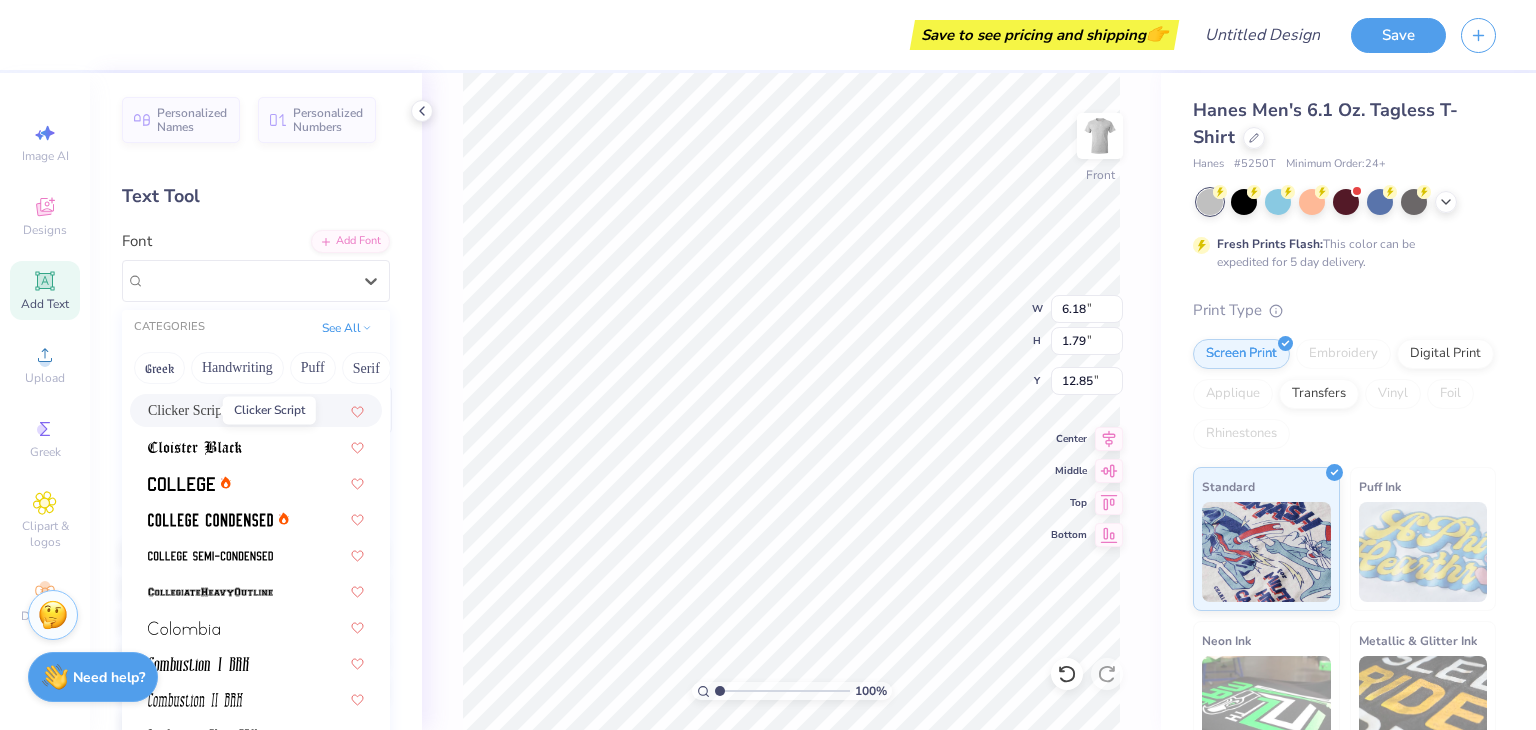 click on "Clicker Script" at bounding box center [187, 410] 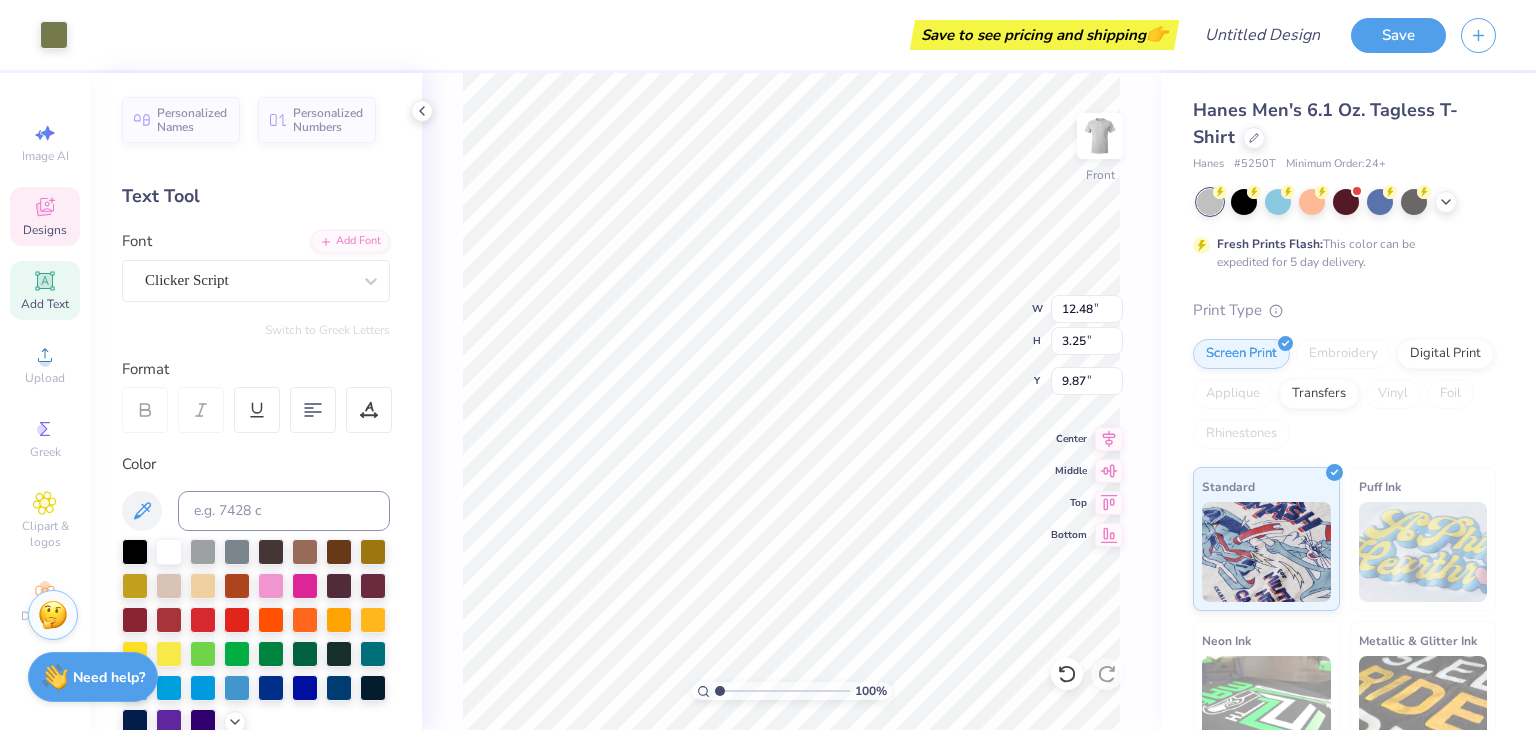 type on "12.48" 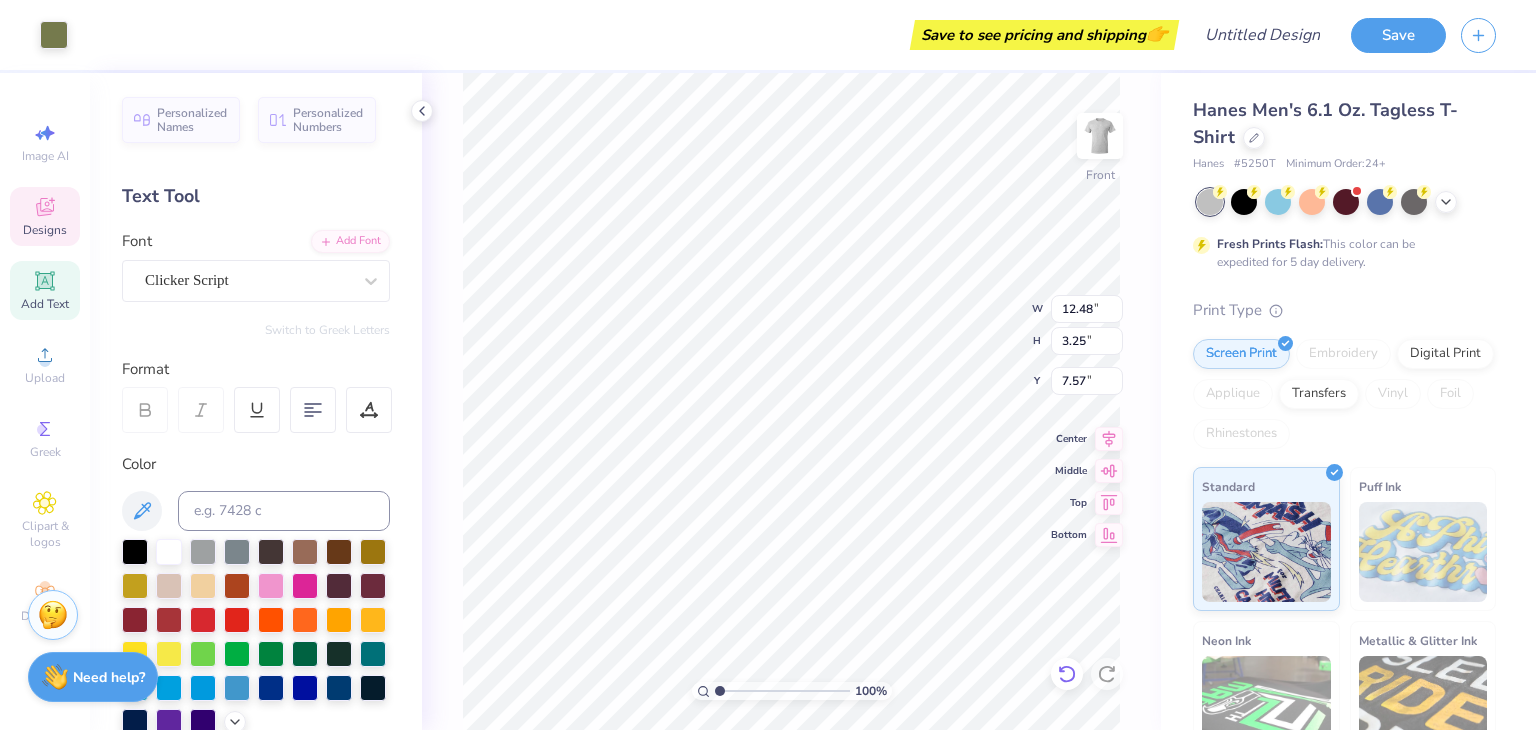click at bounding box center (1067, 674) 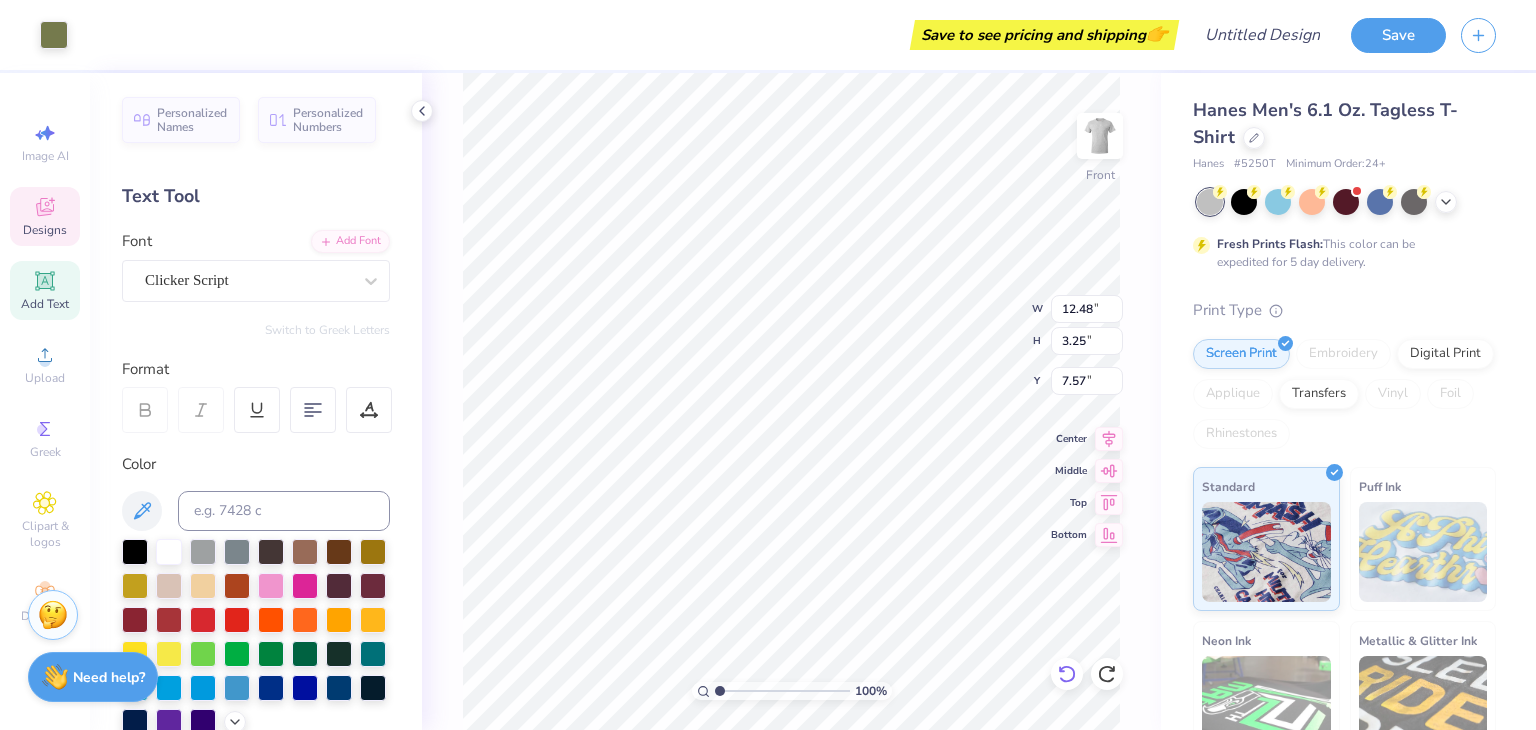 type on "9.87" 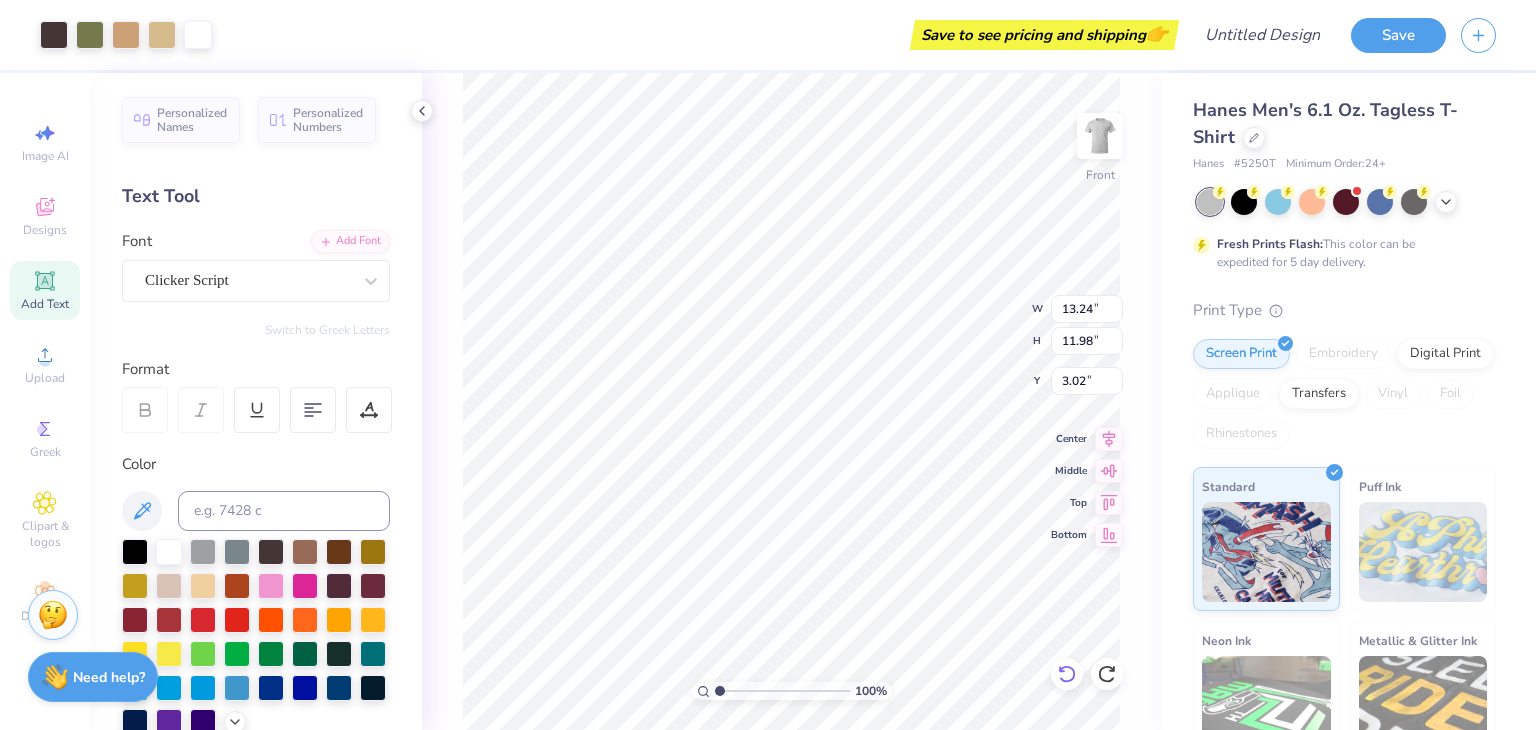 type on "13.24" 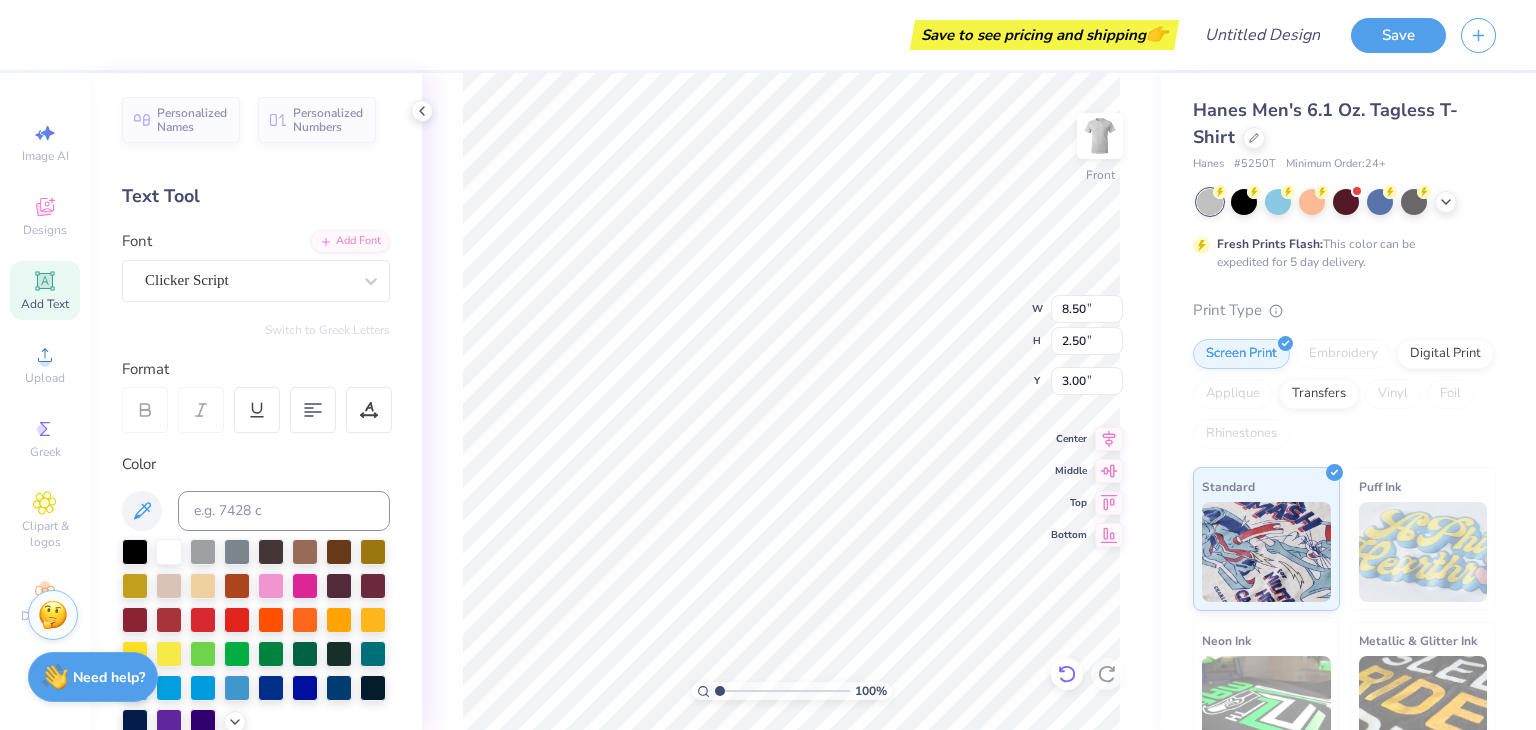 type on "3.00" 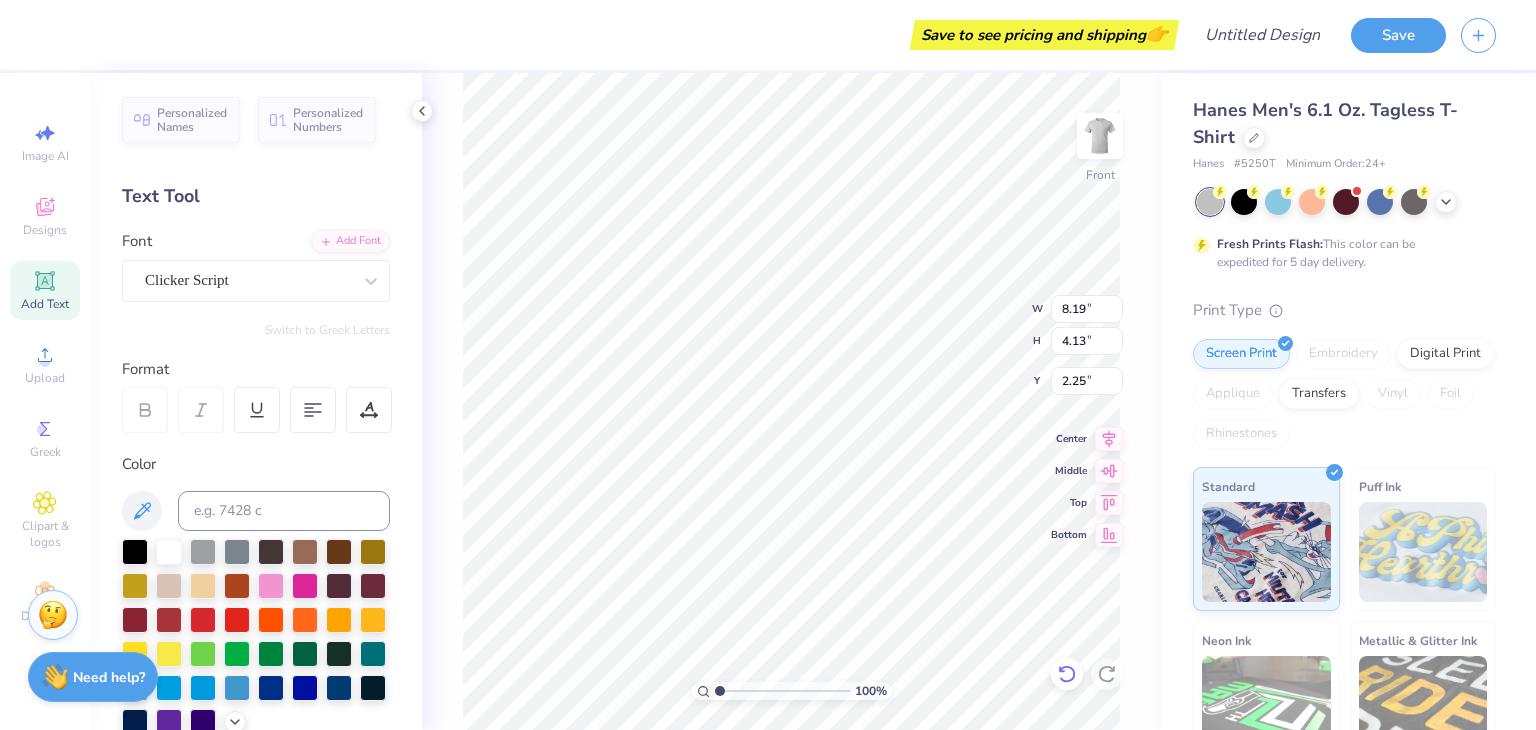 type on "5.48" 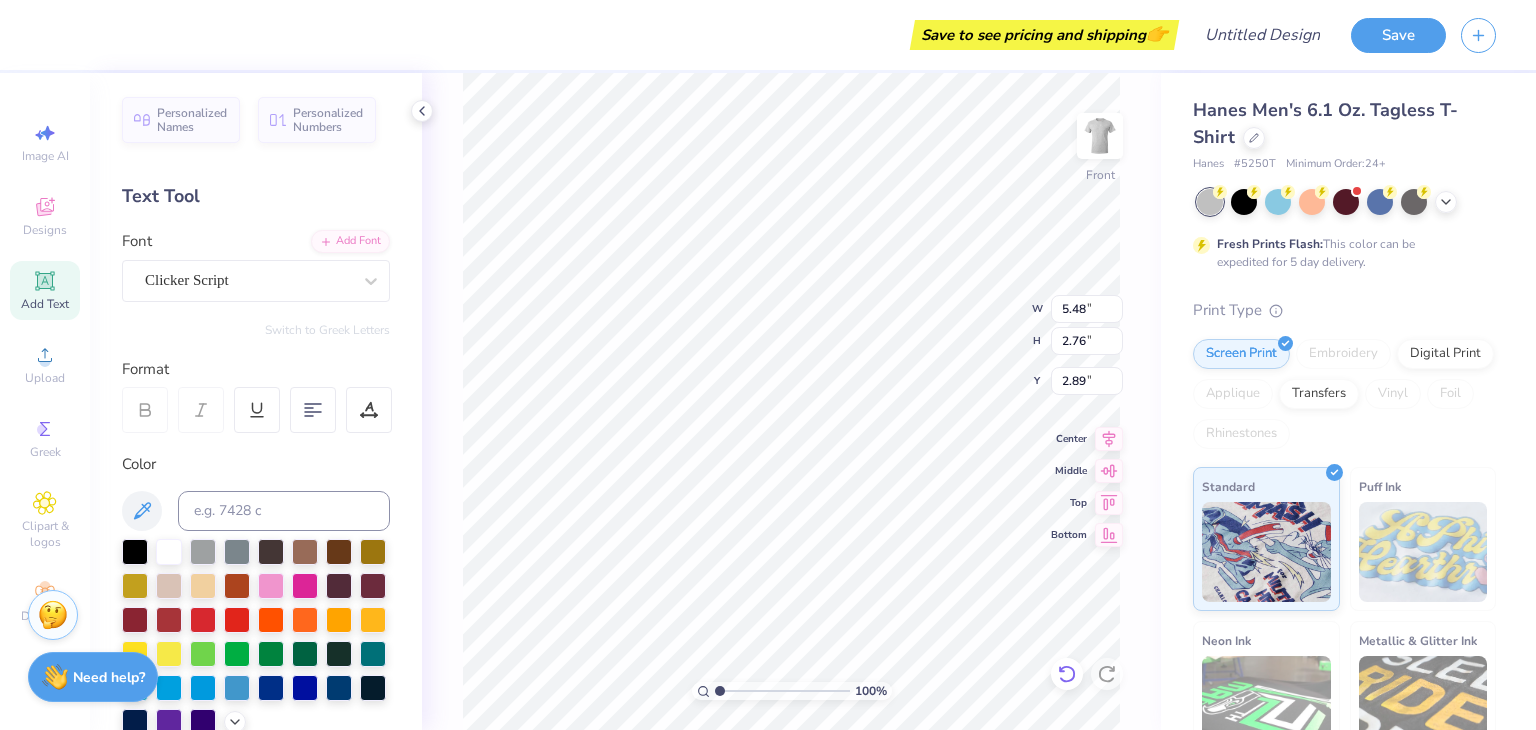 type on "3.00" 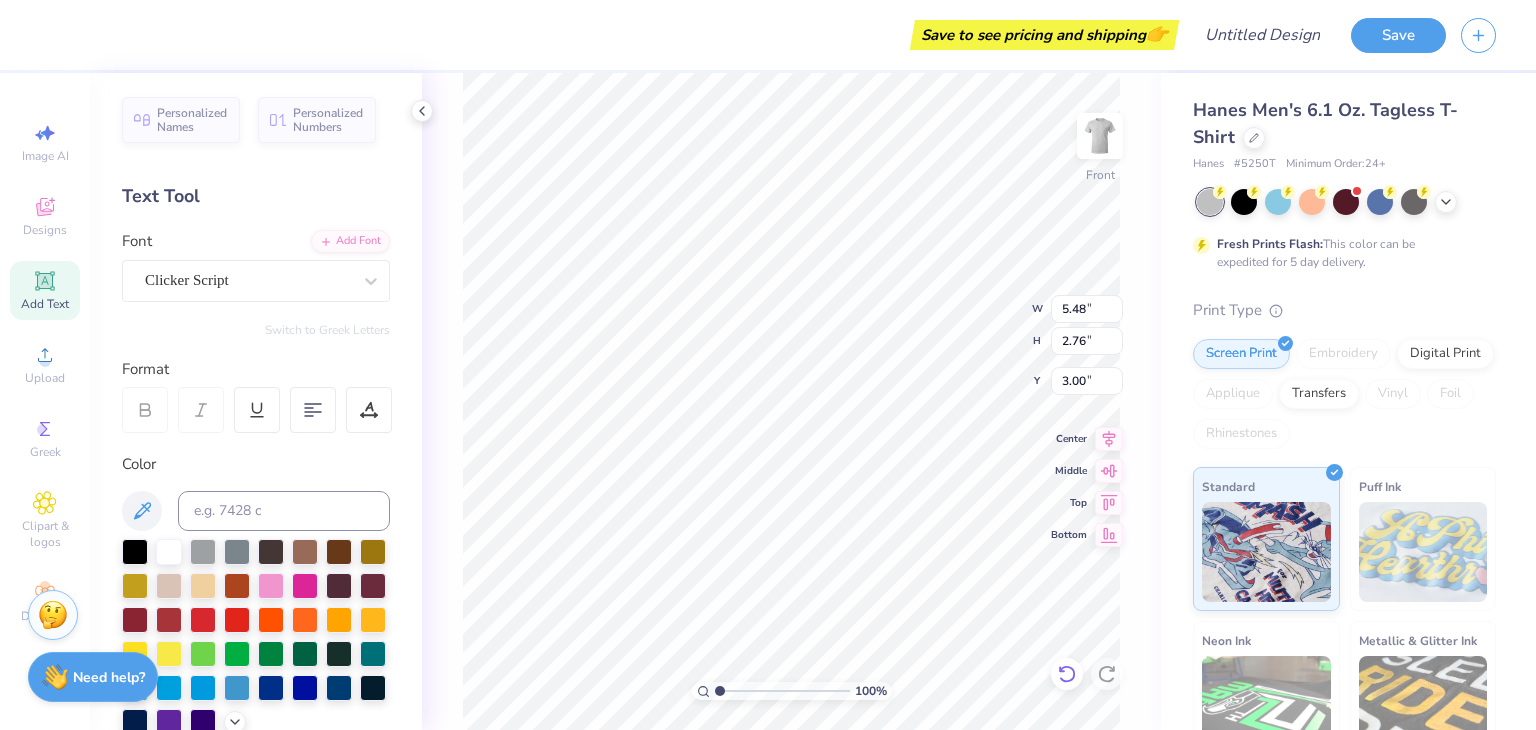 type on "4.28" 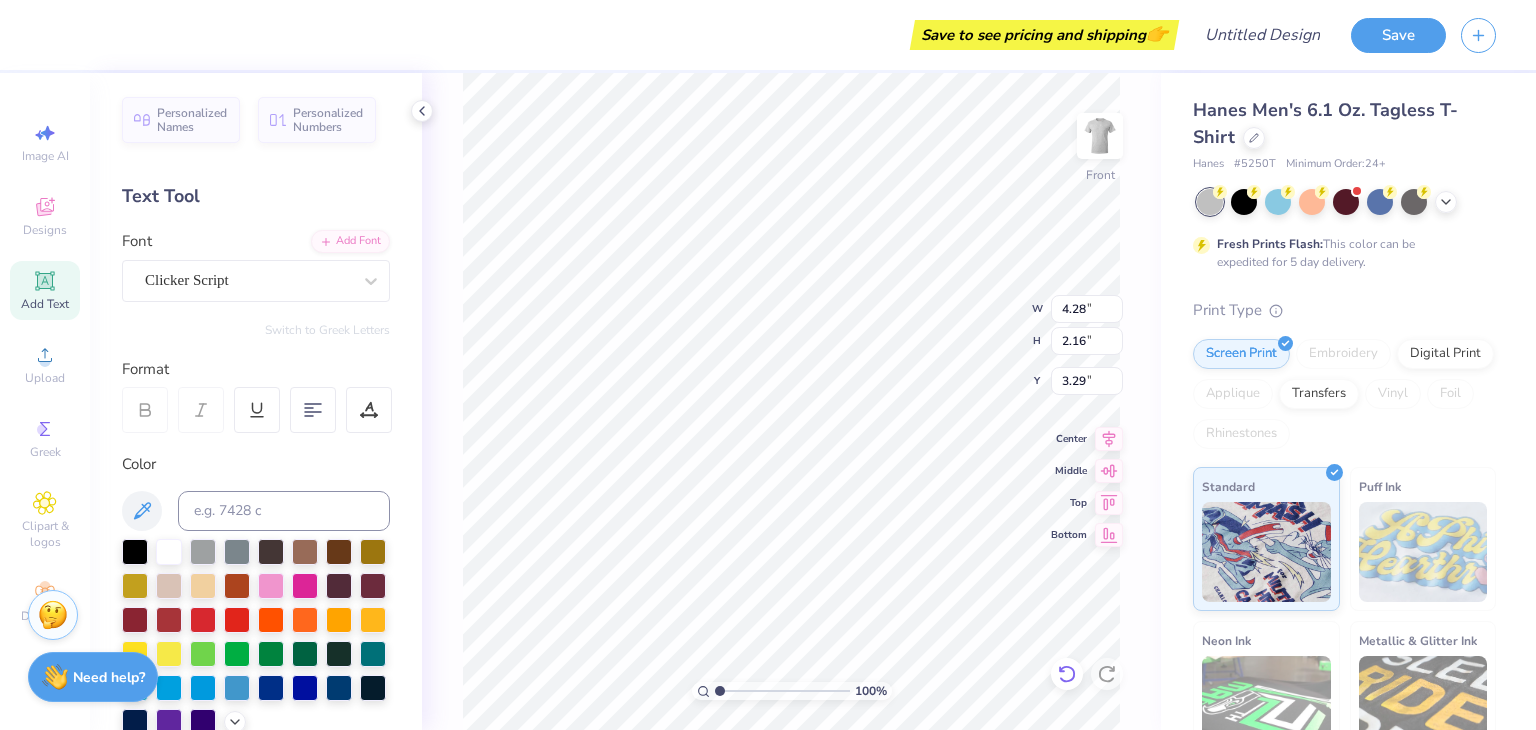 type on "4.77" 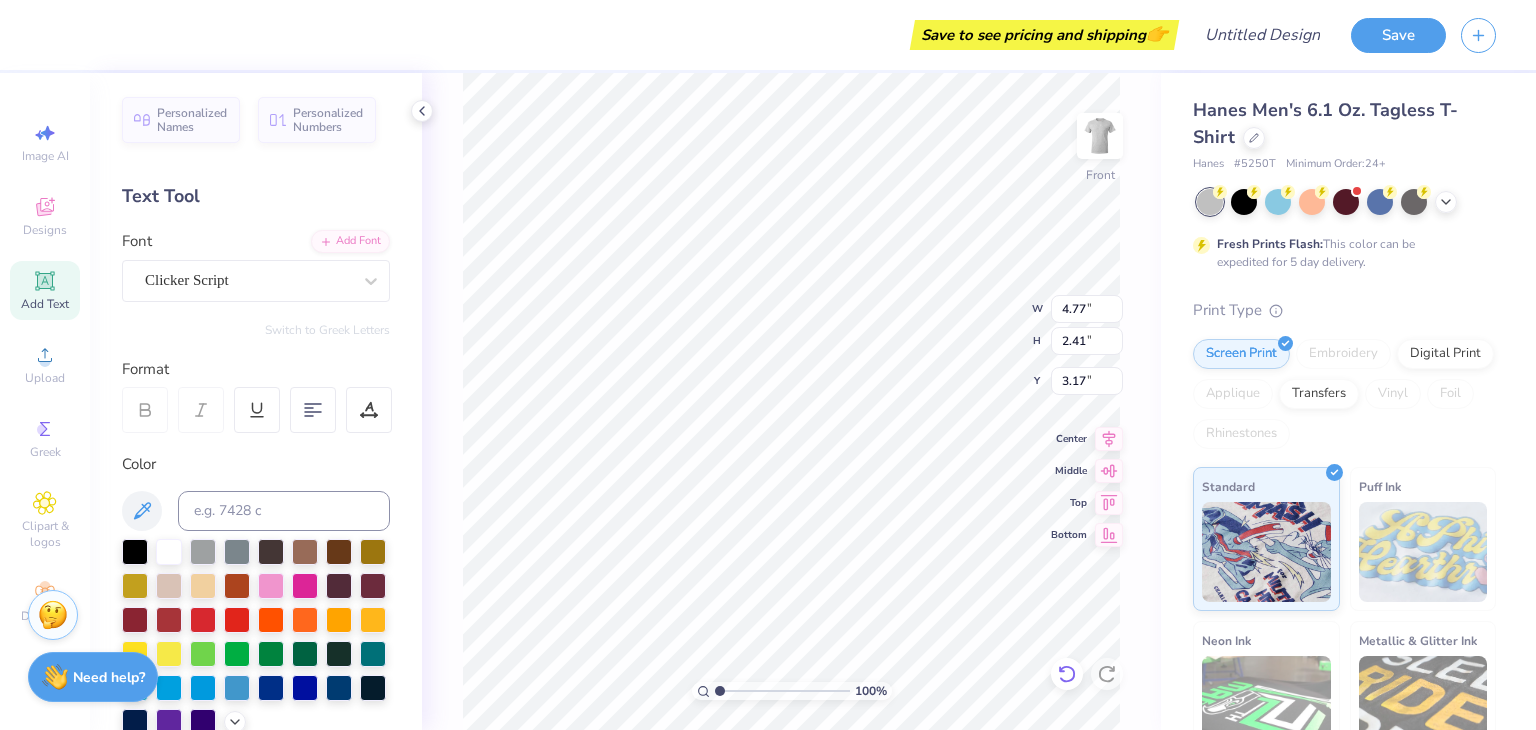 type on "4.85" 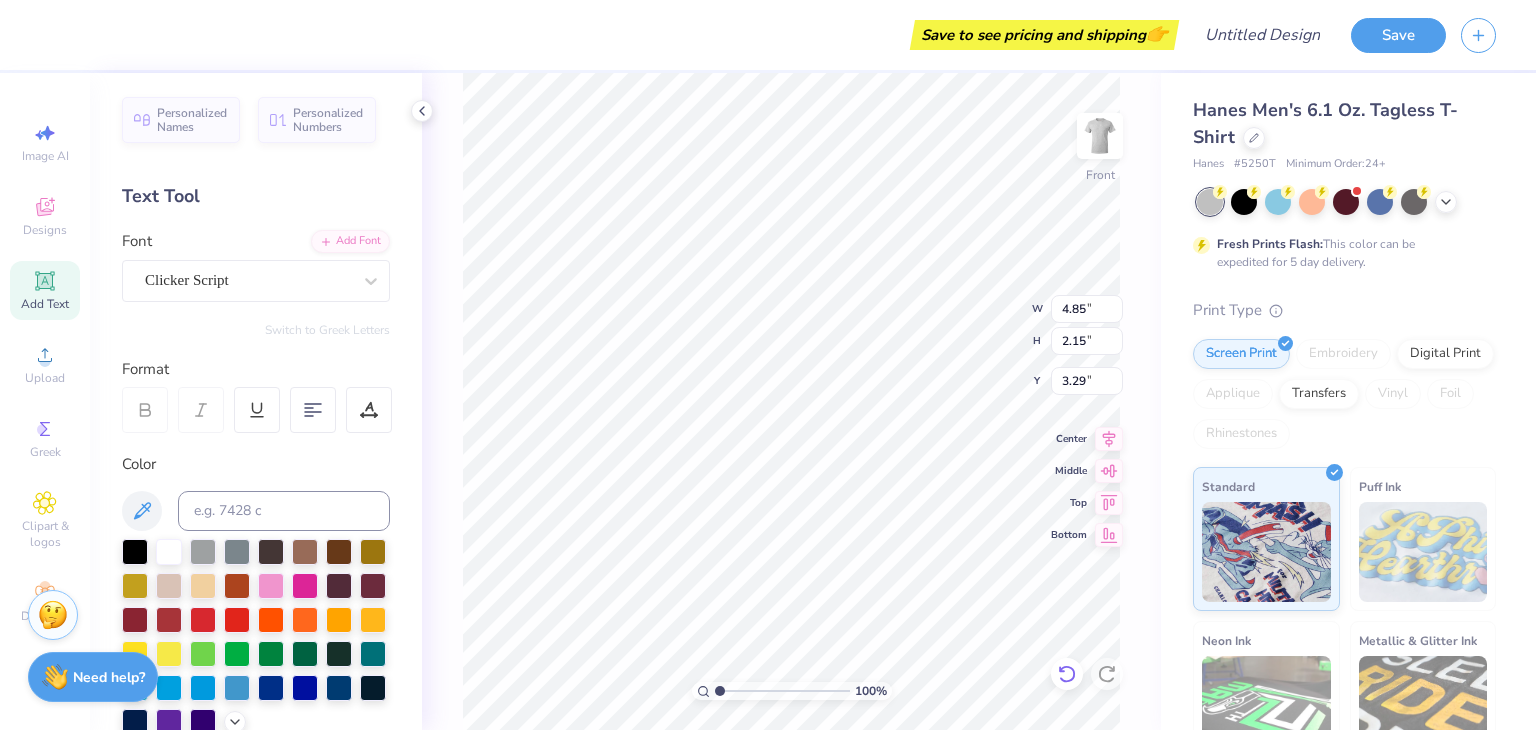 type on "3.31" 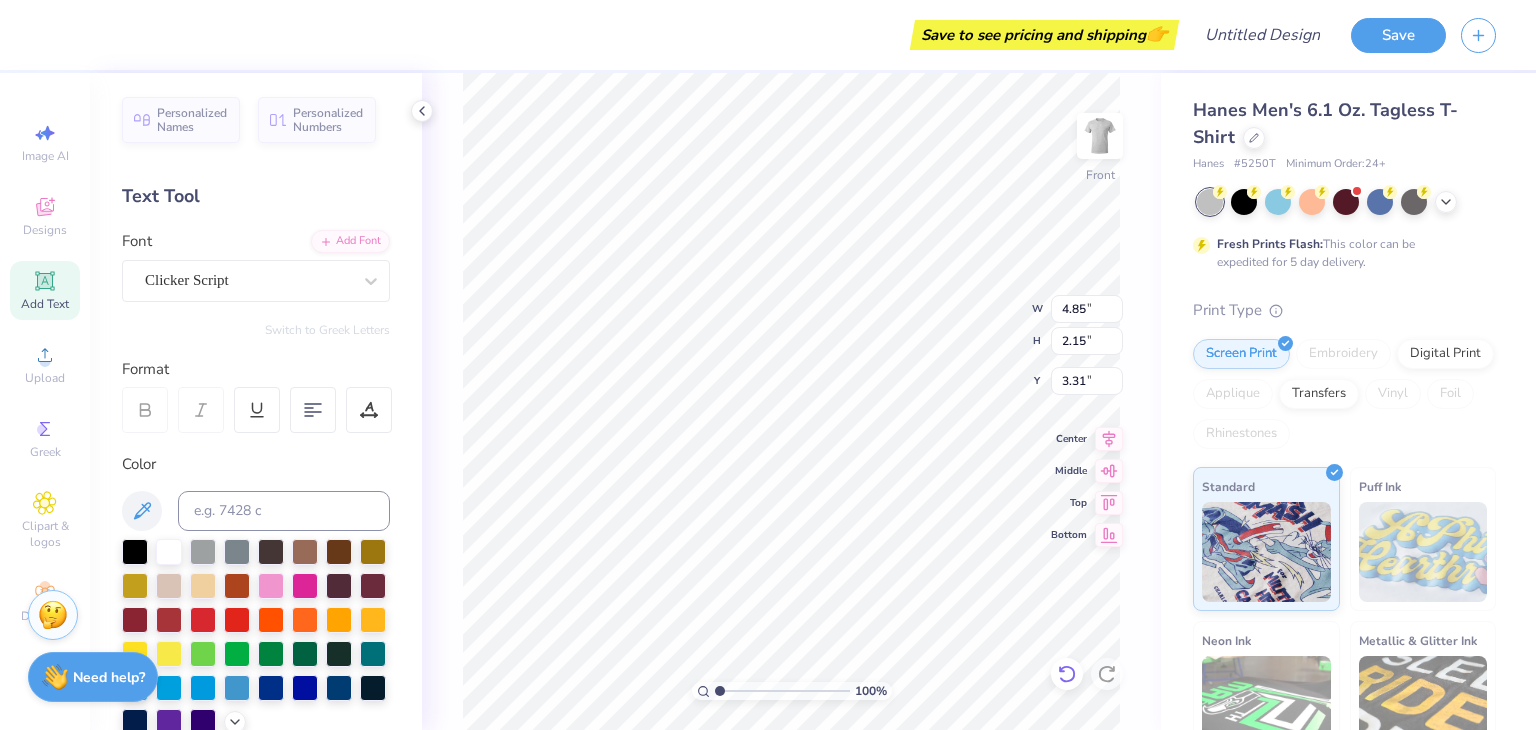 type on "4.50" 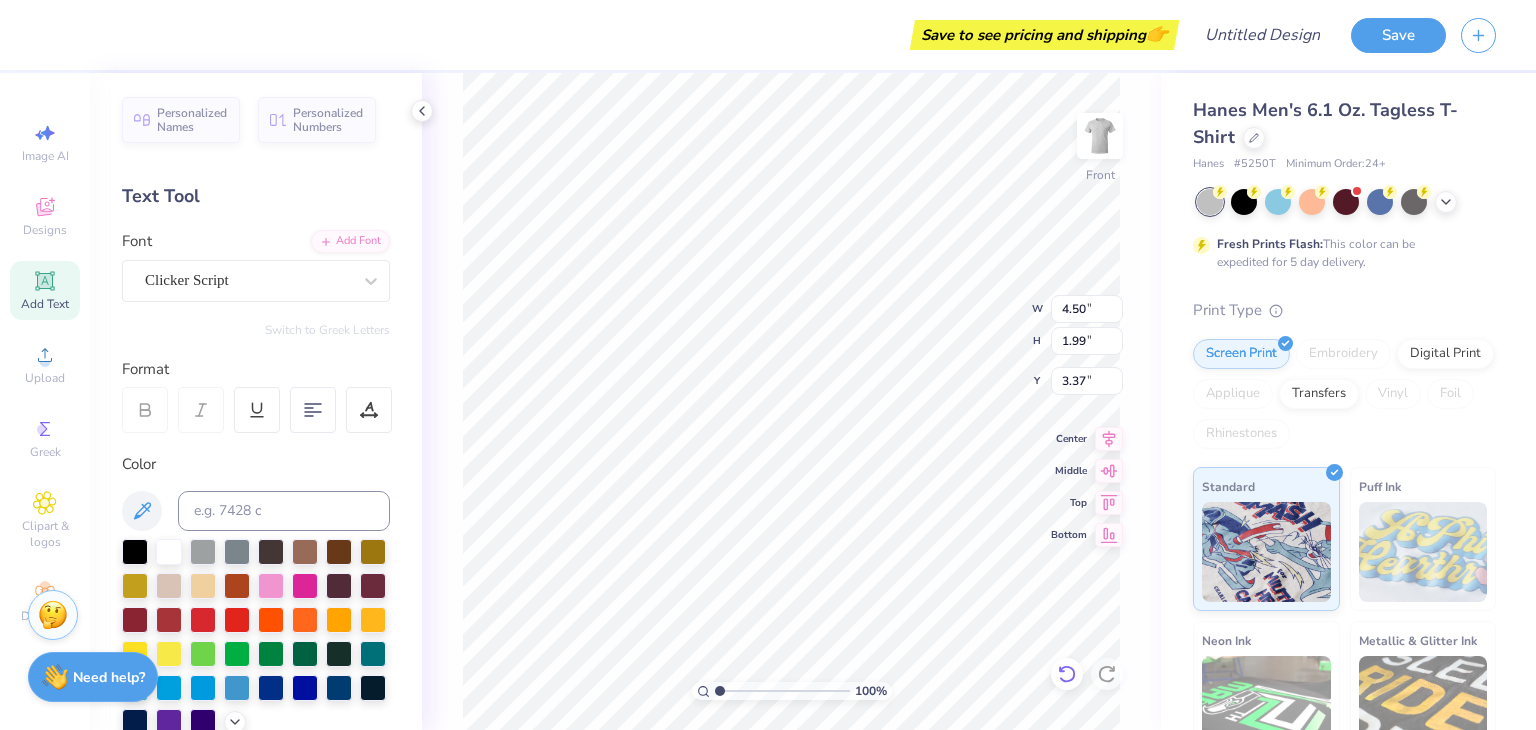 type on "3.91" 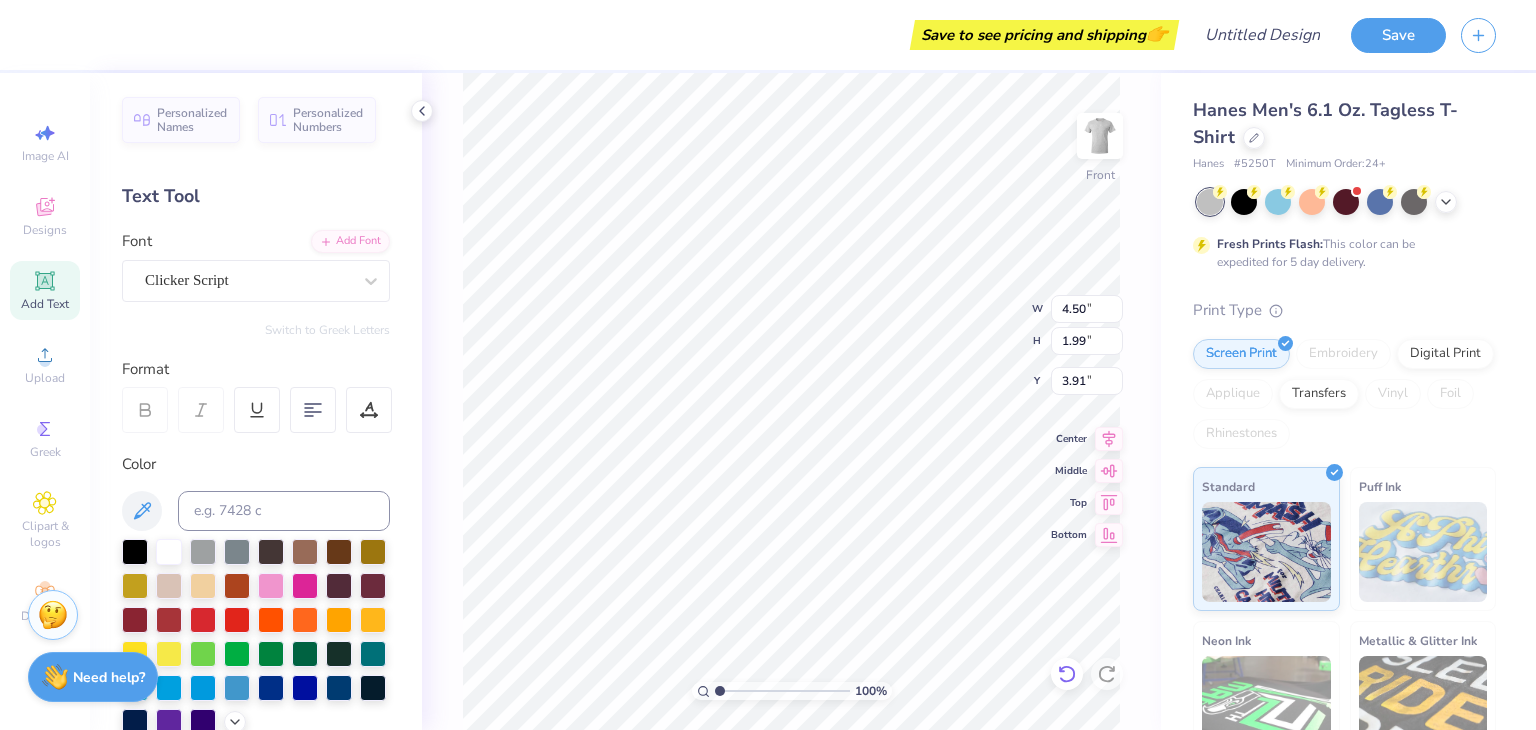 type on "4.43" 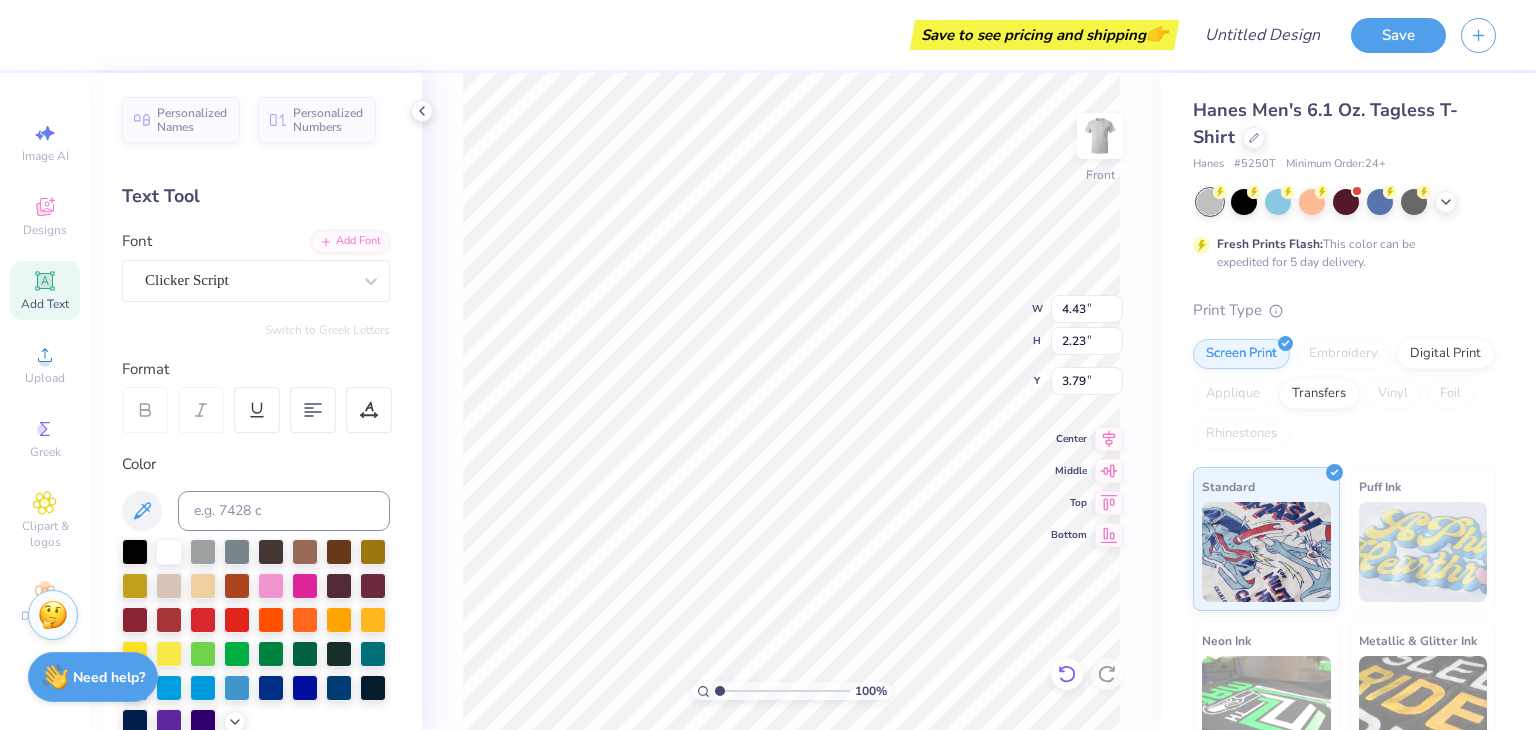 type on "4.49" 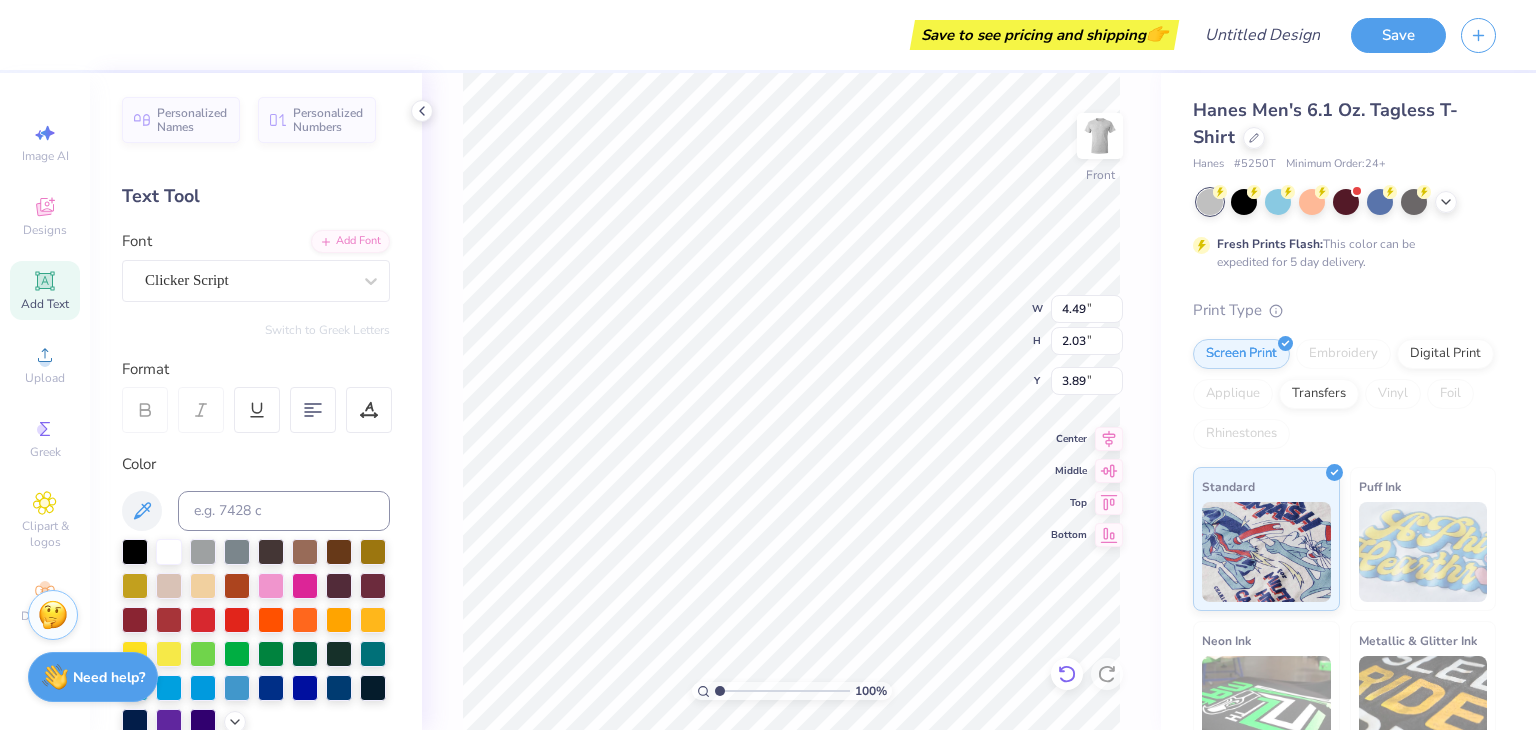 type on "3.37" 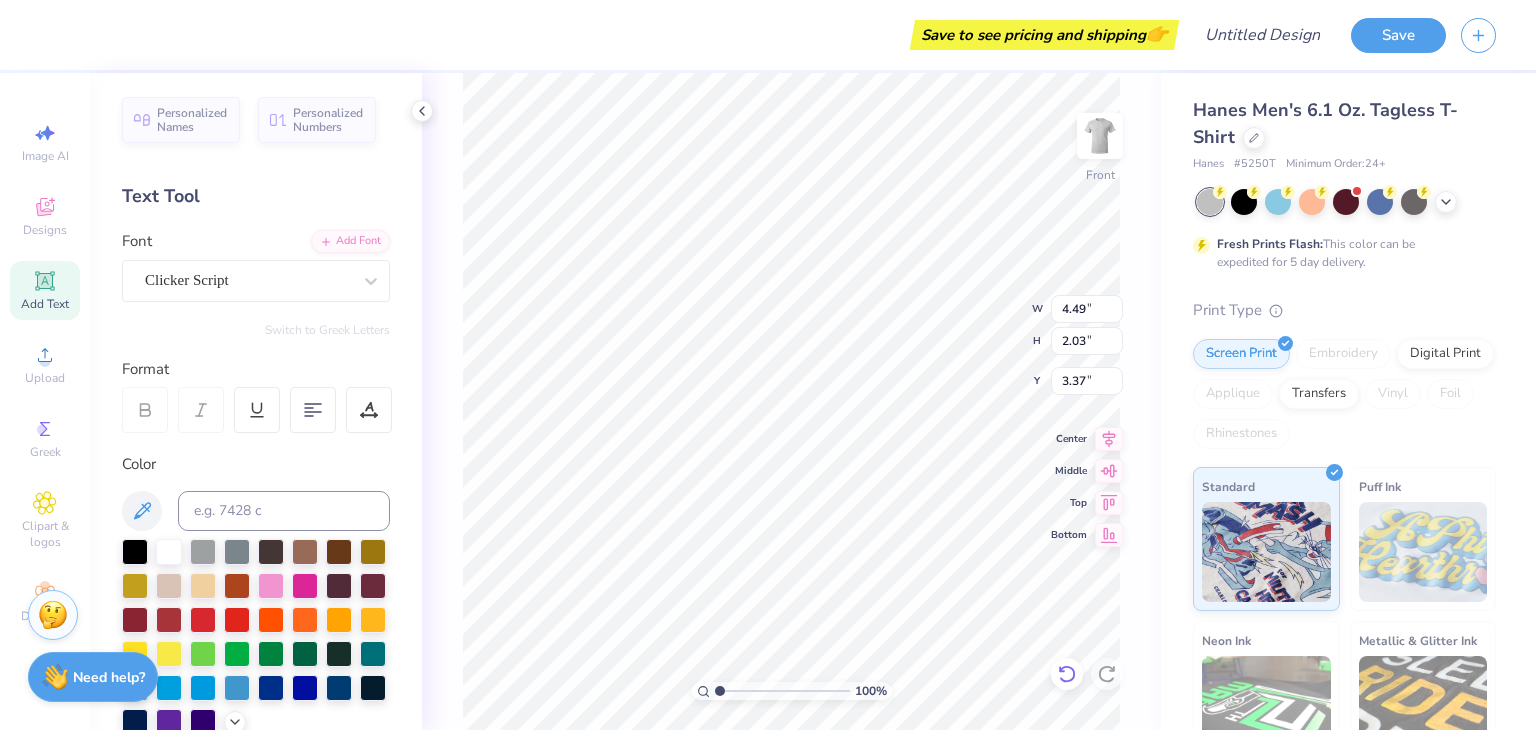 type on "4.93" 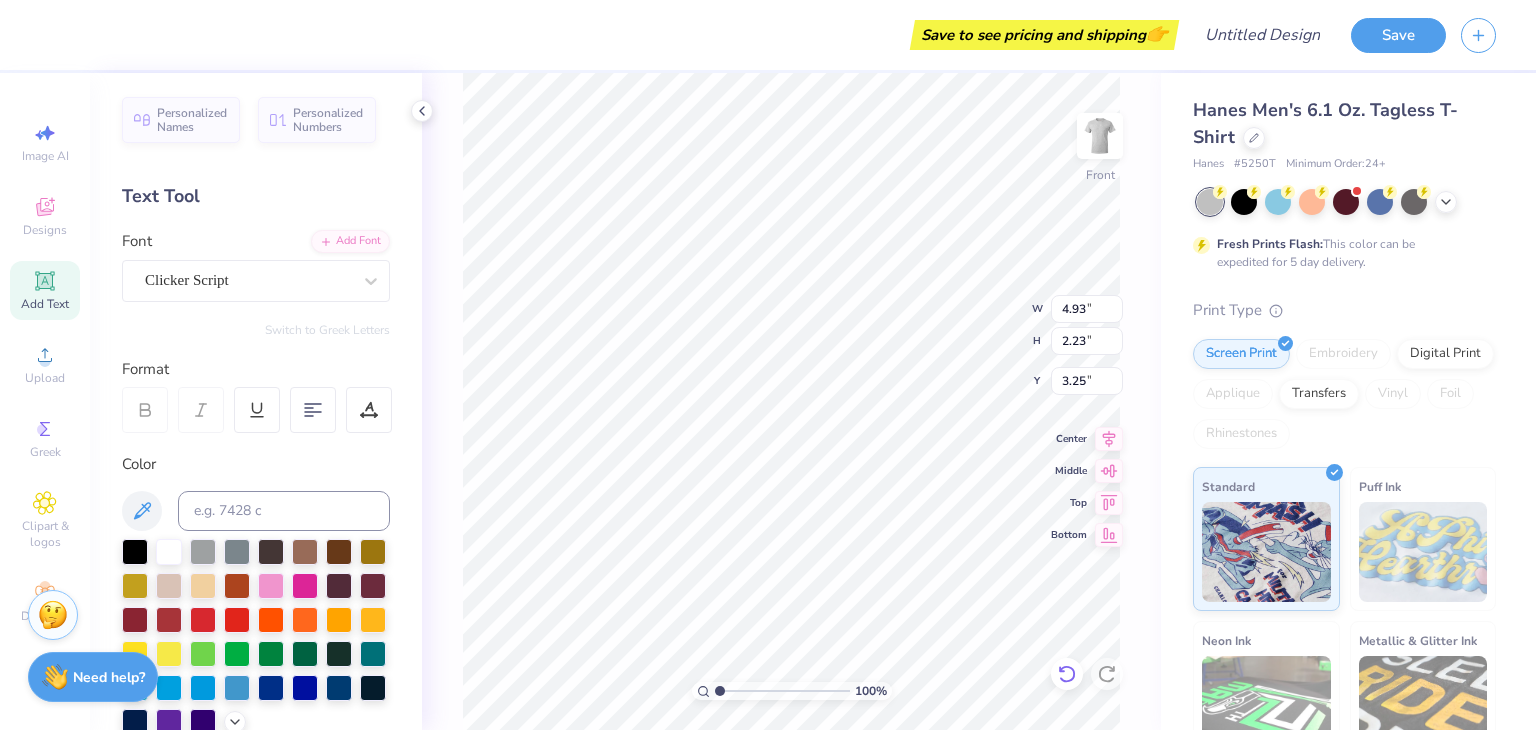 type on "3.32" 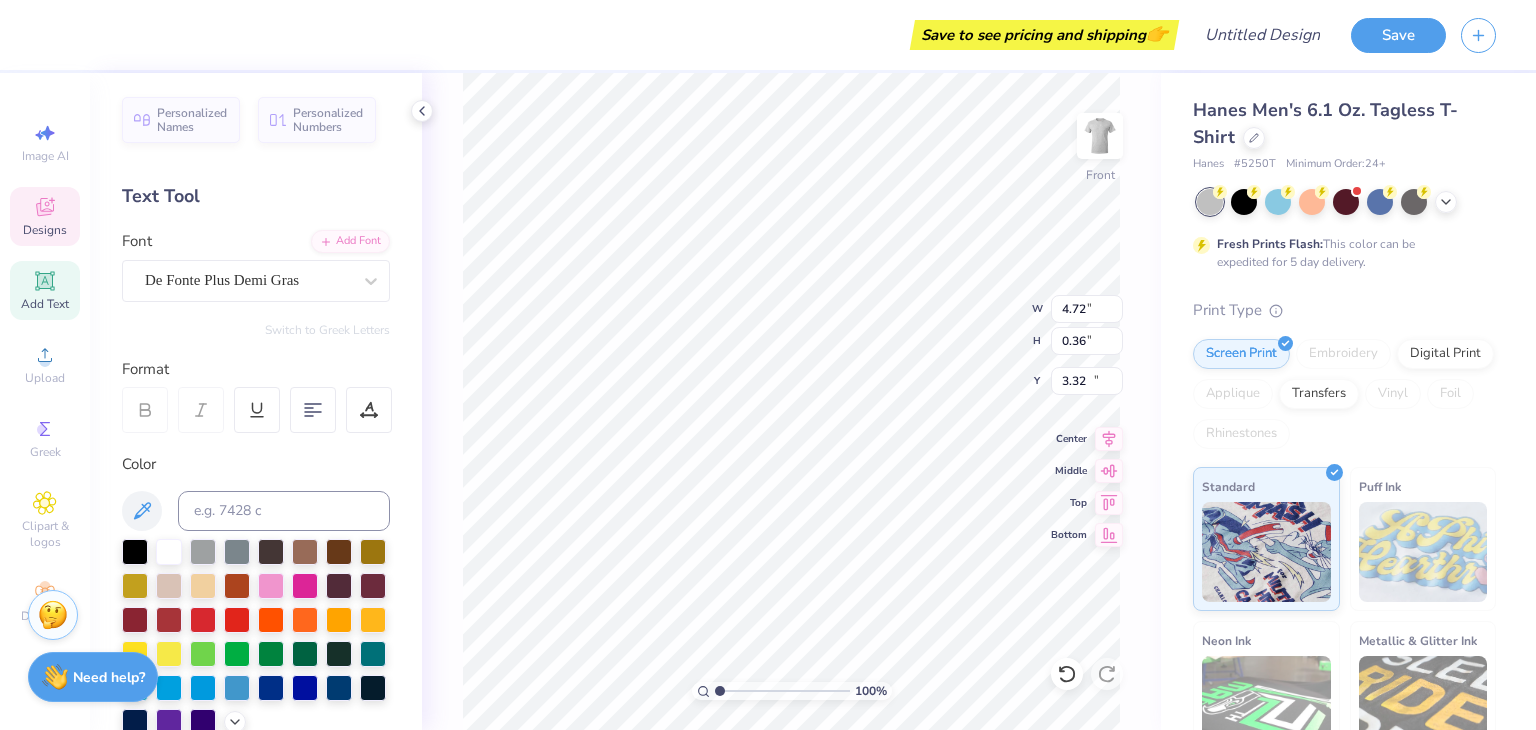 type on "4.72" 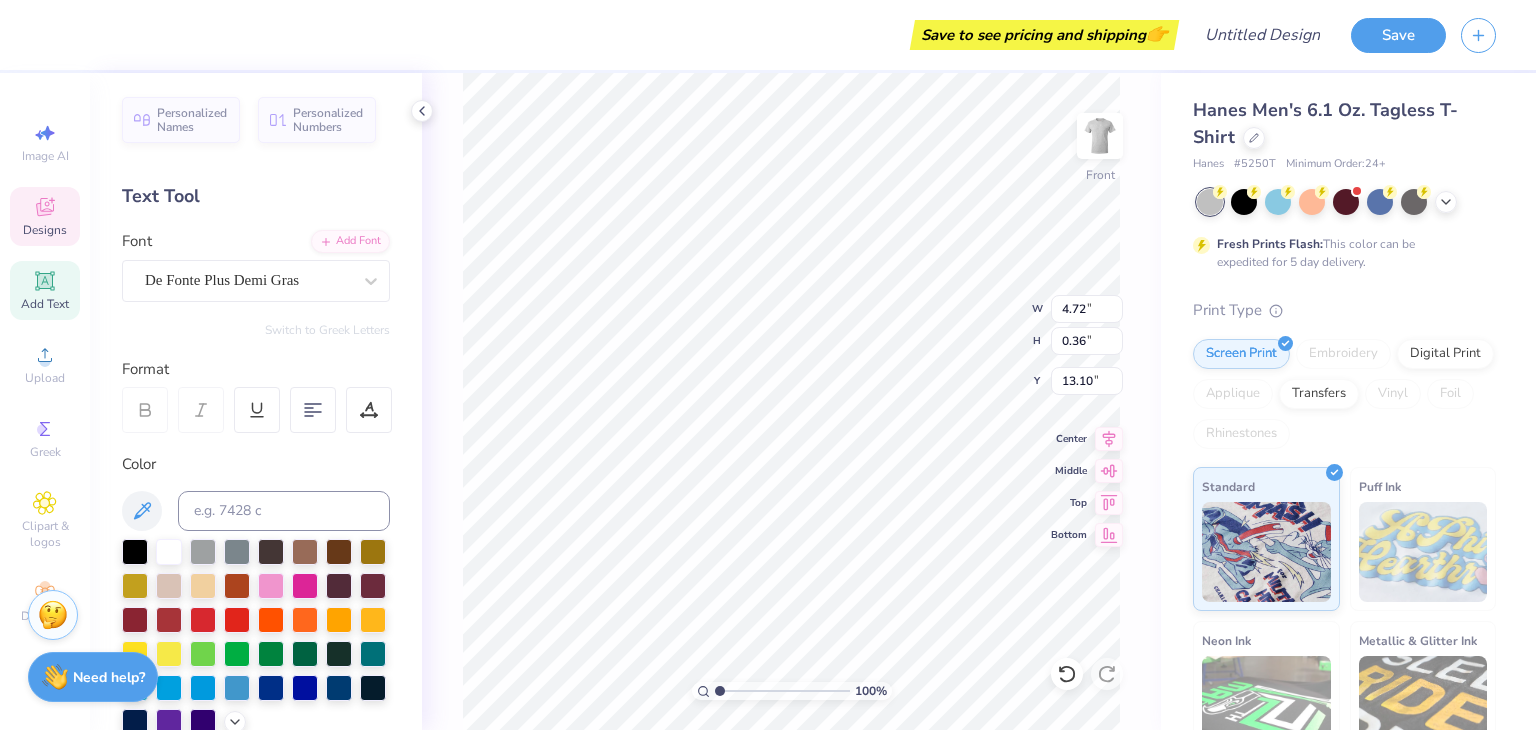 type on "13.57" 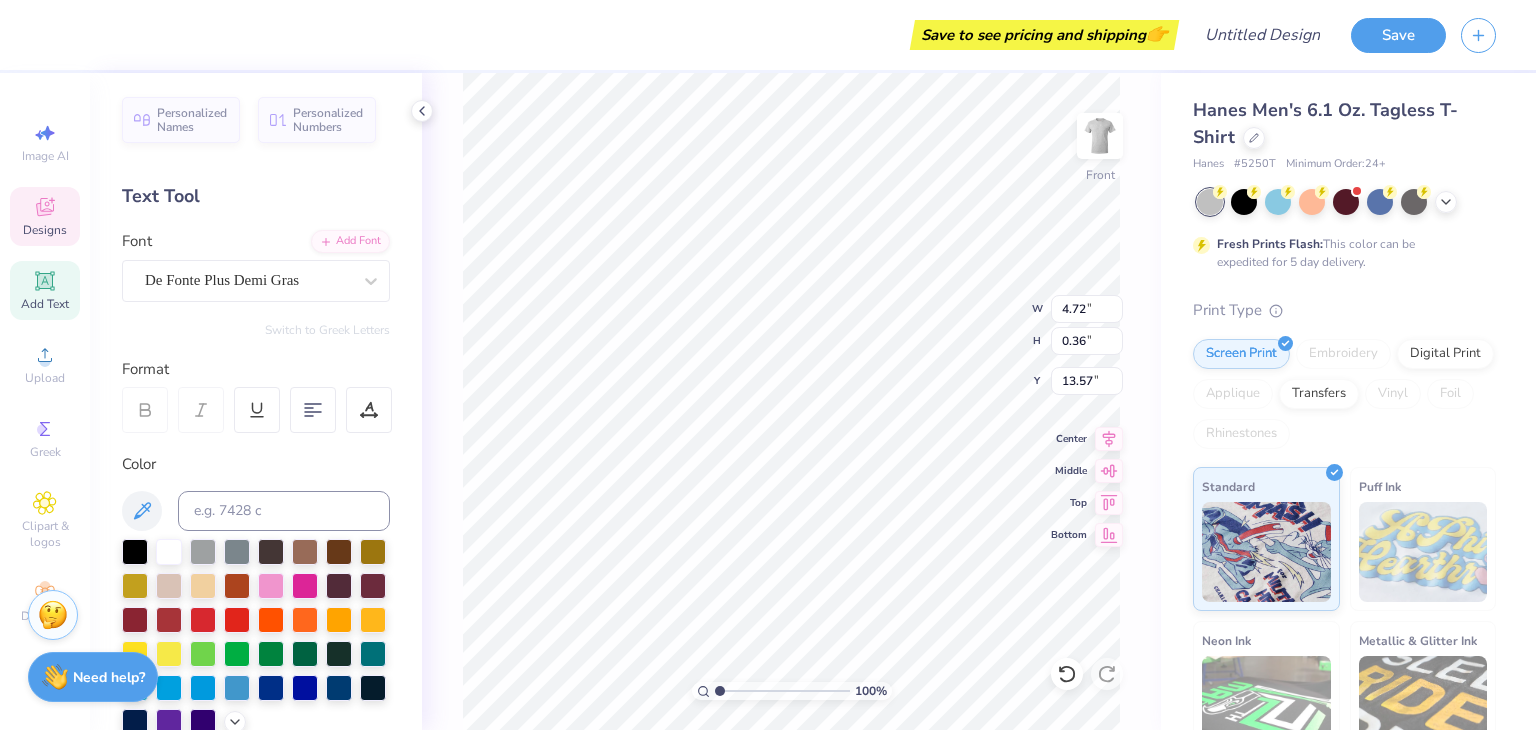 scroll, scrollTop: 16, scrollLeft: 11, axis: both 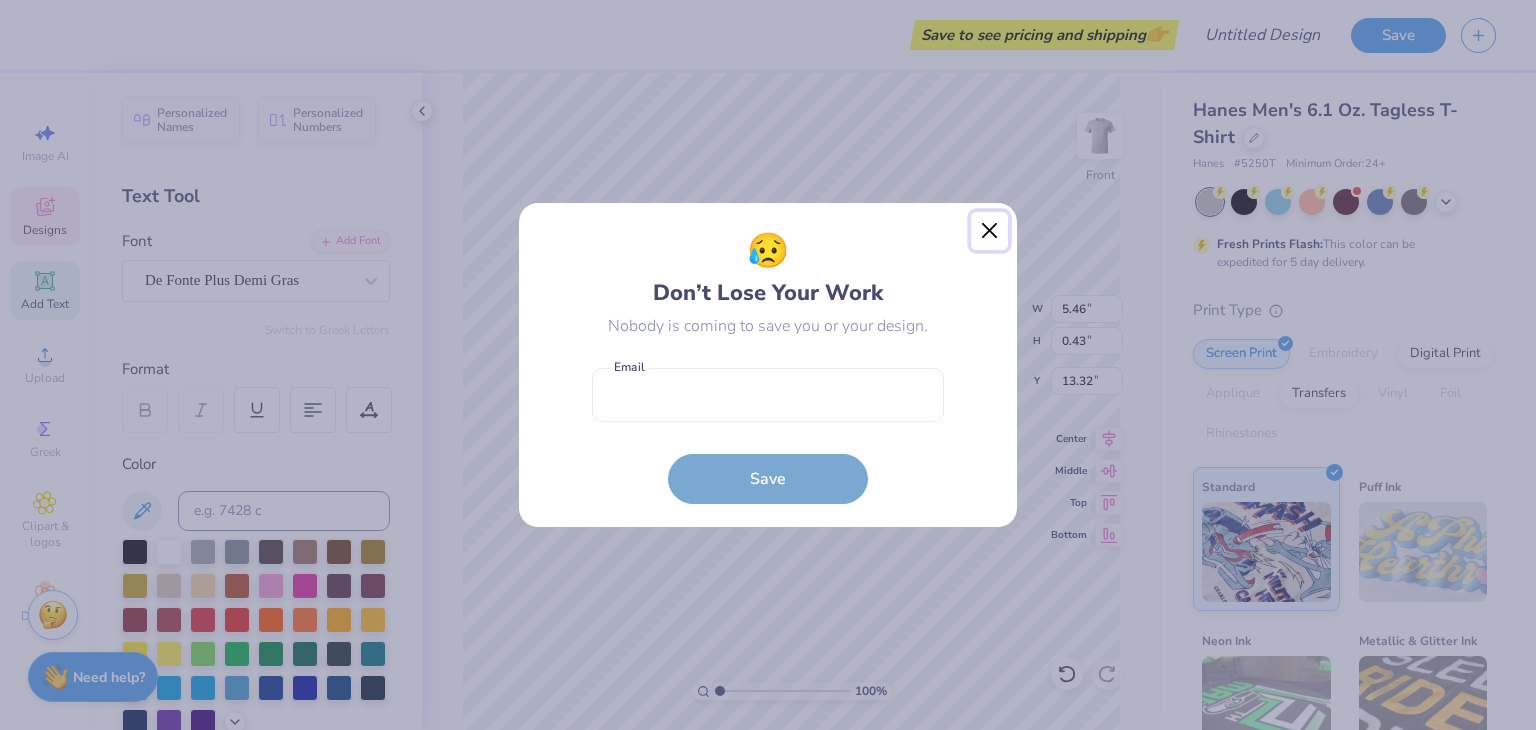 click at bounding box center (990, 231) 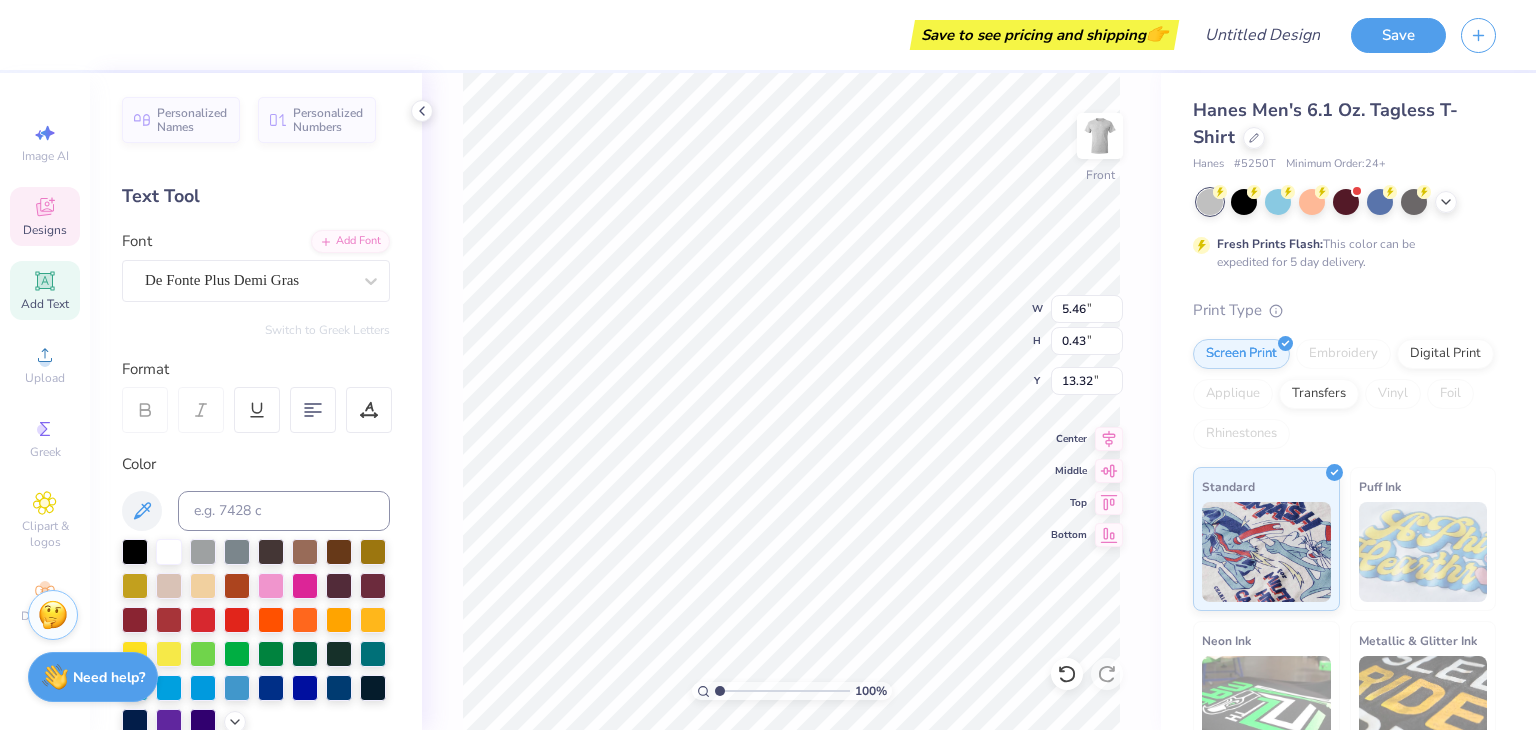 type on "13.53" 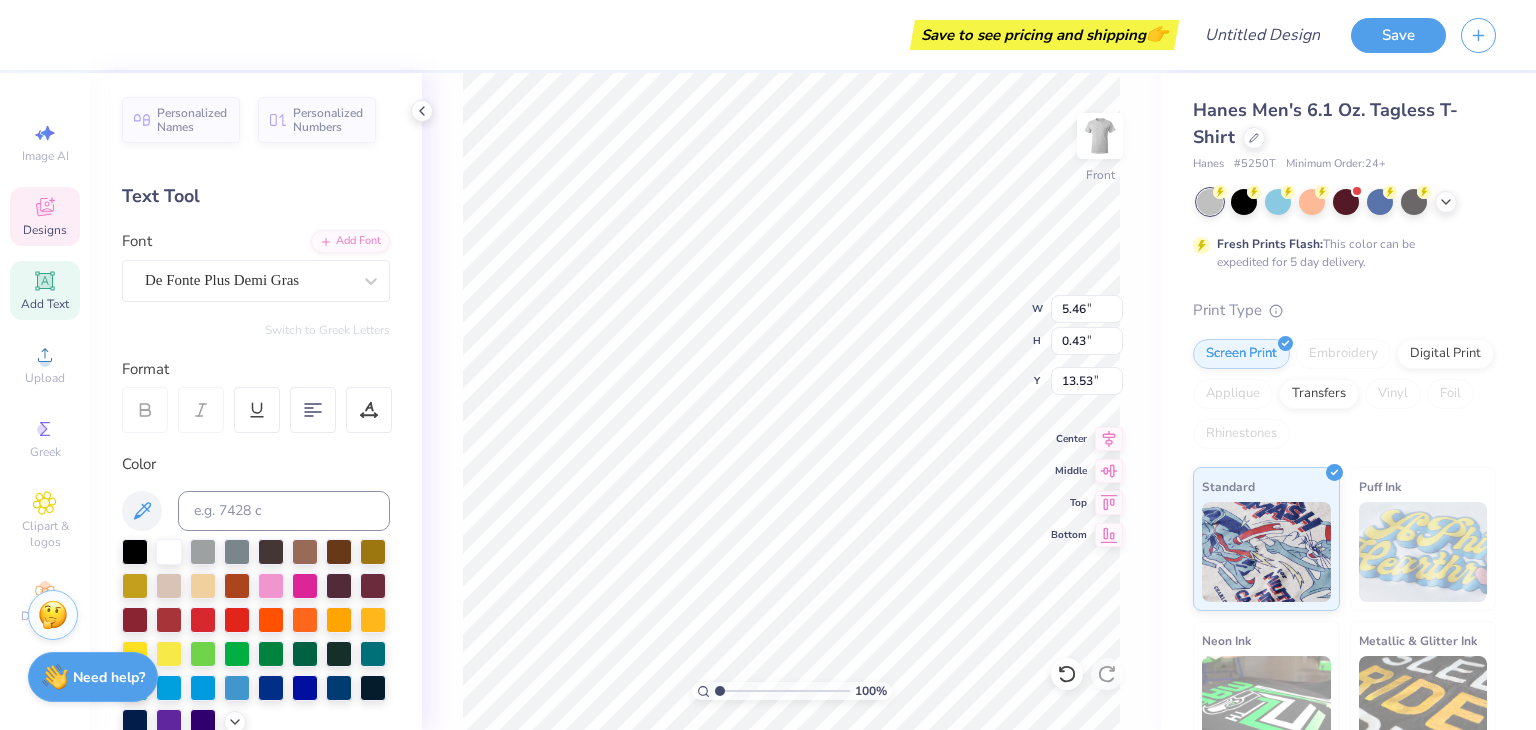 scroll, scrollTop: 16, scrollLeft: 12, axis: both 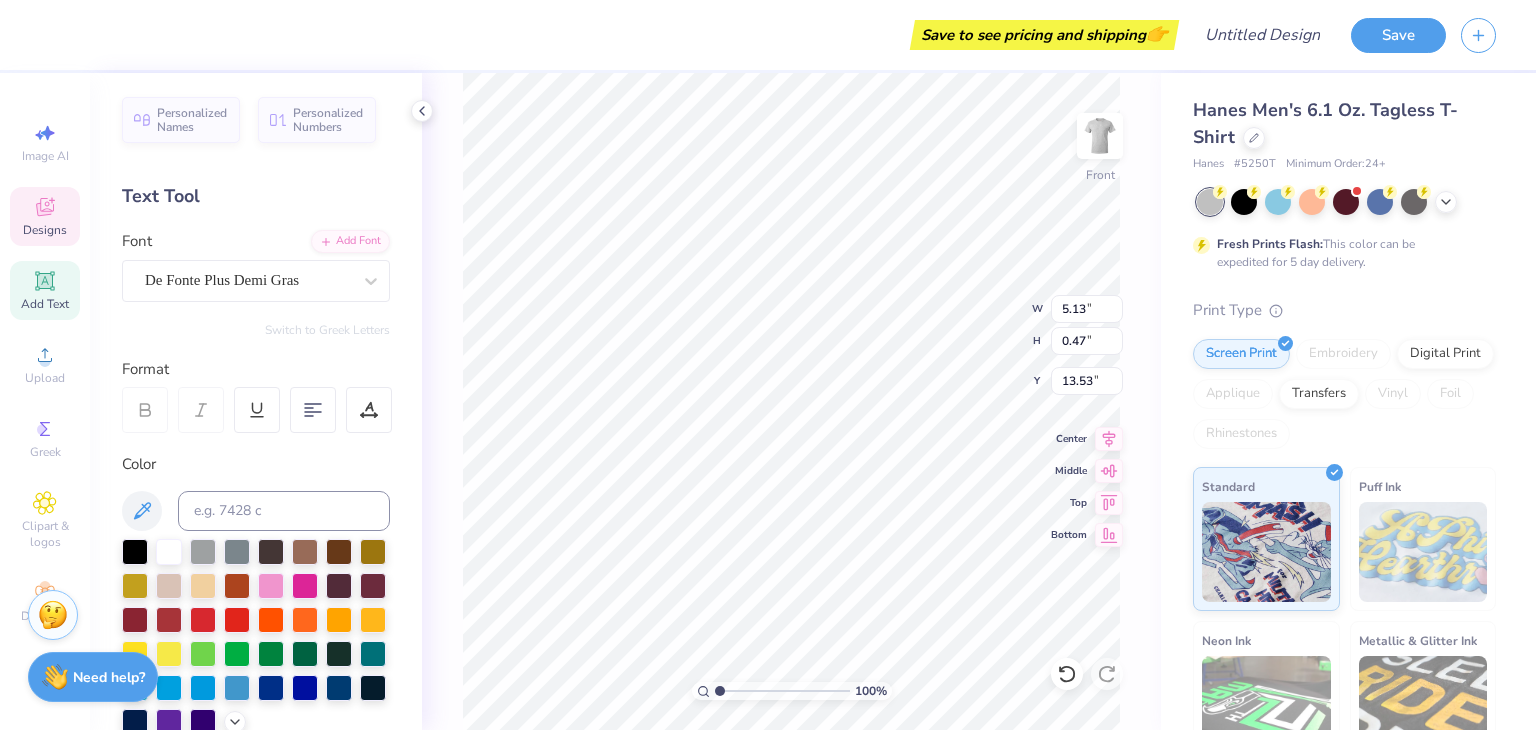 type on "5.13" 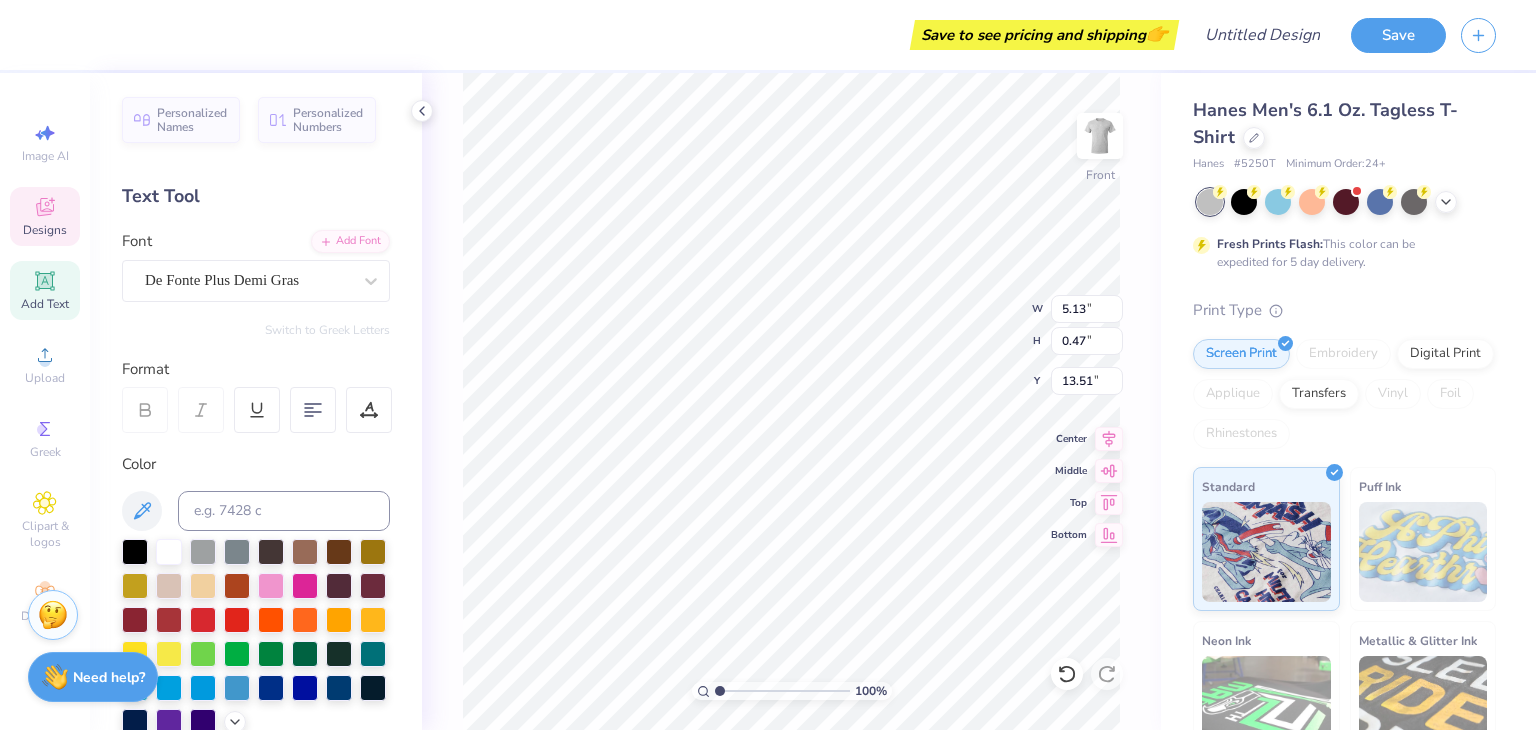 click on "Switch to Greek Letters" at bounding box center [256, 330] 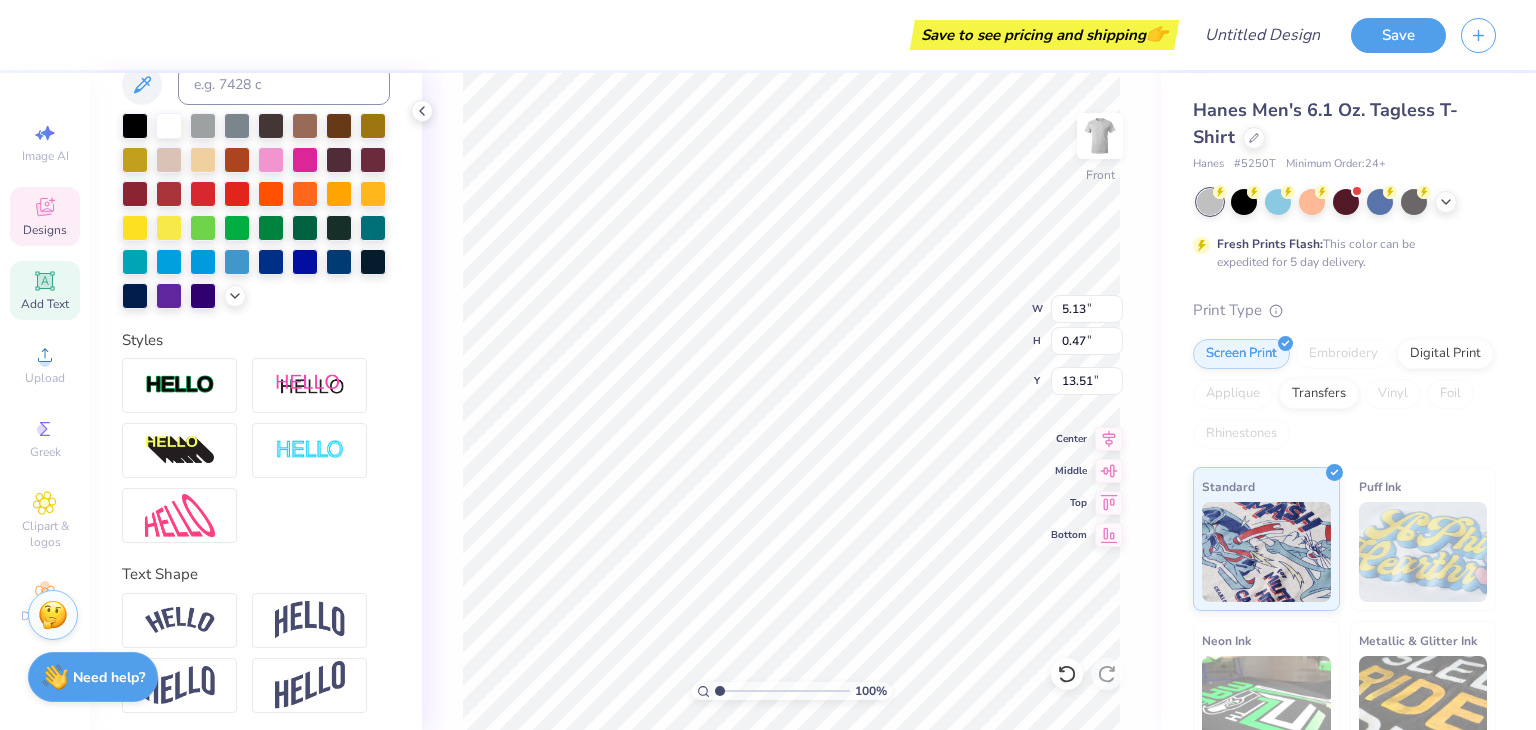 scroll, scrollTop: 0, scrollLeft: 0, axis: both 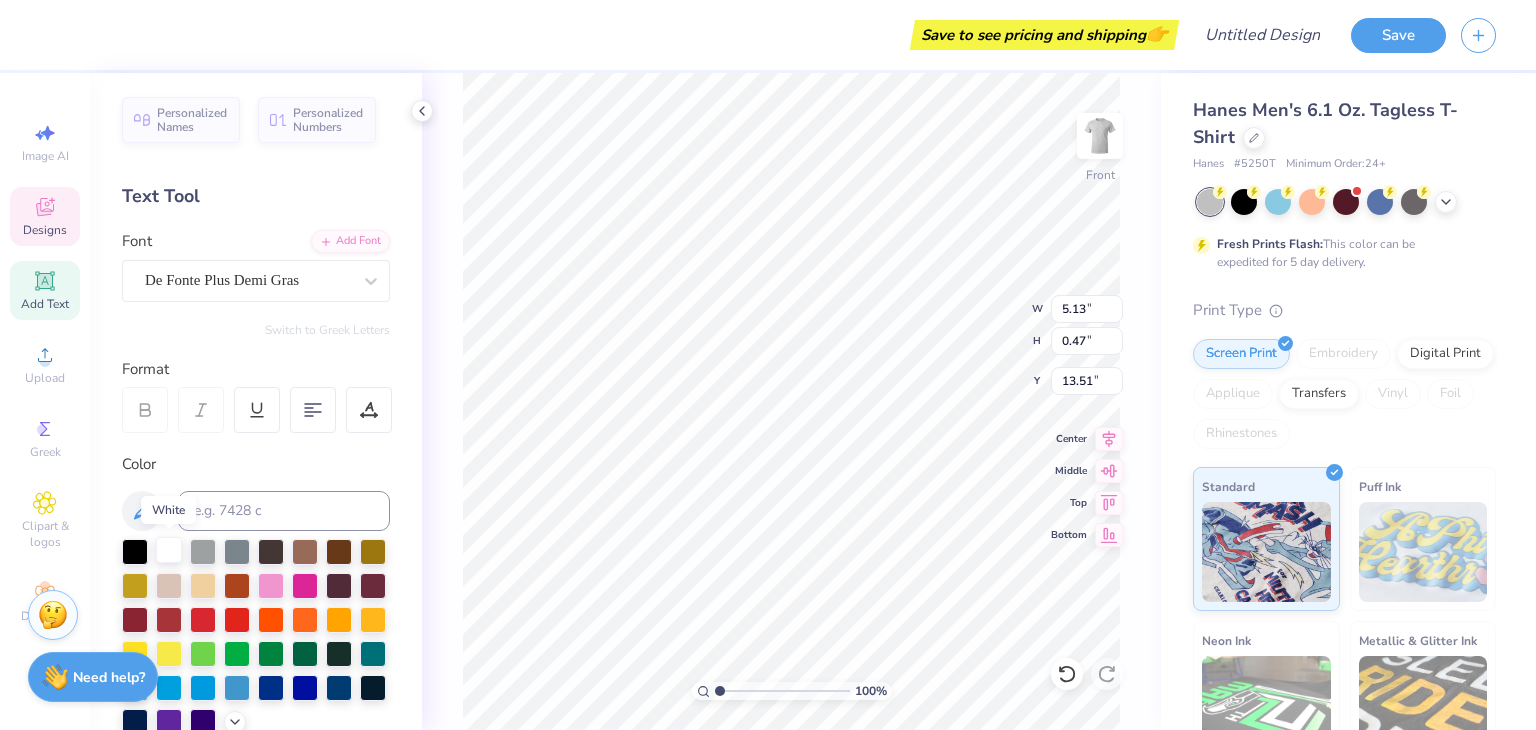 click at bounding box center [169, 550] 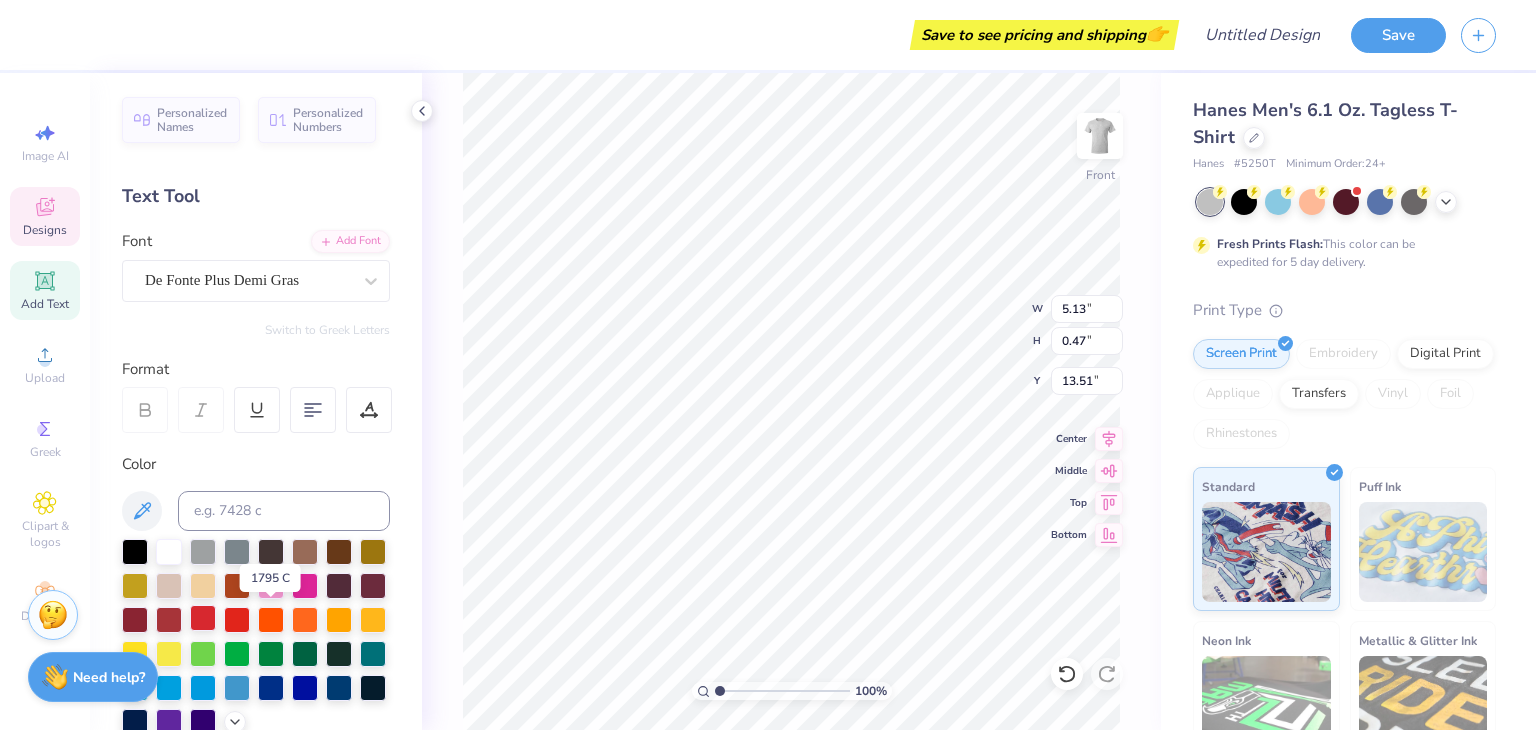 scroll, scrollTop: 44, scrollLeft: 0, axis: vertical 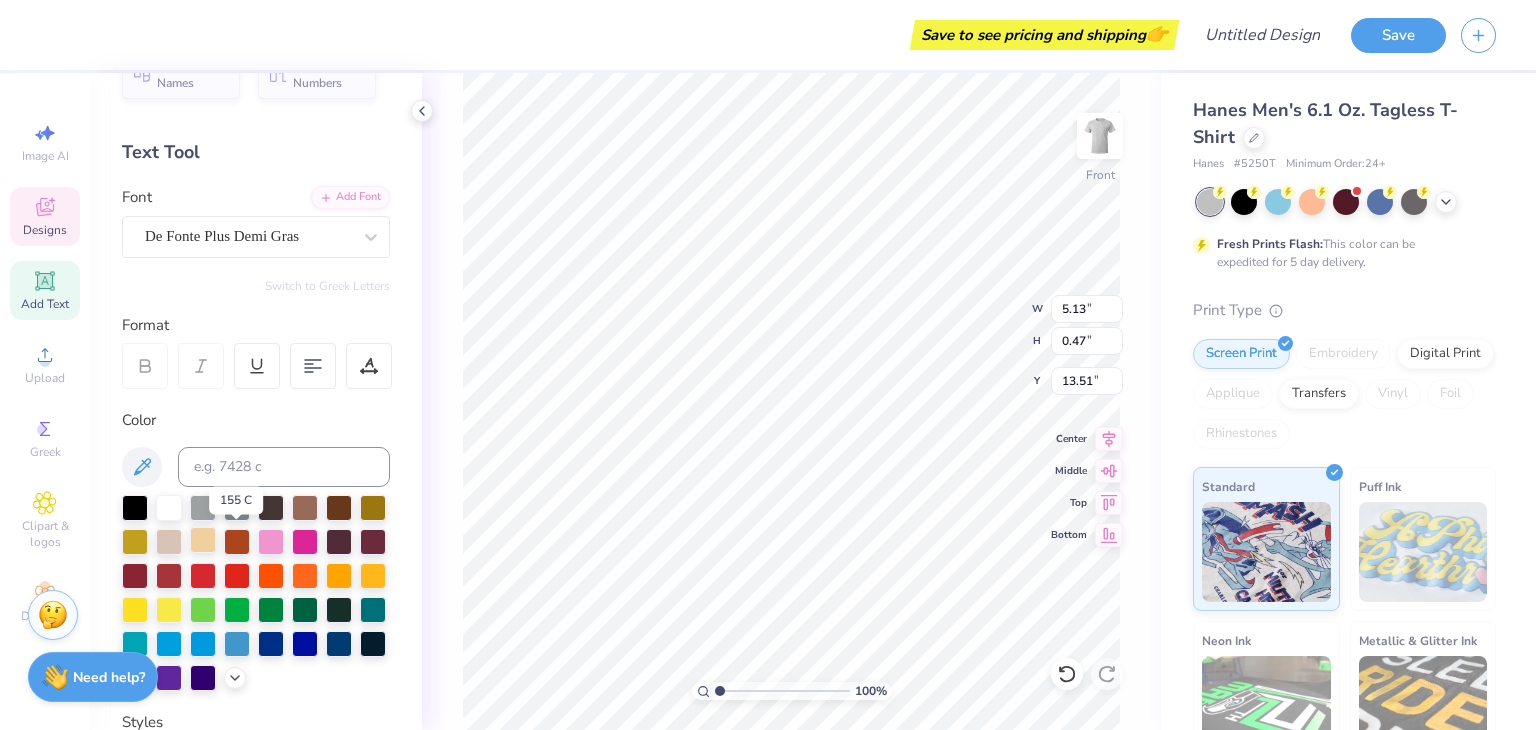 click at bounding box center [203, 540] 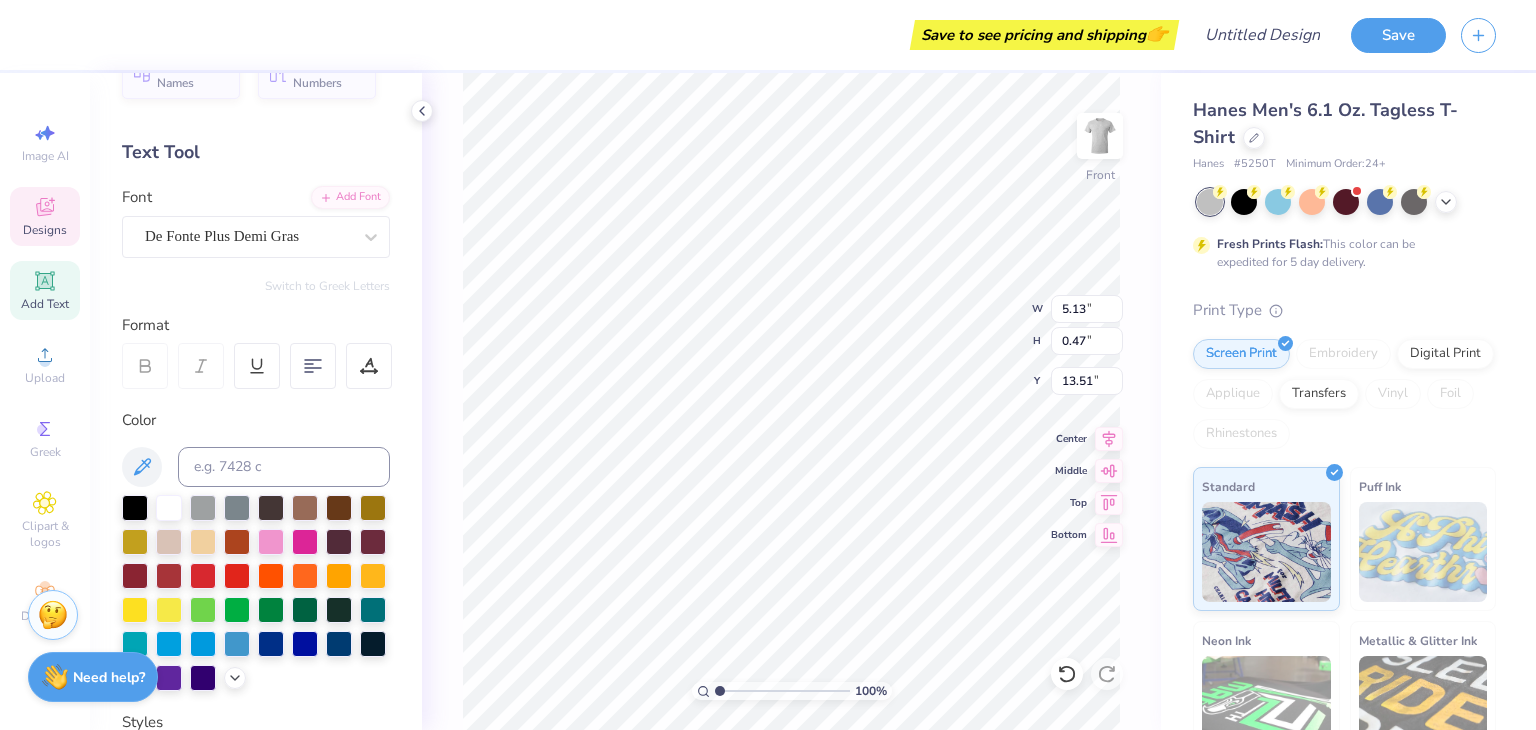 type on "2.87" 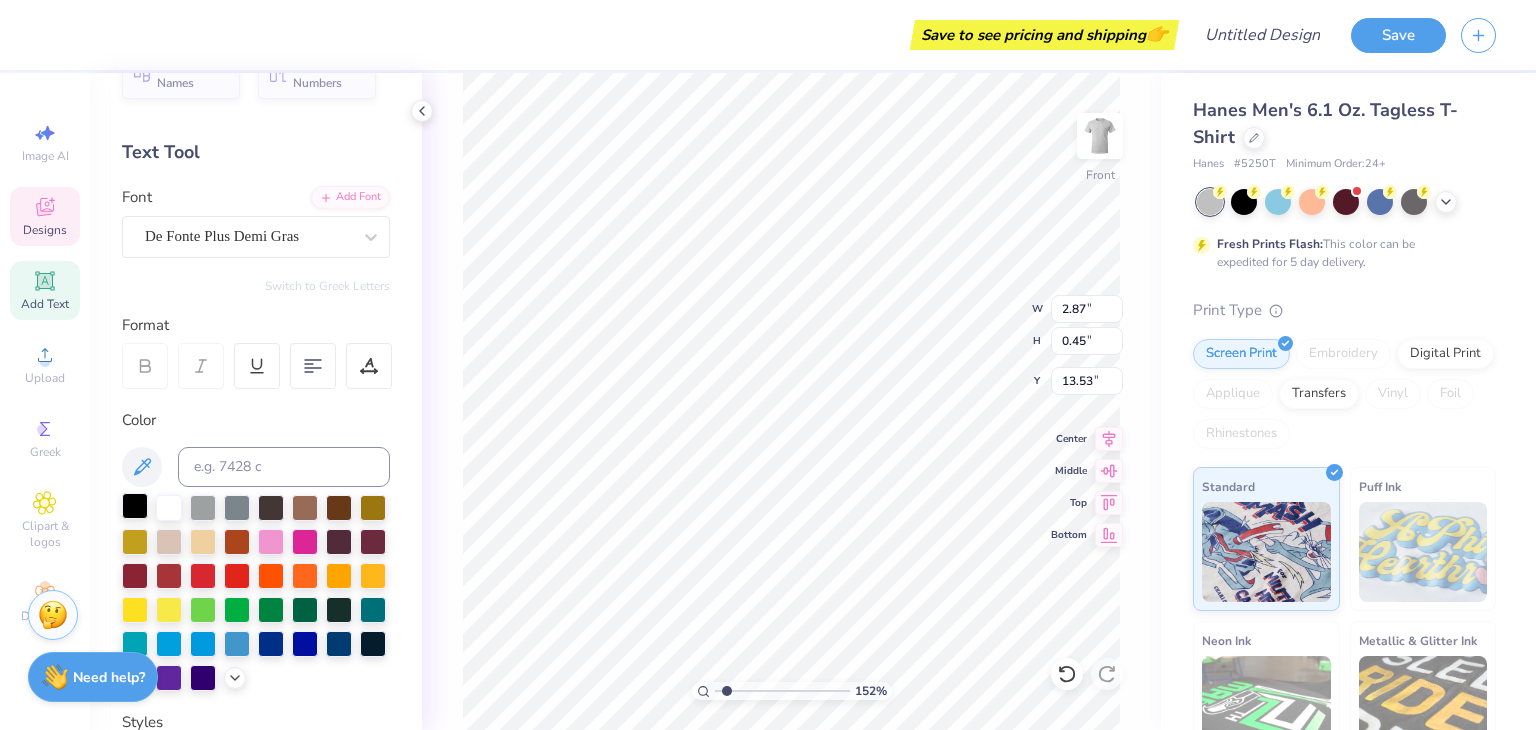 click at bounding box center [135, 506] 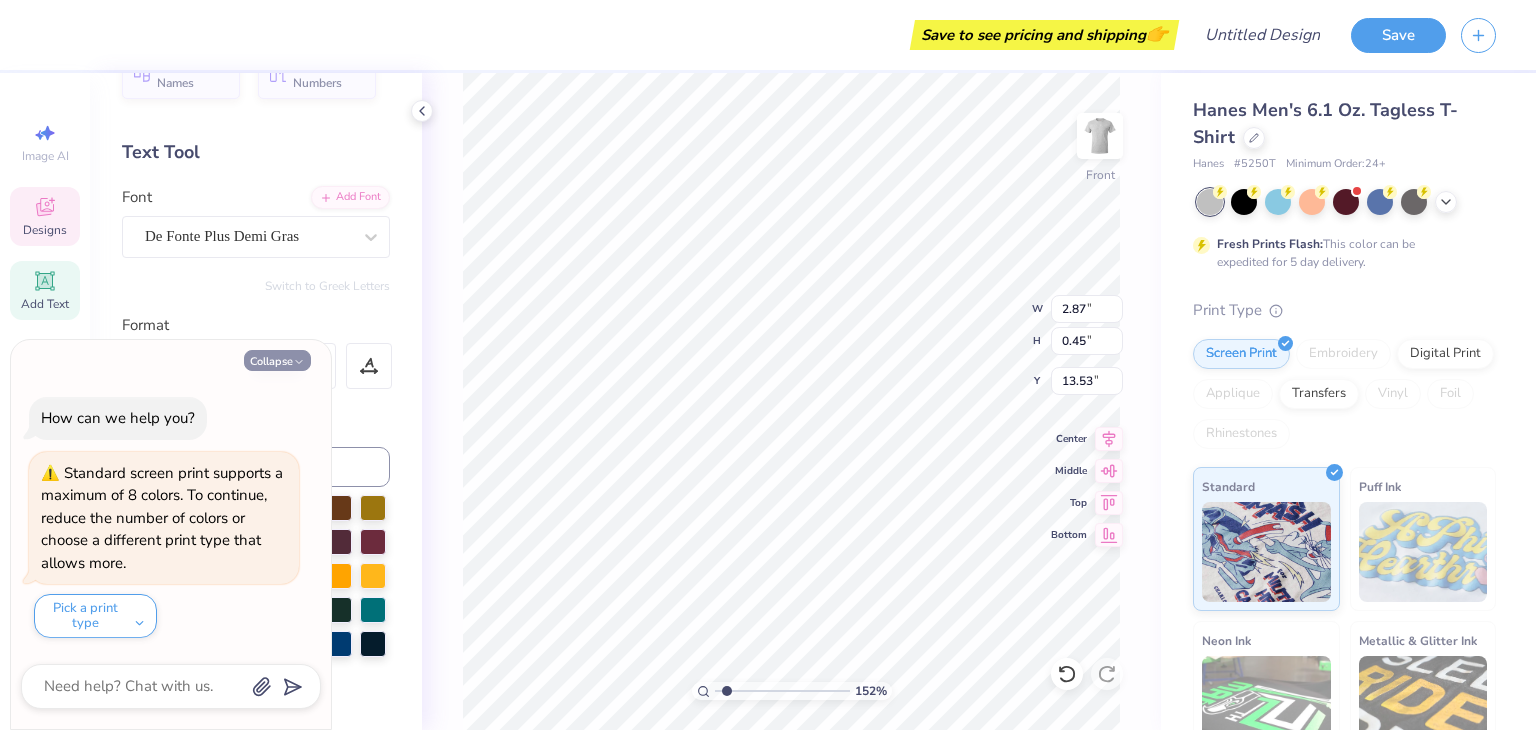 click on "Collapse" at bounding box center [277, 360] 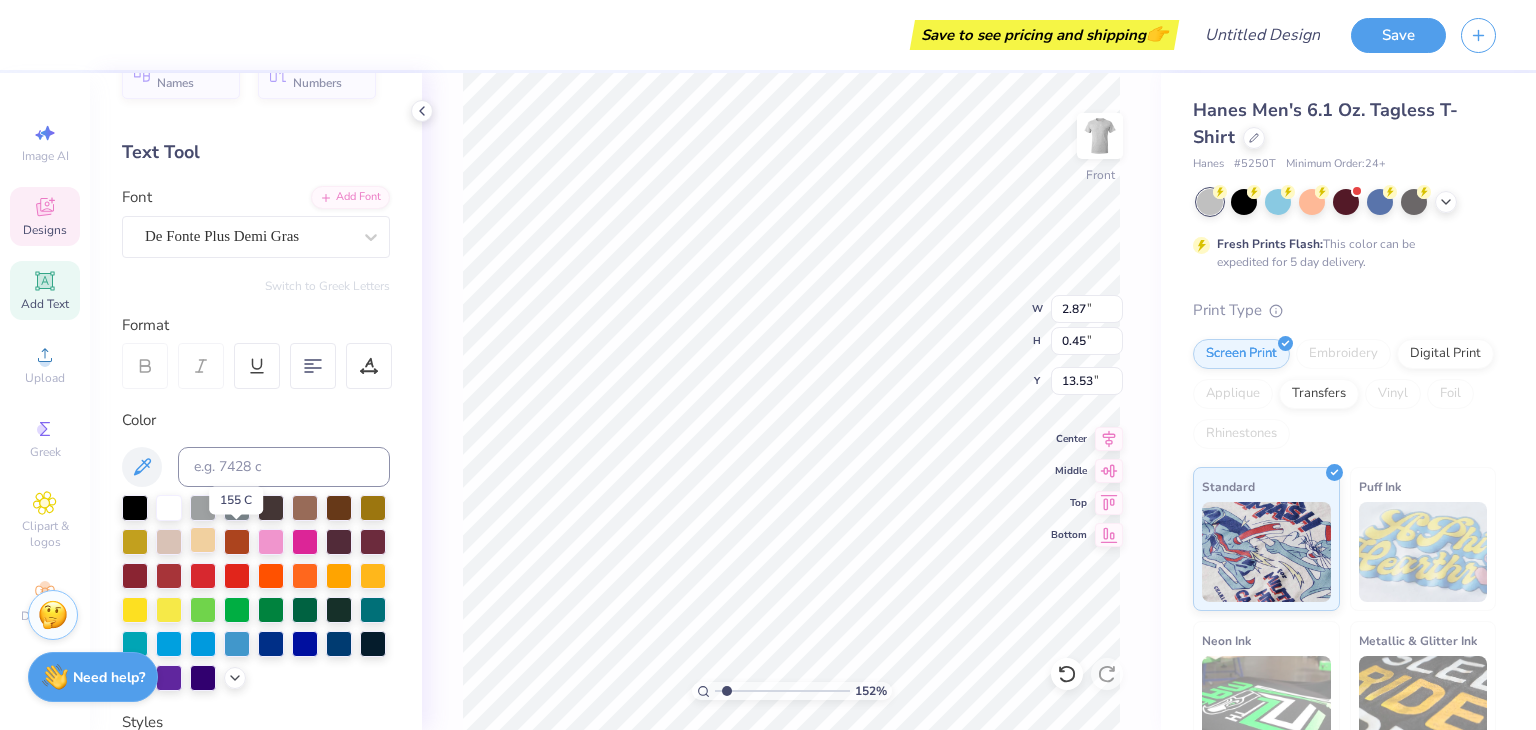 click at bounding box center [203, 540] 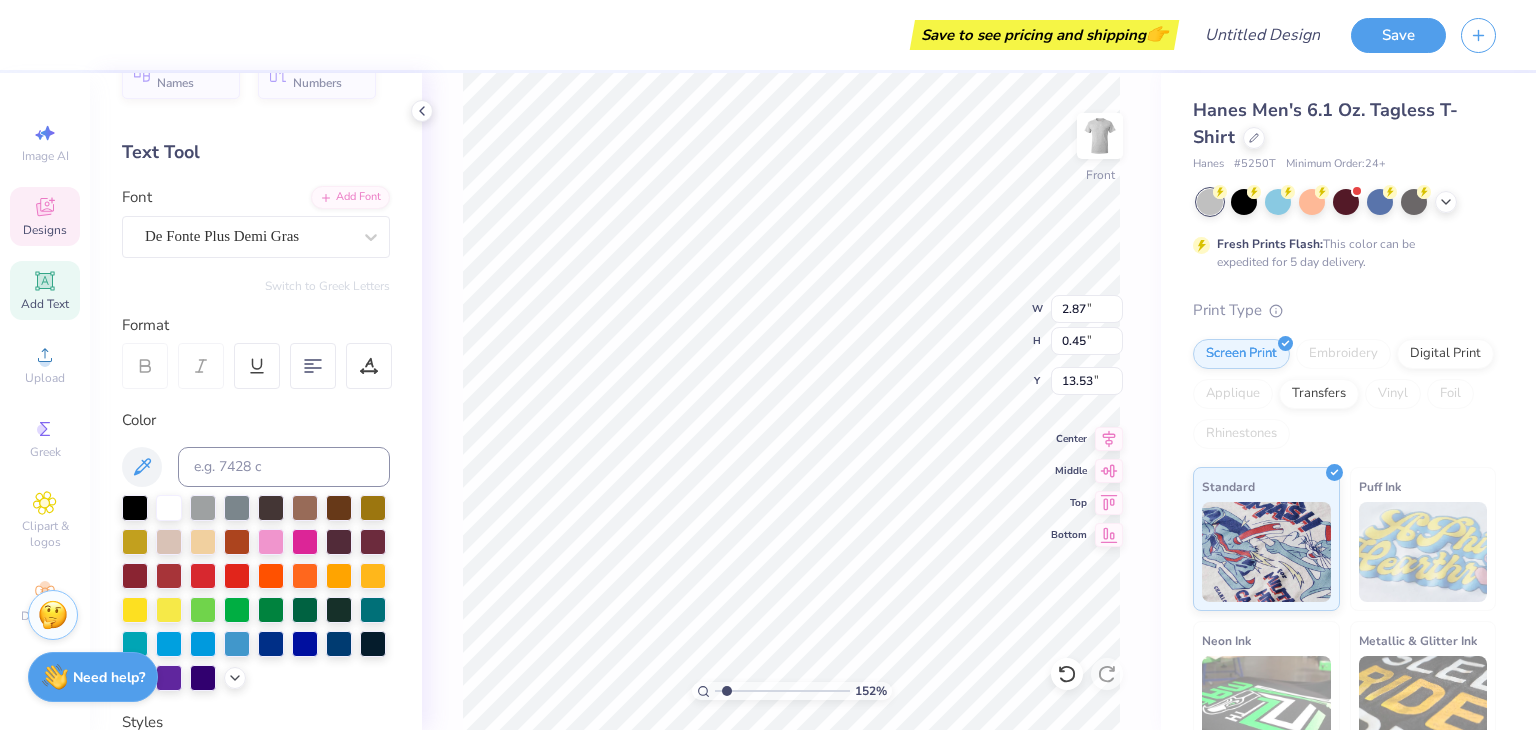 type on "1.52478215741577" 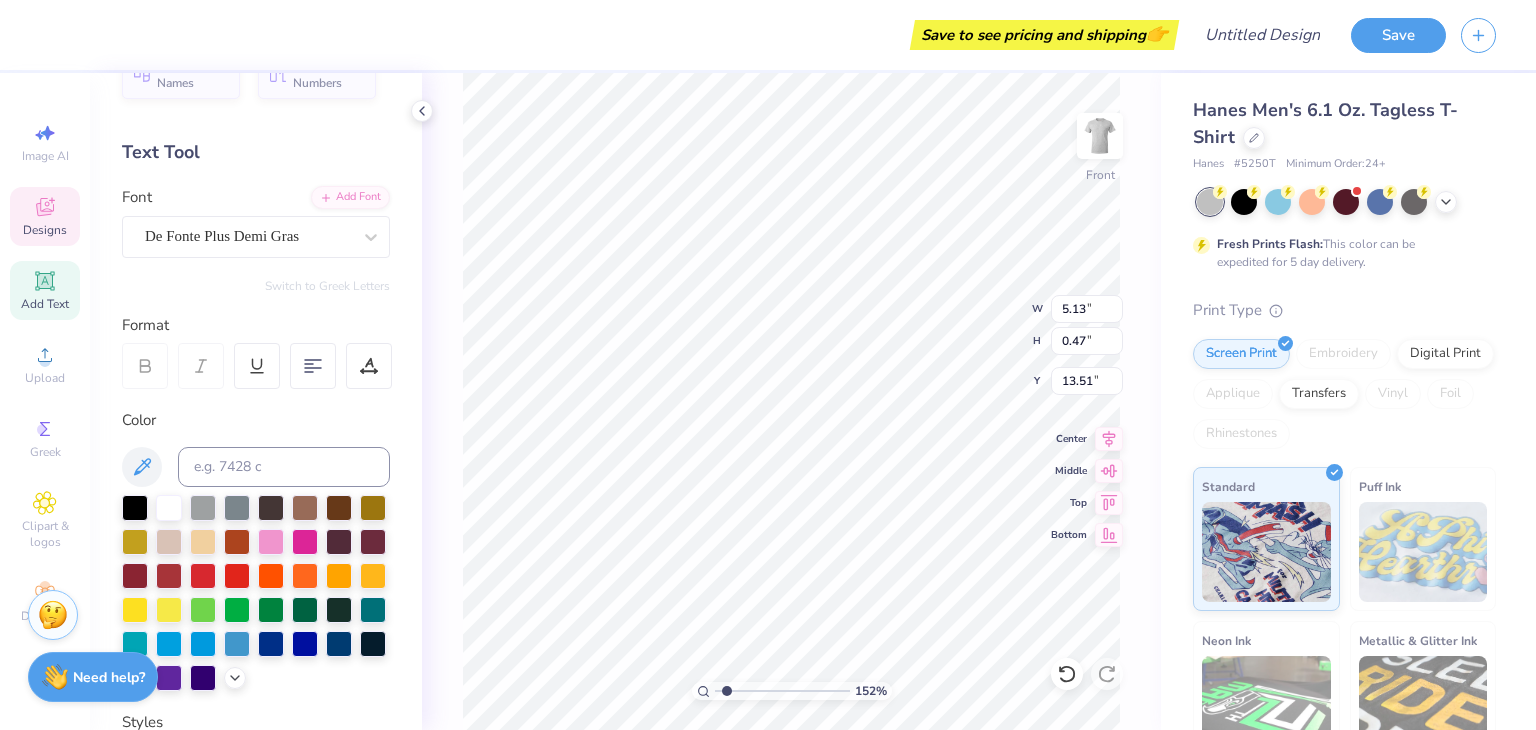 type on "5.13" 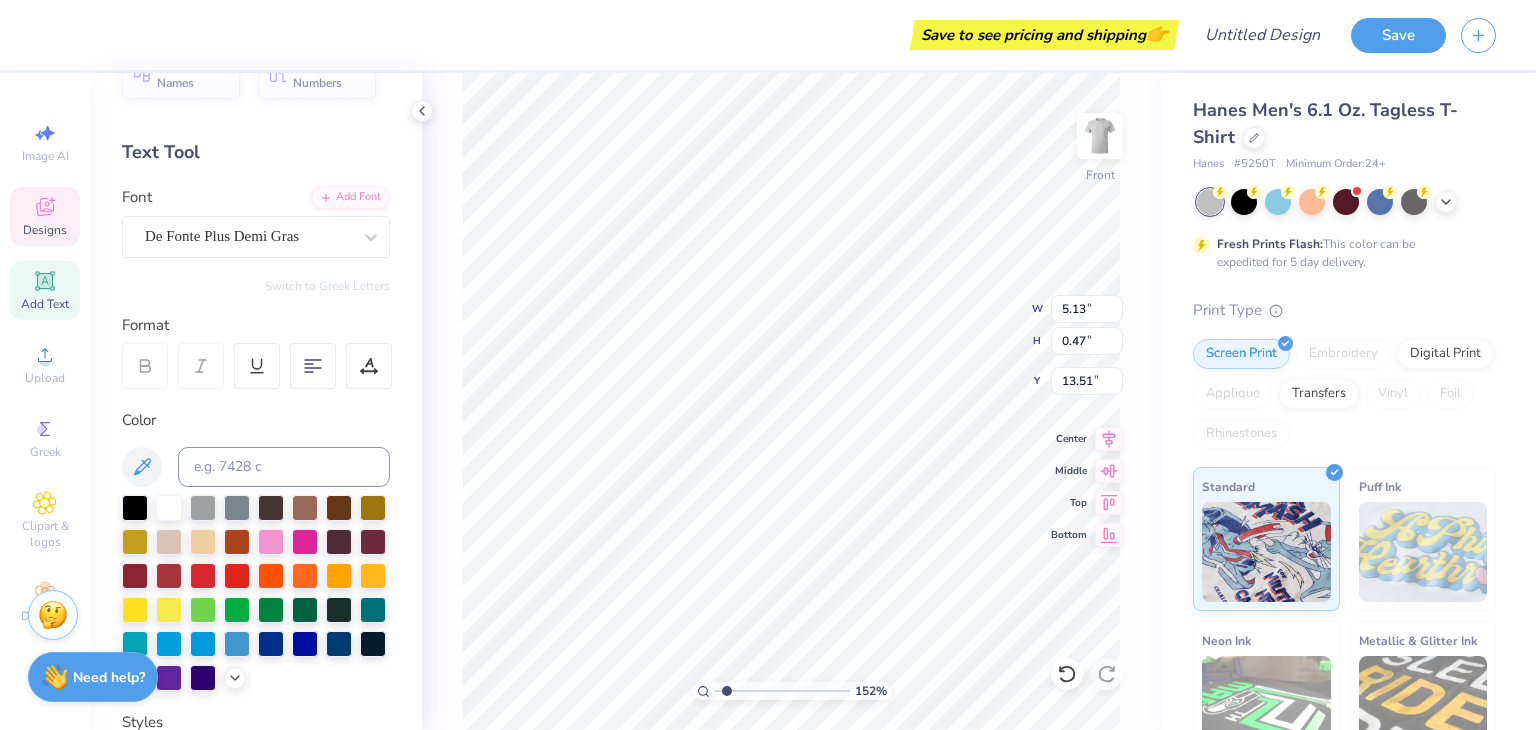 type on "1.52478215741577" 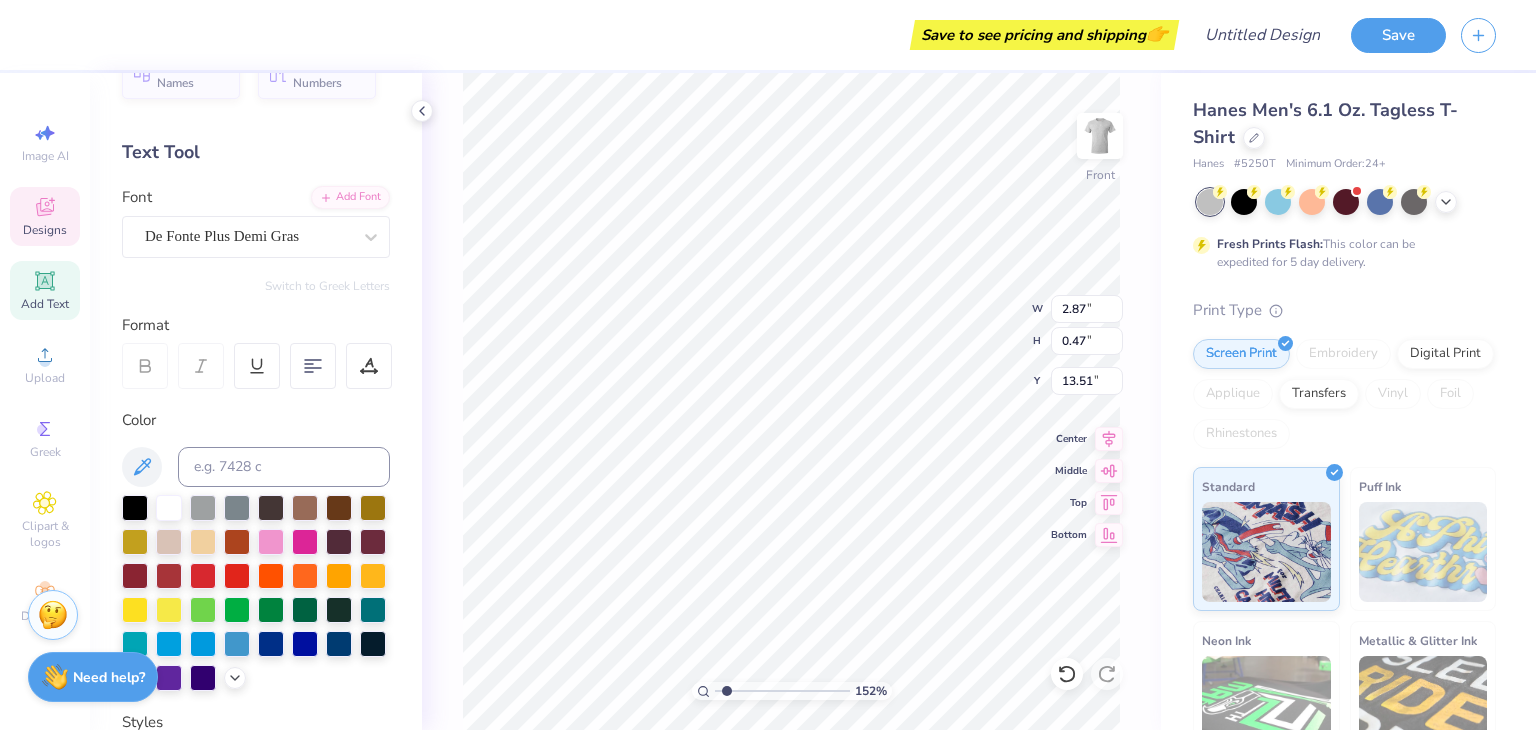 type on "0.45" 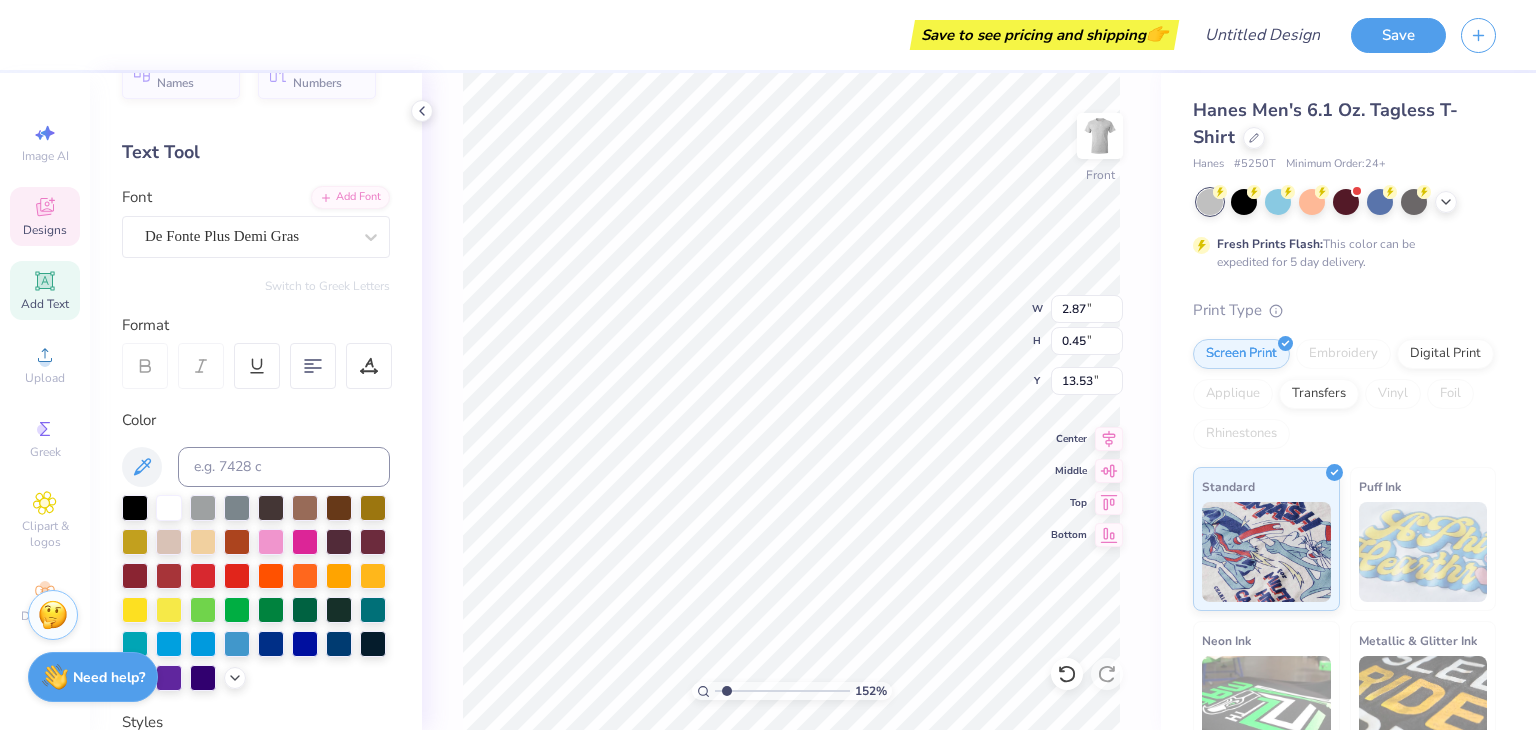 type on "1.52478215741577" 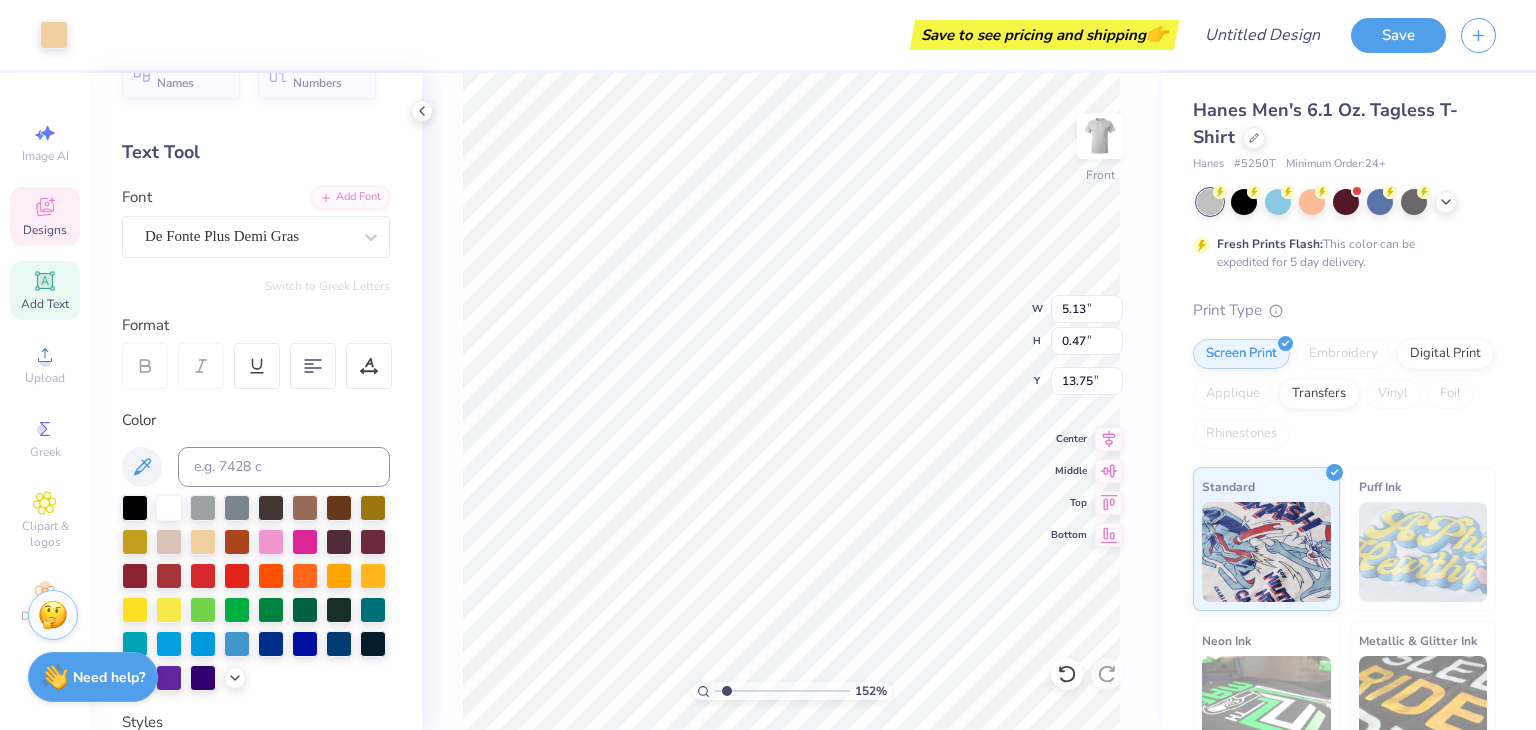 type on "1.52478215741577" 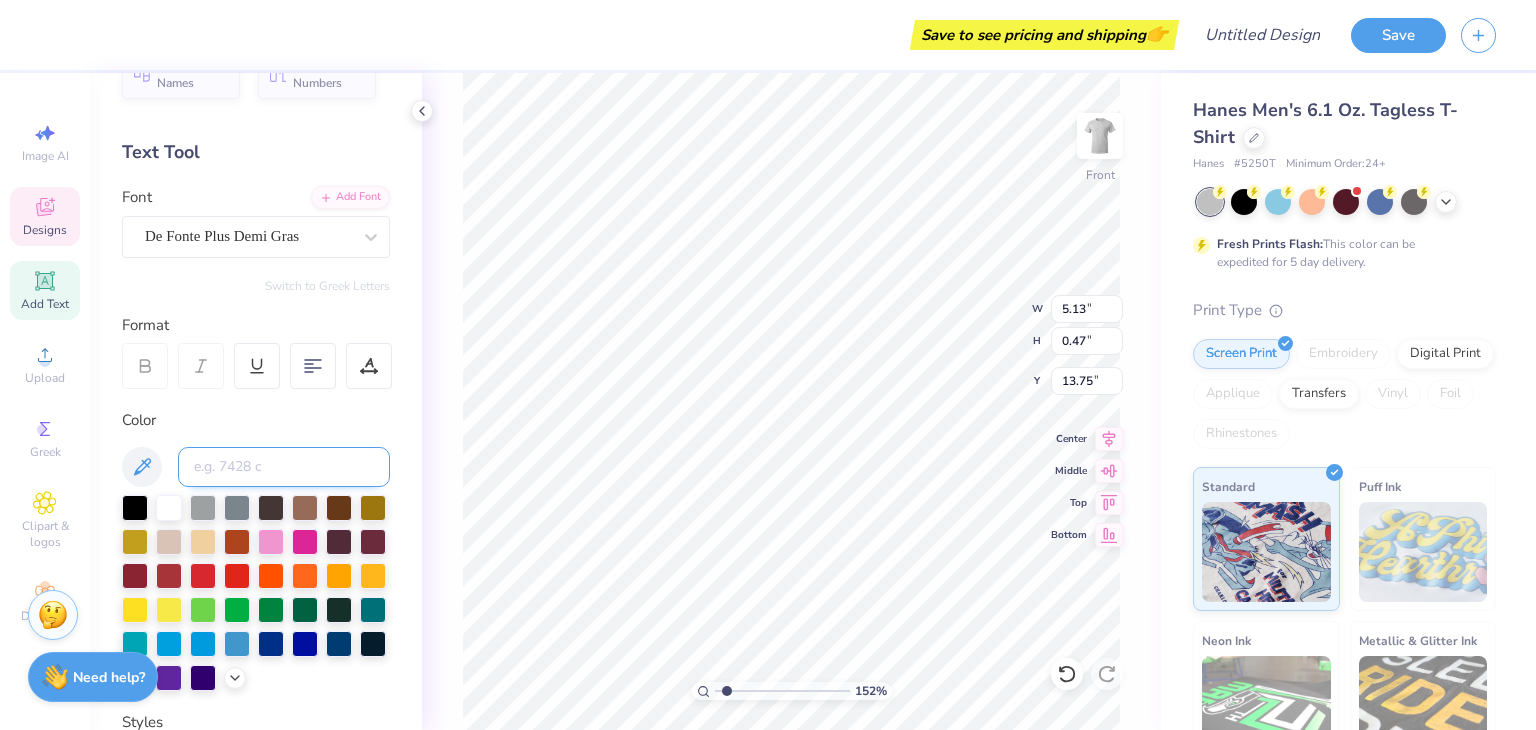 click at bounding box center [284, 467] 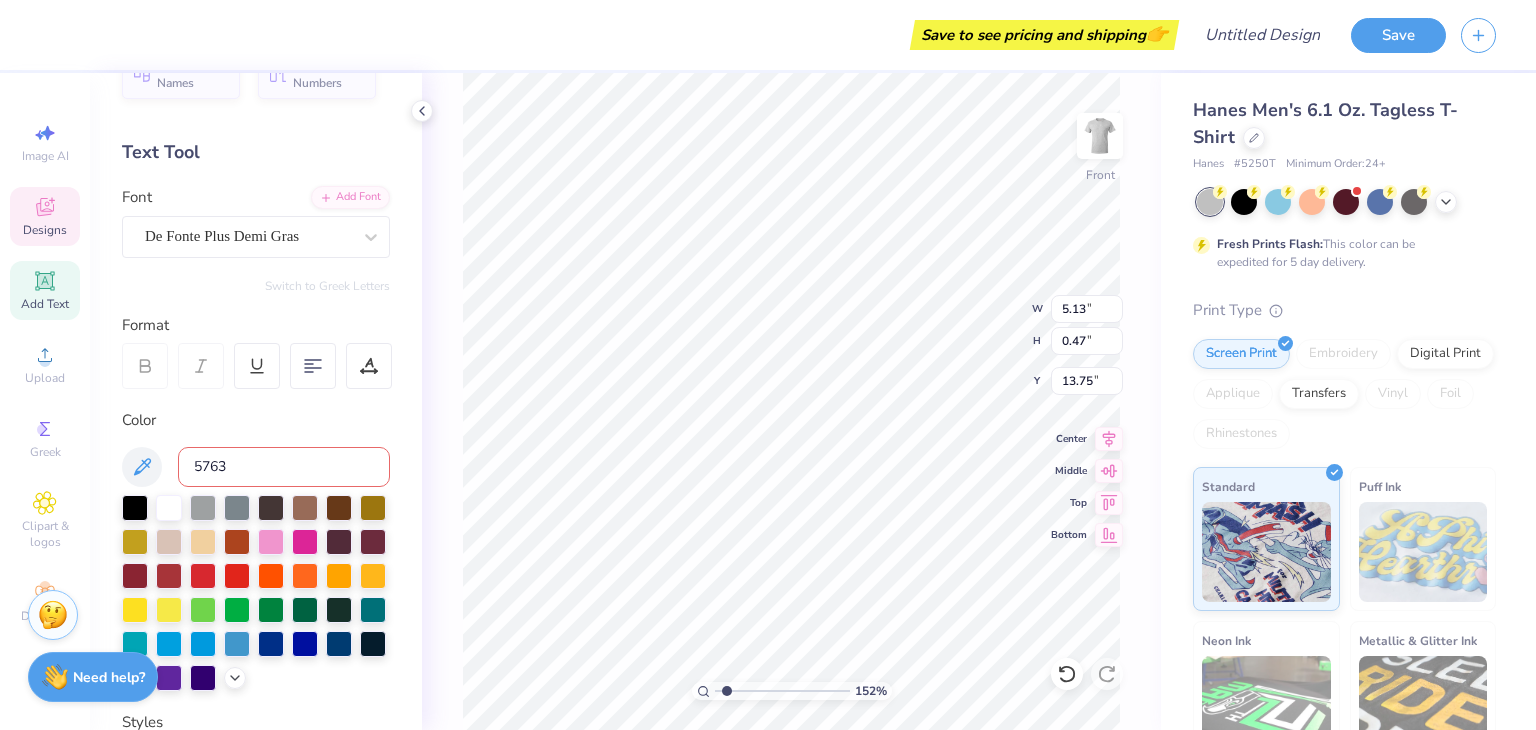 type on "5763" 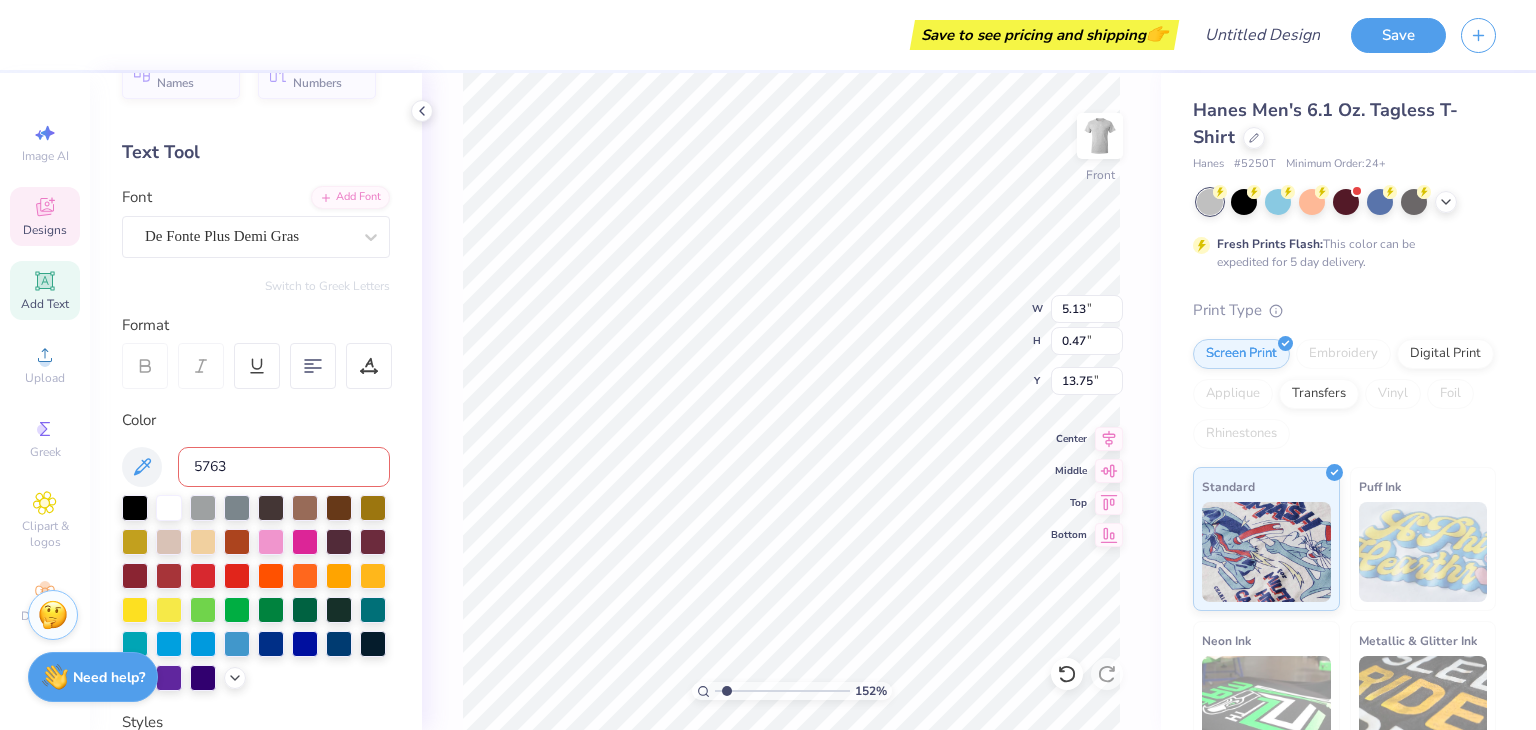 scroll, scrollTop: 465, scrollLeft: 0, axis: vertical 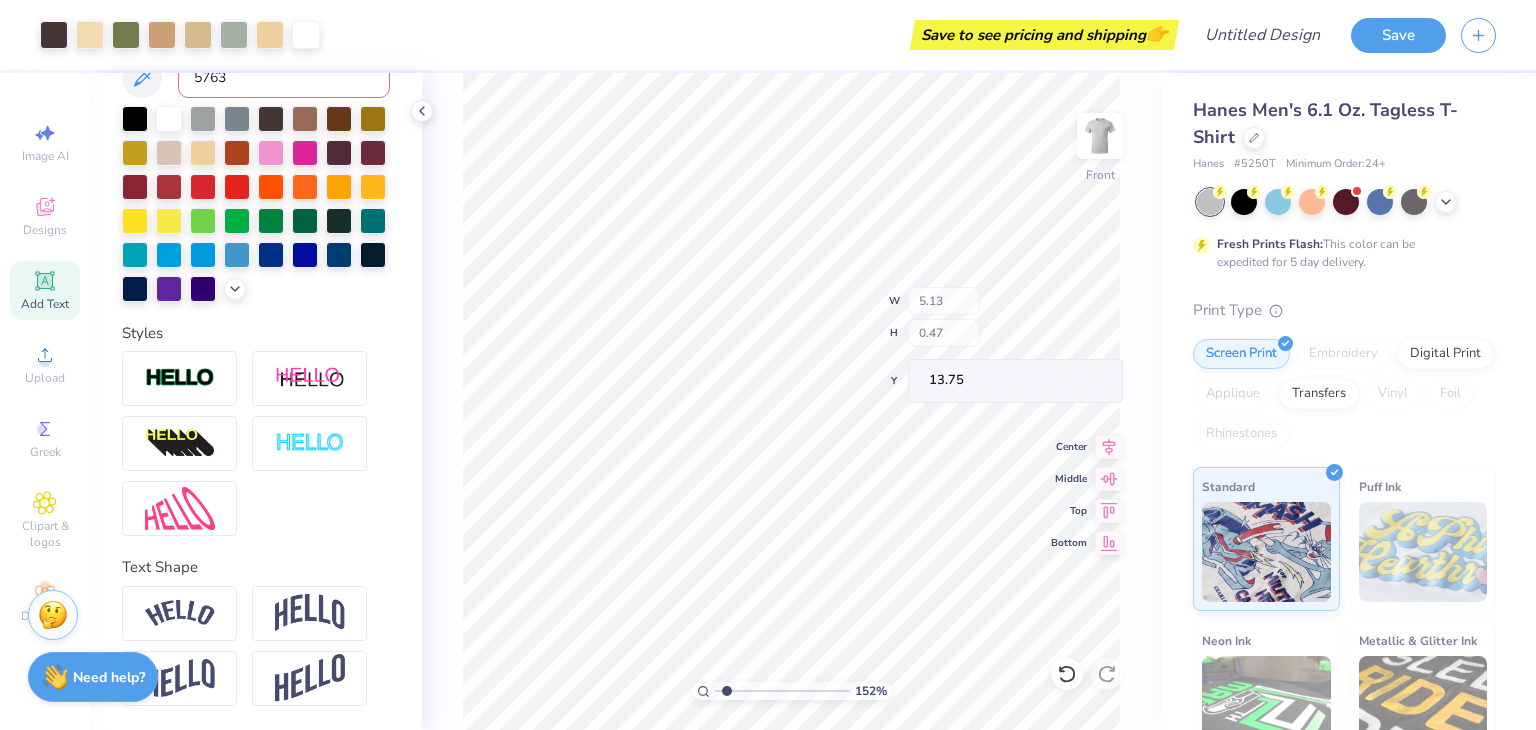 type on "1.52478215741577" 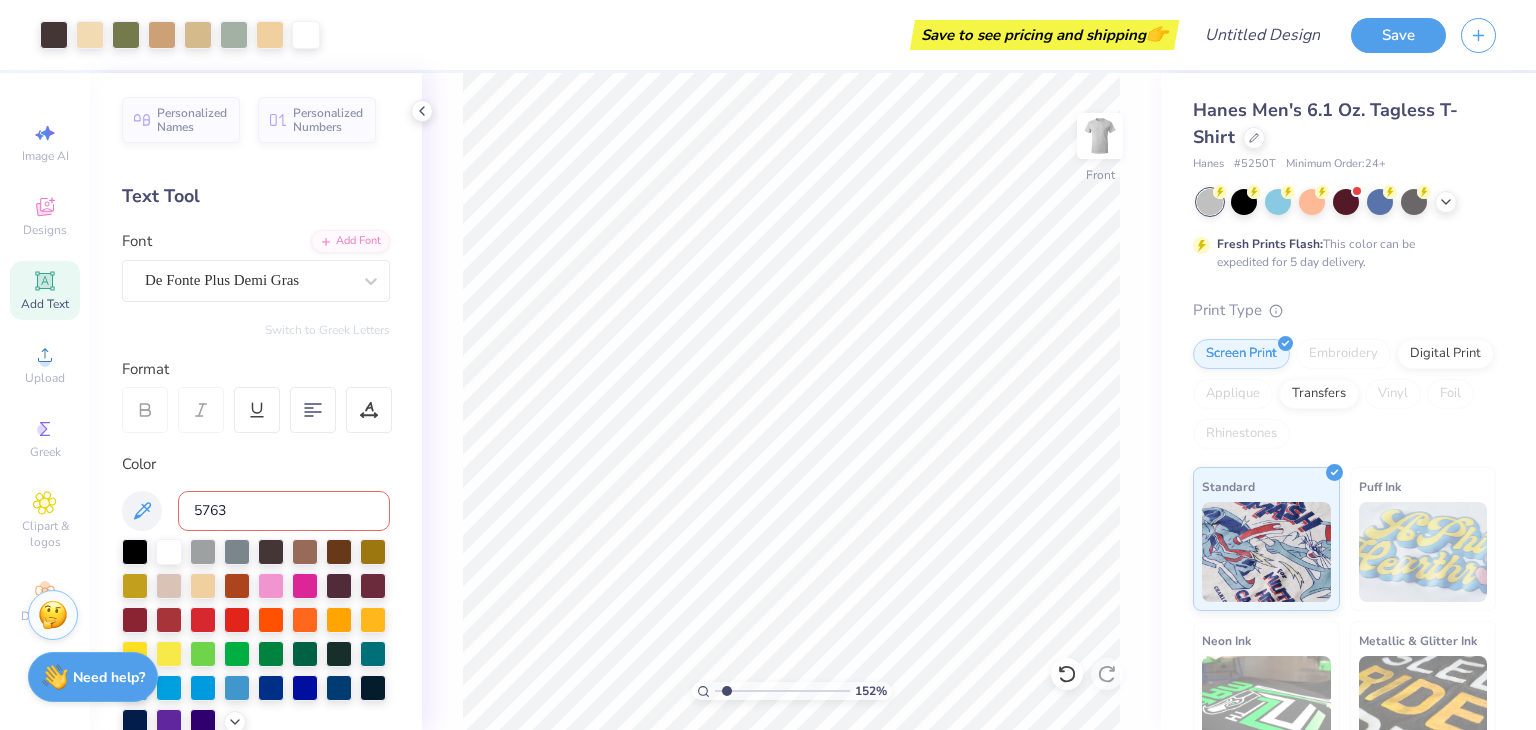 click on "5763" at bounding box center [284, 511] 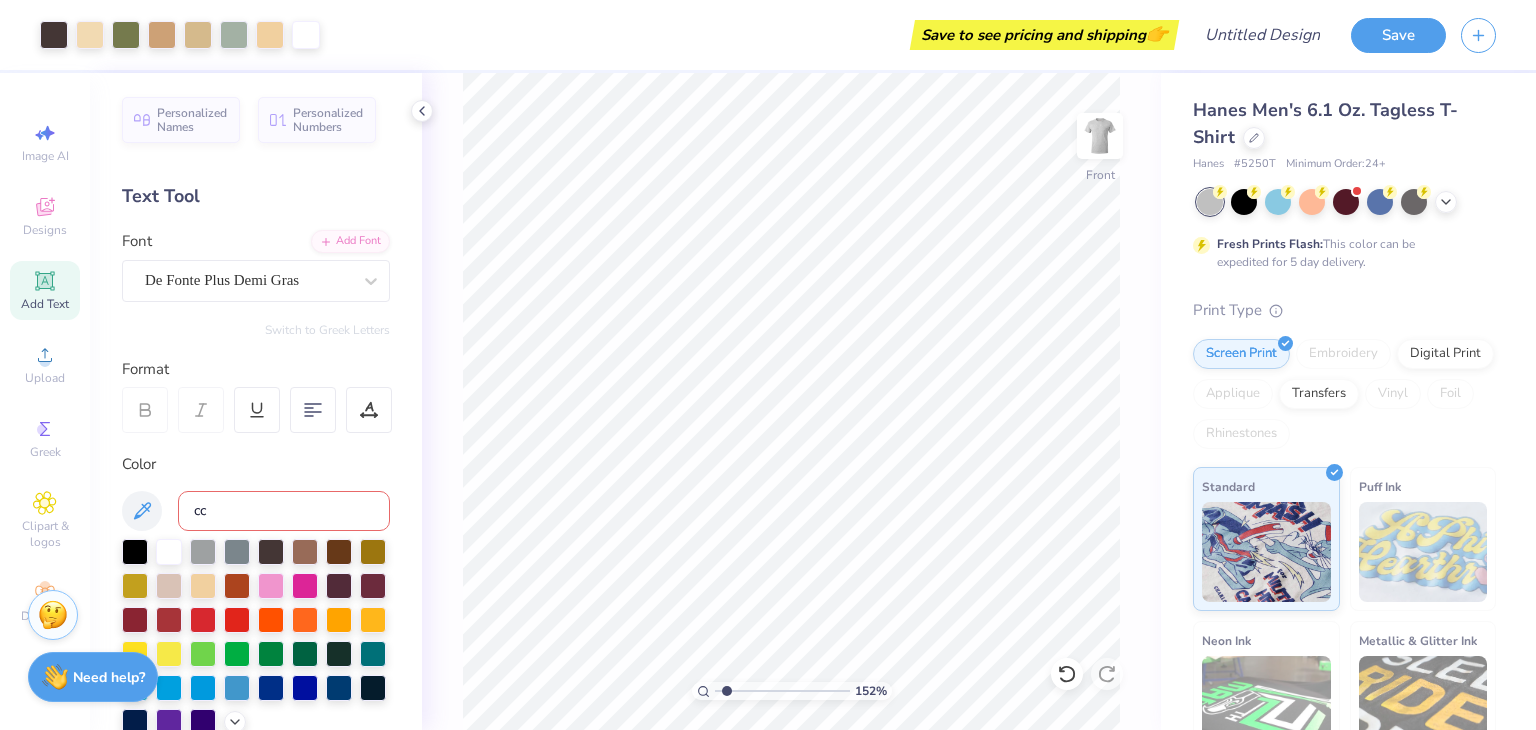 type on "ccc" 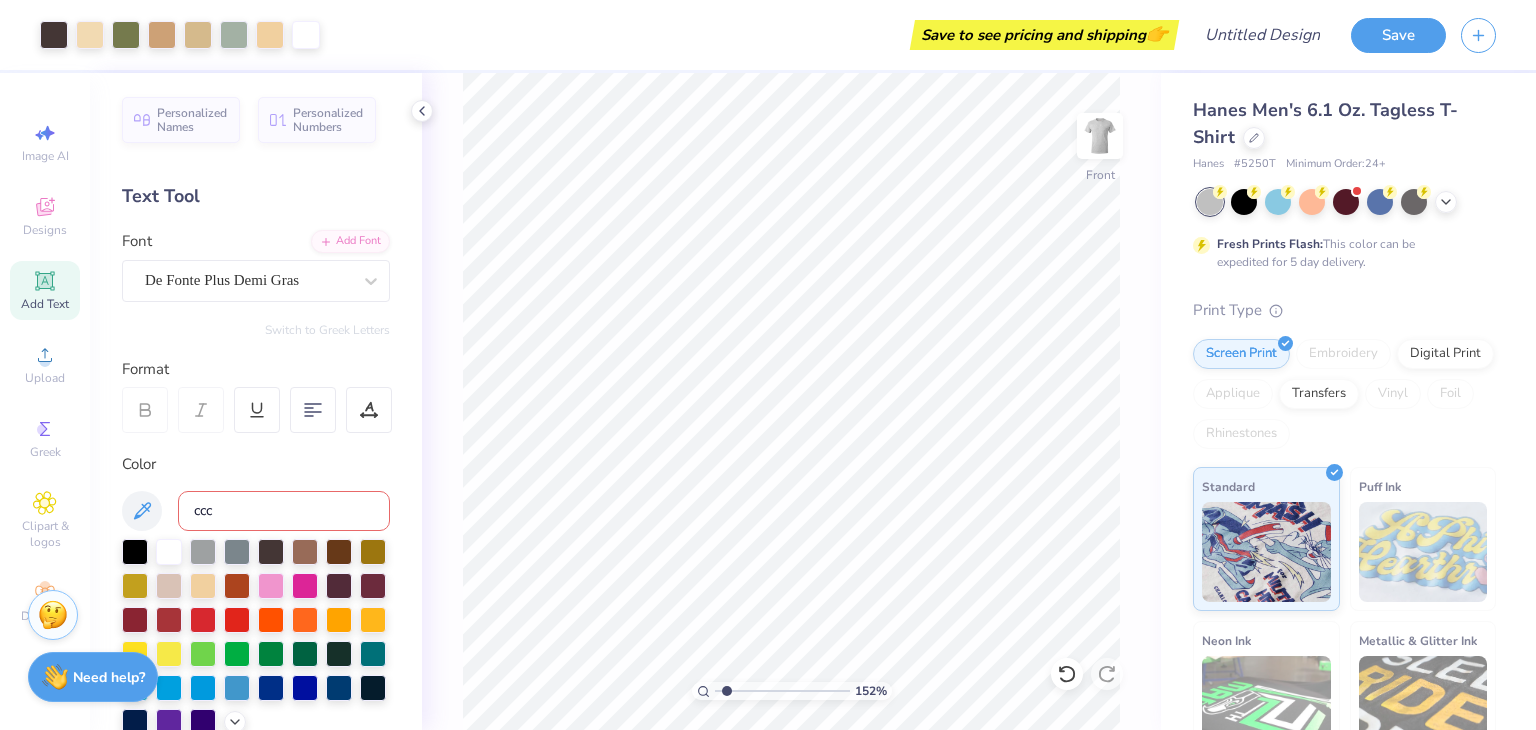 type on "1.52478215741577" 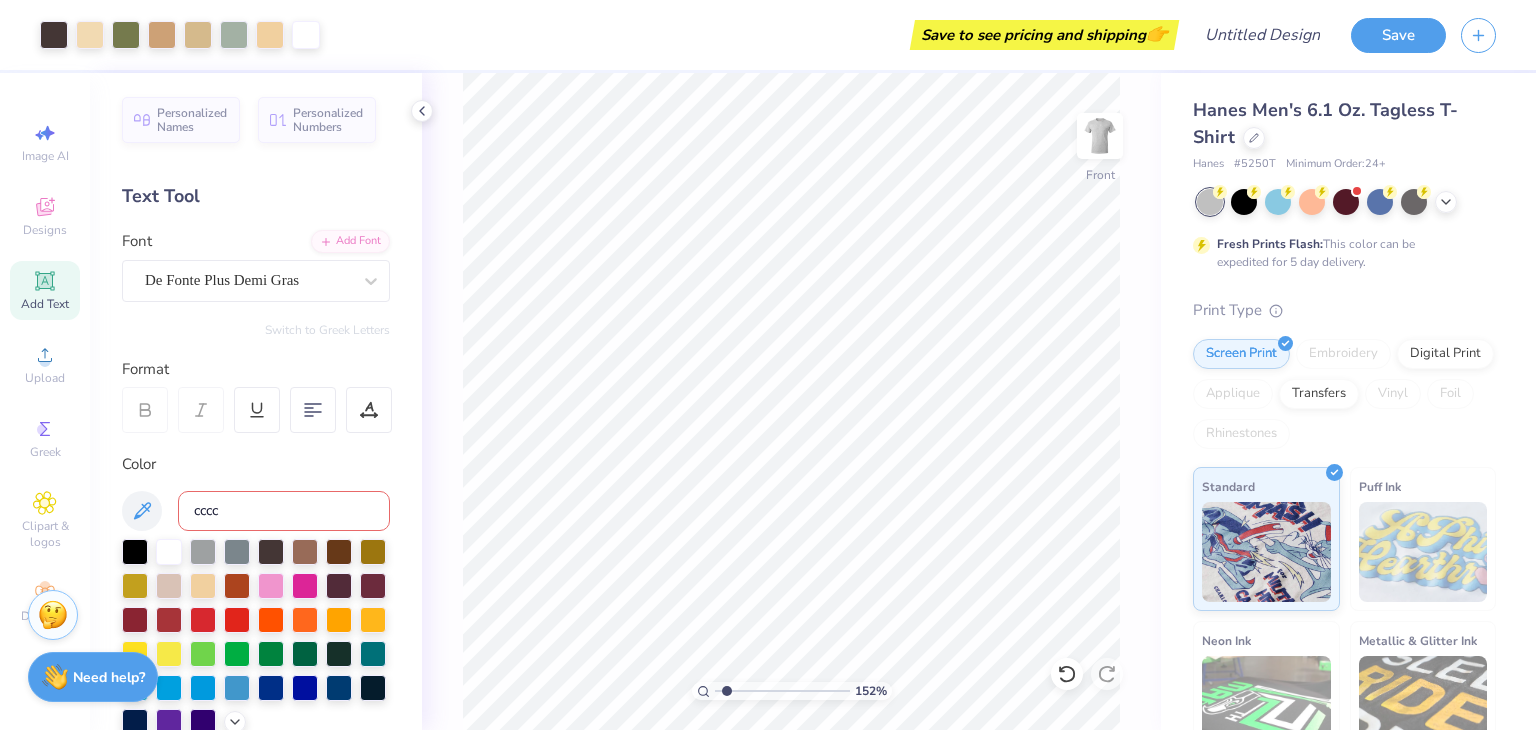 type on "1.52478215741577" 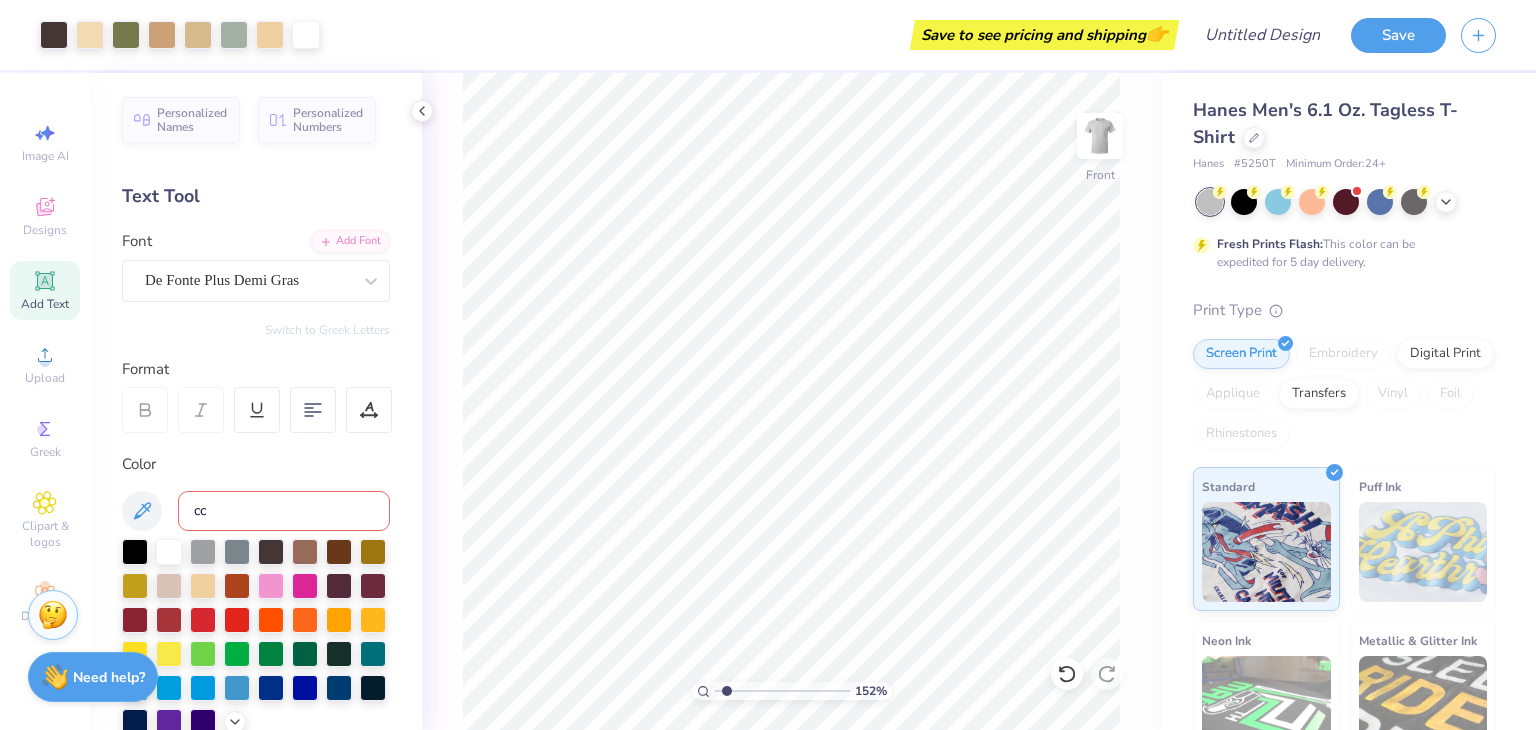 type on "c" 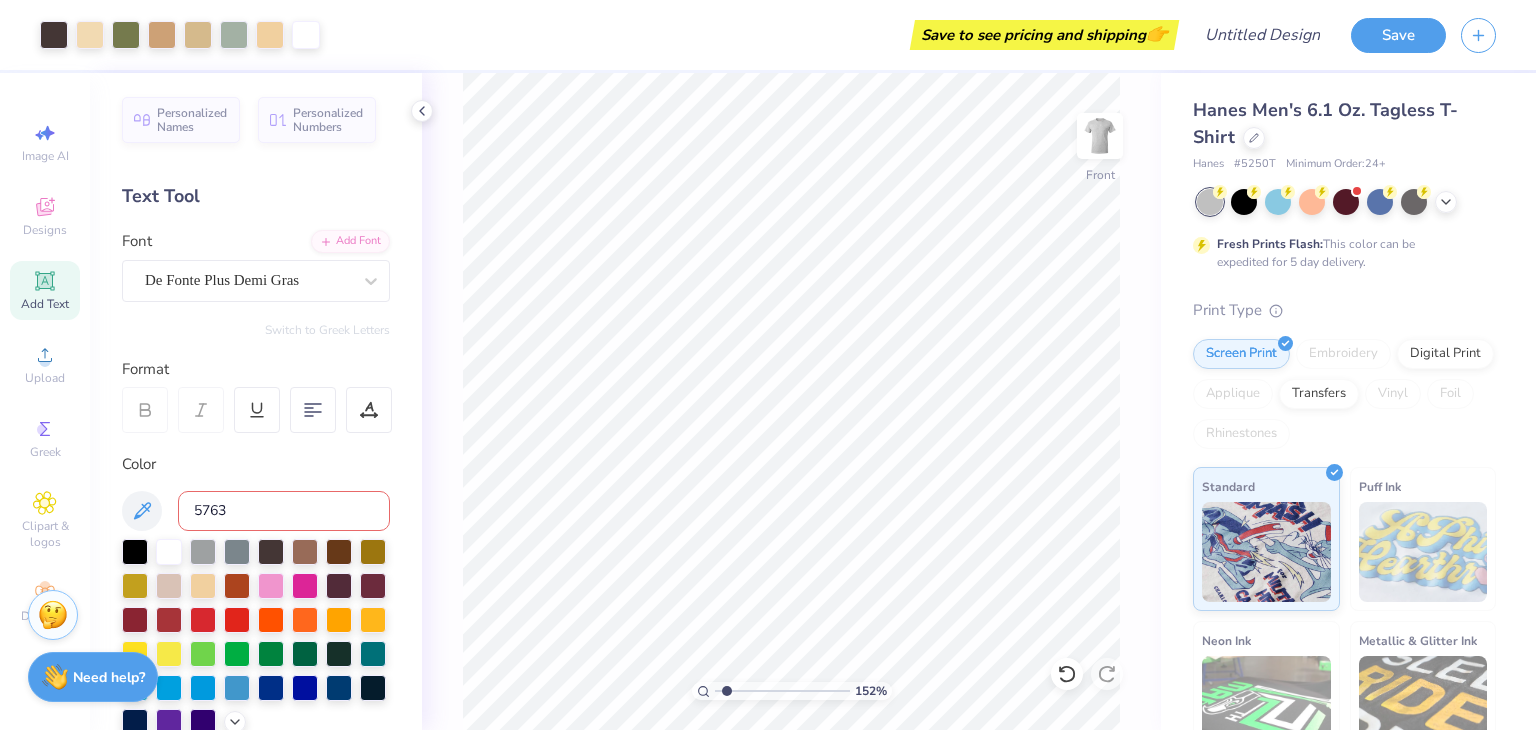 type on "5763" 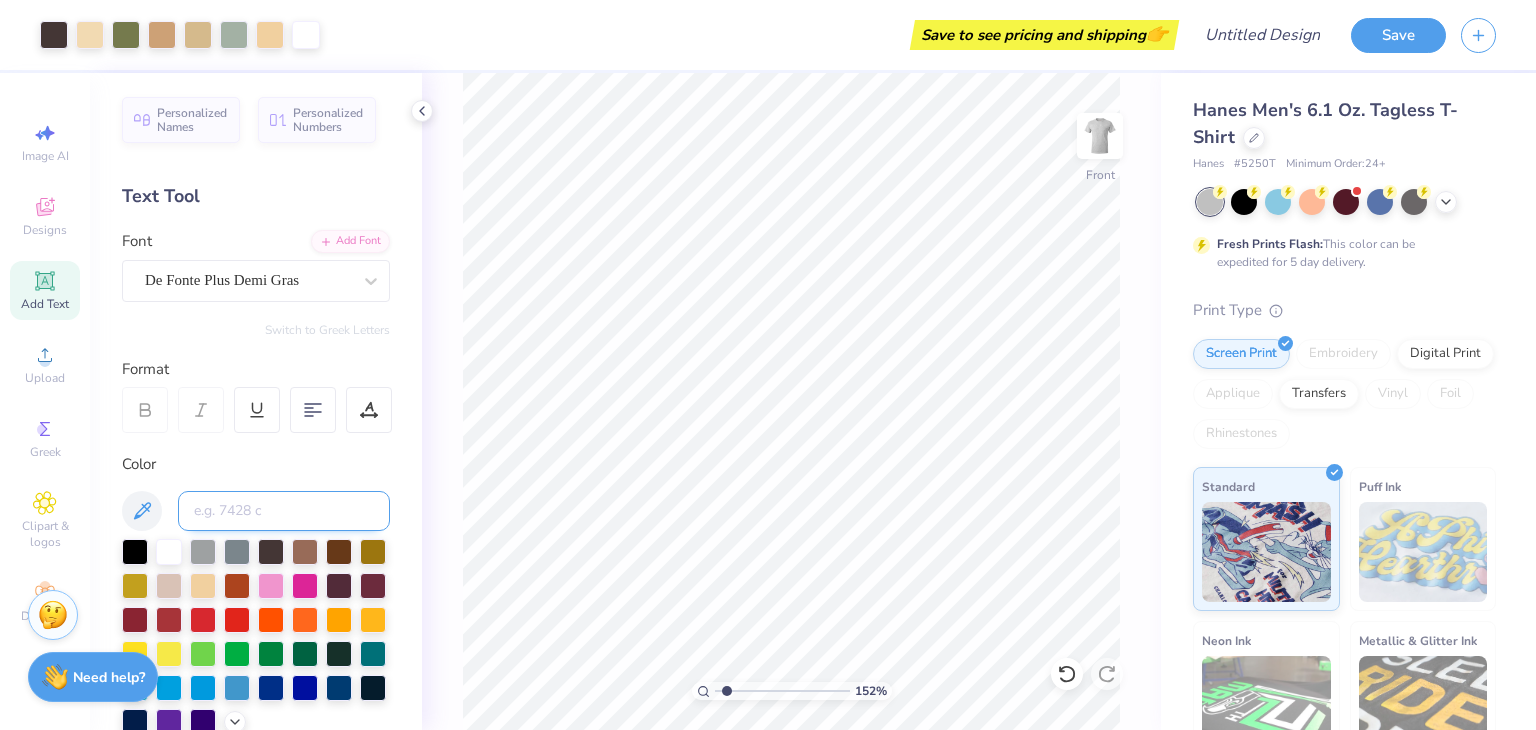 type on "1.52478215741577" 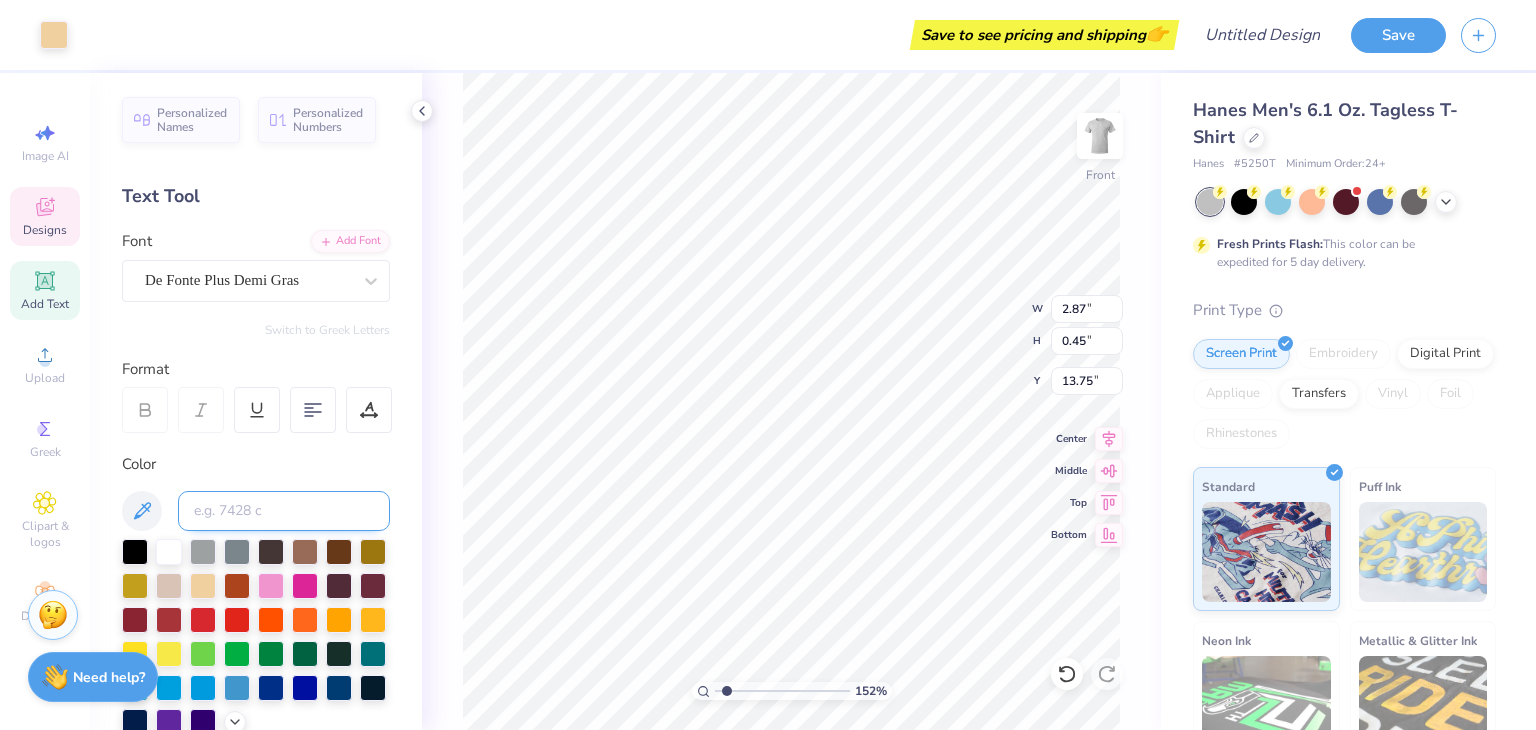 type on "1.52478215741577" 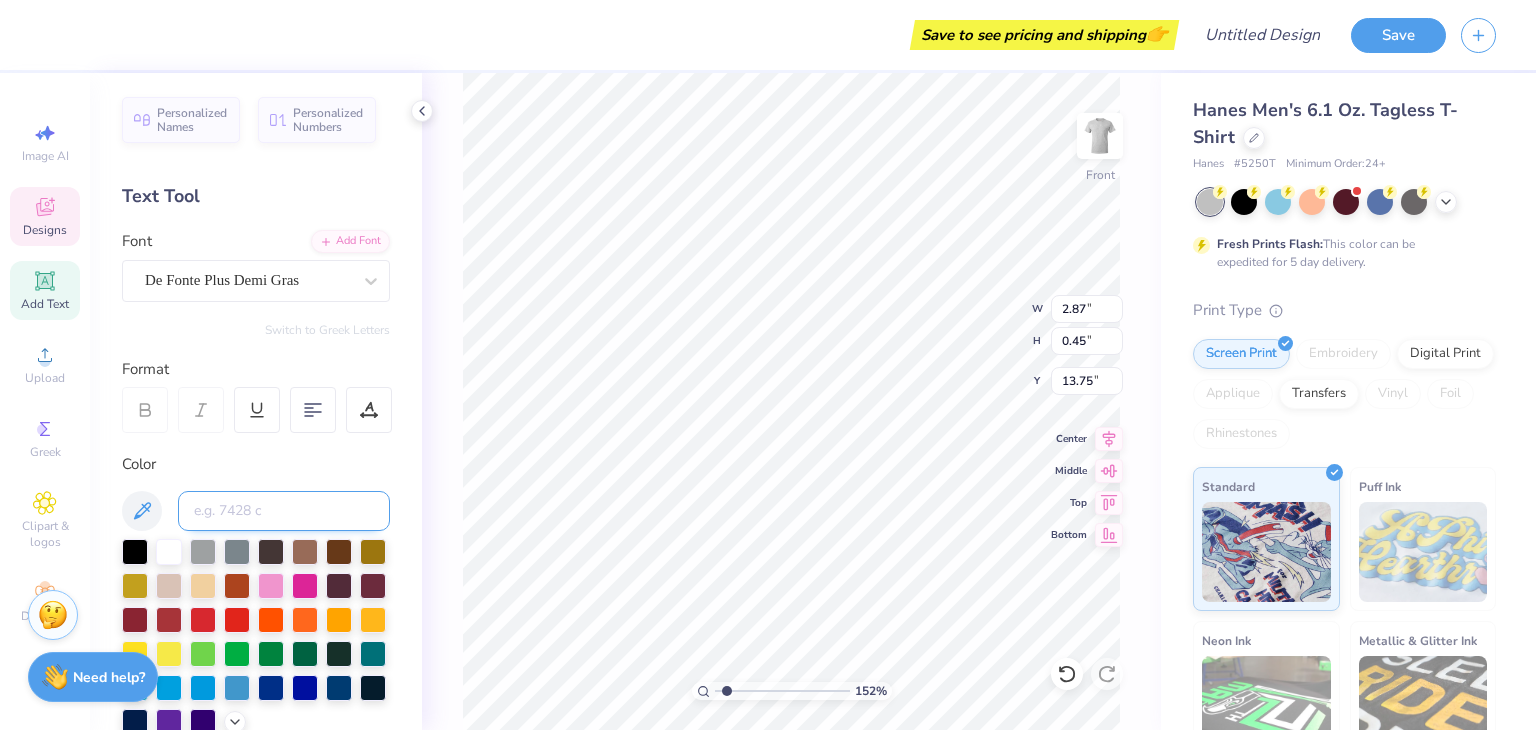 click at bounding box center [284, 511] 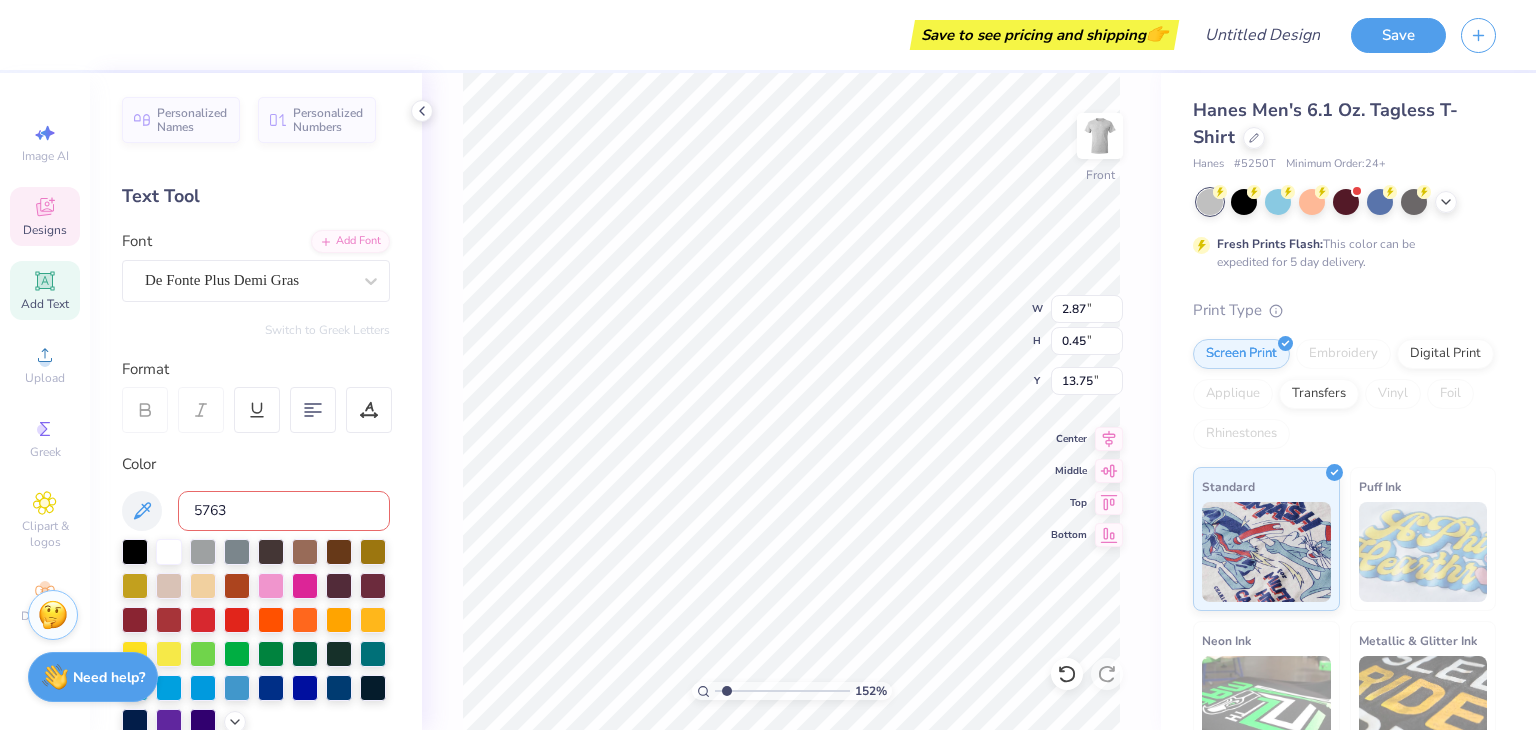 type on "5763" 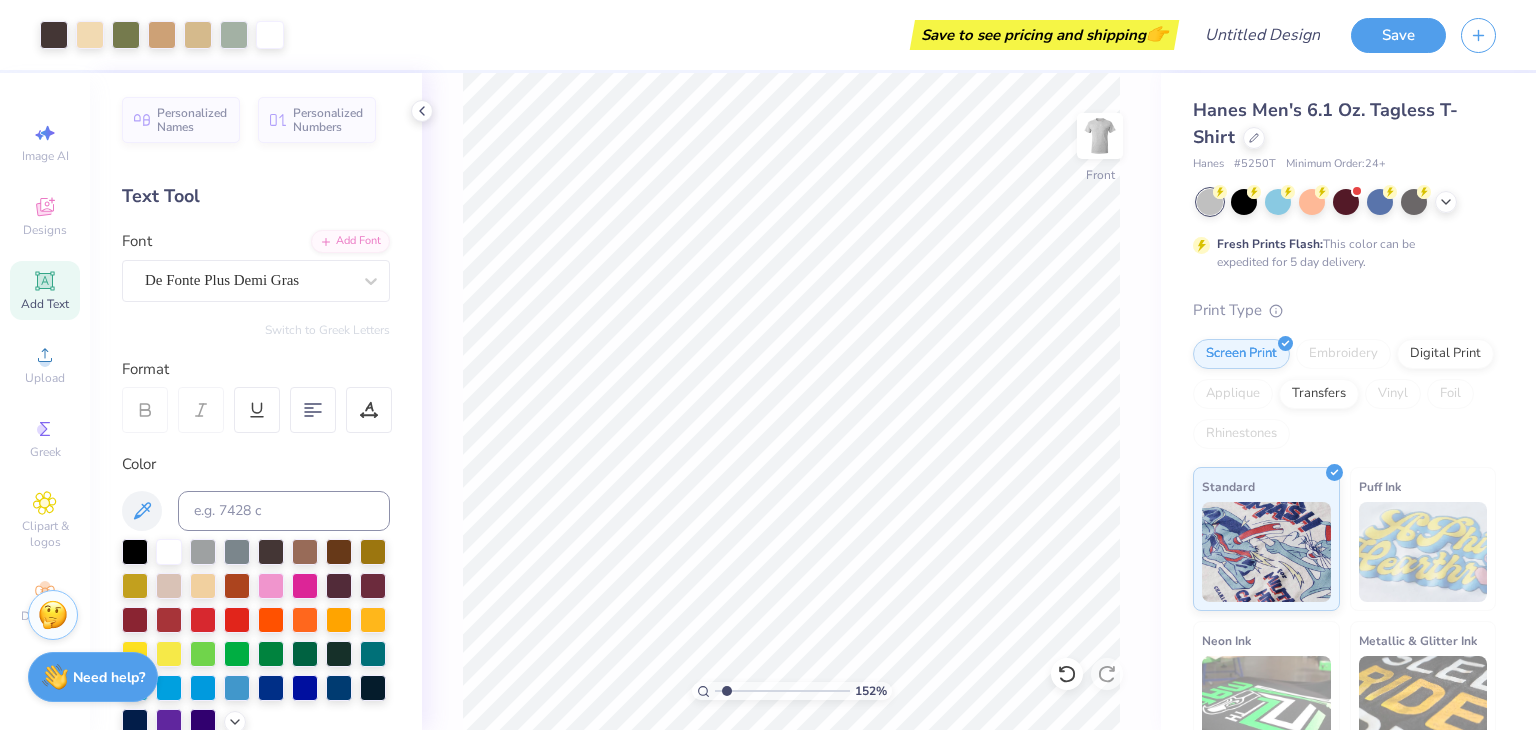 click 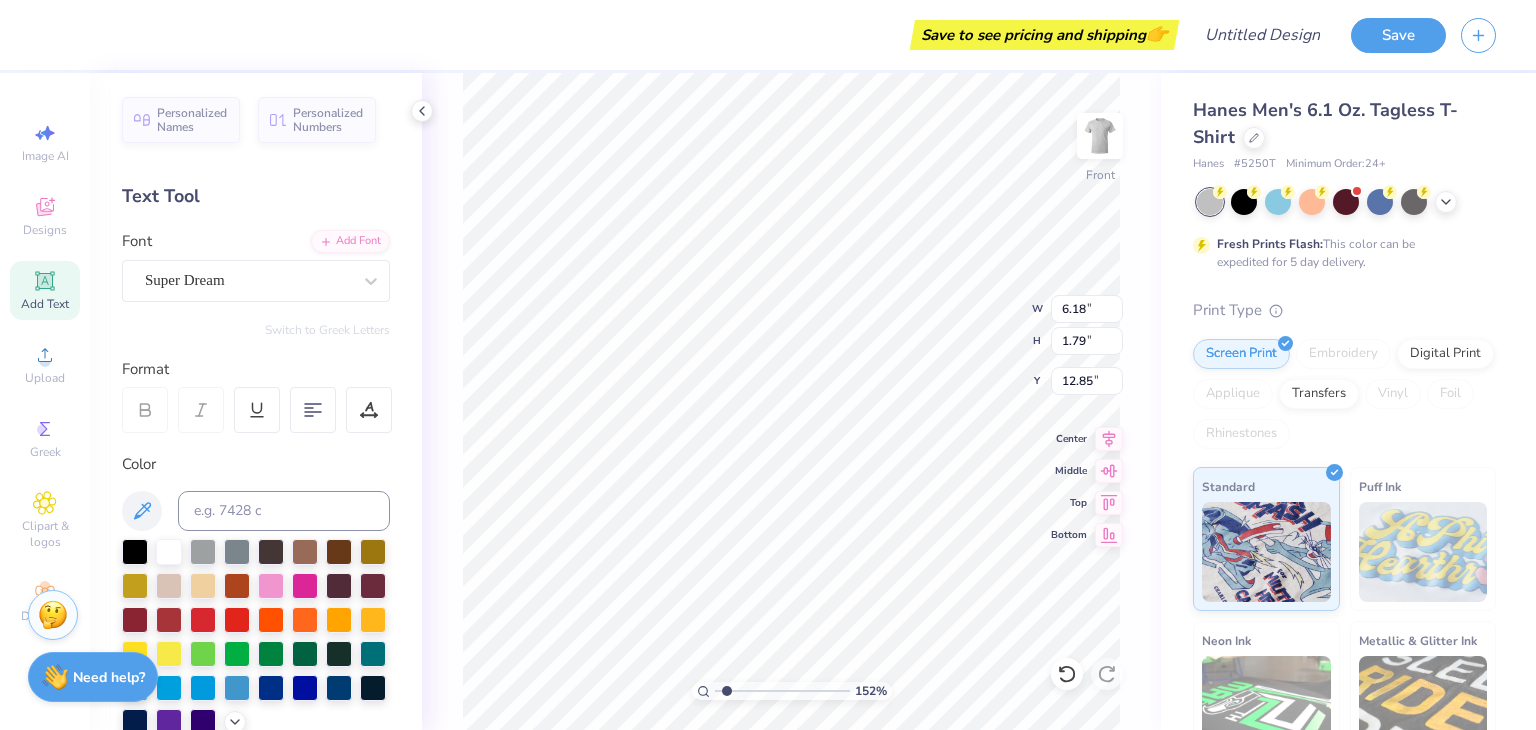 type on "1.52478215741577" 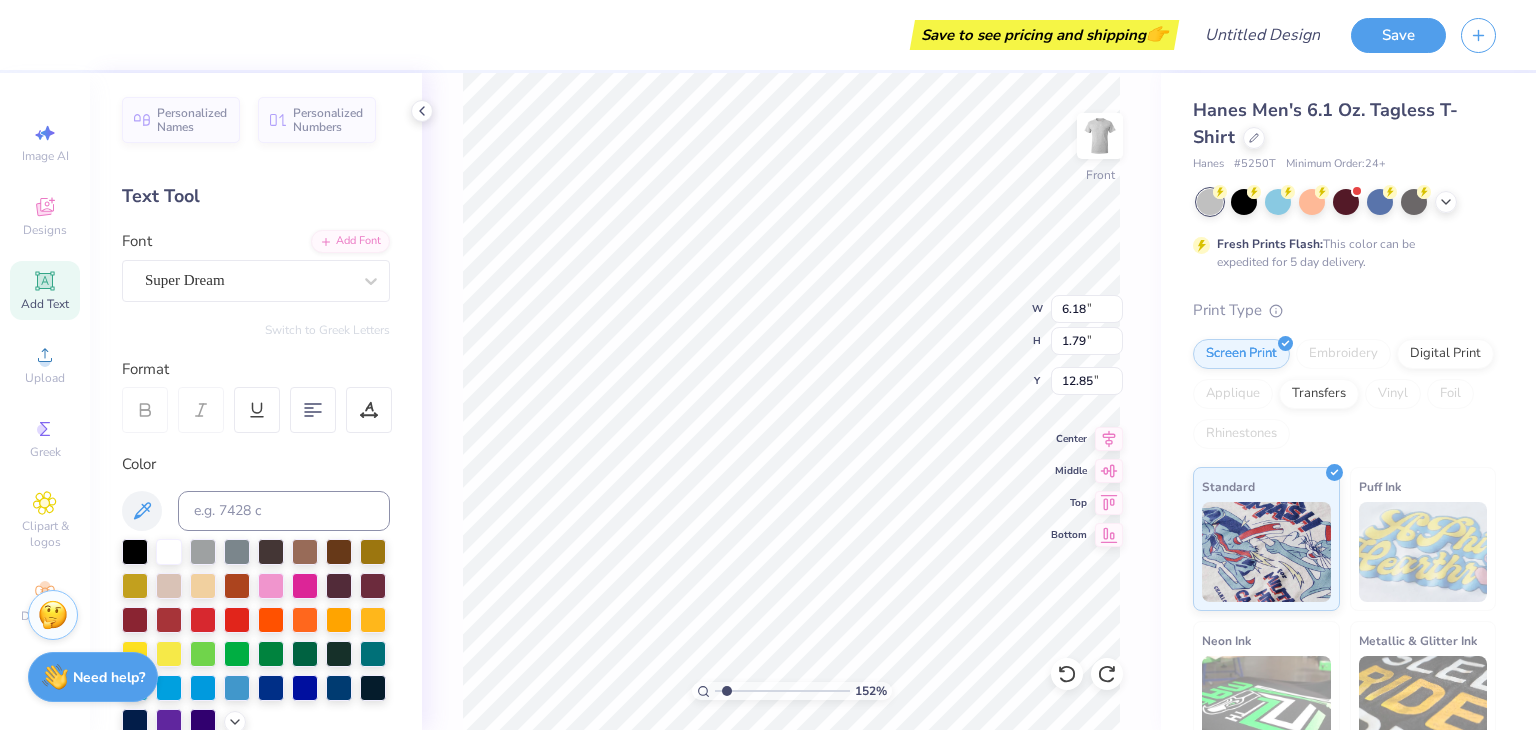 scroll, scrollTop: 16, scrollLeft: 3, axis: both 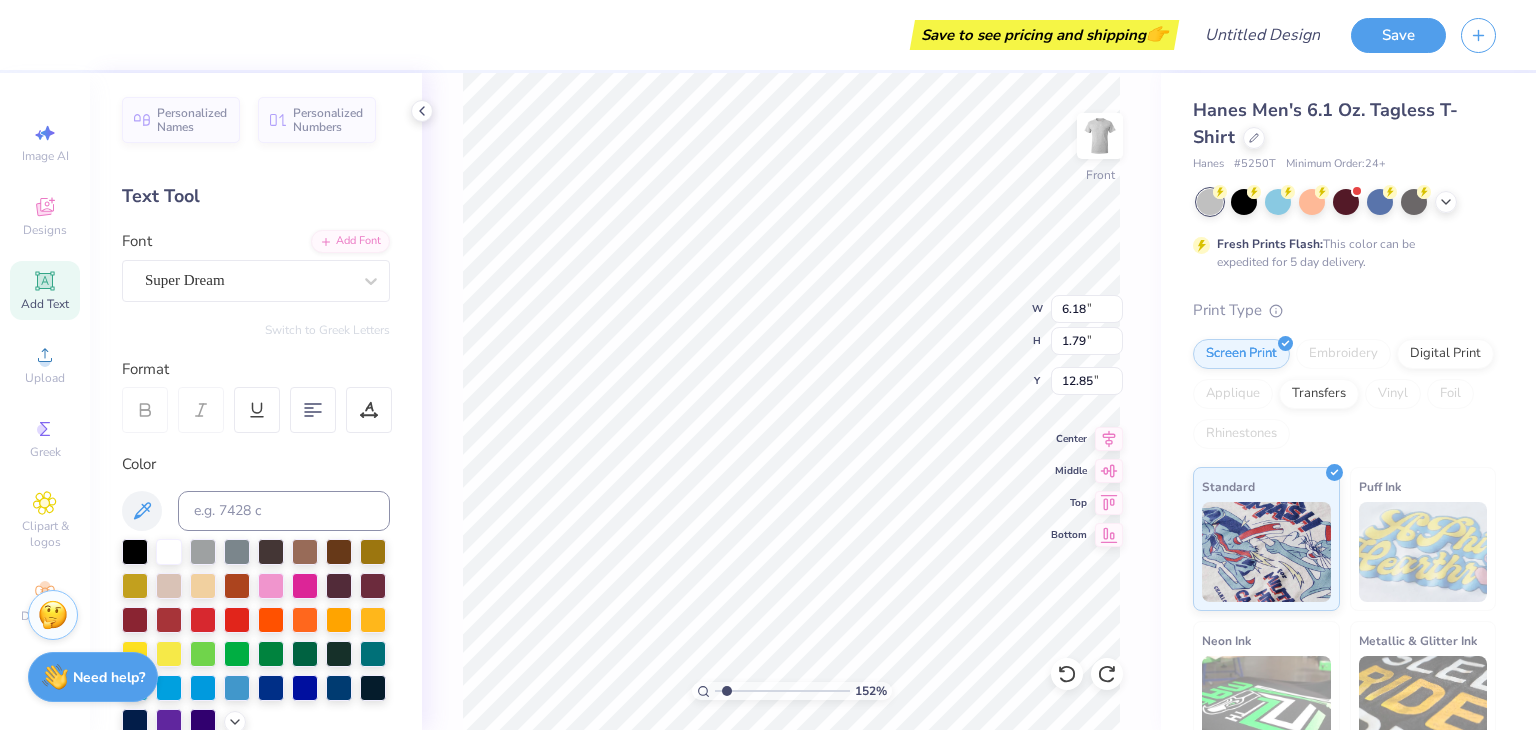 type on "1.52478215741577" 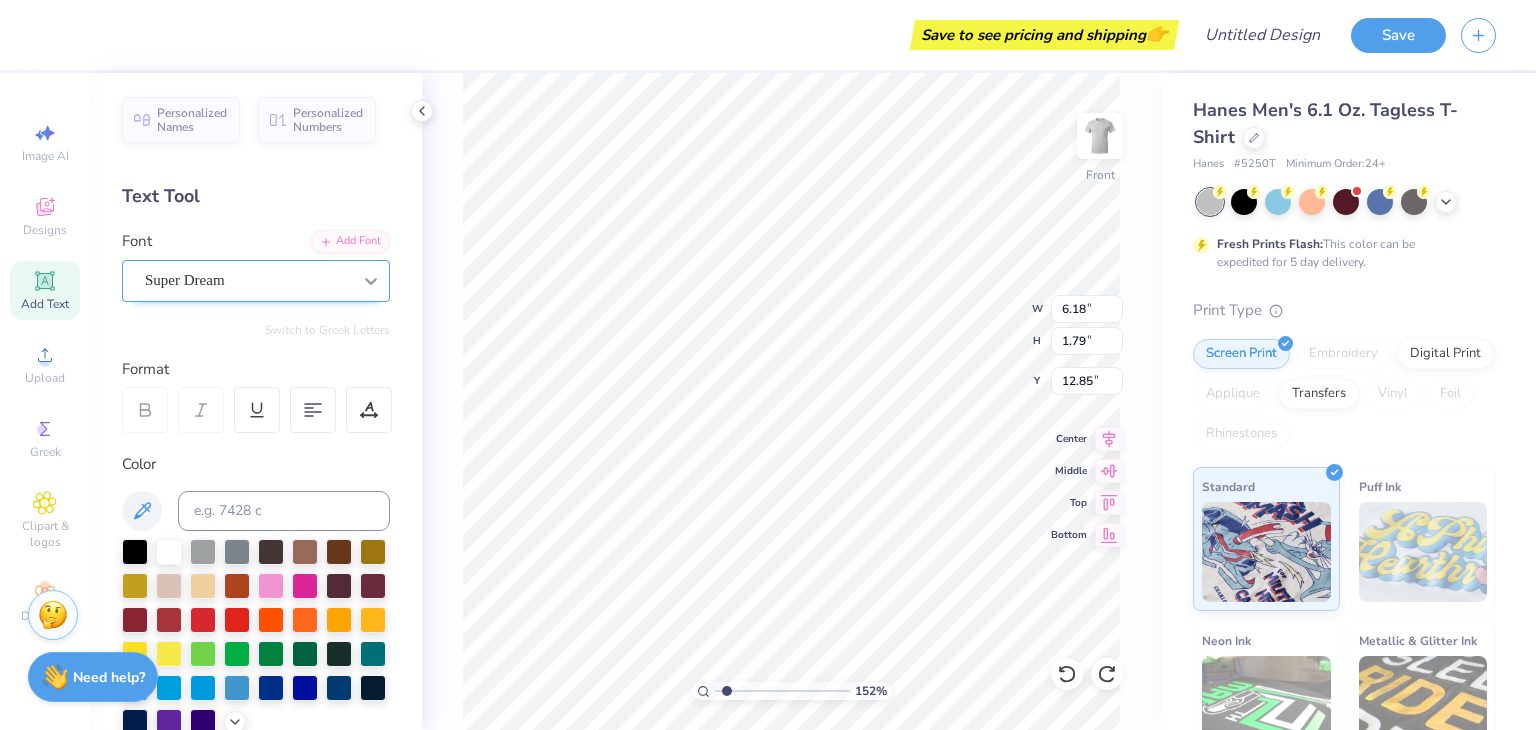 type on "2025" 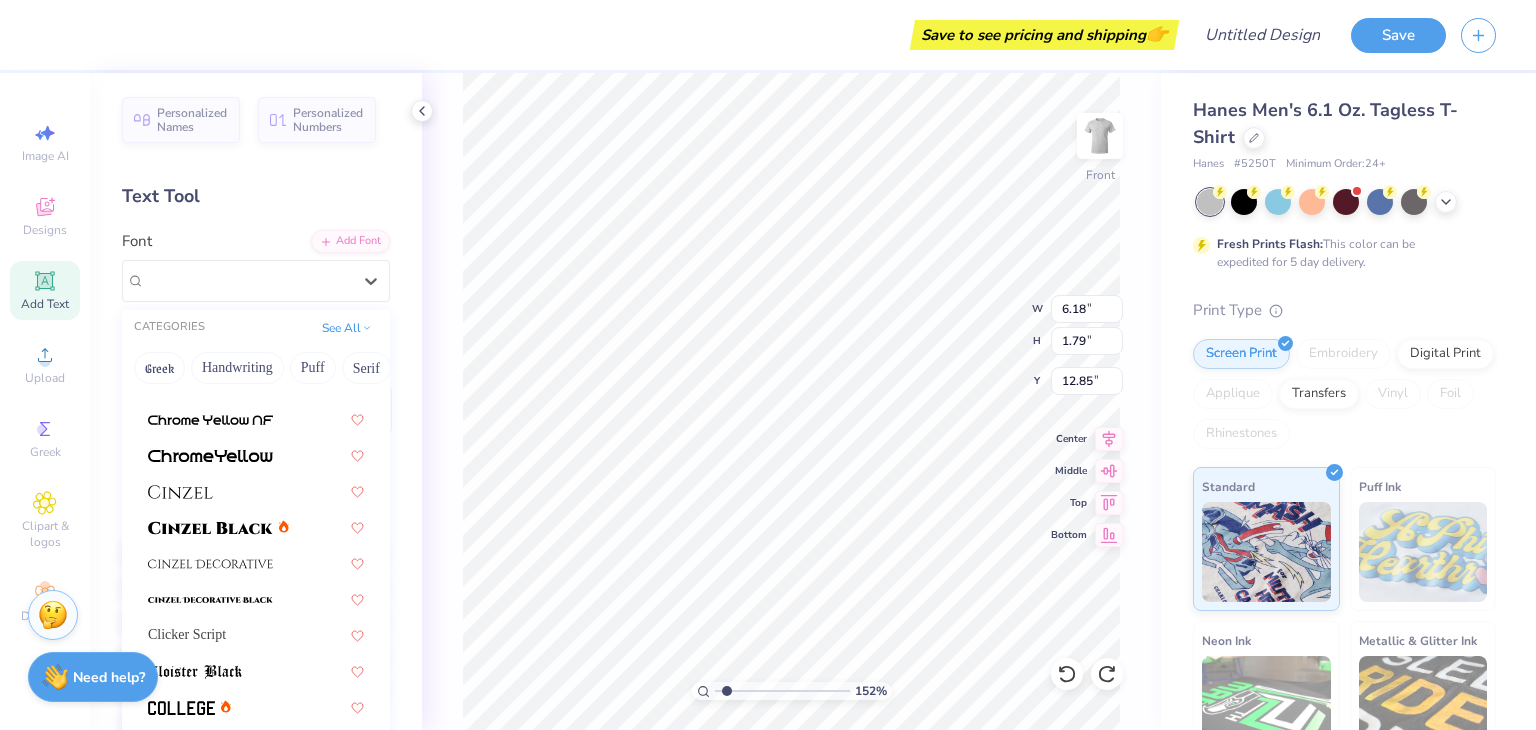 scroll, scrollTop: 2467, scrollLeft: 0, axis: vertical 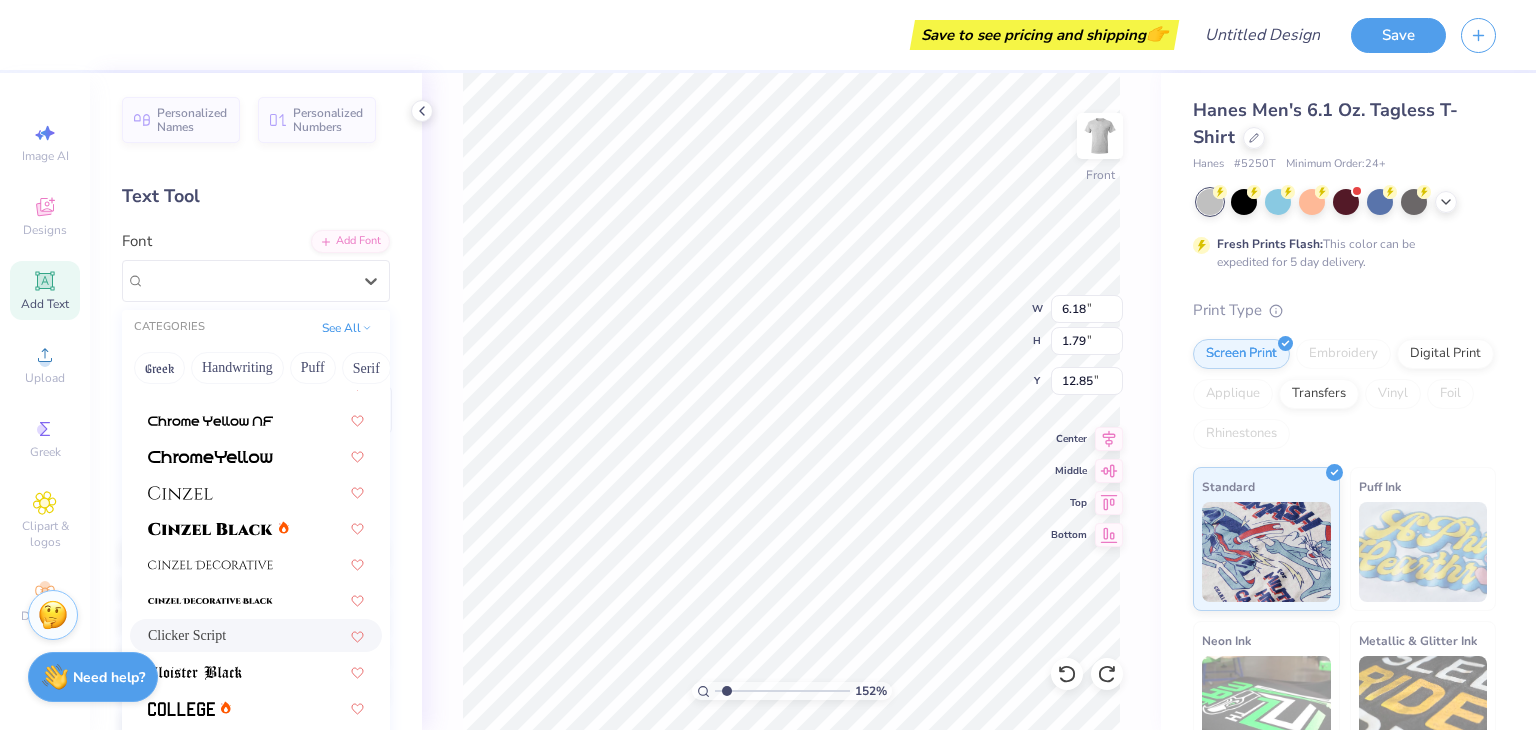 click on "Clicker Script" at bounding box center (187, 635) 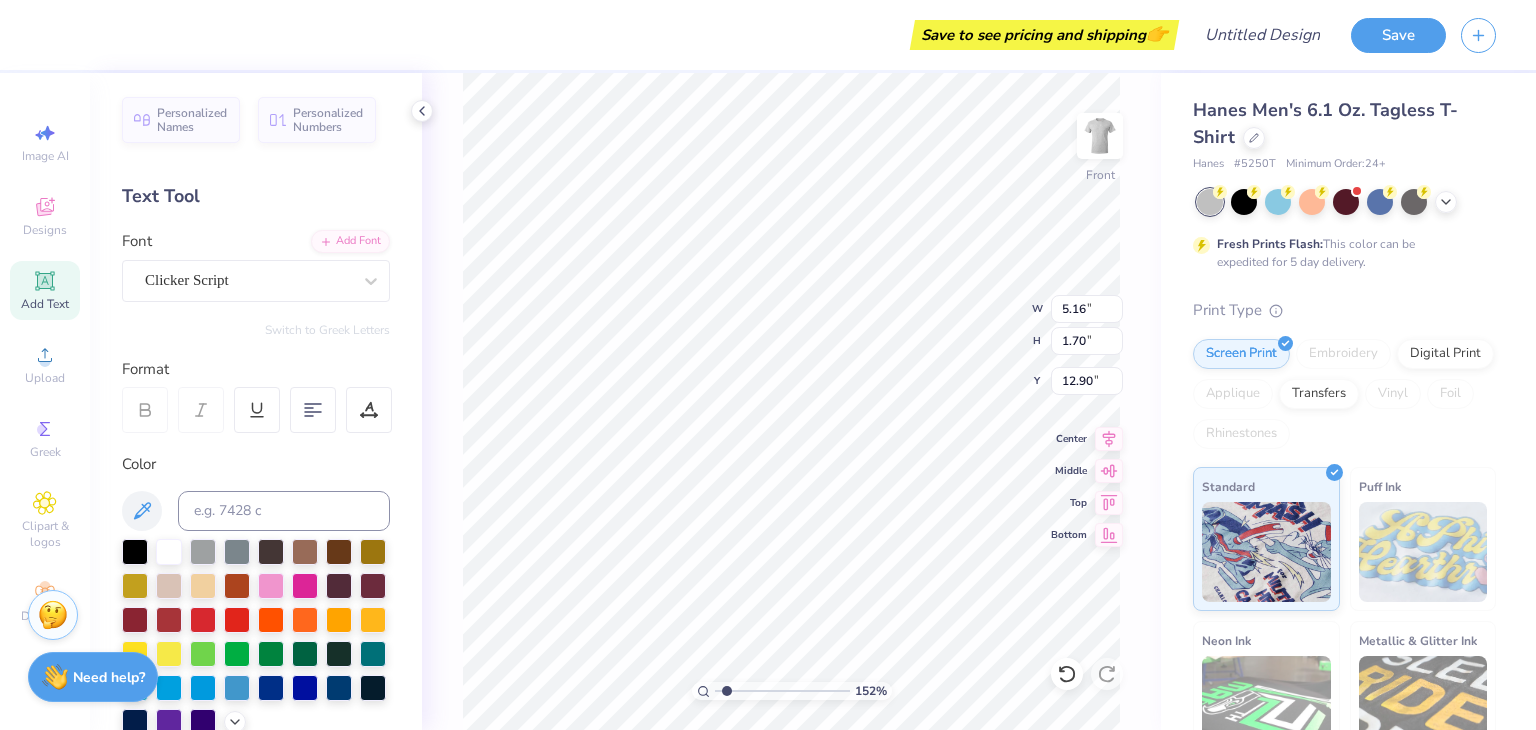 type on "1.52478215741577" 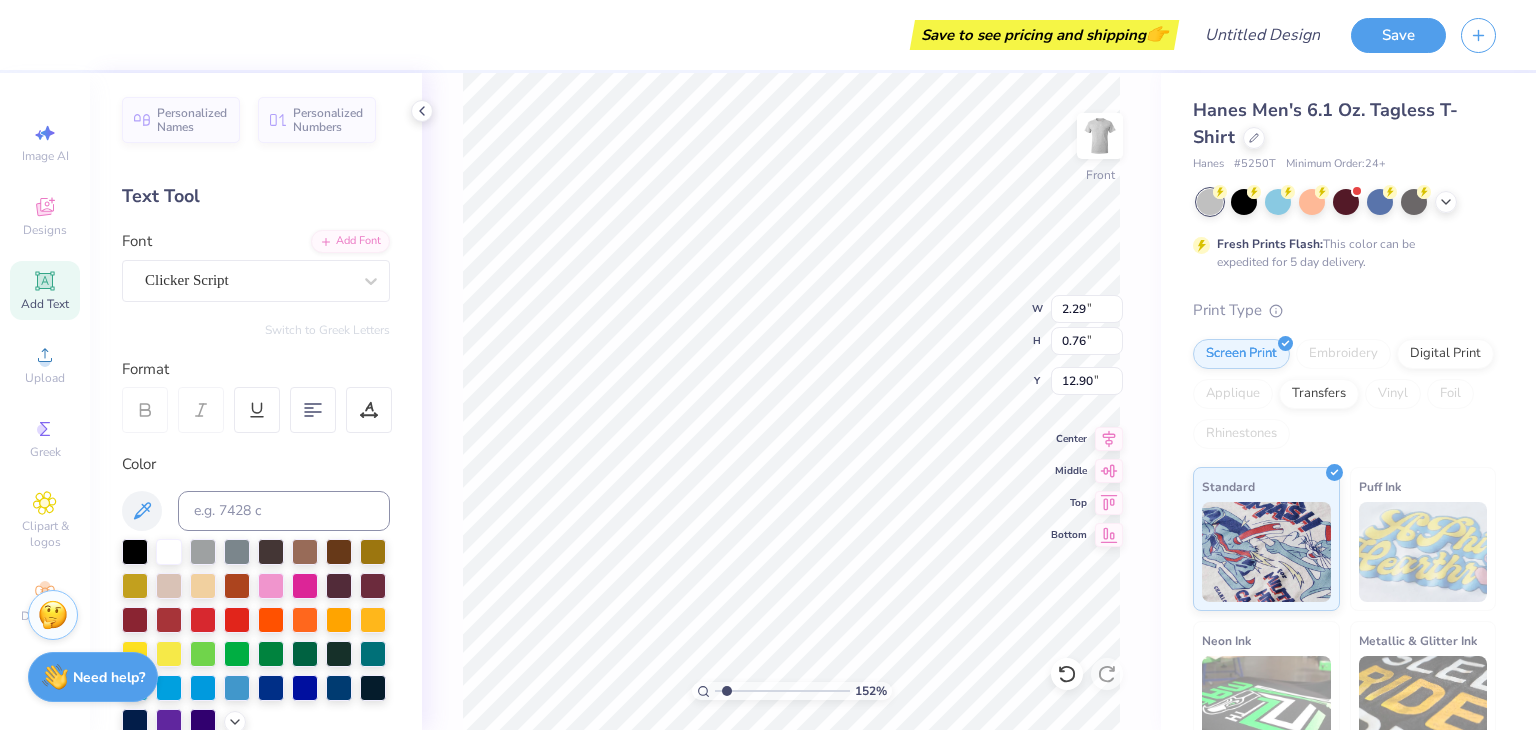 type on "1.52478215741577" 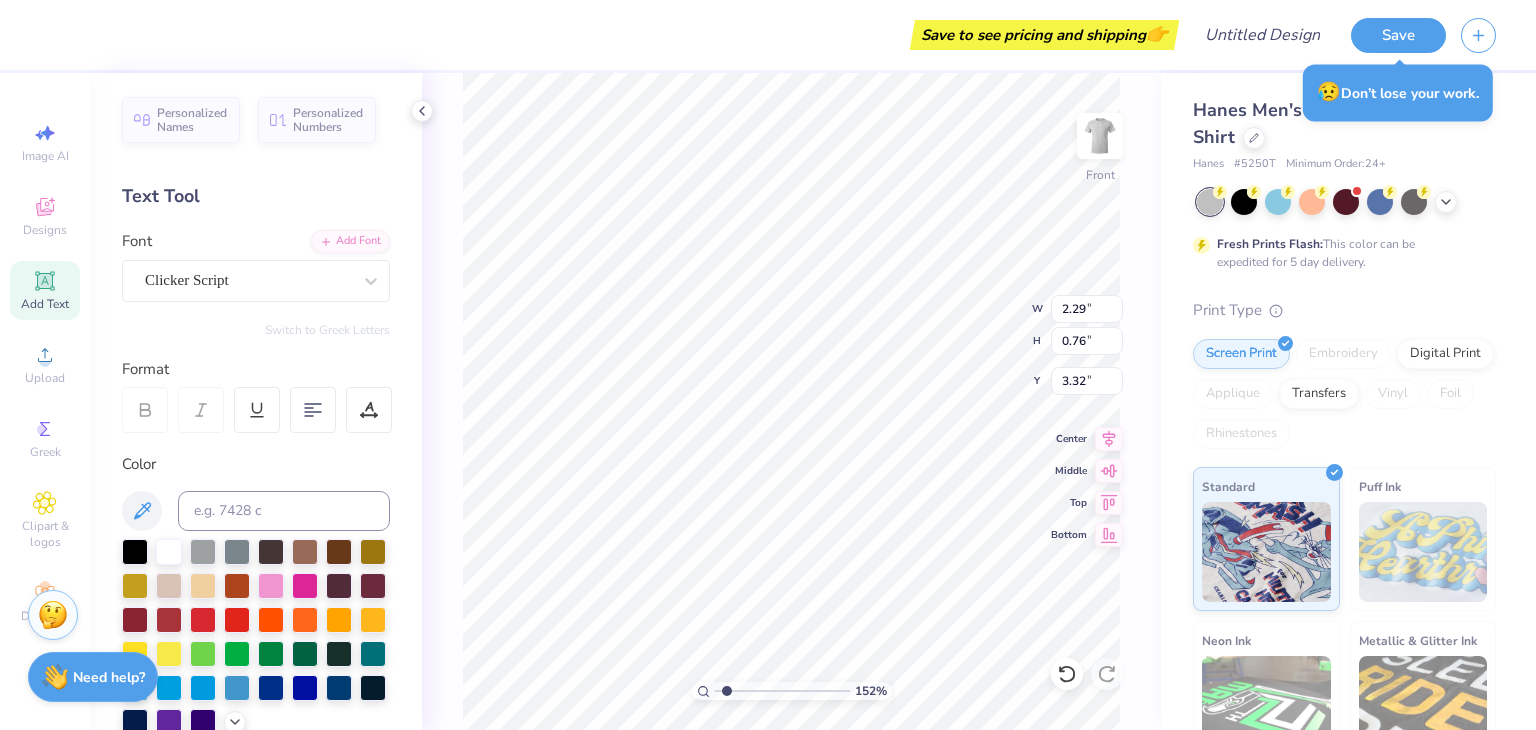 type on "1.52478215741577" 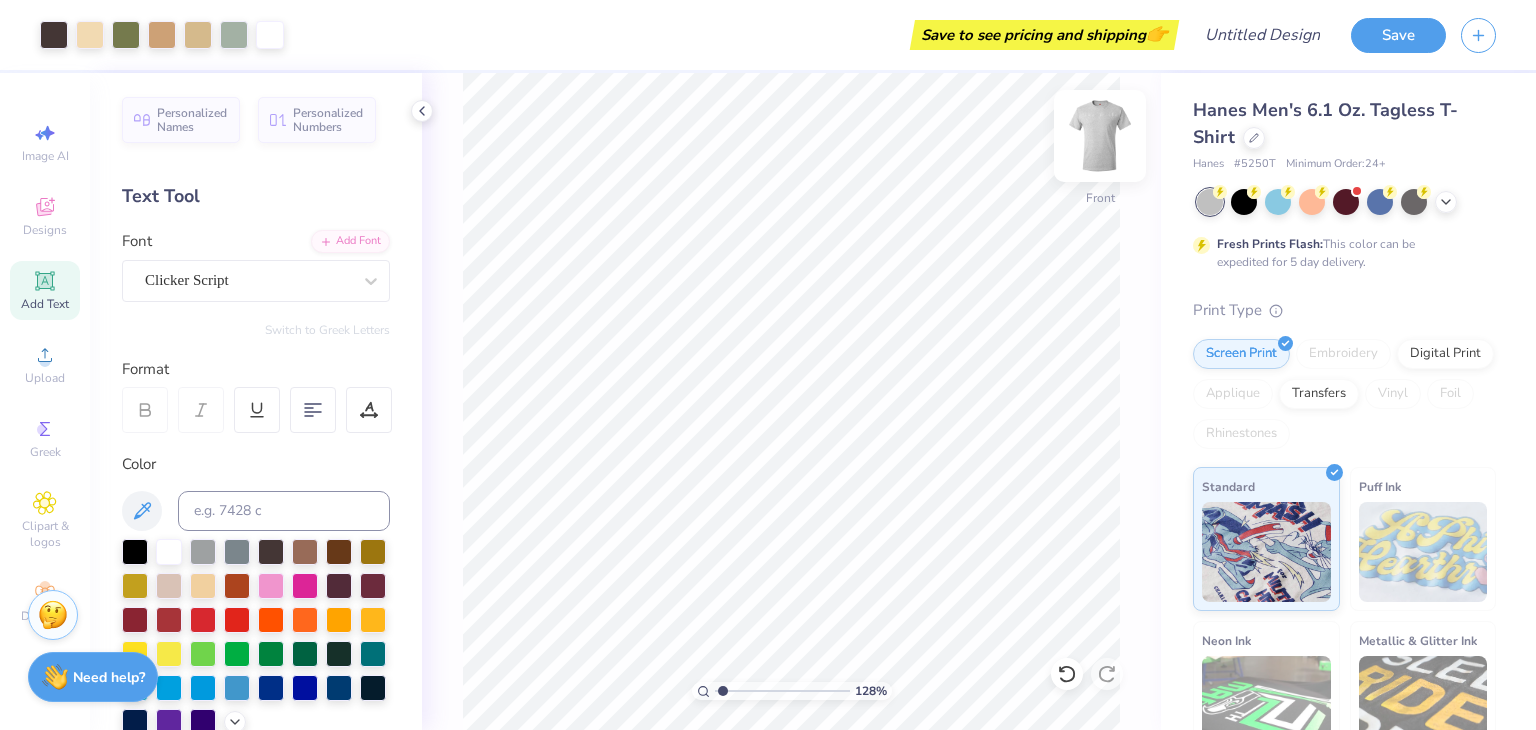 click at bounding box center [1100, 136] 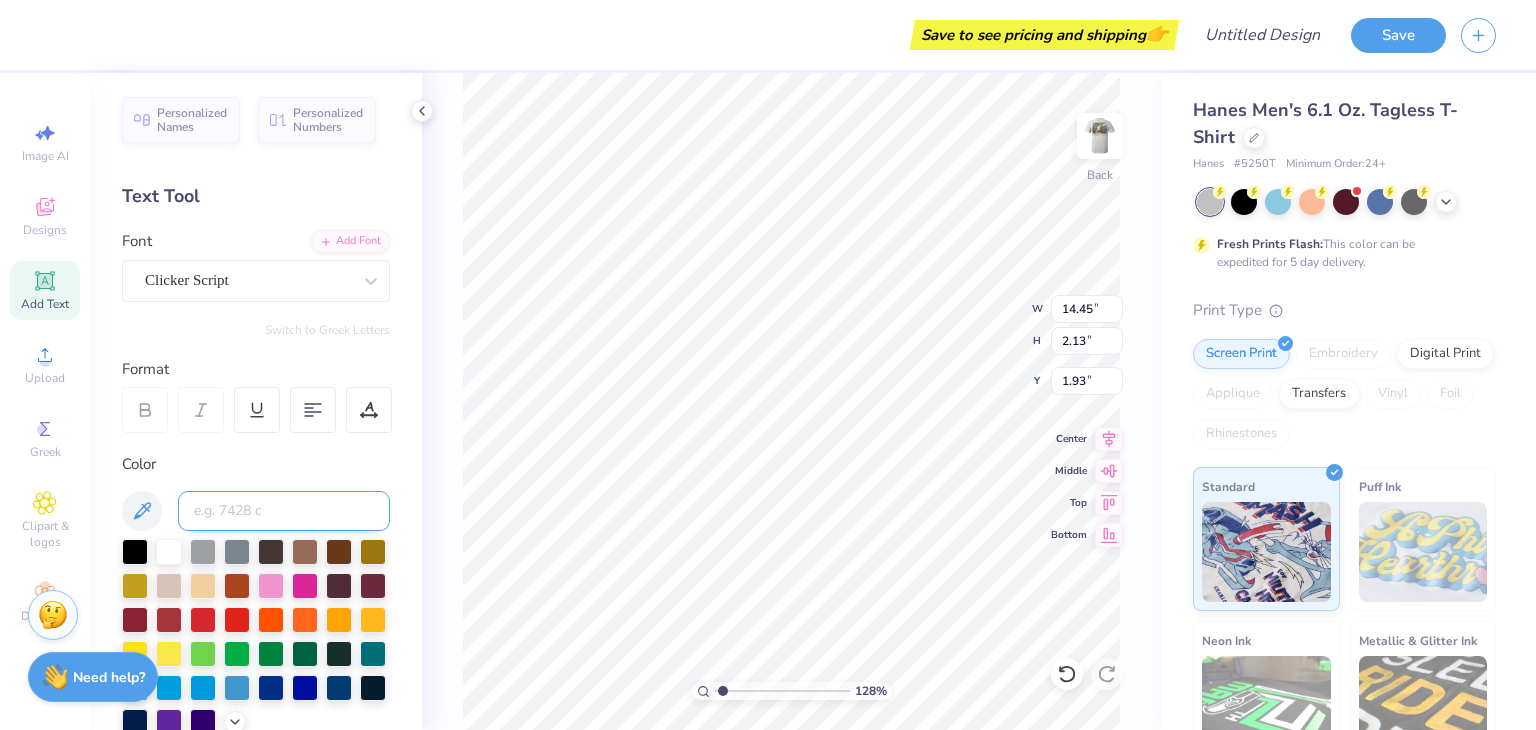 click at bounding box center [284, 511] 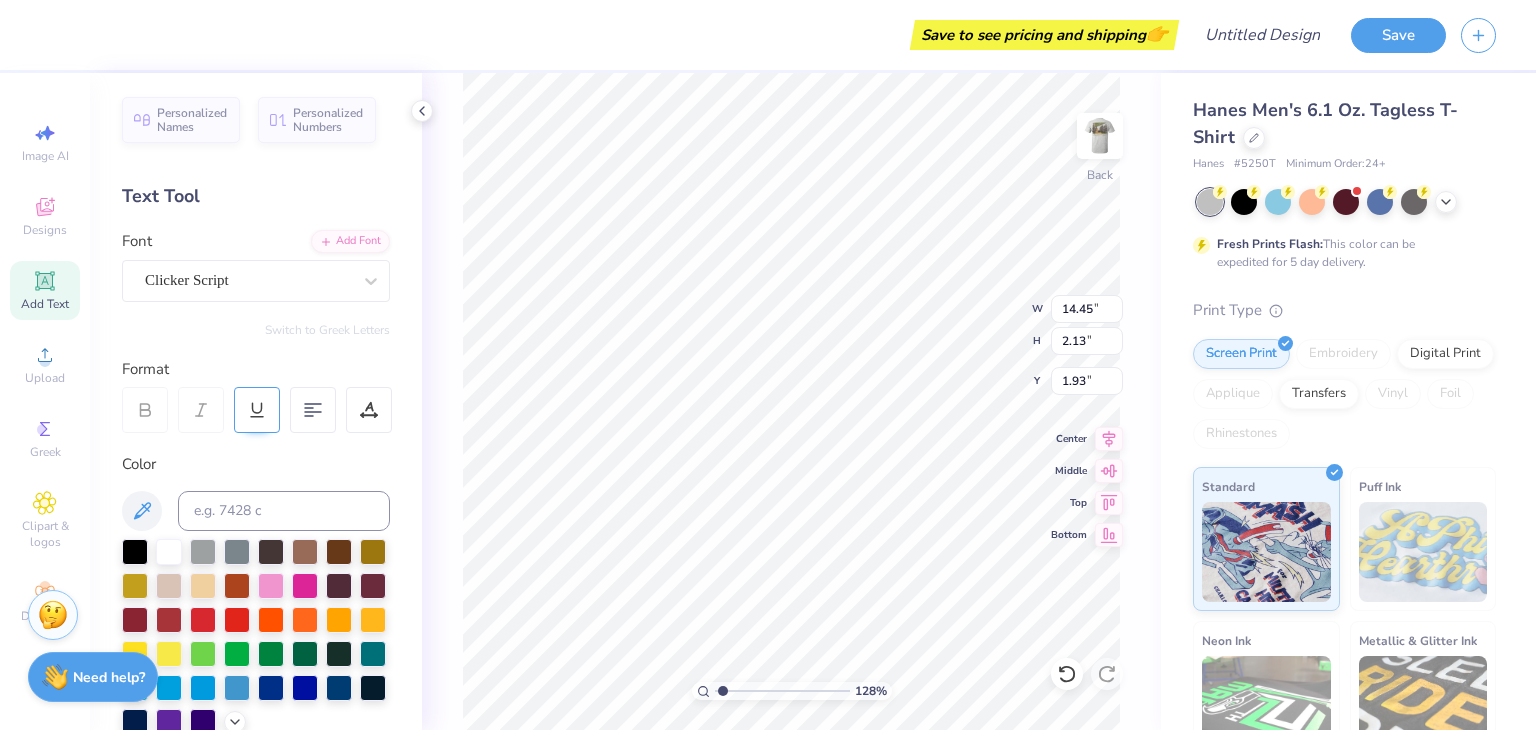 click 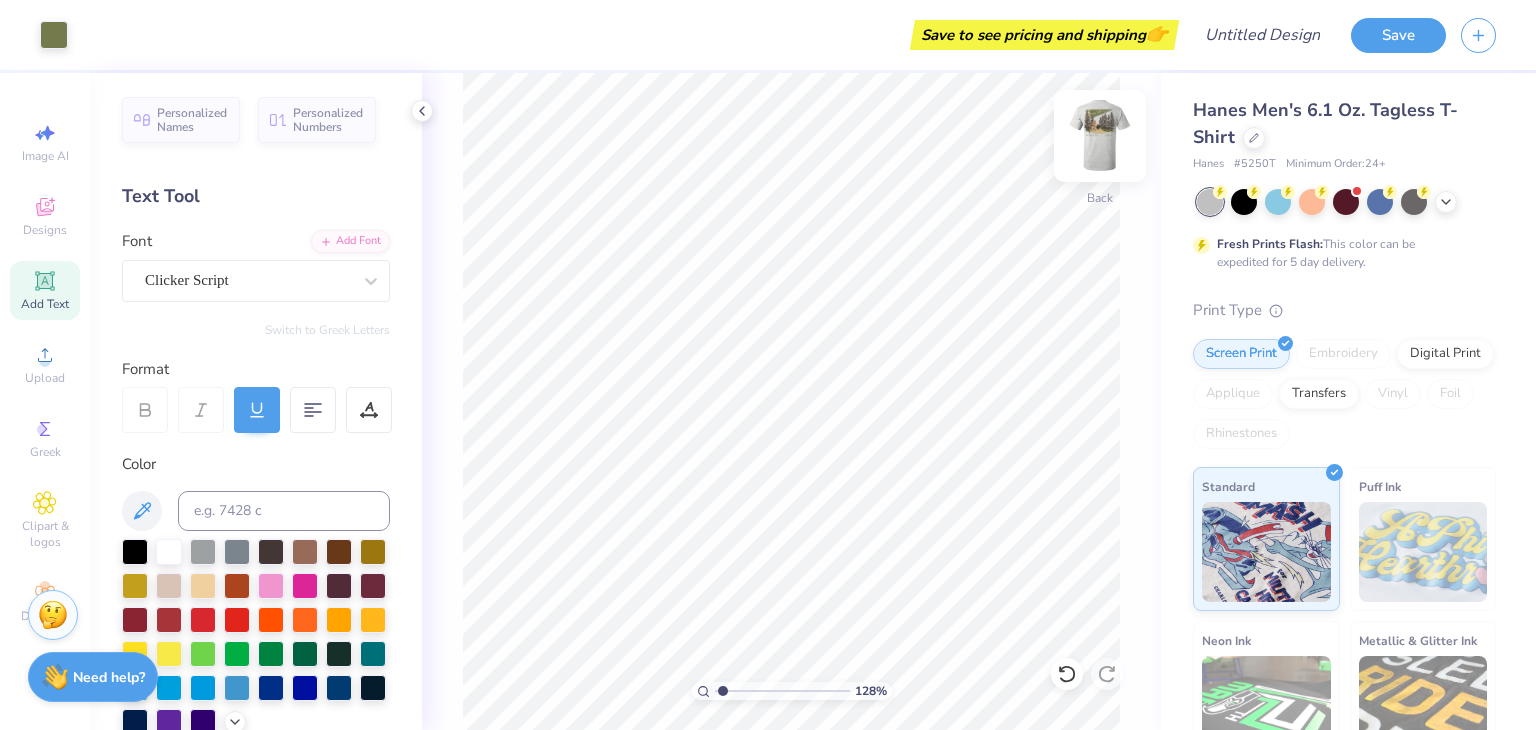 click at bounding box center [1100, 136] 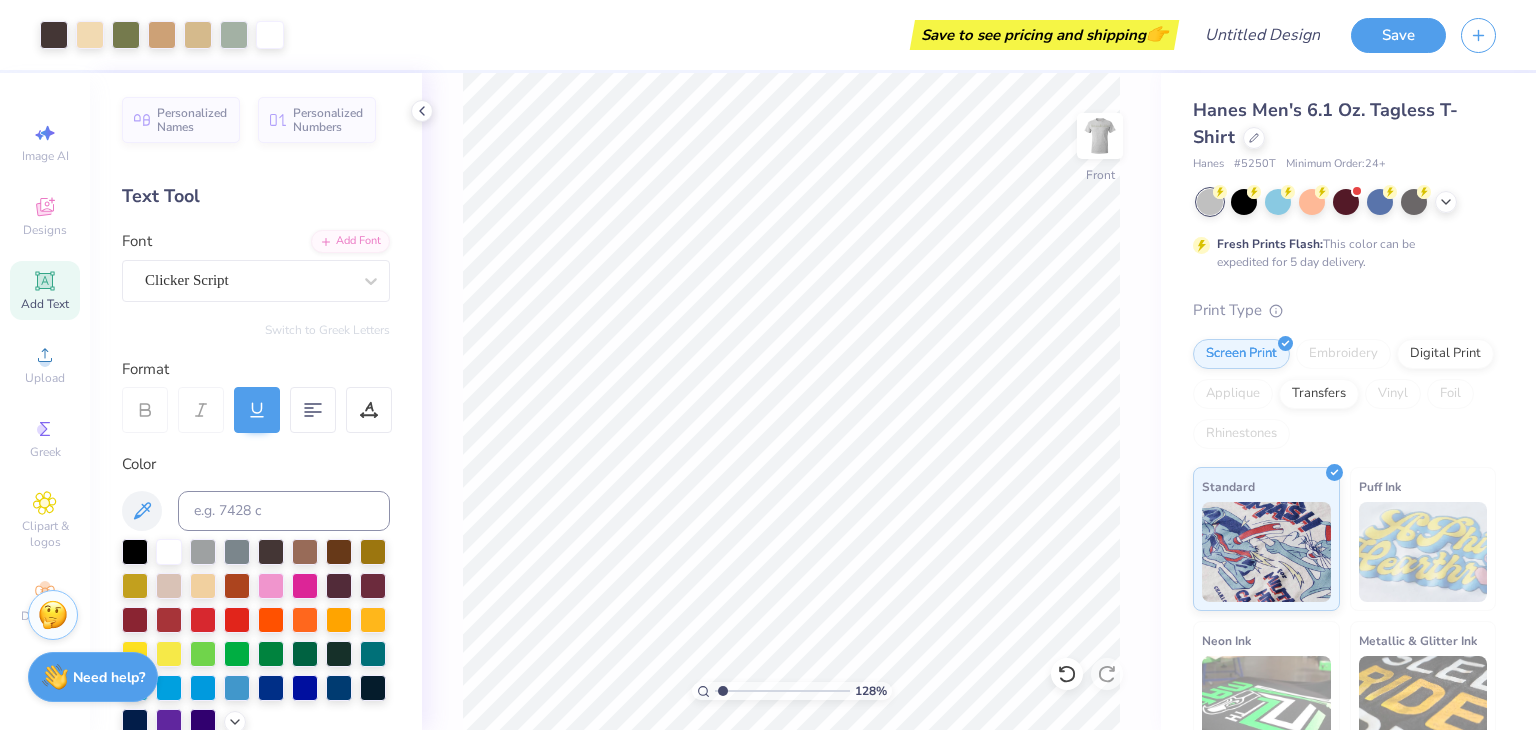 click at bounding box center [1100, 136] 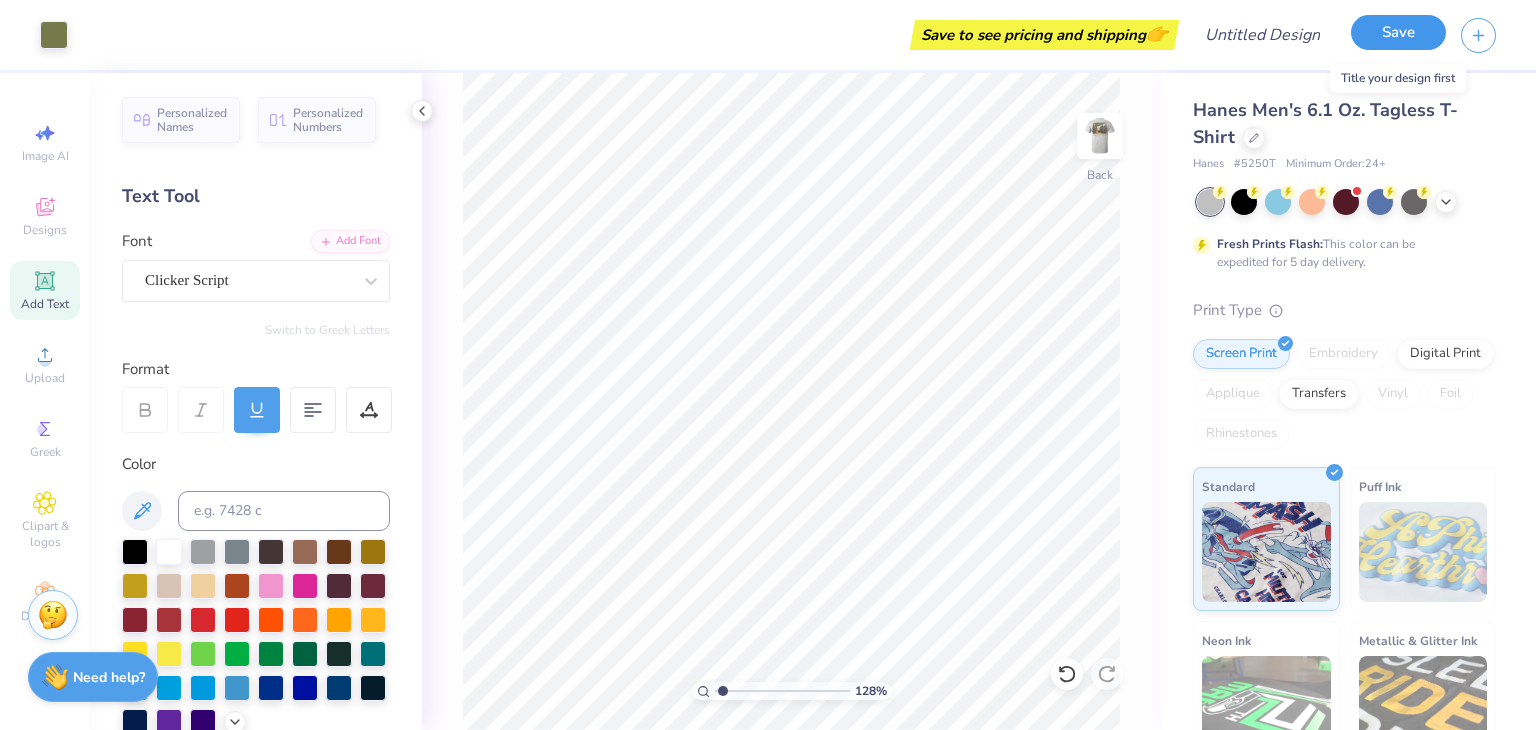 click on "Save" at bounding box center [1398, 32] 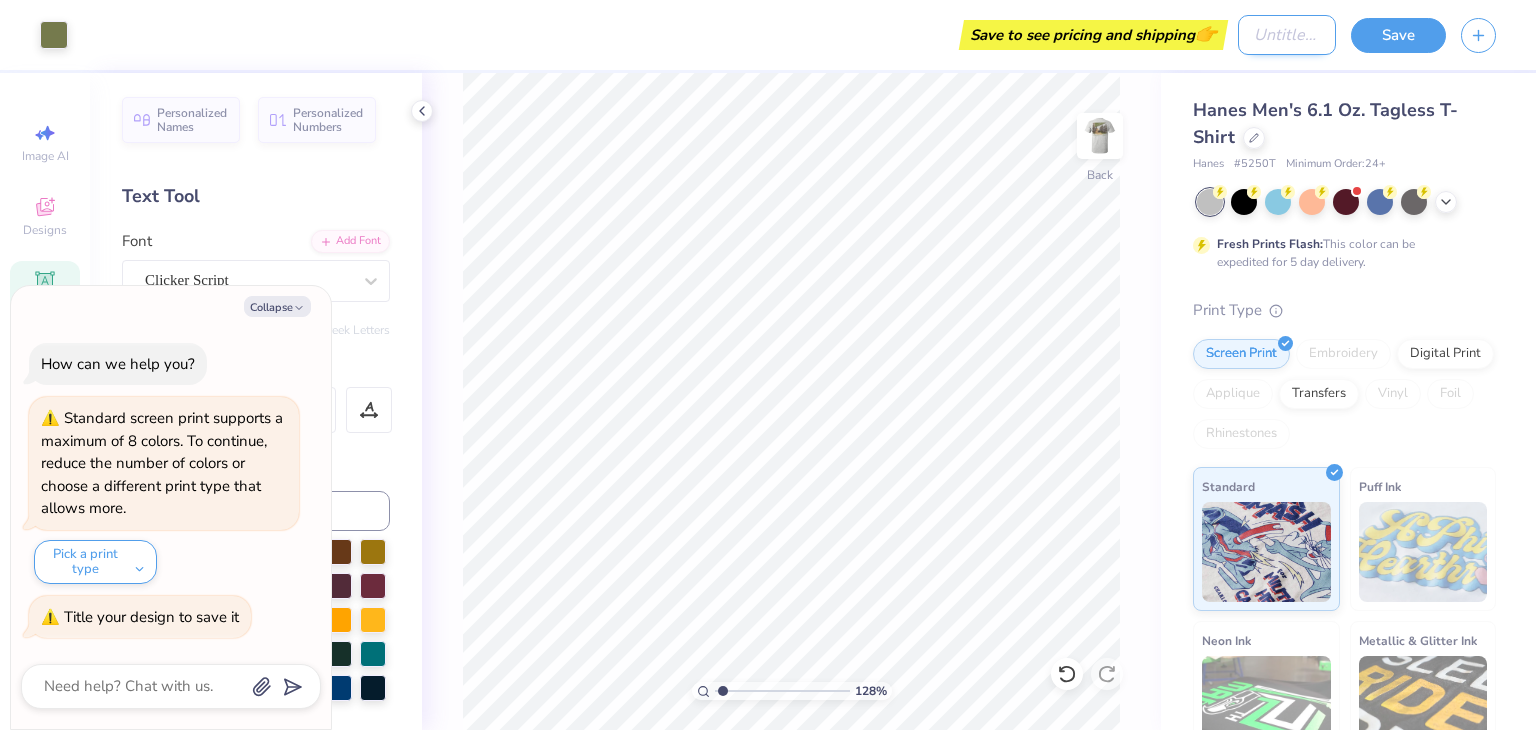 click on "Design Title" at bounding box center [1287, 35] 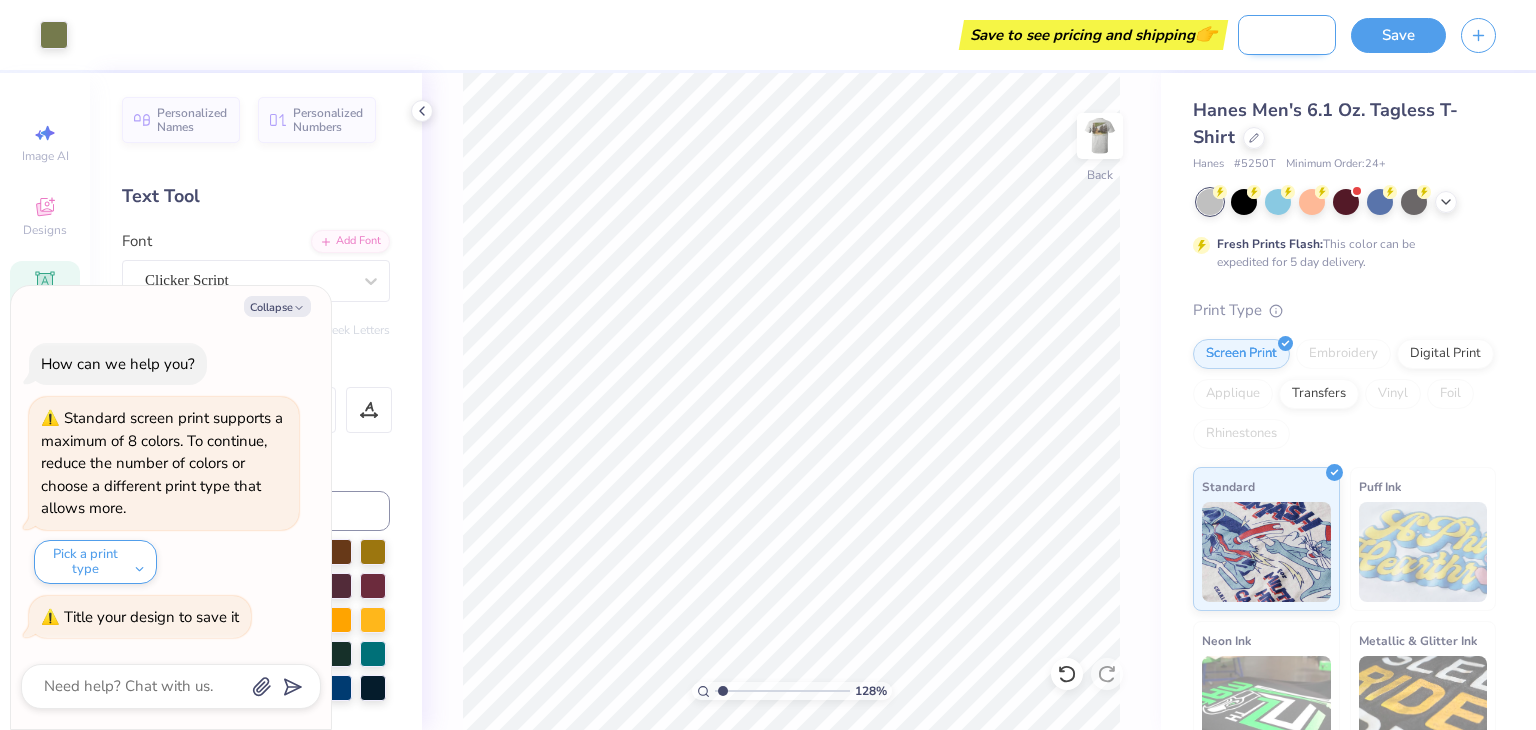 scroll, scrollTop: 0, scrollLeft: 91, axis: horizontal 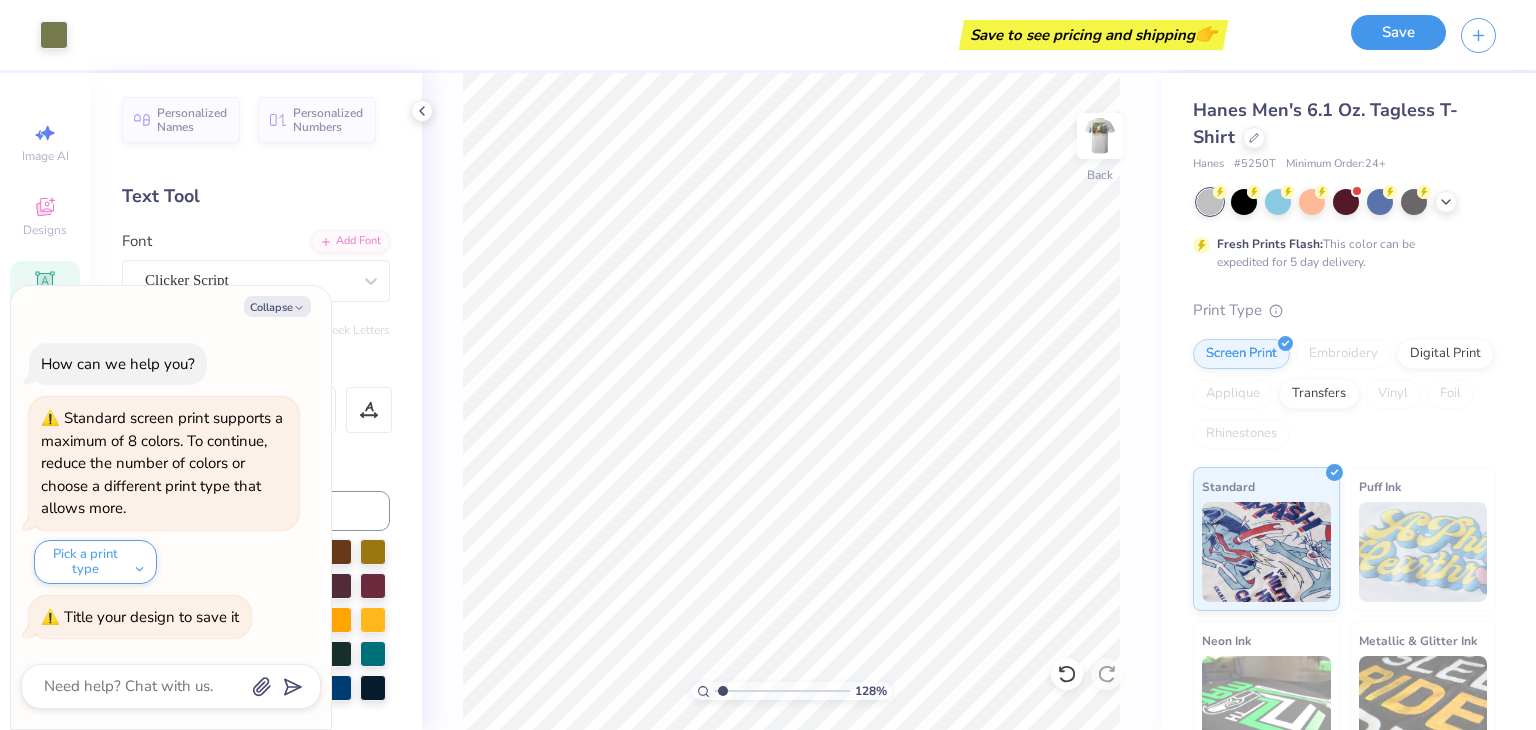 click on "Save" at bounding box center [1398, 32] 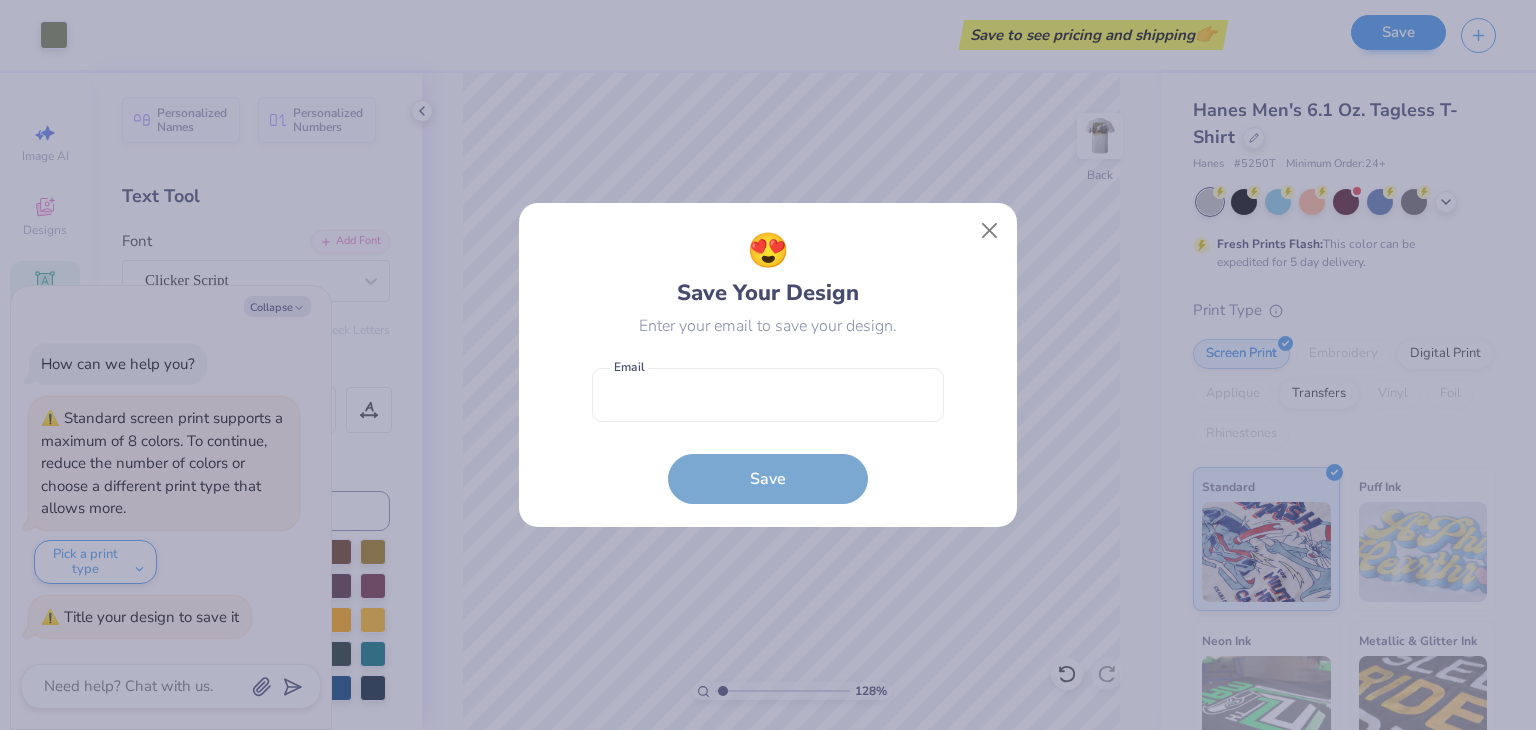 scroll, scrollTop: 0, scrollLeft: 0, axis: both 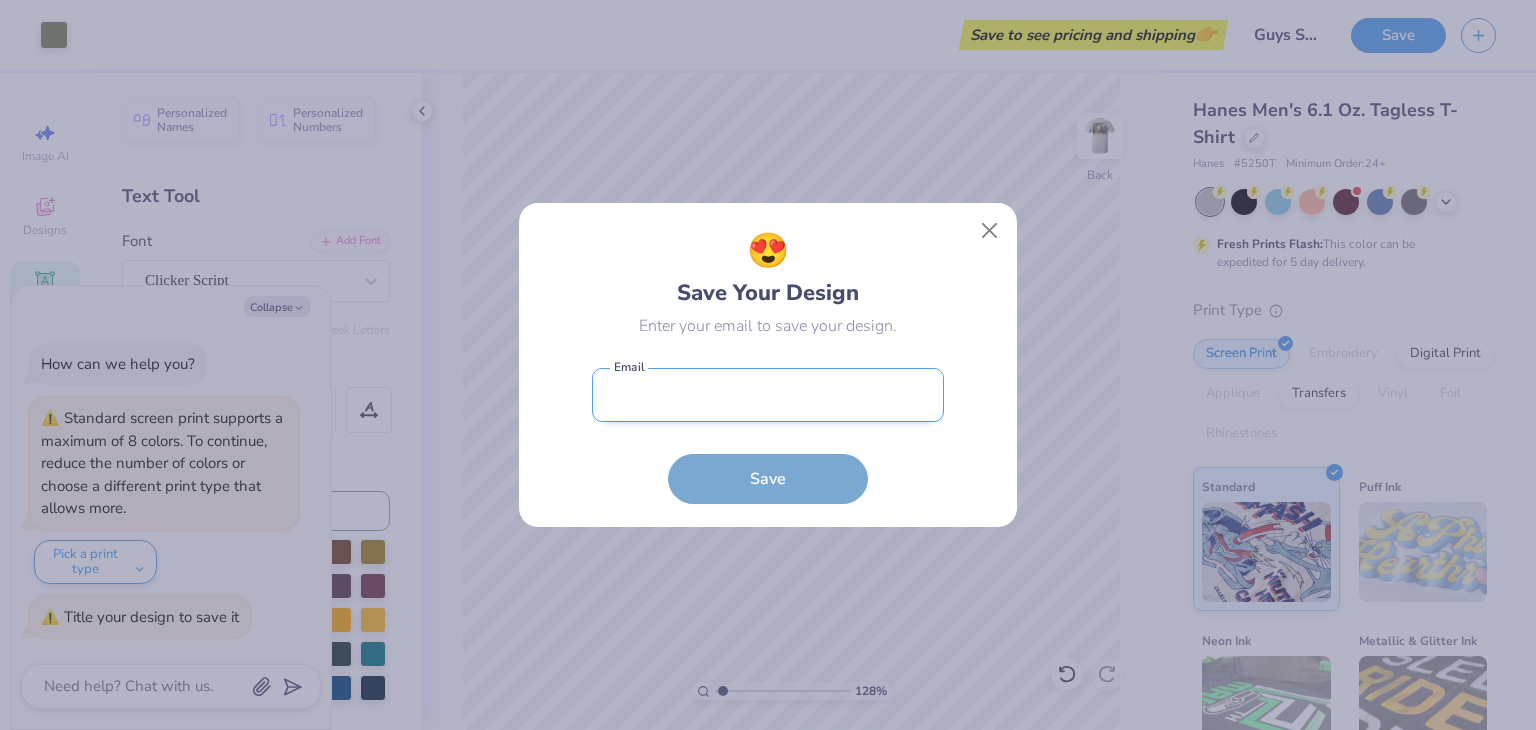 click at bounding box center (768, 395) 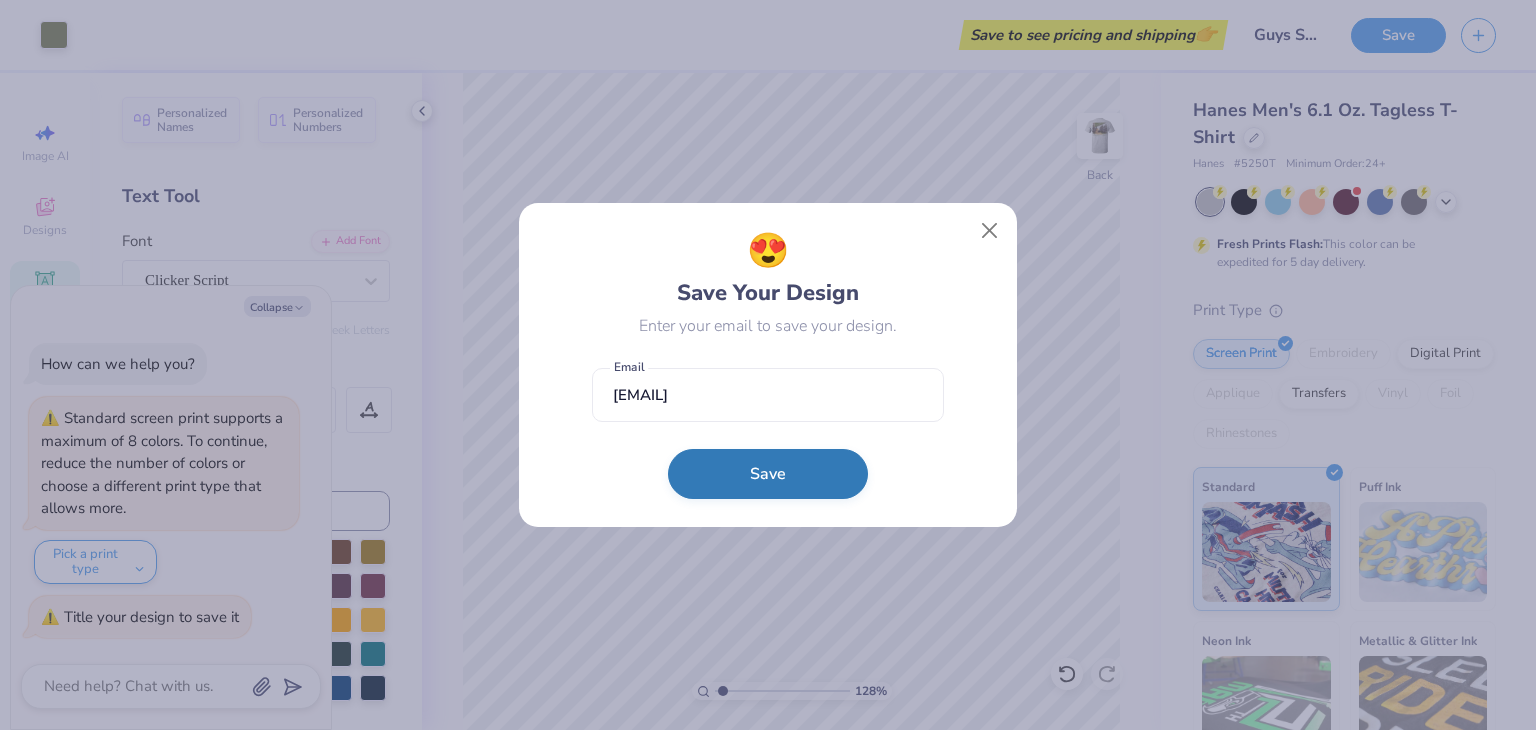 click on "Save" at bounding box center [768, 474] 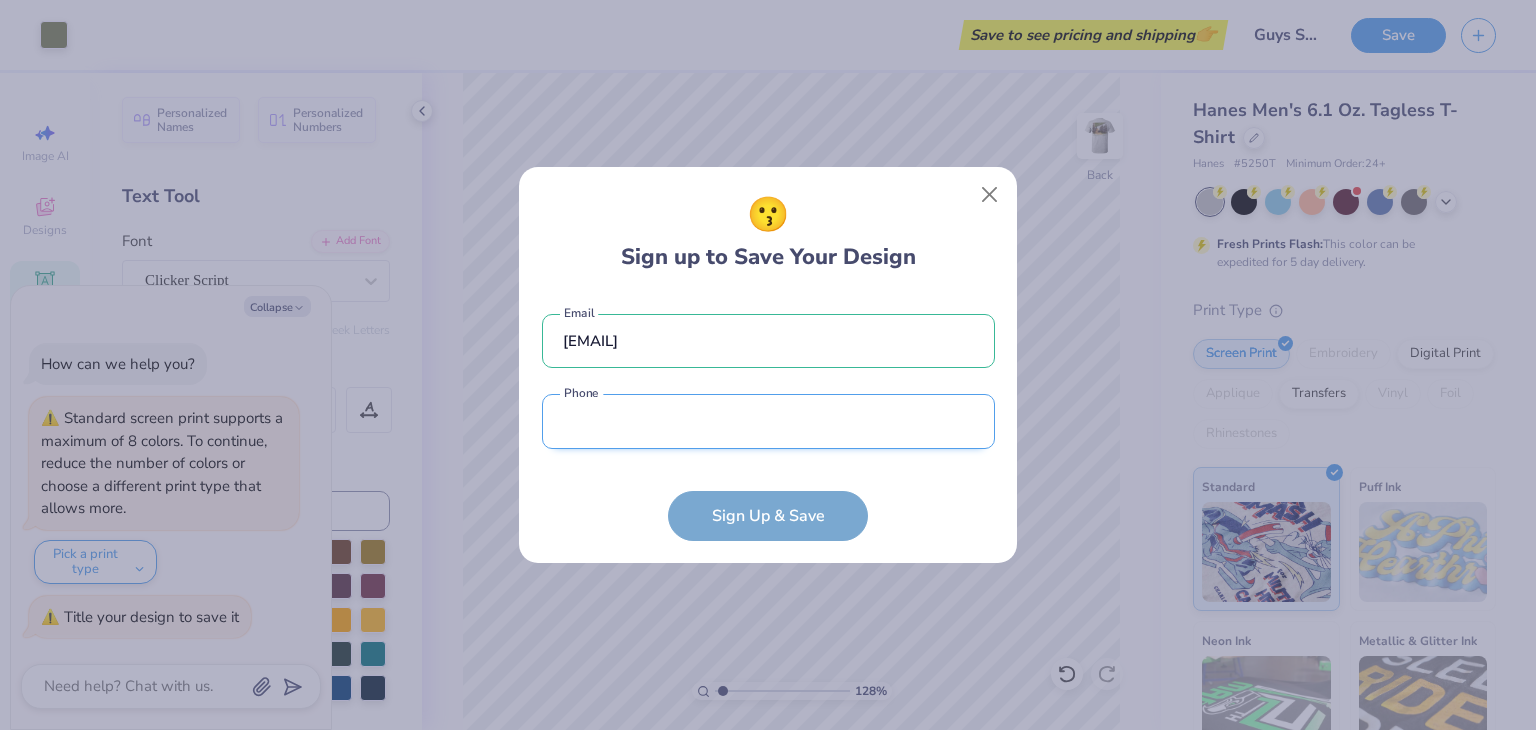 click at bounding box center [768, 421] 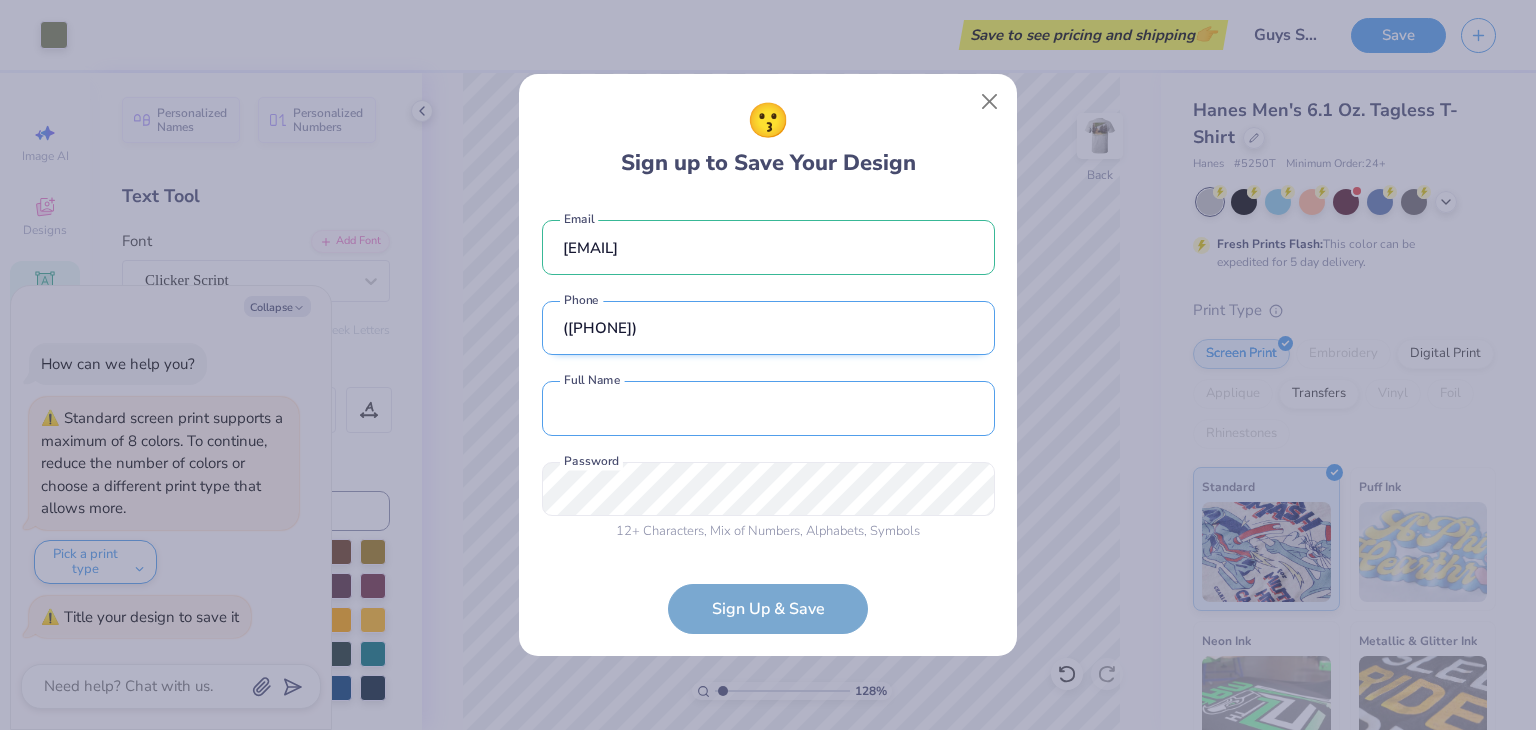 click at bounding box center [768, 408] 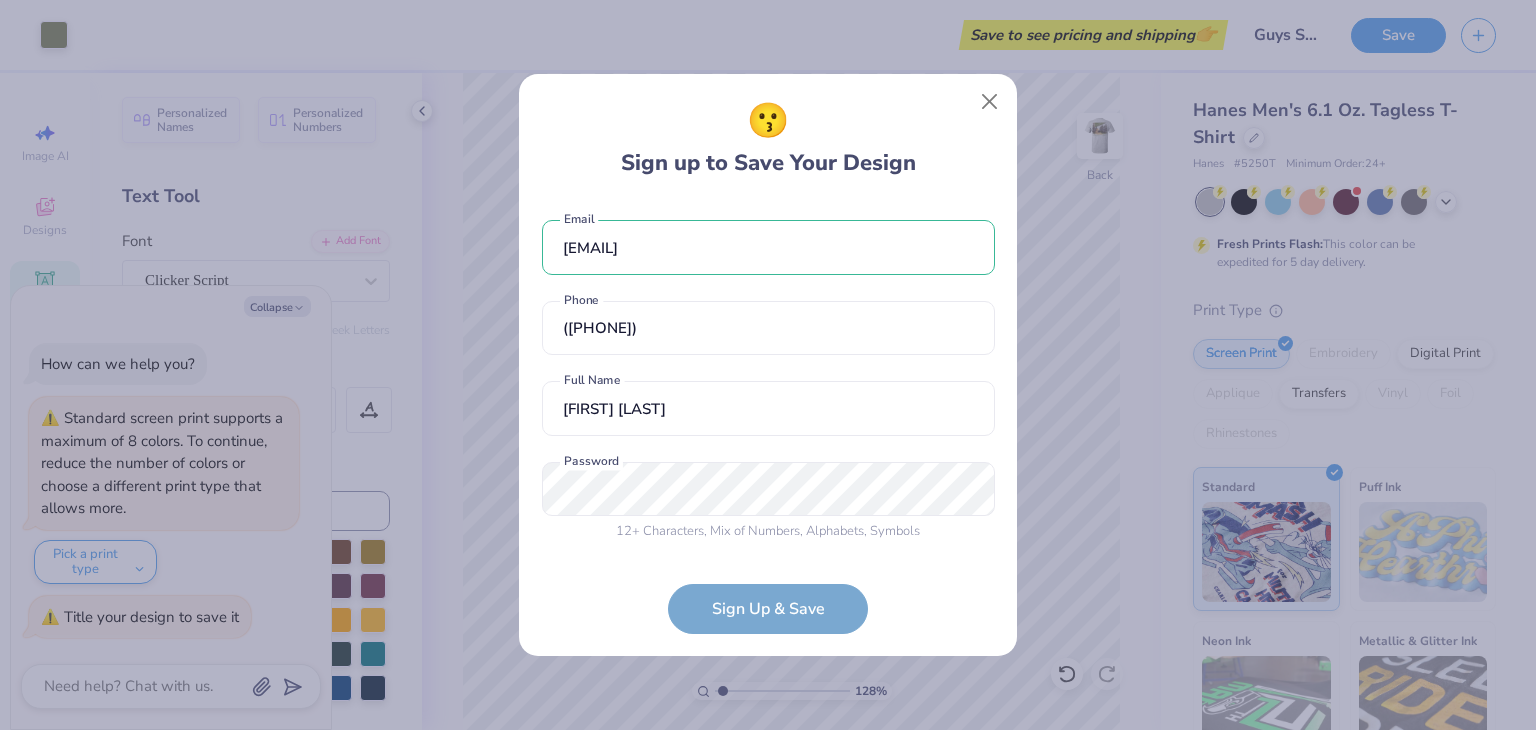 scroll, scrollTop: 62, scrollLeft: 0, axis: vertical 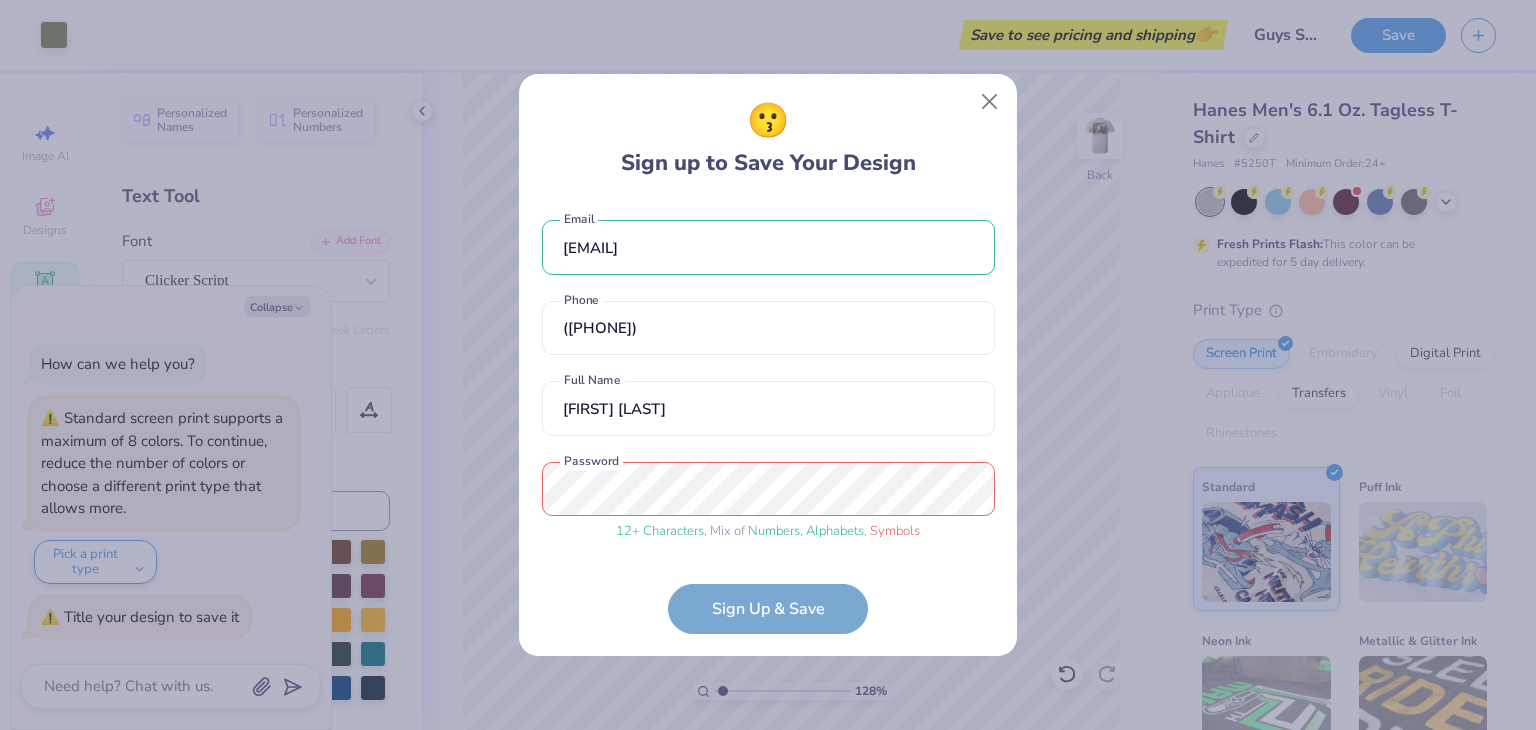 click on "[EMAIL] Email [PHONE] Phone [FIRST] [LAST] Full Name 12 + Characters , Mix of   Numbers ,   Alphabets ,   Symbols Password Sign Up & Save" at bounding box center (768, 417) 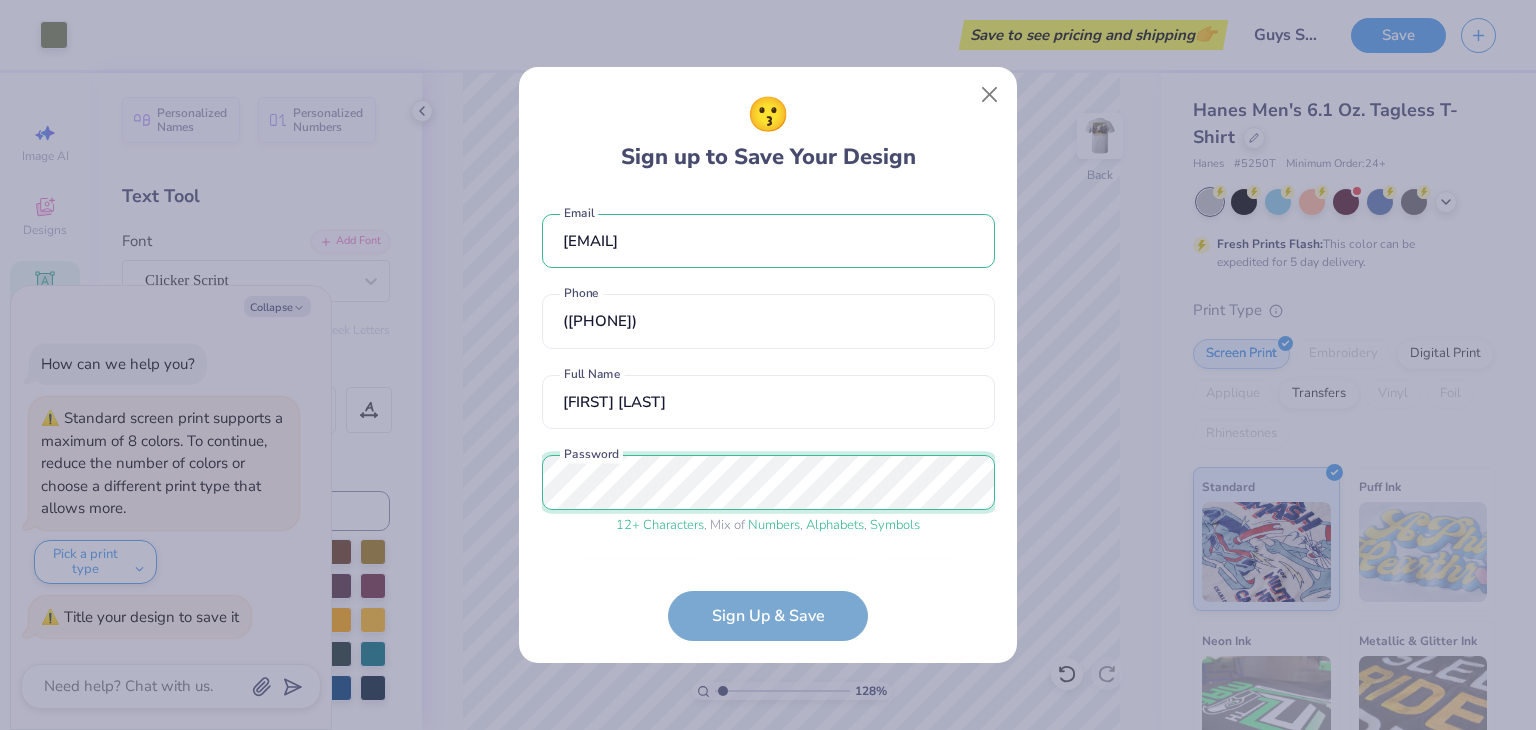 scroll, scrollTop: 62, scrollLeft: 0, axis: vertical 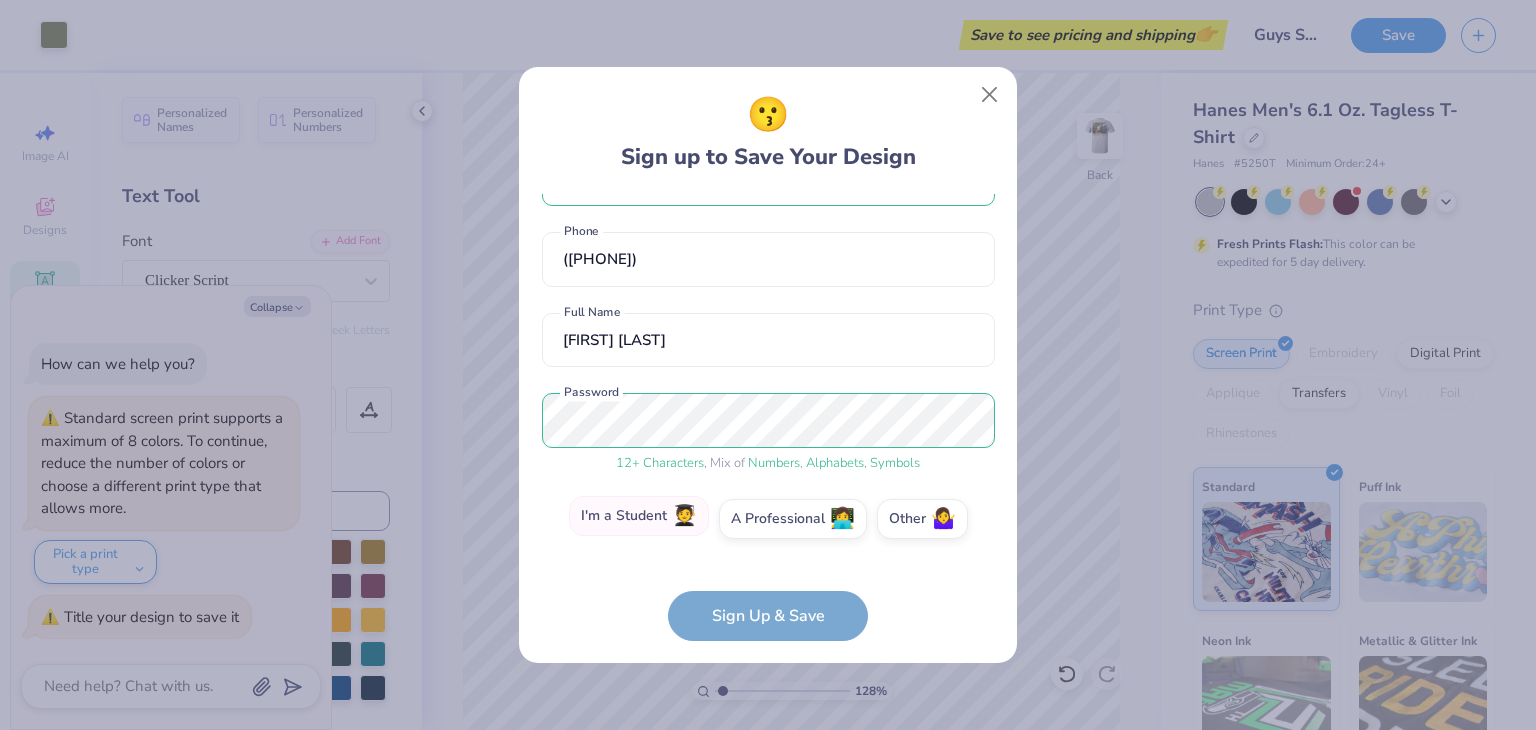 click on "I'm a Student 🧑‍🎓" at bounding box center [639, 516] 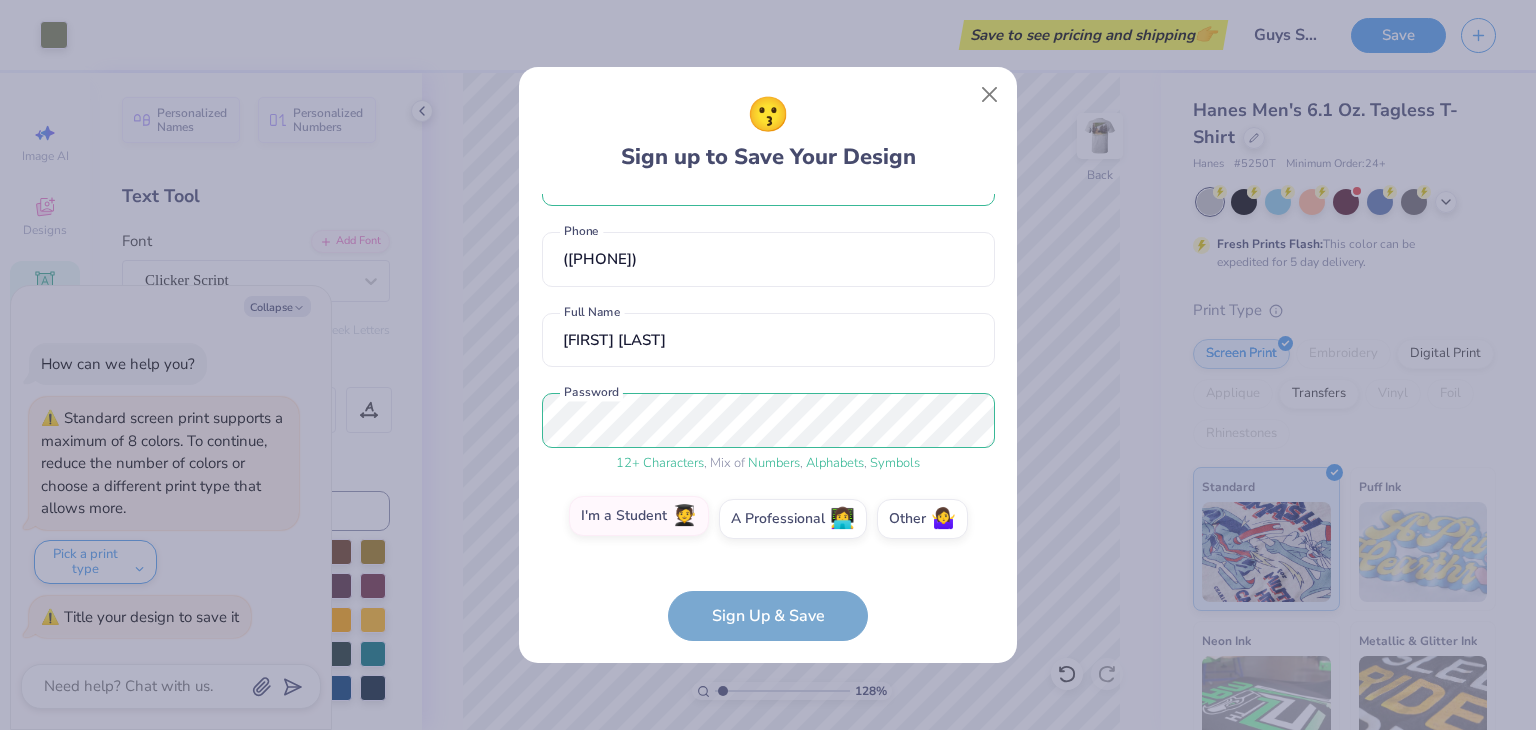 click on "I'm a Student 🧑‍🎓" at bounding box center [768, 586] 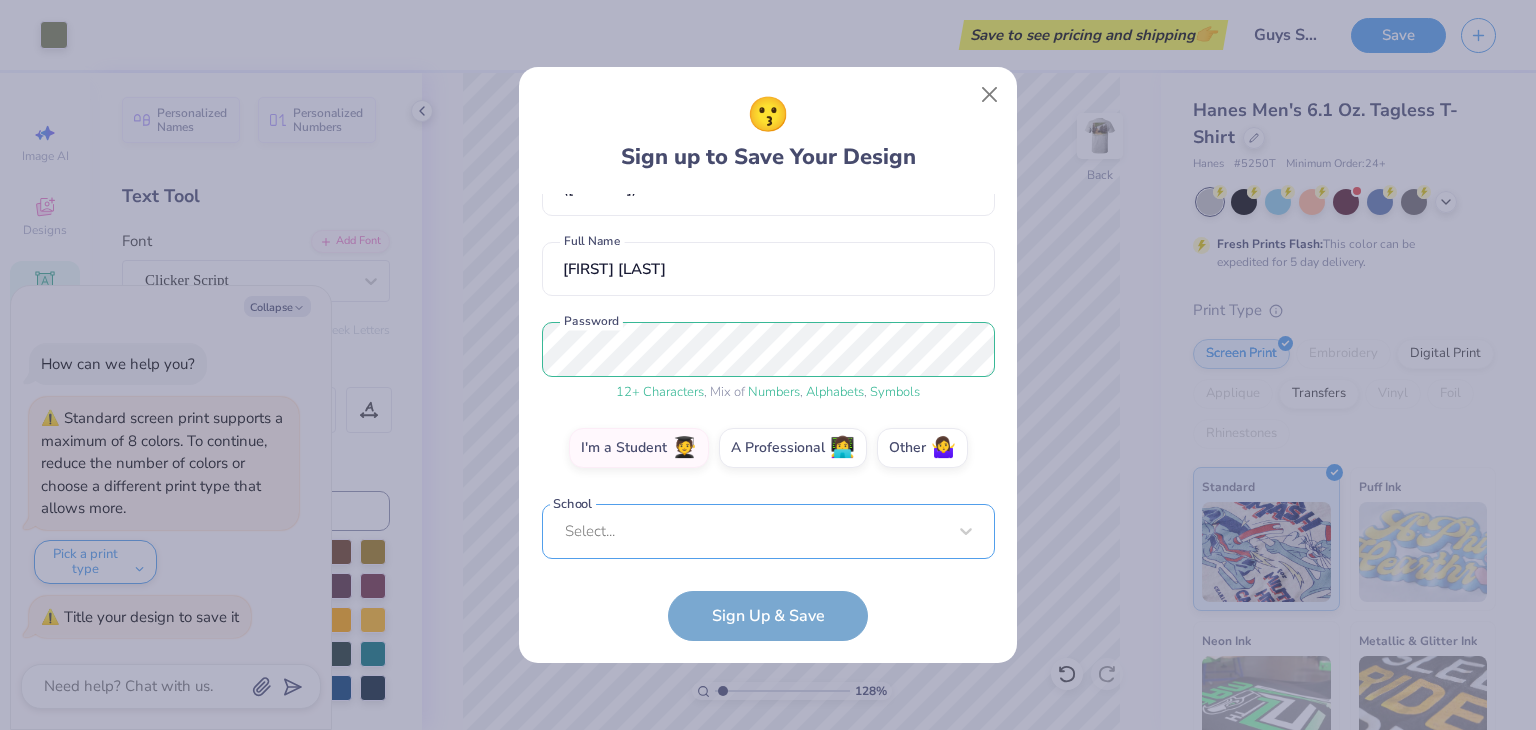 click on "Select..." at bounding box center (768, 531) 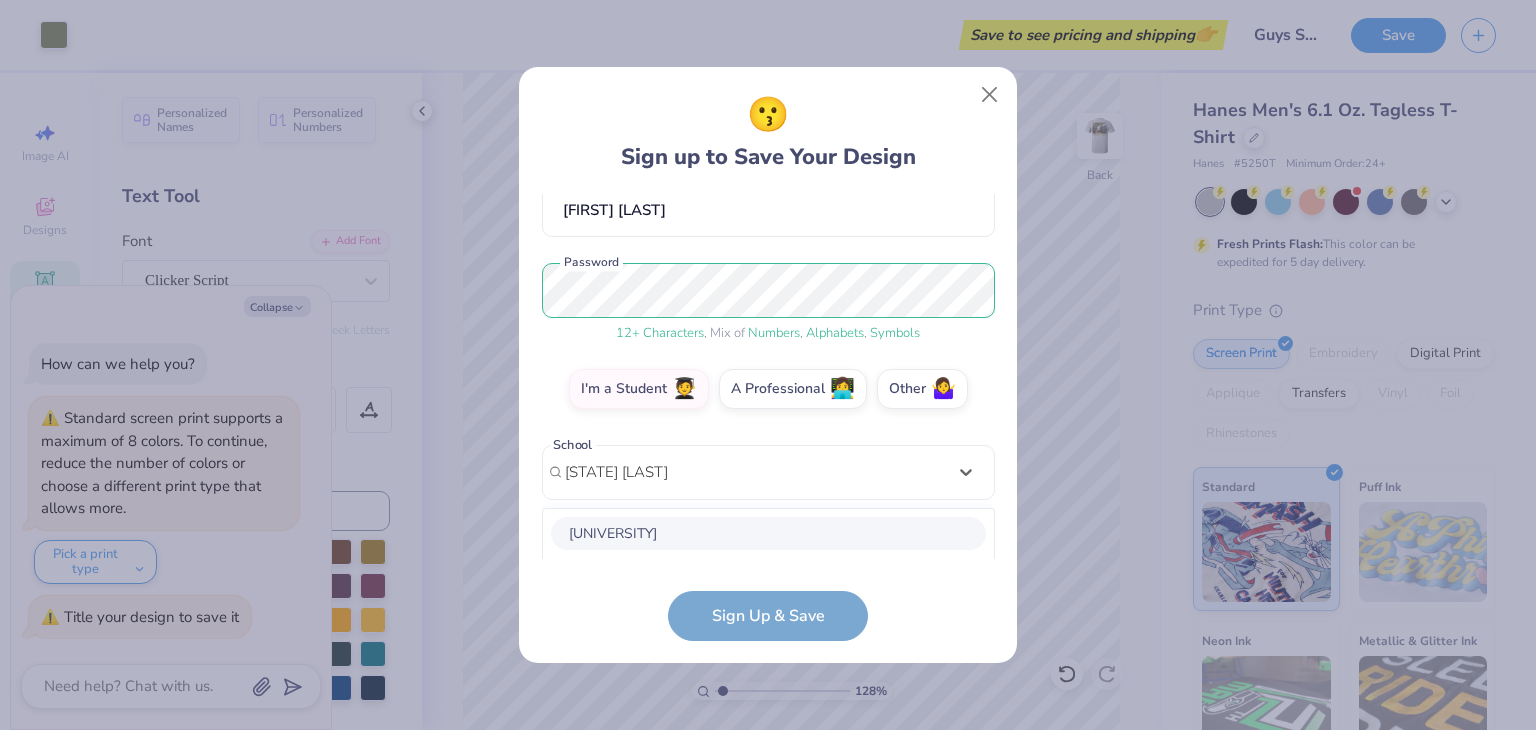 scroll, scrollTop: 443, scrollLeft: 0, axis: vertical 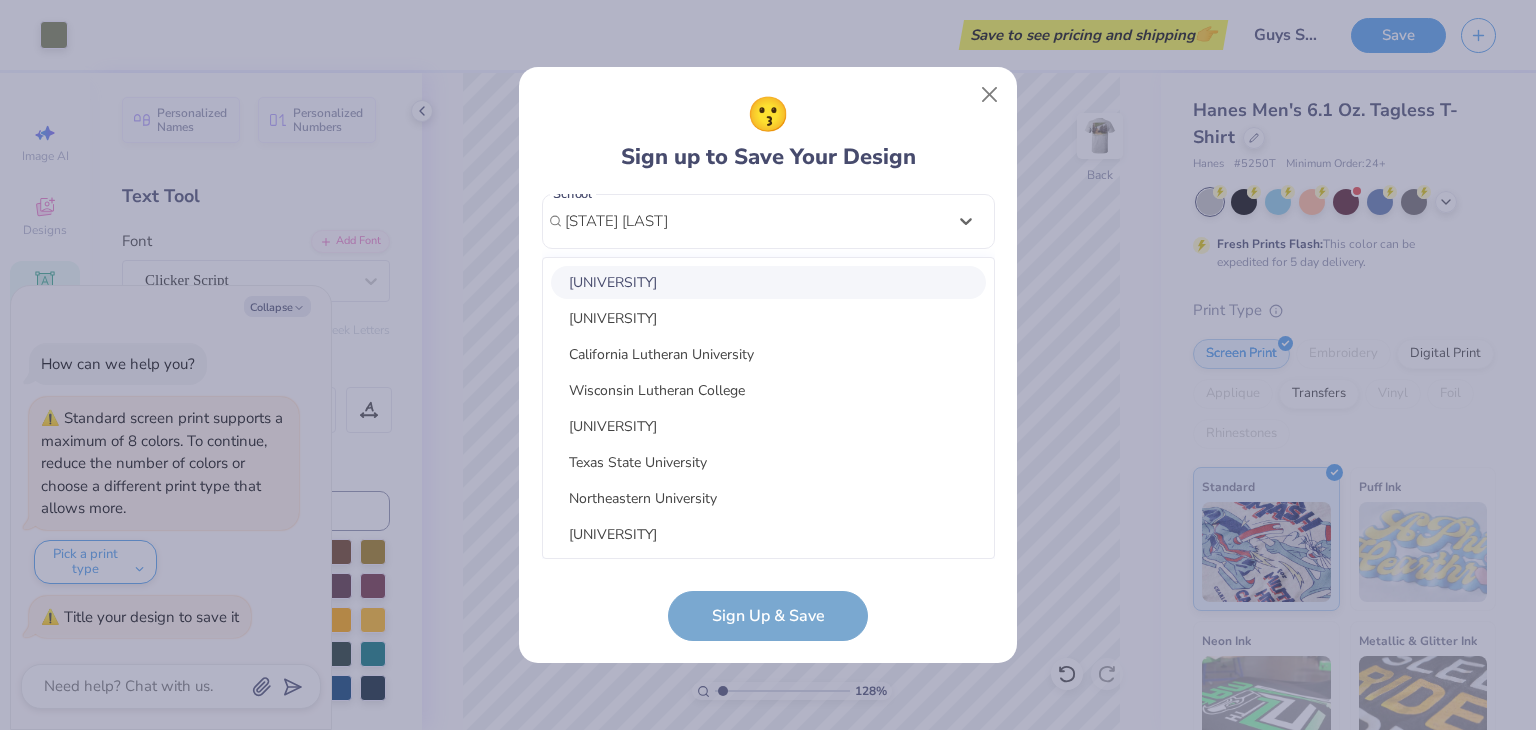 click on "[UNIVERSITY]" at bounding box center [768, 282] 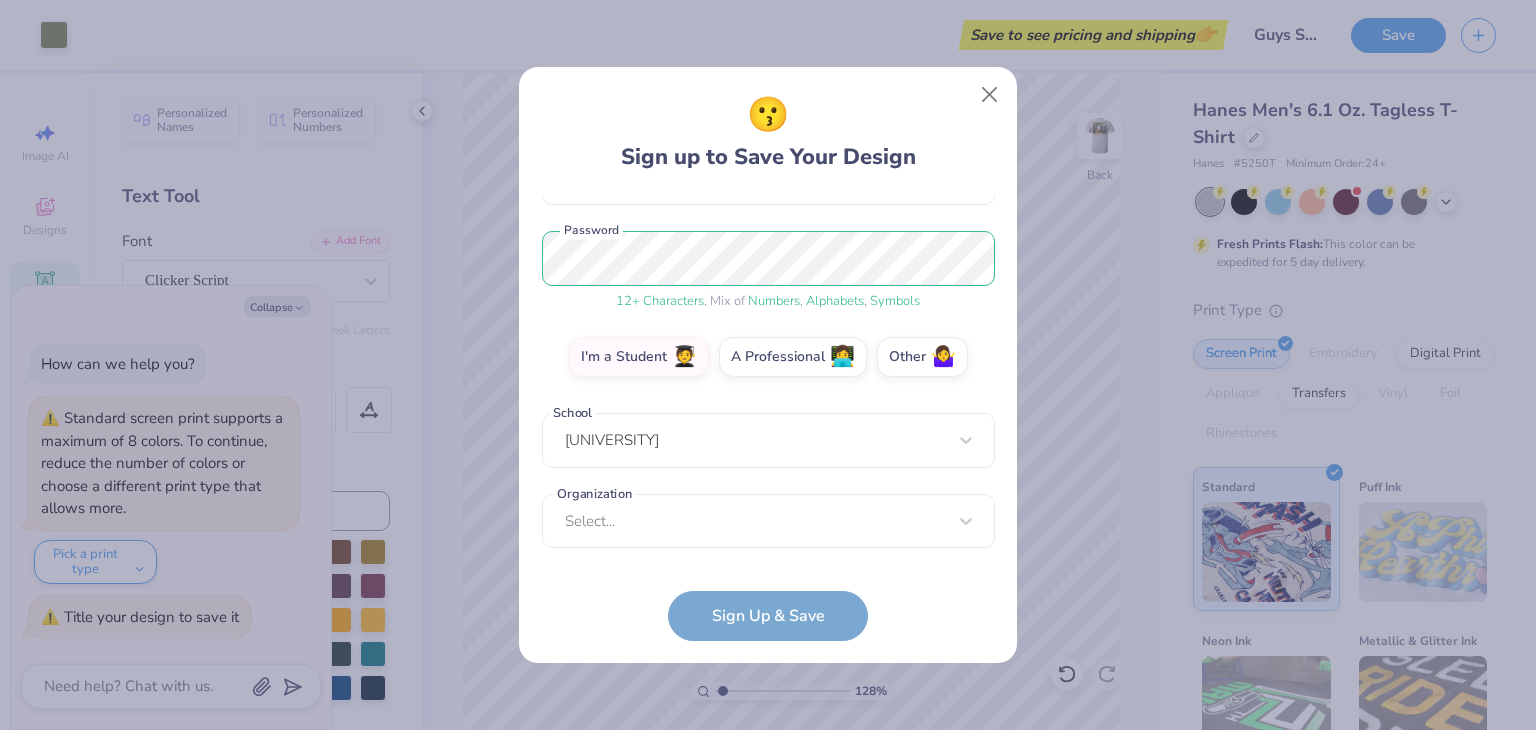 scroll, scrollTop: 224, scrollLeft: 0, axis: vertical 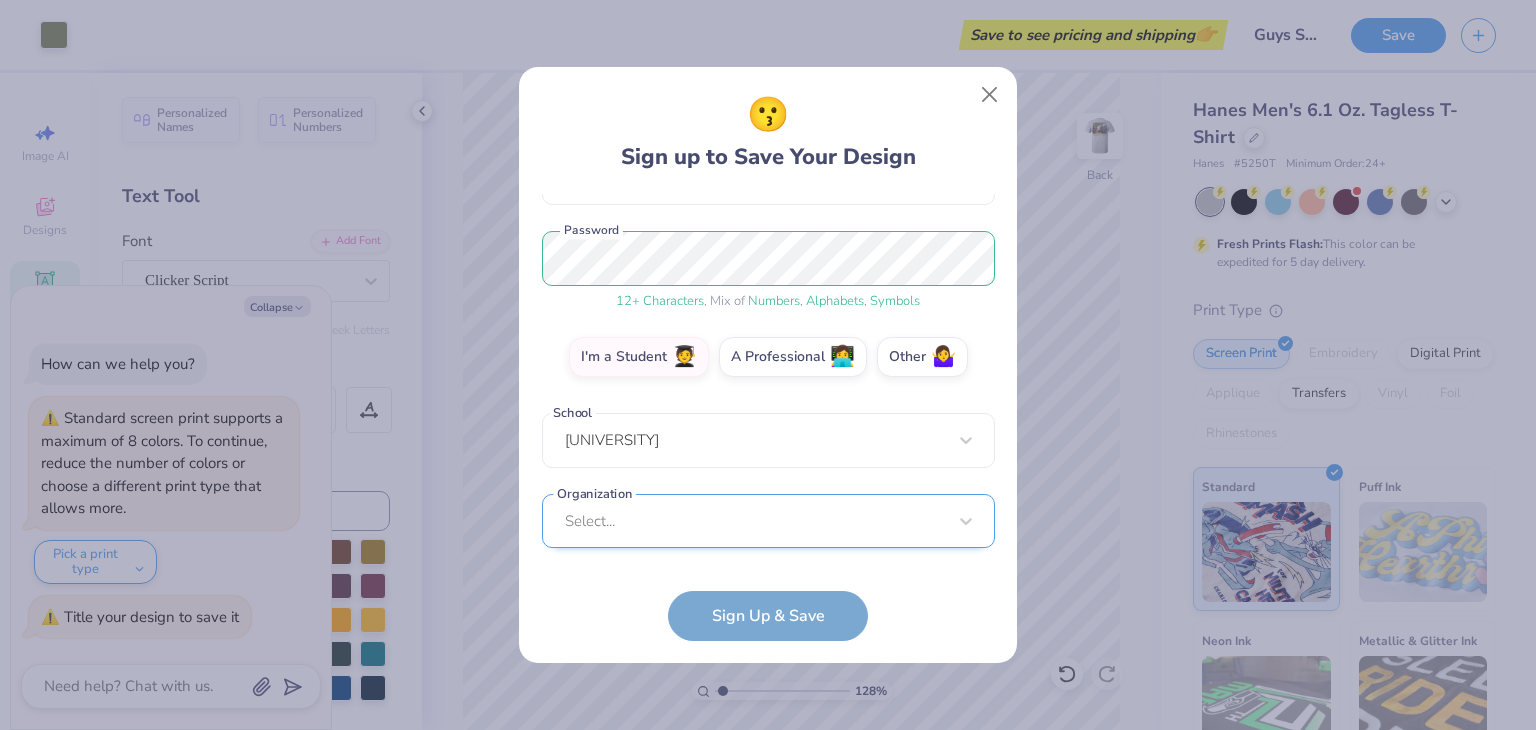 click on "[FIRST]@[DOMAIN] Email [PHONE] Phone [FIRST] [LAST] Full Name 12 + Characters , Mix of   Numbers ,   Alphabets ,   Symbols Password I'm a Student 🧑‍🎓 A Professional 👩‍💻 Other 🤷‍♀️ School [UNIVERSITY] Organization Select... Organization cannot be null" at bounding box center [768, 376] 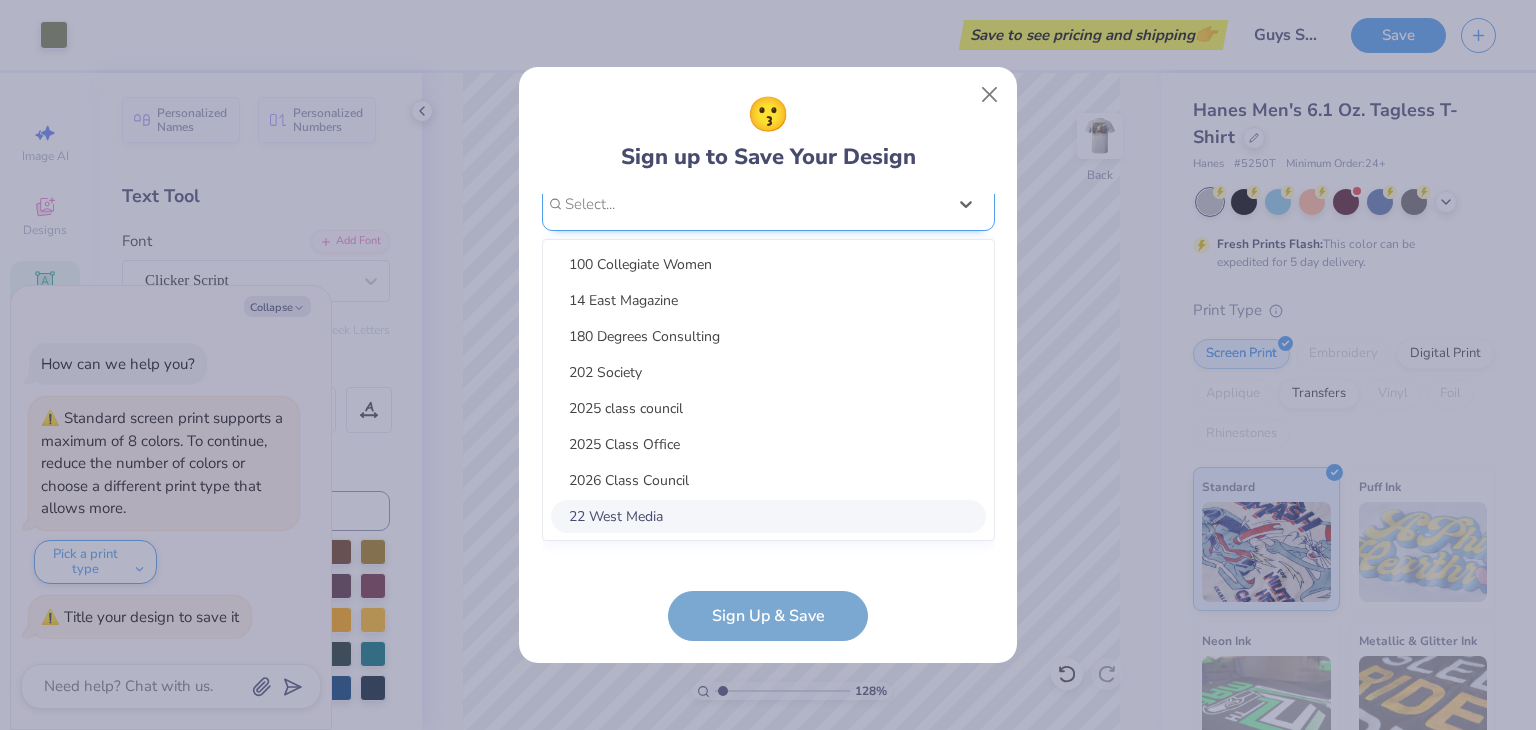 scroll, scrollTop: 523, scrollLeft: 0, axis: vertical 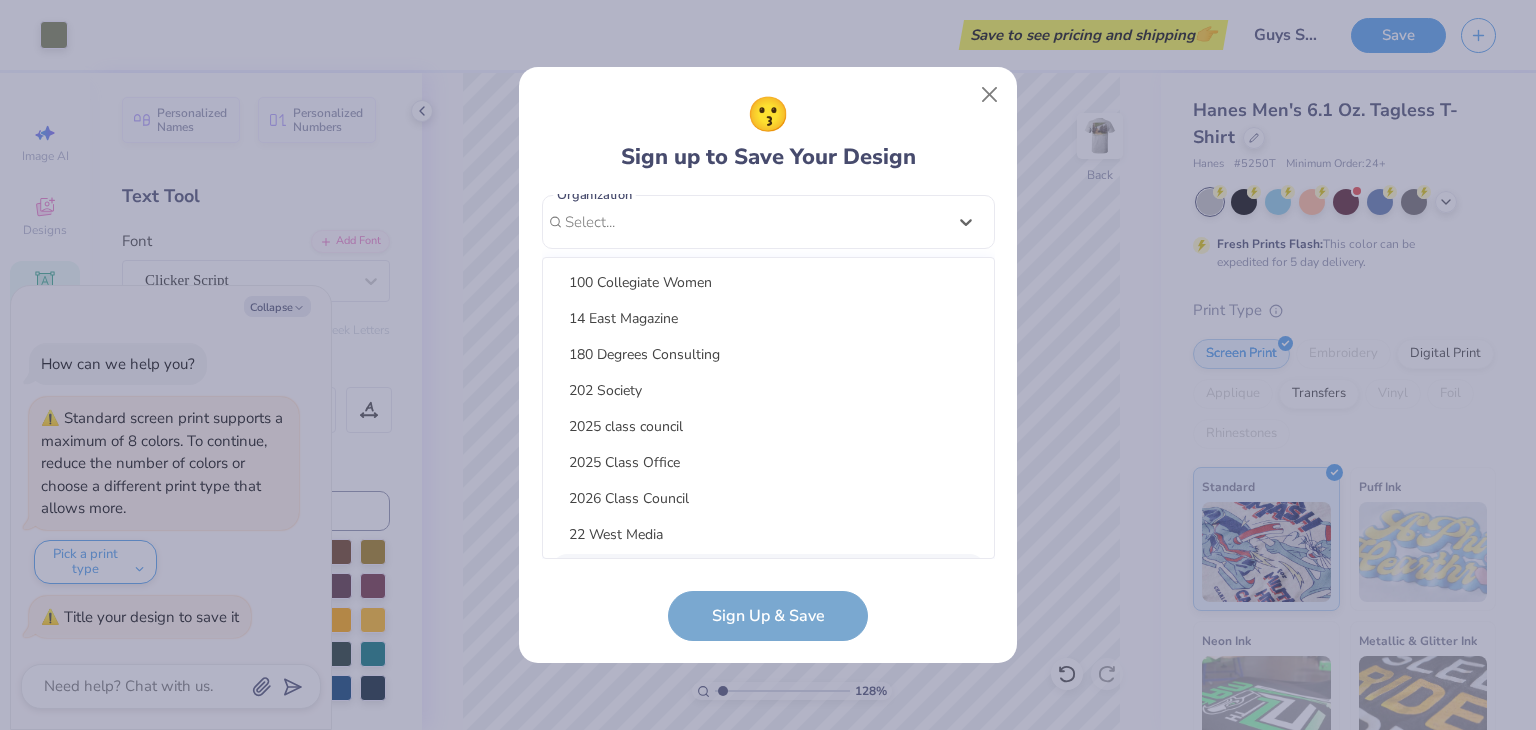 click on "Full Name 12 + Characters , Mix of   Numbers ,   Alphabets ,   Symbols Password I'm a Student 🧑‍🎓 A Professional 👩‍💻 Other 🤷‍♀️ School [UNIVERSITY] Organization option  focused, 9 of 45. 45 results available. Use Up and Down to choose options, press Enter to select the currently focused option, press Escape to exit the menu, press Tab to select the option and exit the menu. Select... 100 Collegiate Women 14 East Magazine 180 Degrees Consulting 202 Society 2025 class council 2025 Class Office 2026 Class Council 22 West Media 27 Heartbeats 314 Action 3D4E 4 Paws for Ability 4-H 45 Kings 49er Racing Club 49er Social & Ballroom Dance Club 4N01 Dance Team 4x4 Magazine 64 Squares 8 To The Bar 840 West A Better Chance Tutoring A Cappella A Completely Different Note A Moment of Magic A Place to Talk A.R.T Dance Team A2 Exploration Cult AAAE AAAS AAC Club AADE Aag Aahana Aaja Nachle AAMBAA AAPA AASU AAUW AAWD AB Samahan" at bounding box center [768, 417] 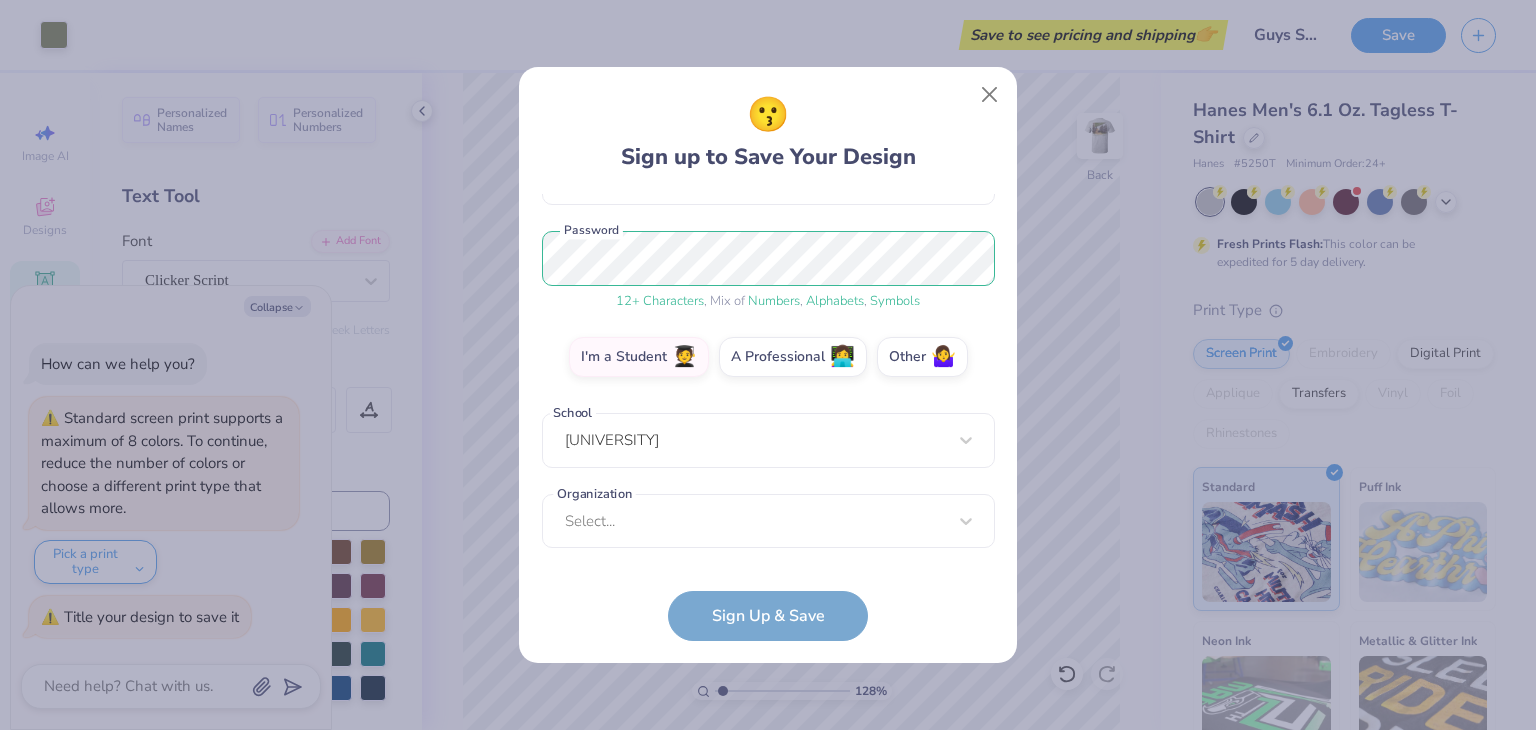 click on "[EMAIL] Email [PHONE] Phone [FIRST] [LAST] Full Name 12 + Characters , Mix of   Numbers ,   Alphabets ,   Symbols Password I'm a Student 🧑‍🎓 A Professional 👩‍💻 Other 🤷‍♀️ School [UNIVERSITY] Organization Select... Organization cannot be null Sign Up & Save" at bounding box center (768, 417) 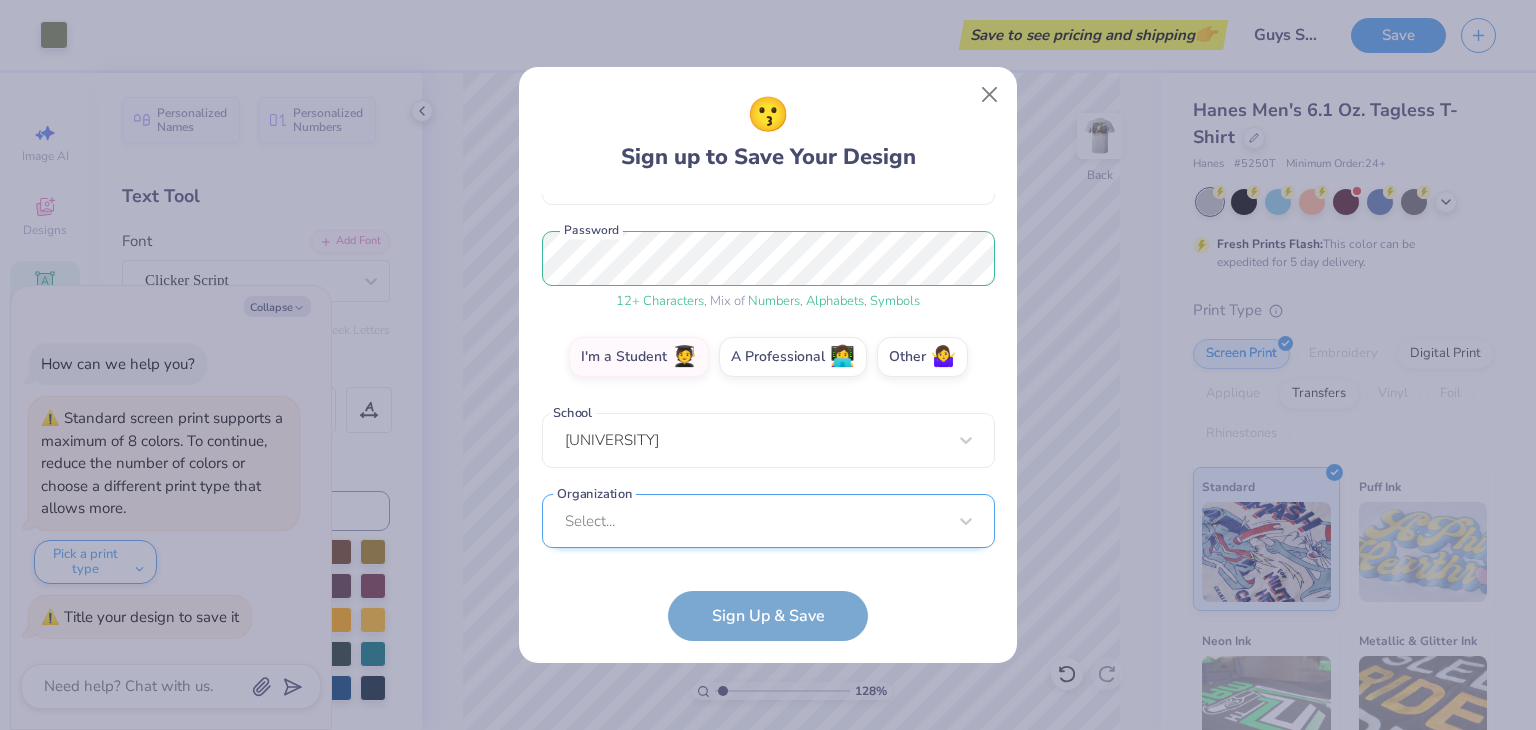 click on "Select..." at bounding box center (768, 521) 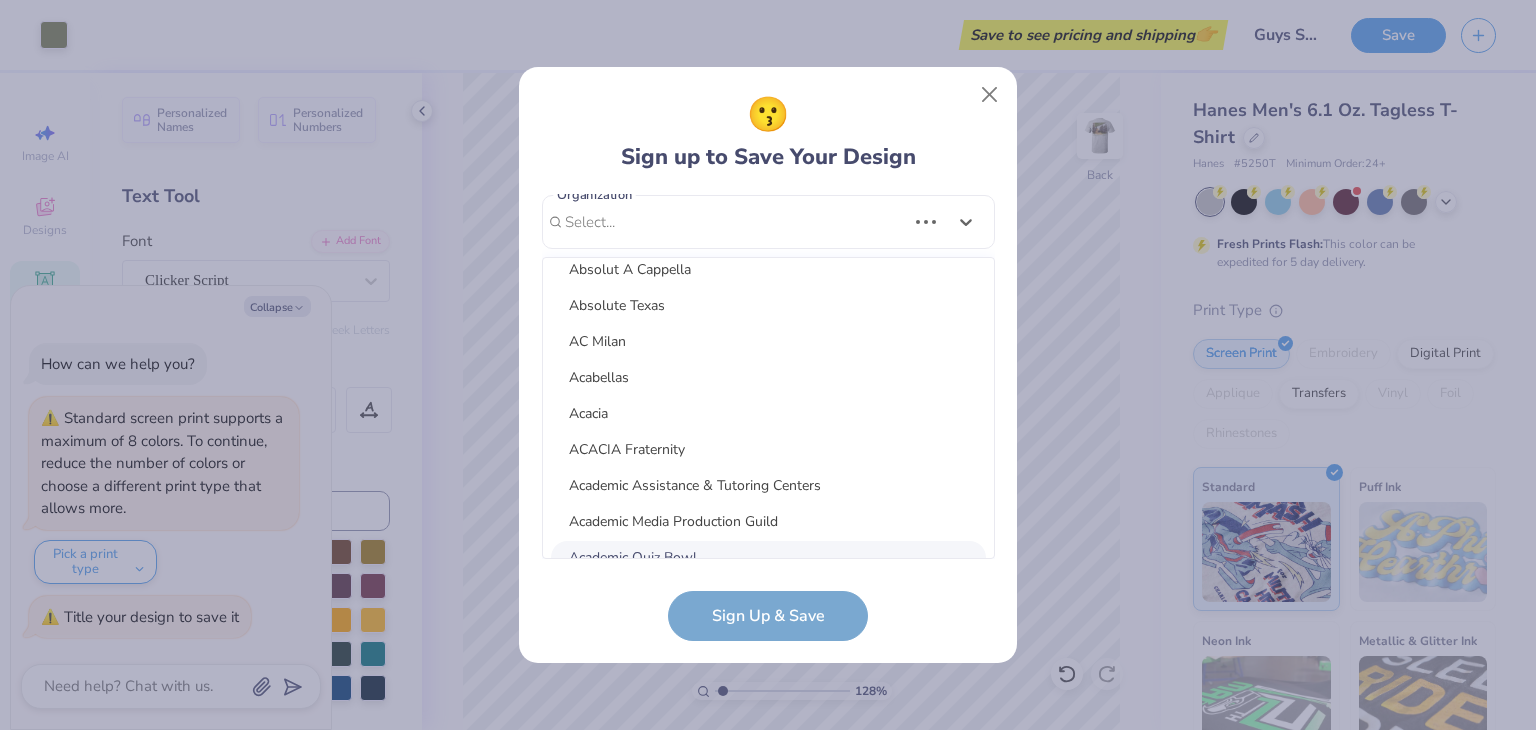 scroll, scrollTop: 1872, scrollLeft: 0, axis: vertical 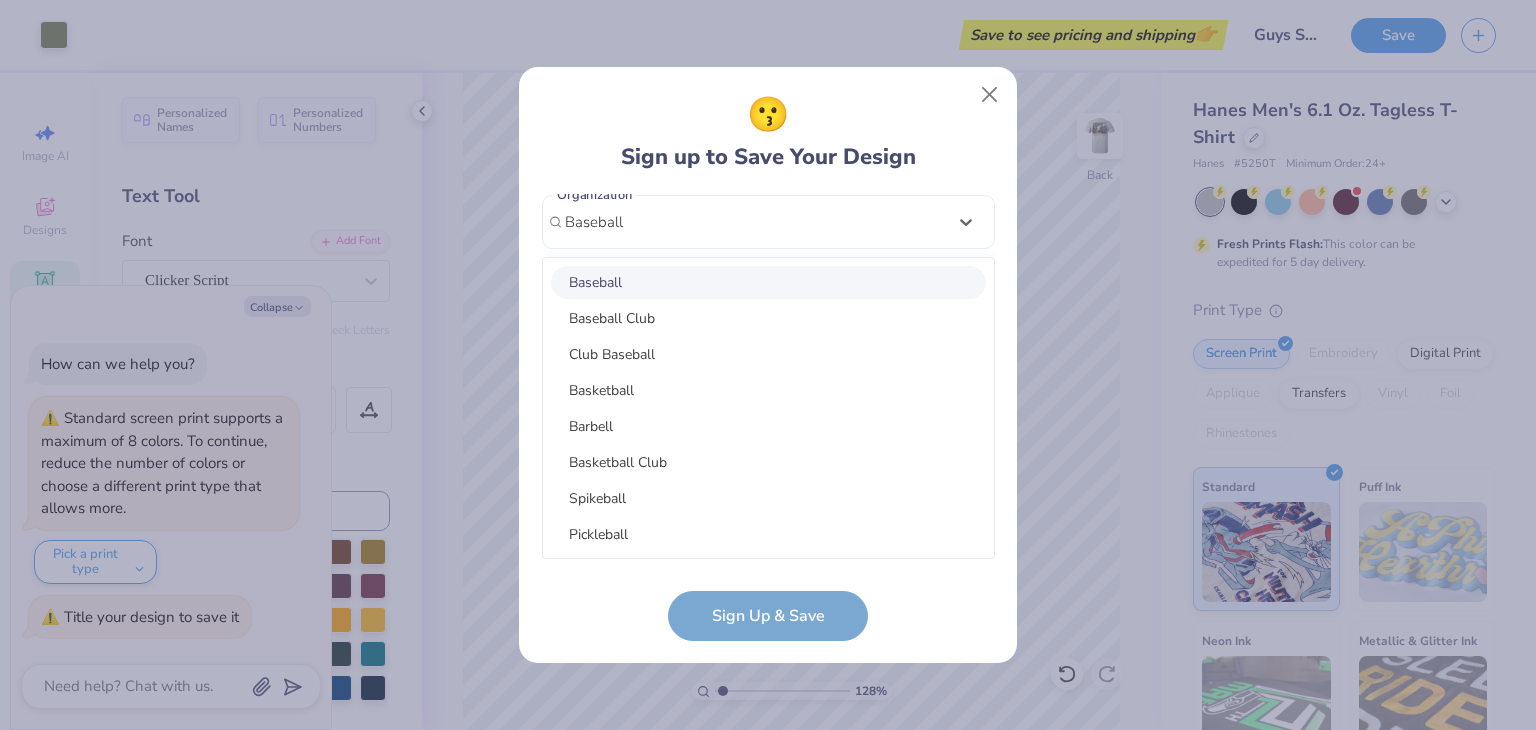 click on "Baseball" at bounding box center (768, 282) 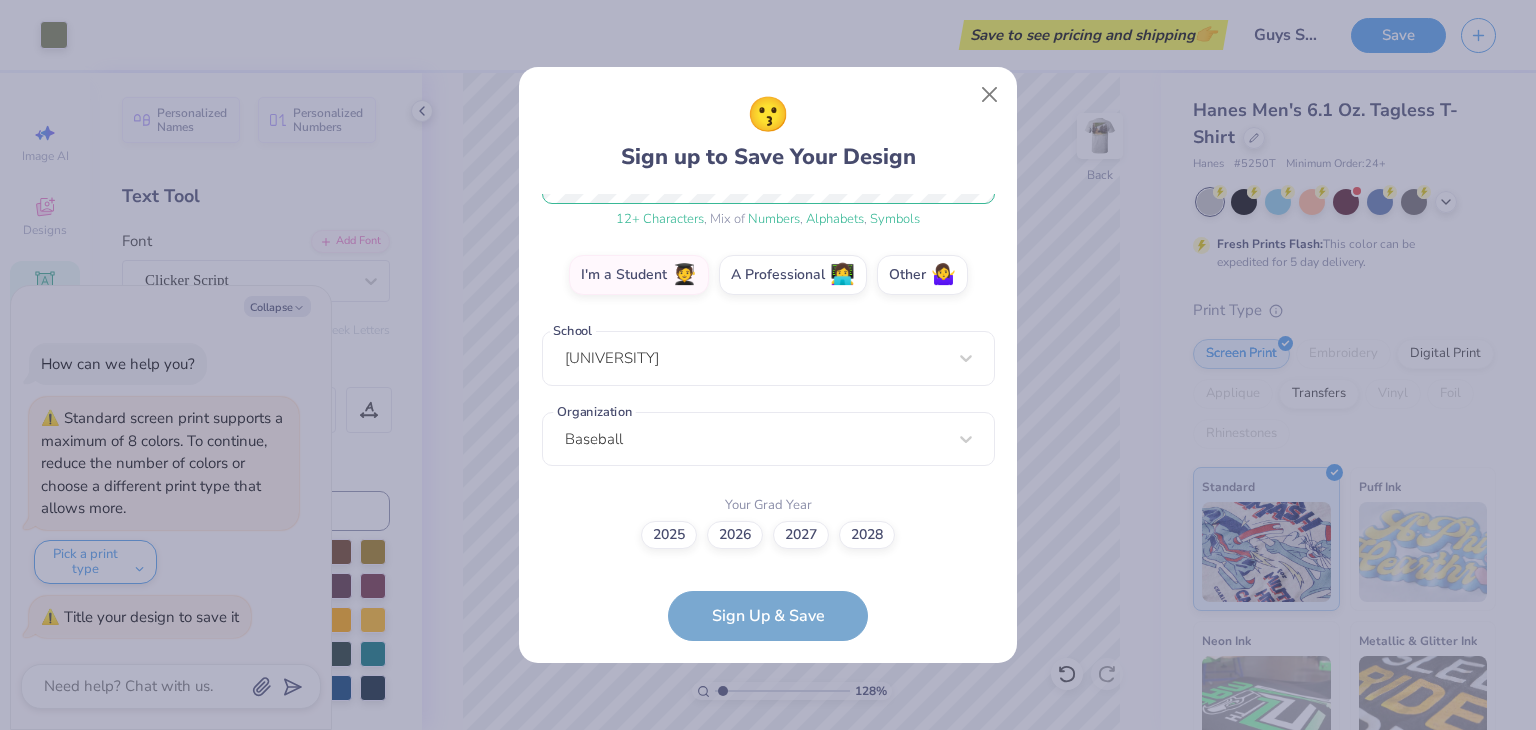 scroll, scrollTop: 305, scrollLeft: 0, axis: vertical 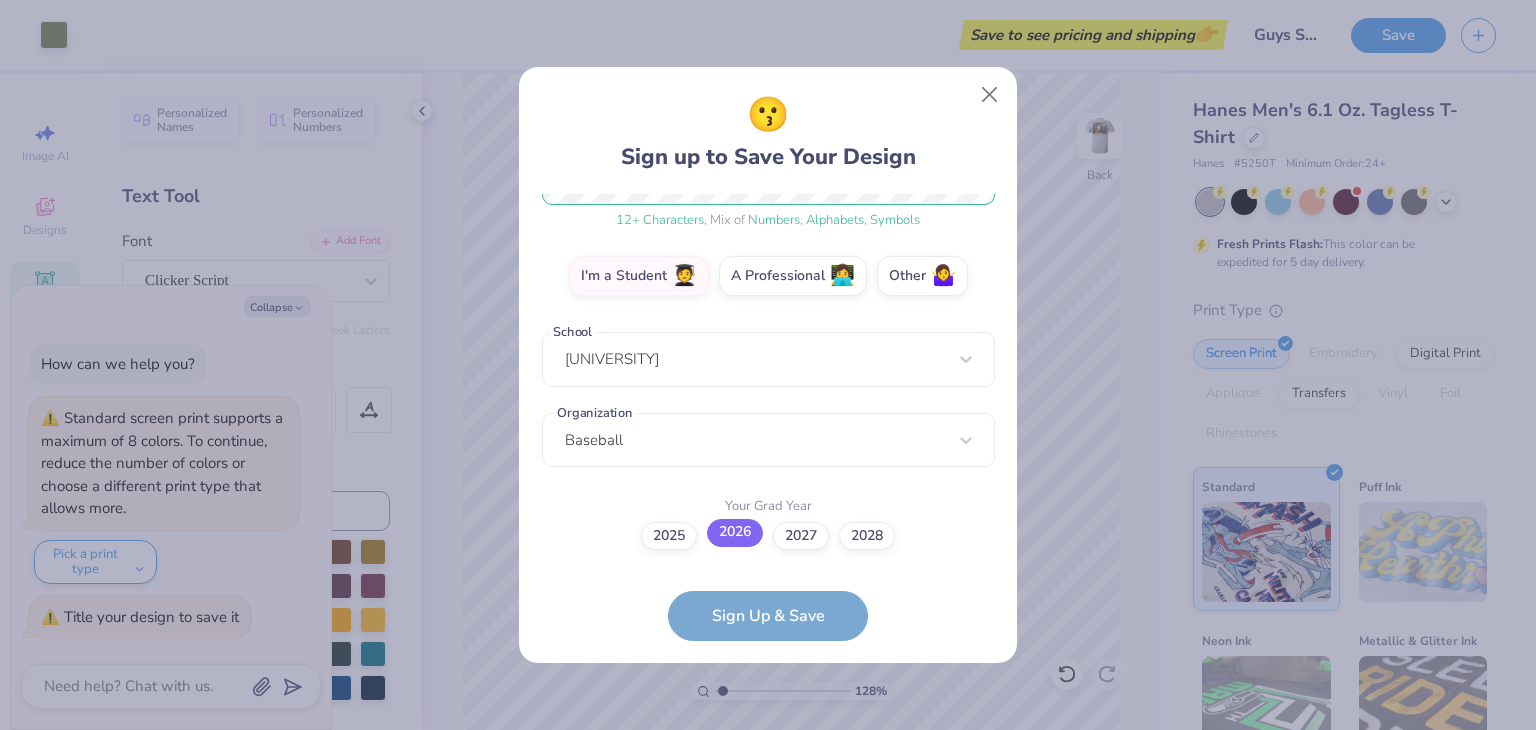 click on "2026" at bounding box center (735, 533) 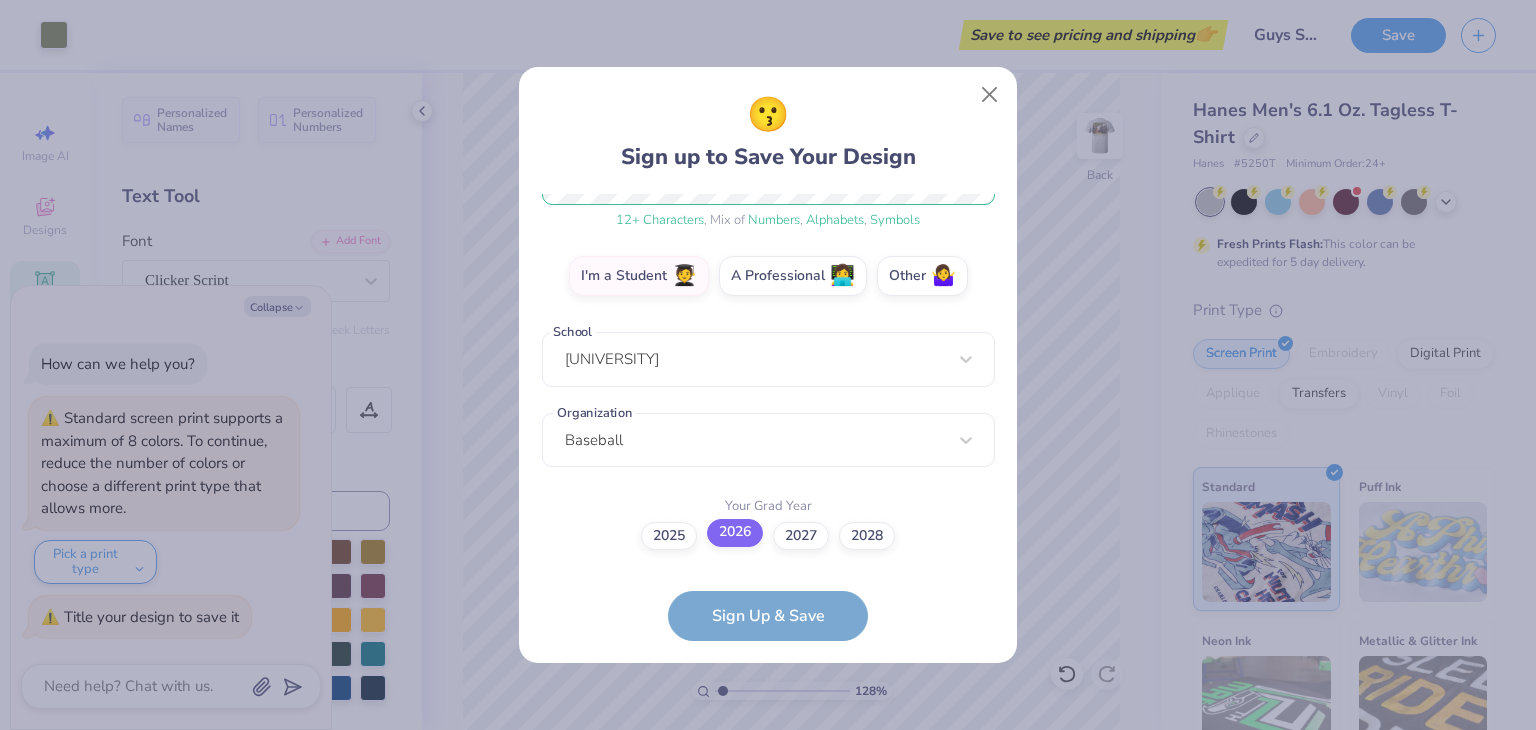 click on "2026" at bounding box center [768, 840] 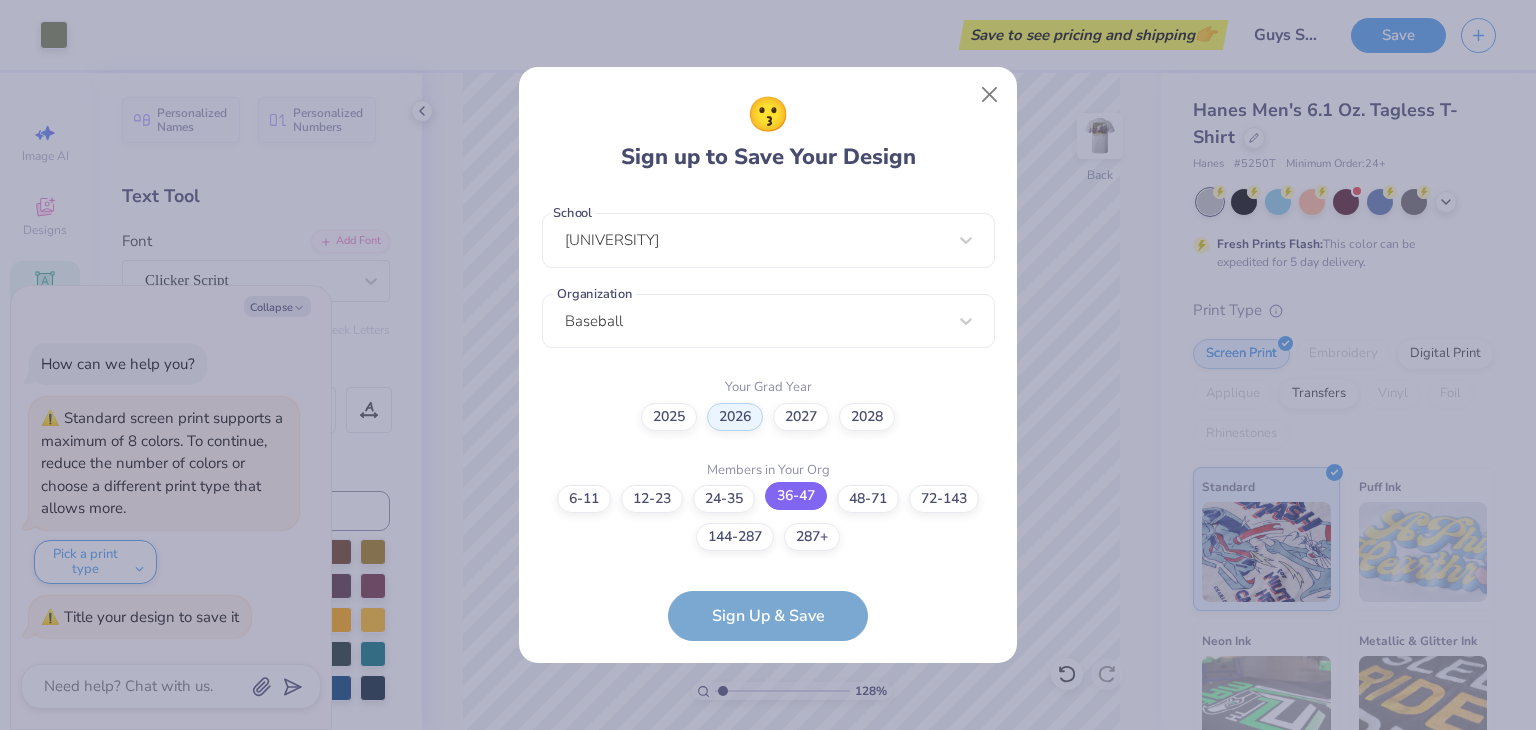 click on "36-47" at bounding box center [796, 496] 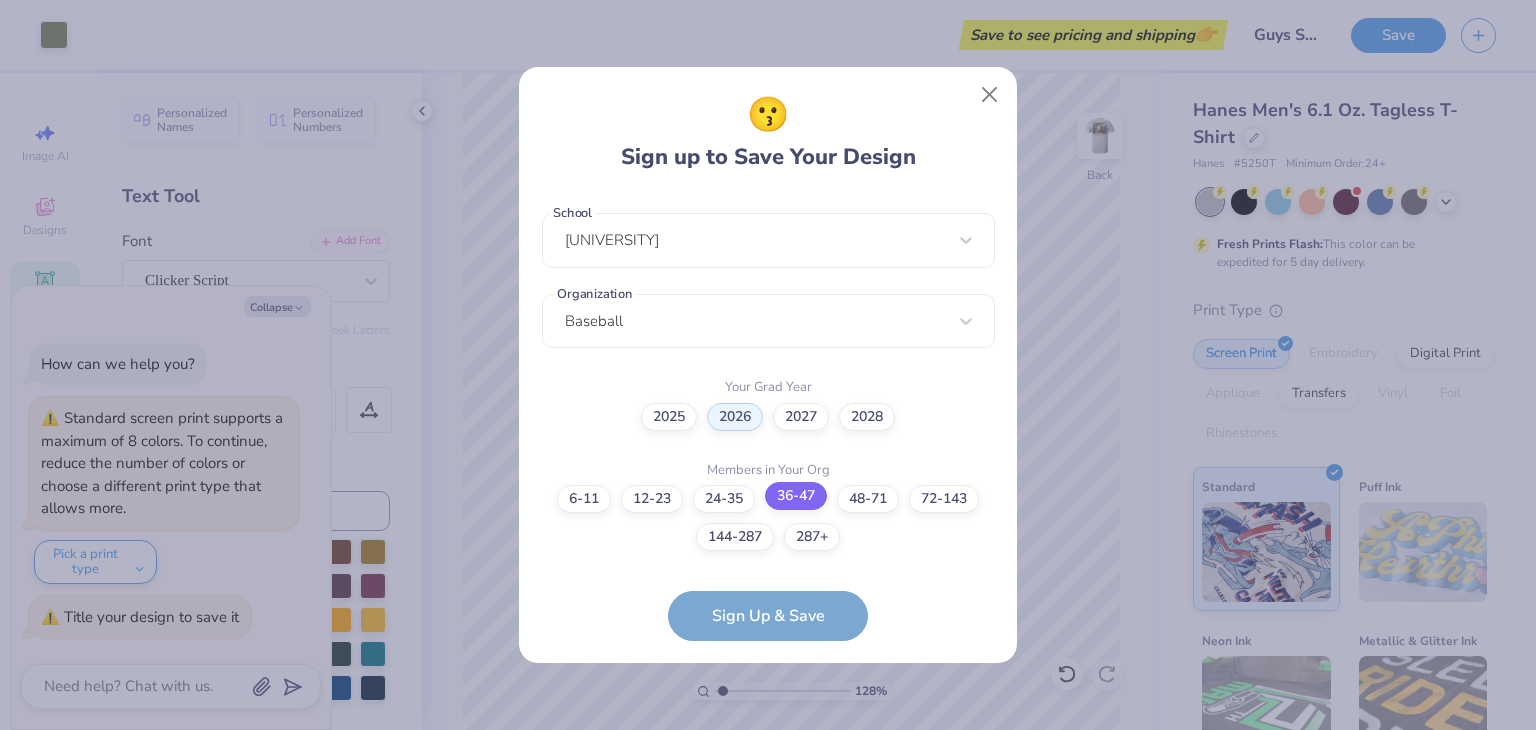 click on "36-47" at bounding box center [768, 942] 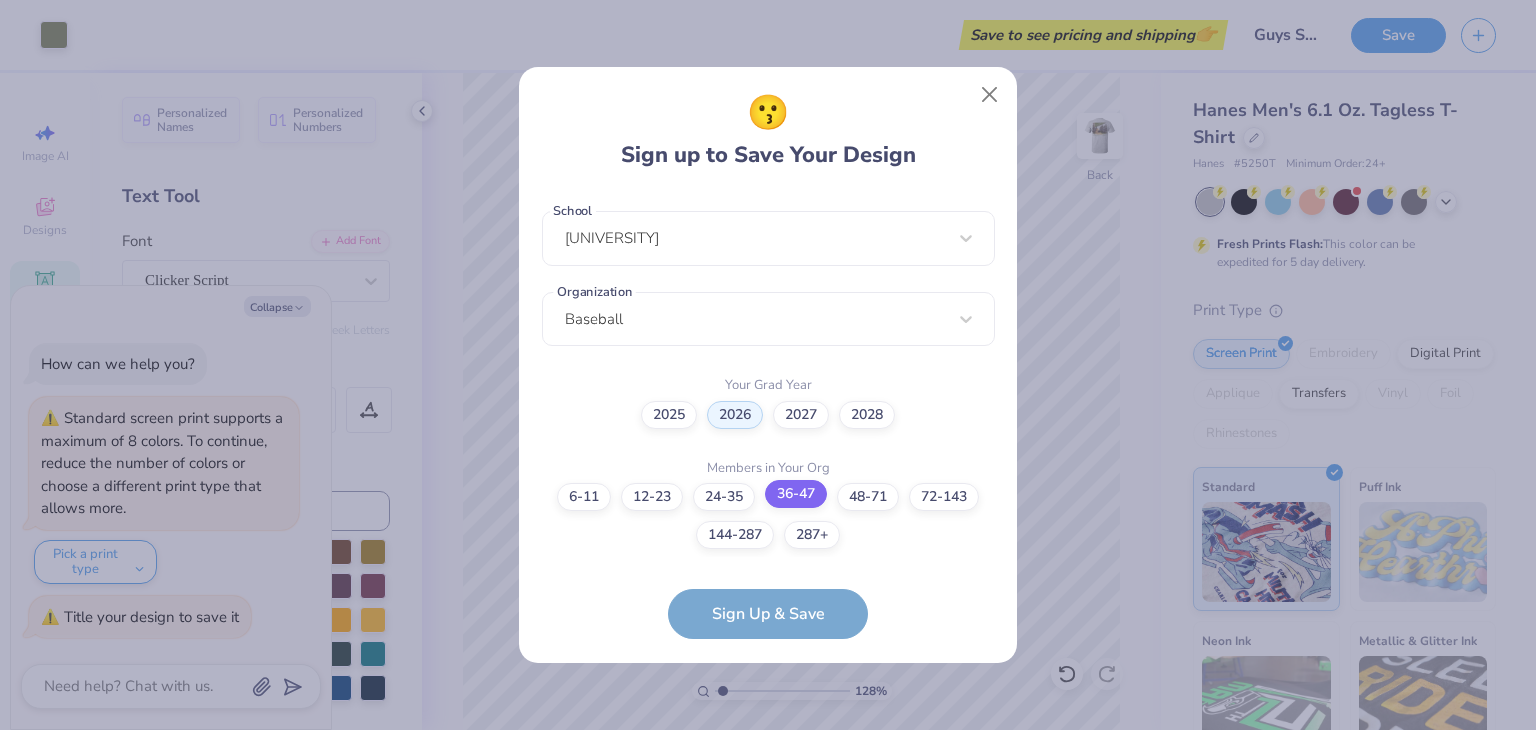 scroll, scrollTop: 505, scrollLeft: 0, axis: vertical 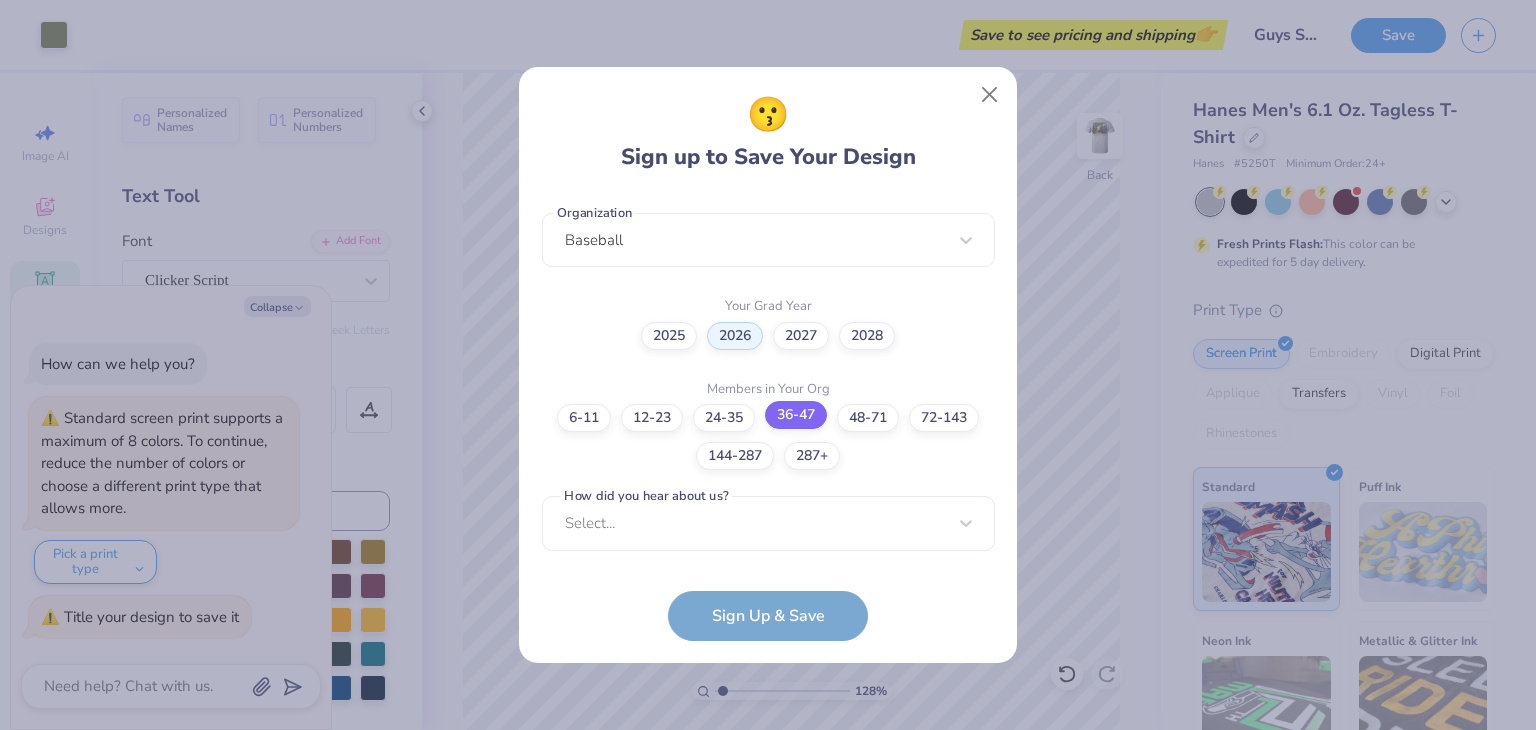 click on "Select..." at bounding box center (768, 523) 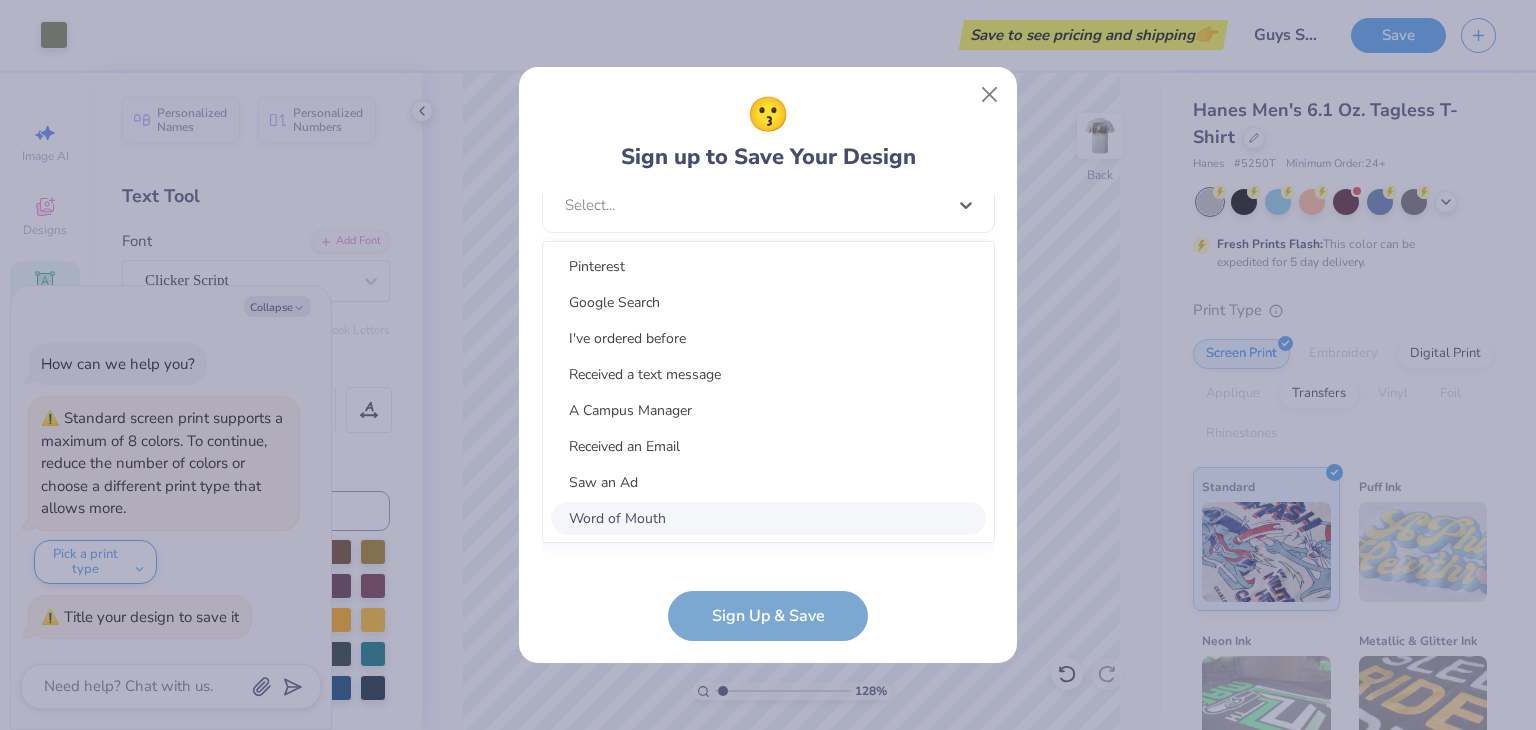 scroll, scrollTop: 805, scrollLeft: 0, axis: vertical 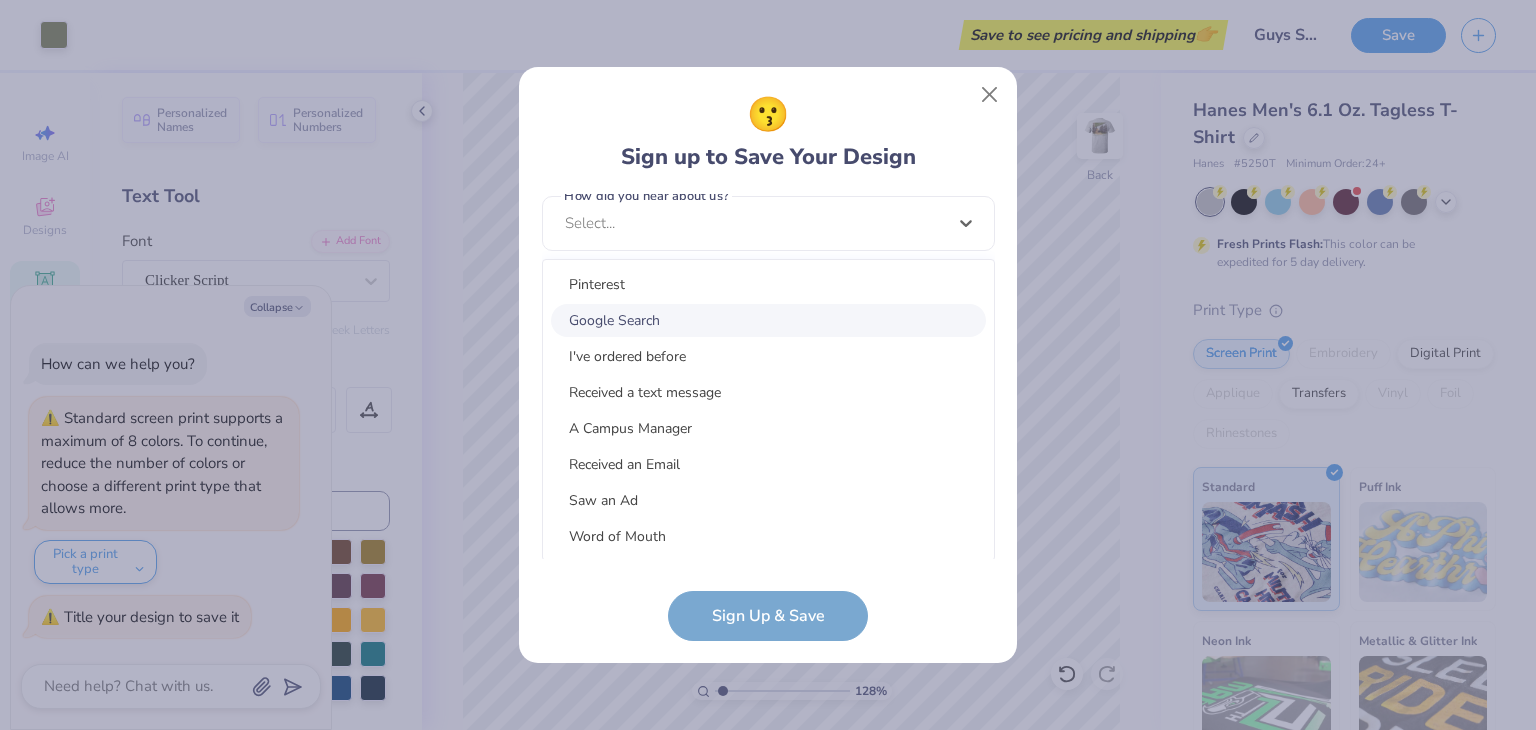 click on "Google Search" at bounding box center (768, 320) 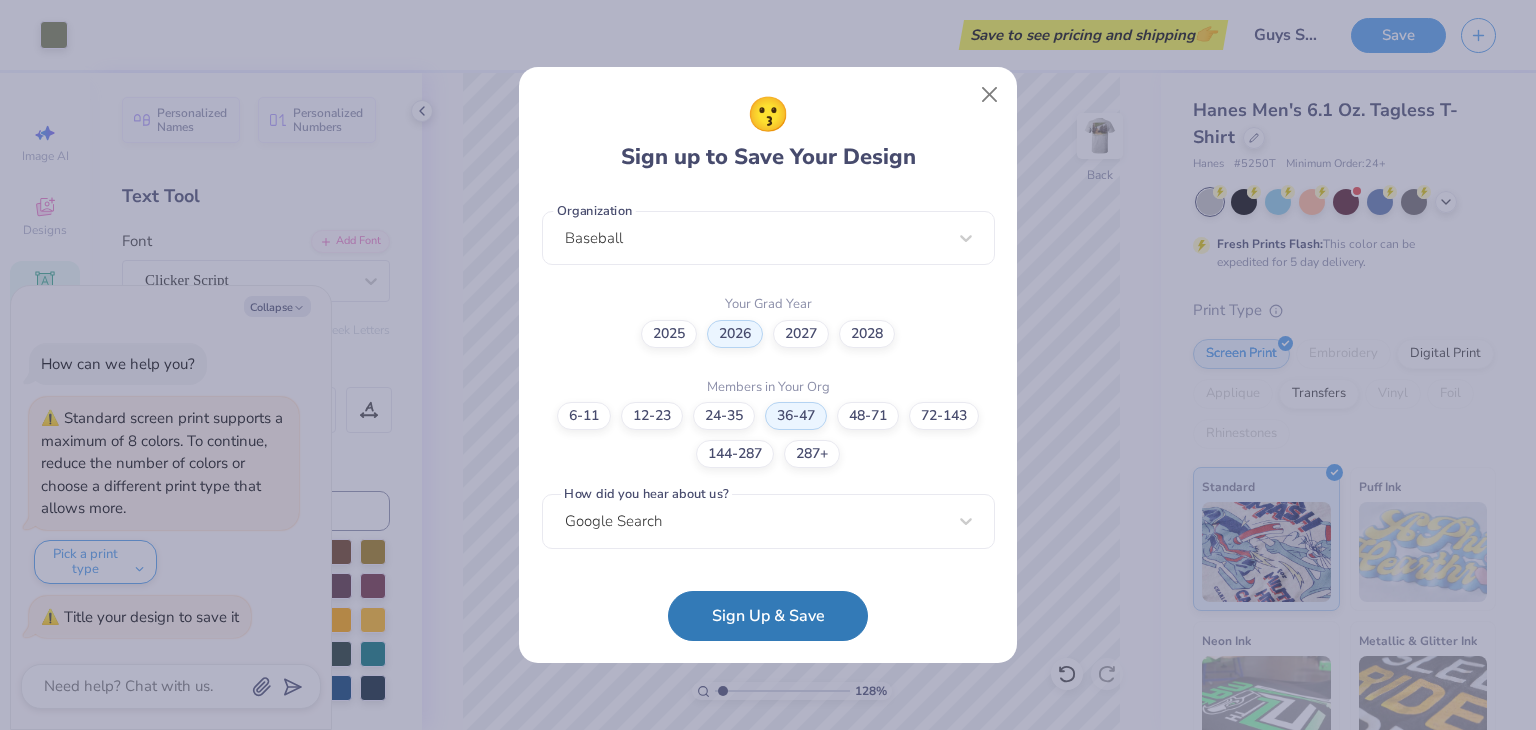 scroll, scrollTop: 505, scrollLeft: 0, axis: vertical 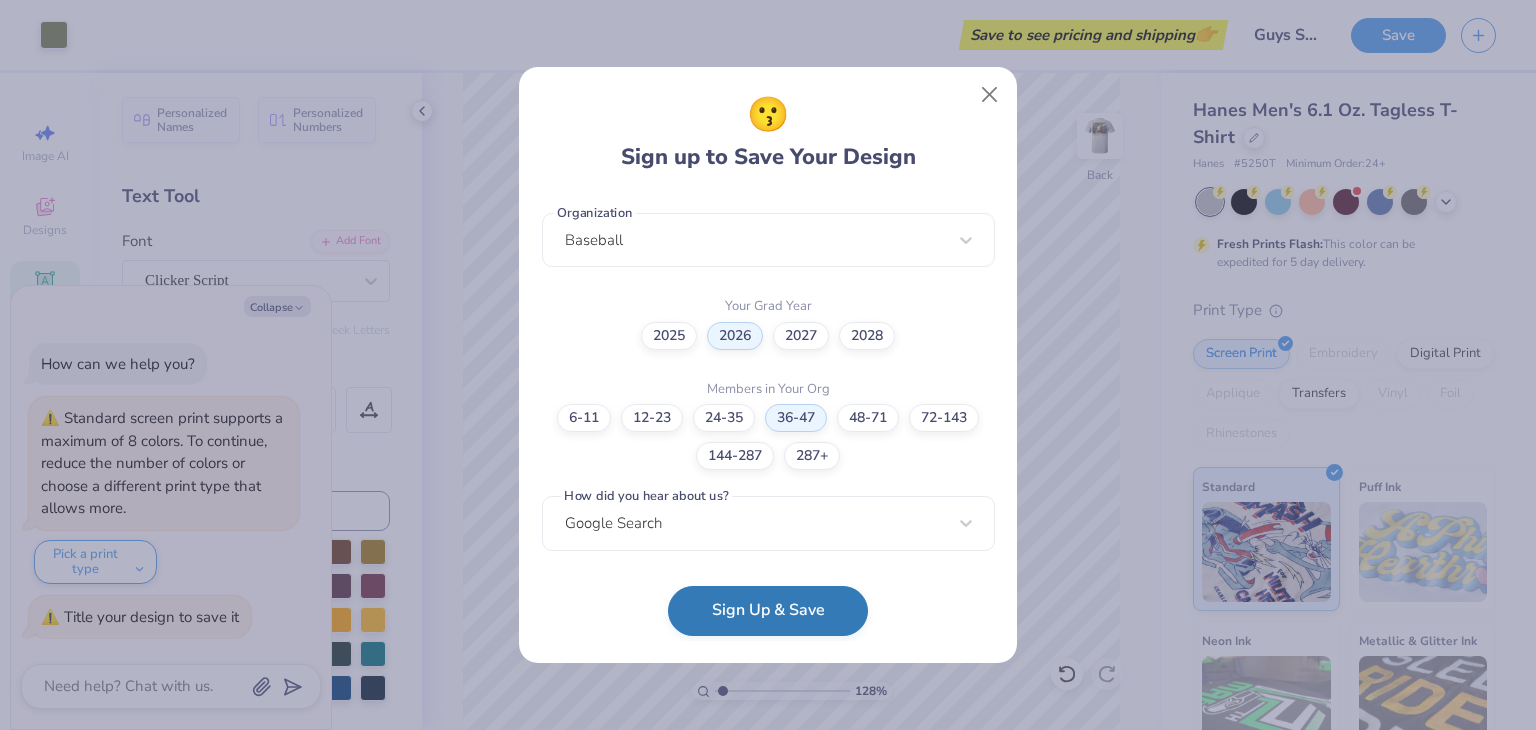 click on "Sign Up & Save" at bounding box center [768, 611] 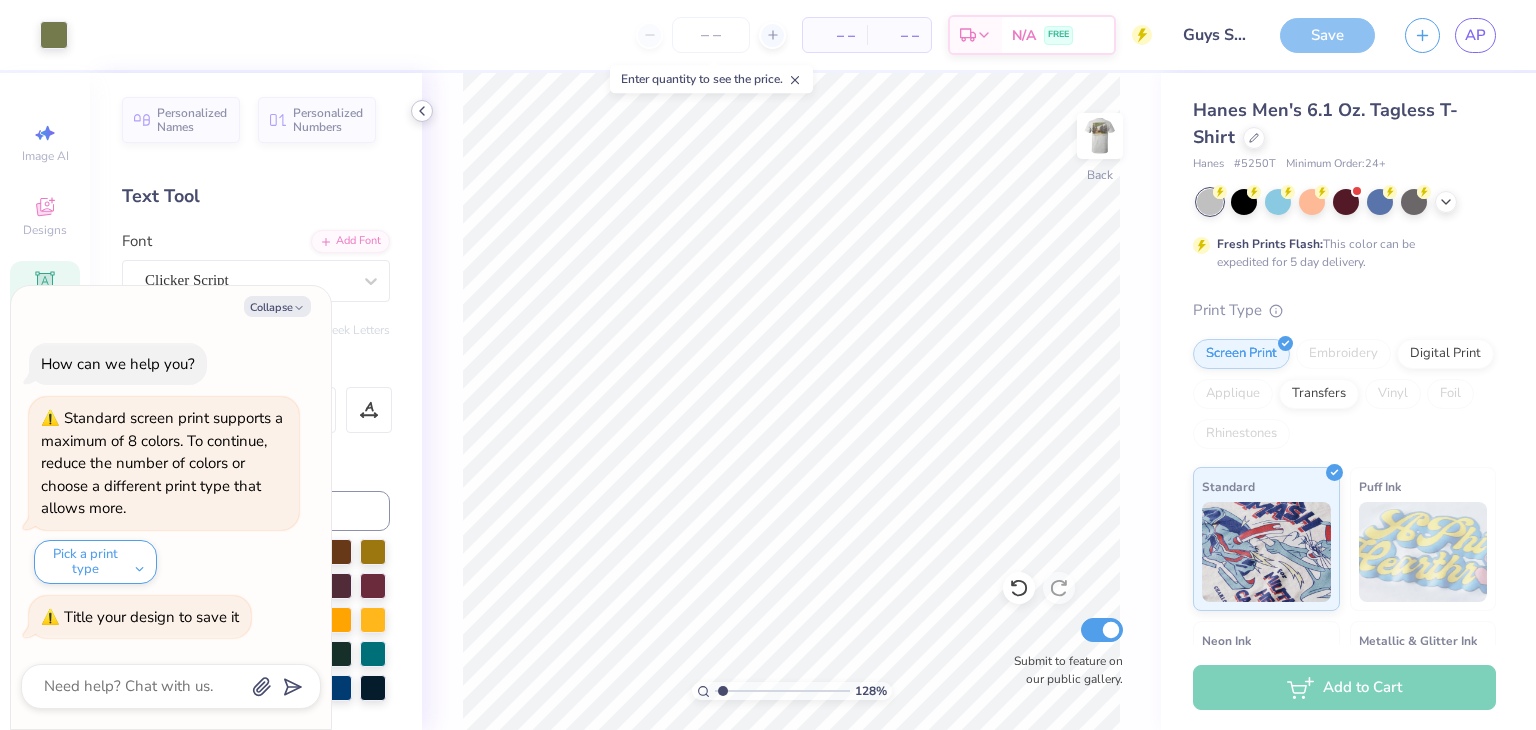 click at bounding box center [422, 111] 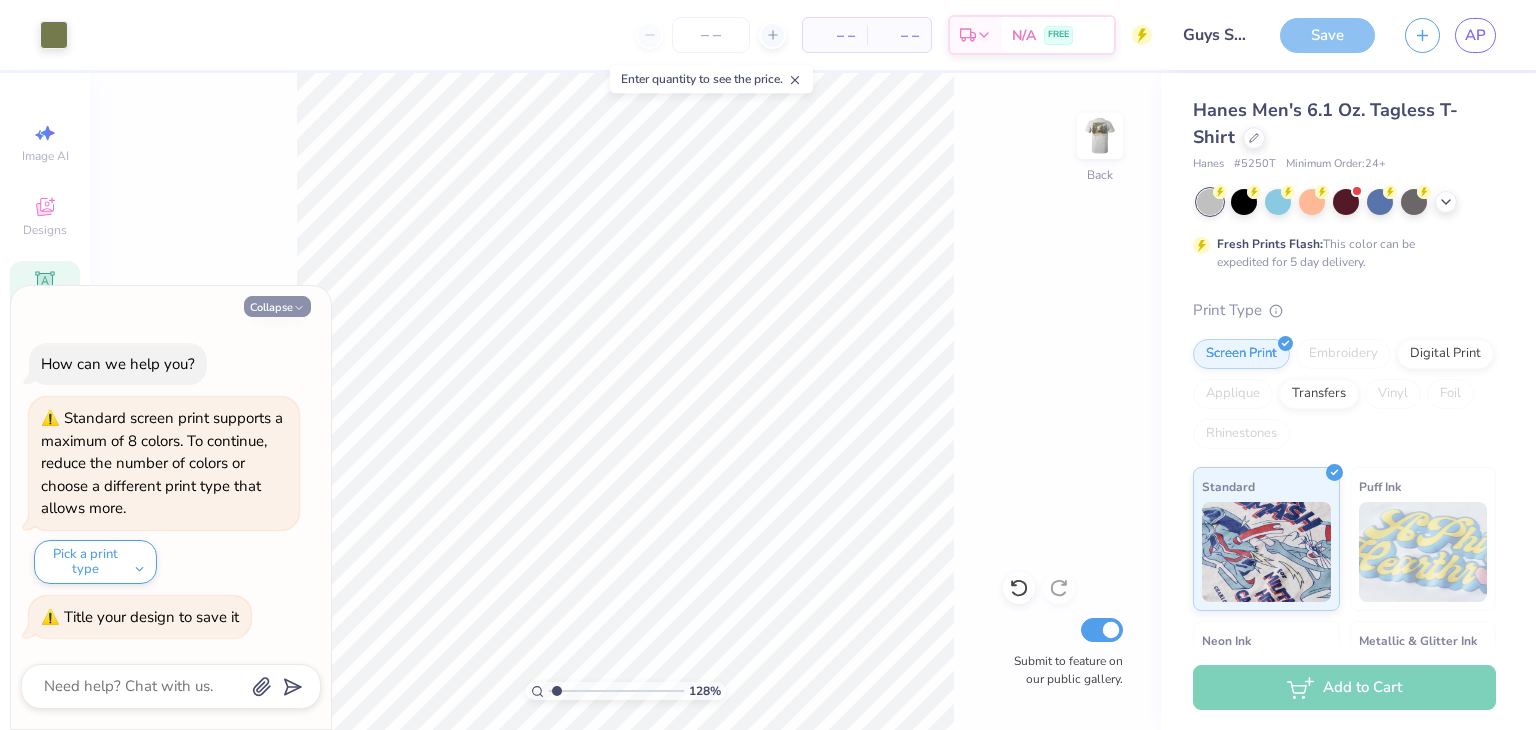 click on "Collapse" at bounding box center [277, 306] 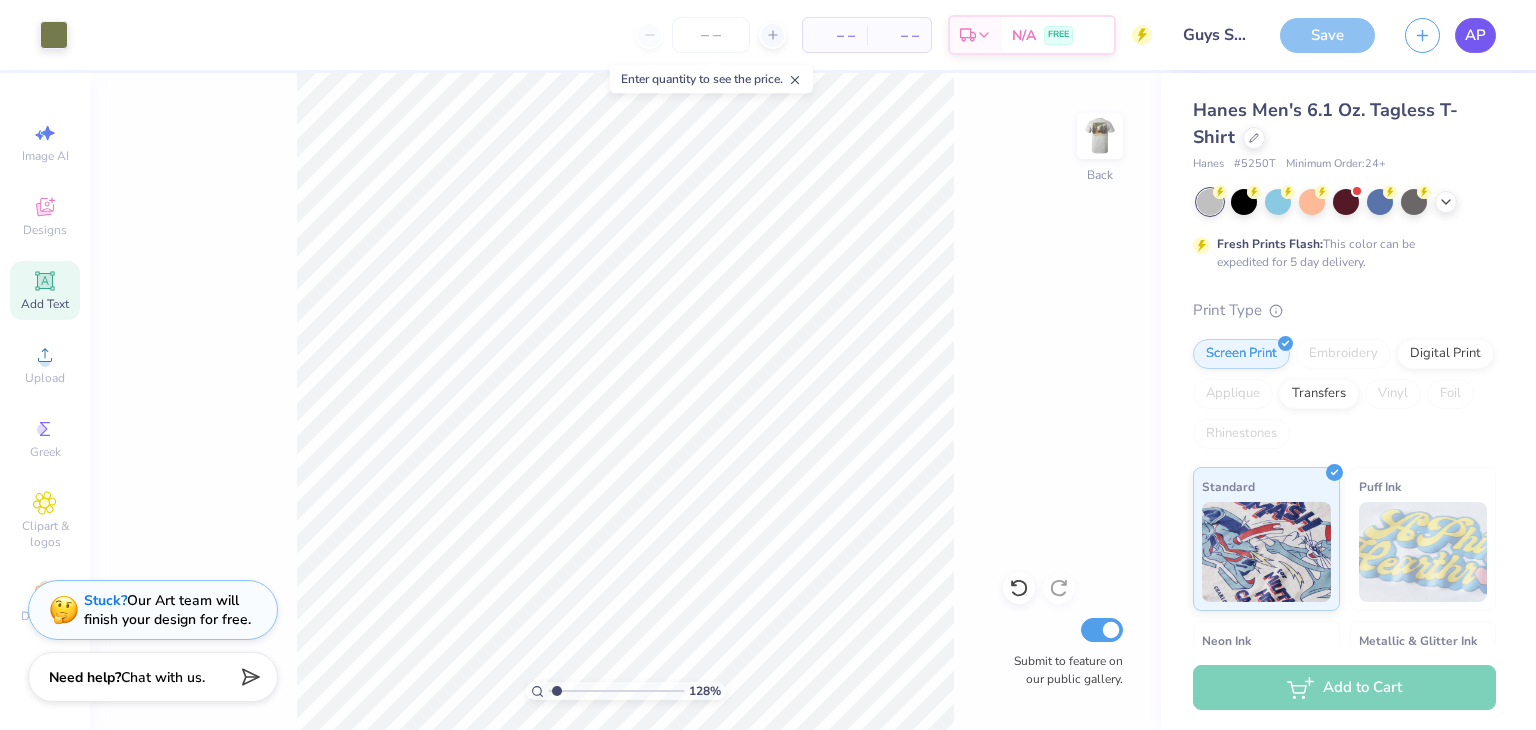 click on "AP" at bounding box center (1475, 35) 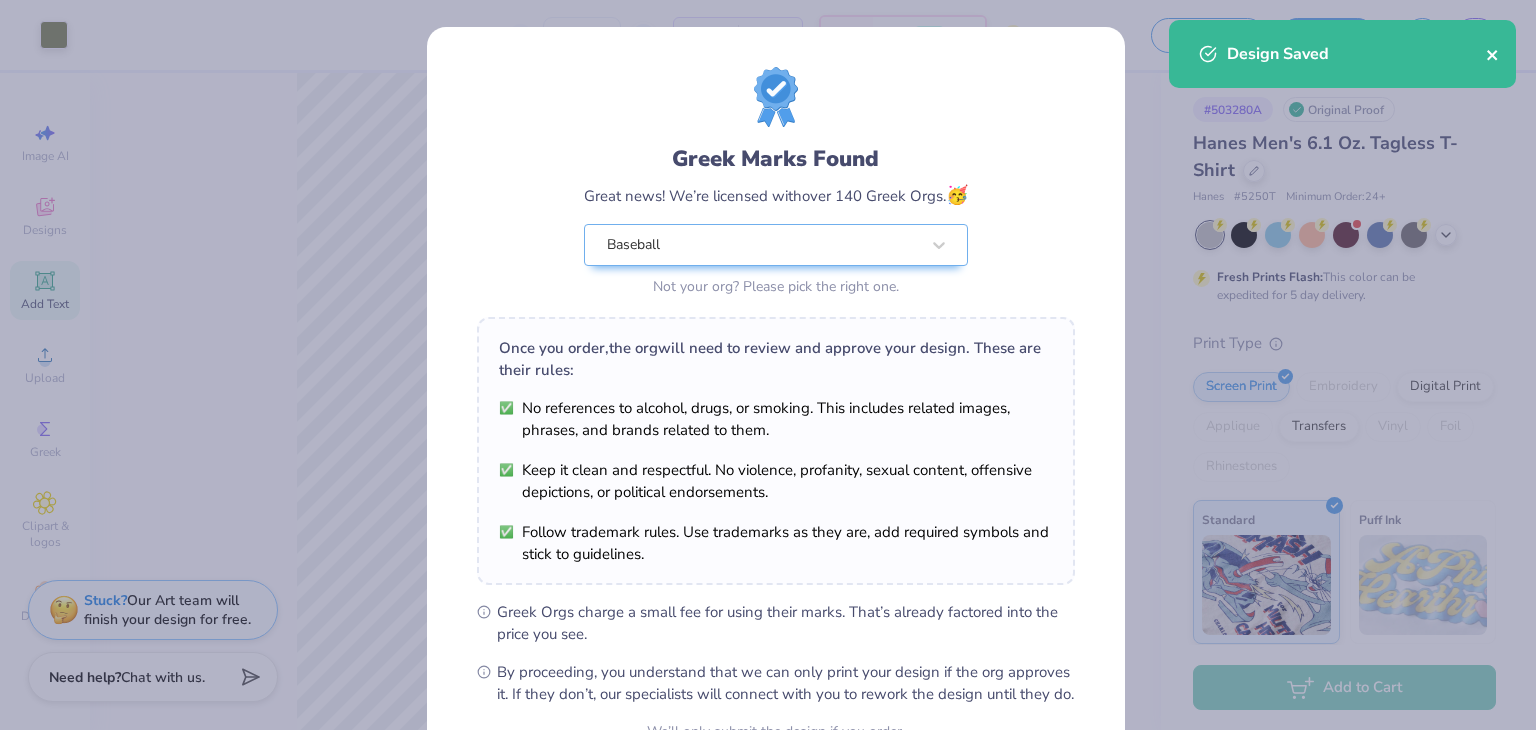 click 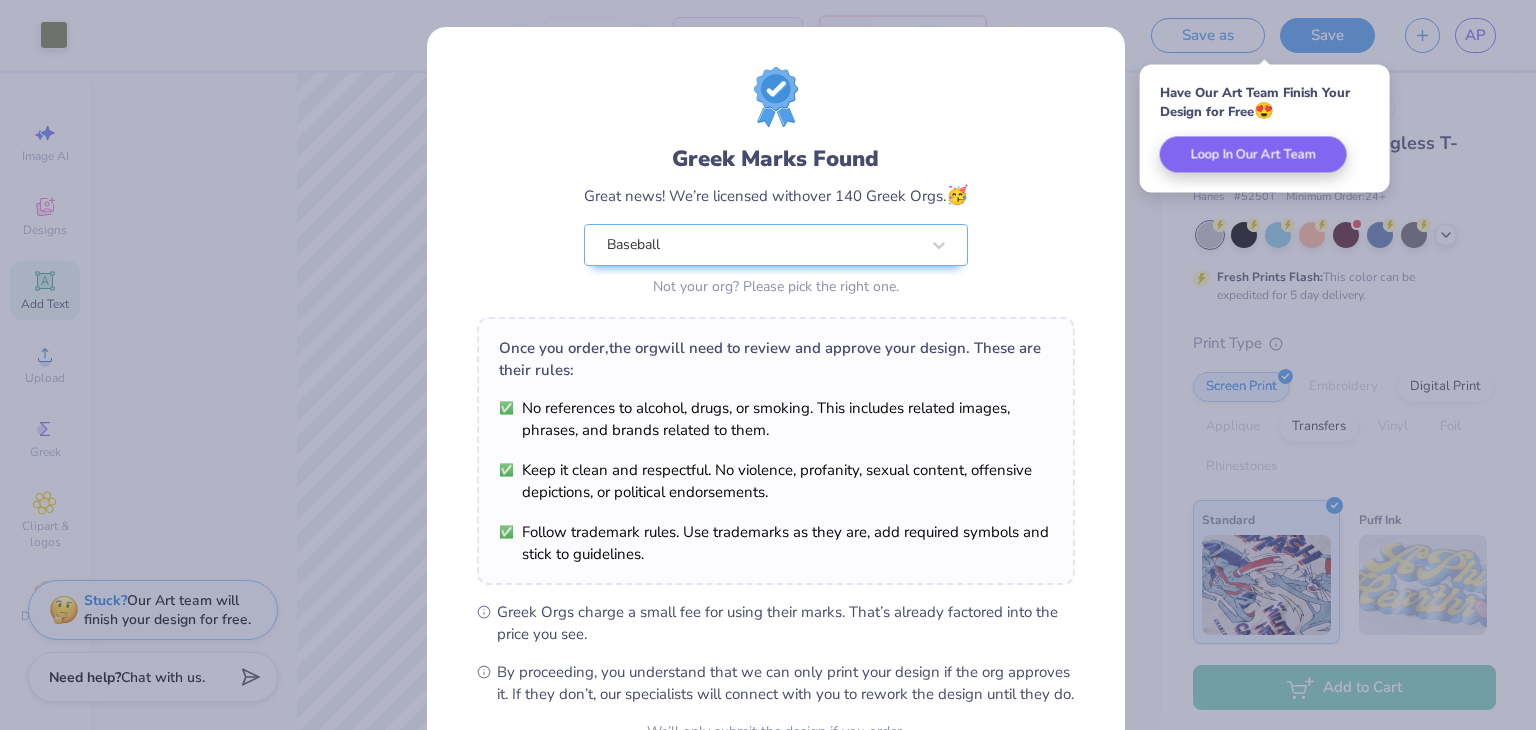 scroll, scrollTop: 204, scrollLeft: 0, axis: vertical 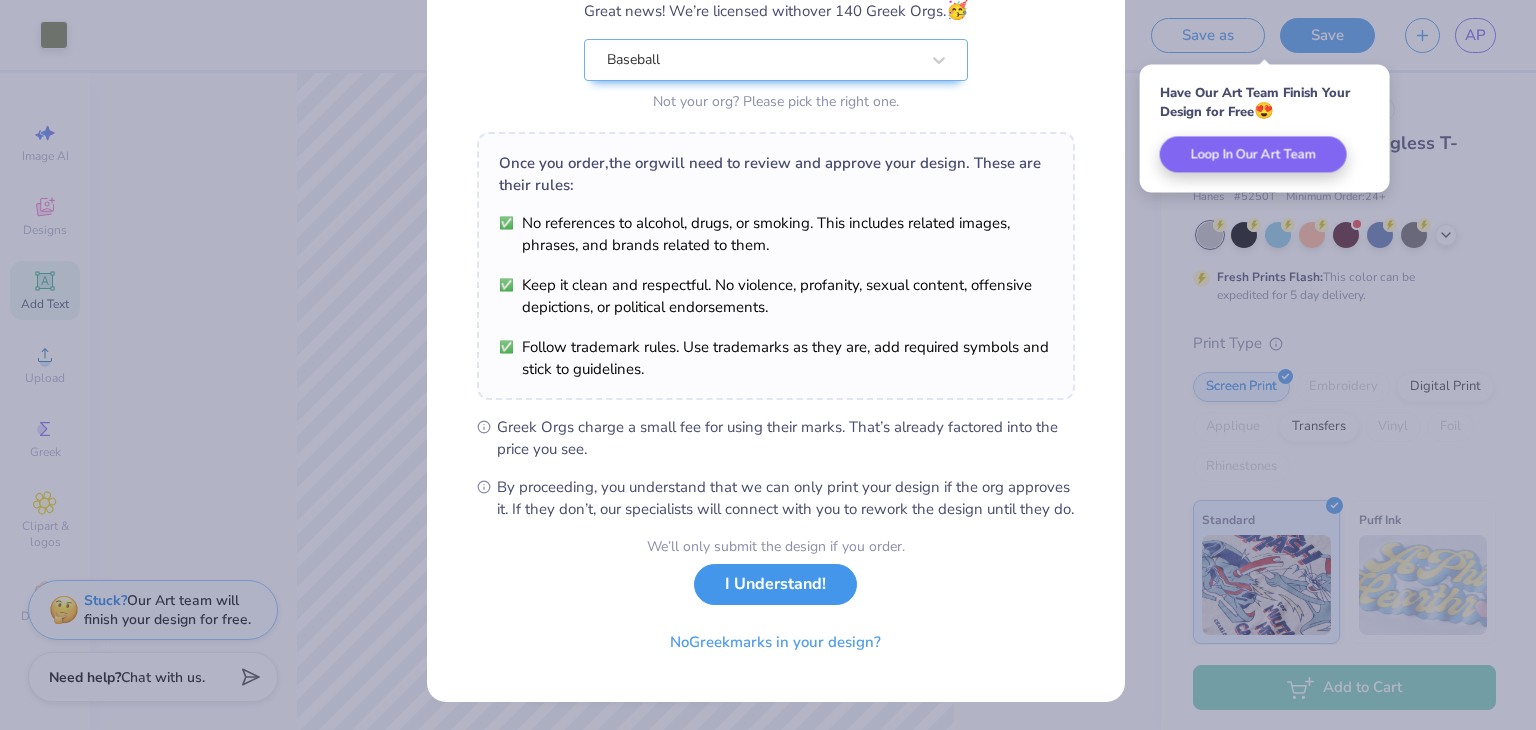 click on "I Understand!" at bounding box center [775, 584] 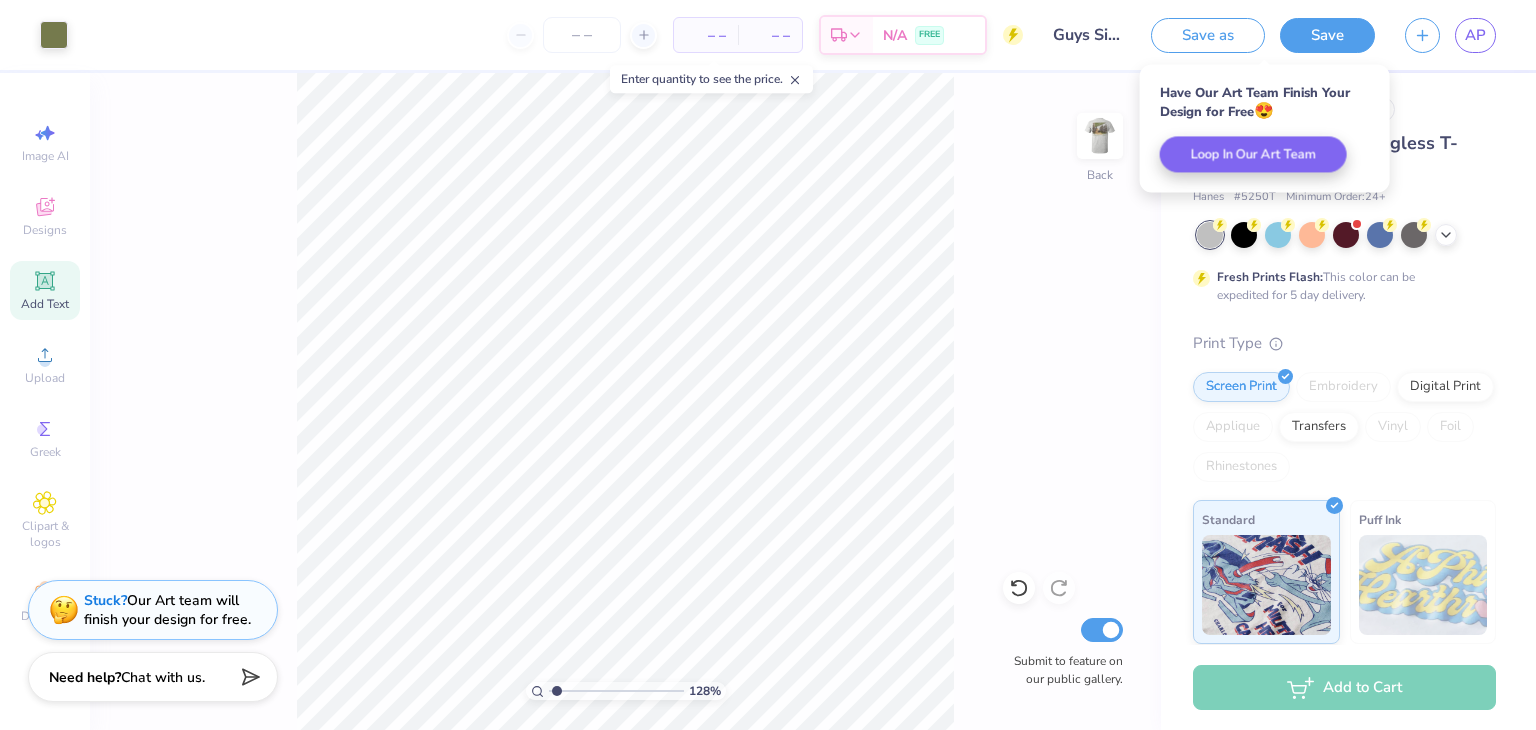 scroll, scrollTop: 0, scrollLeft: 0, axis: both 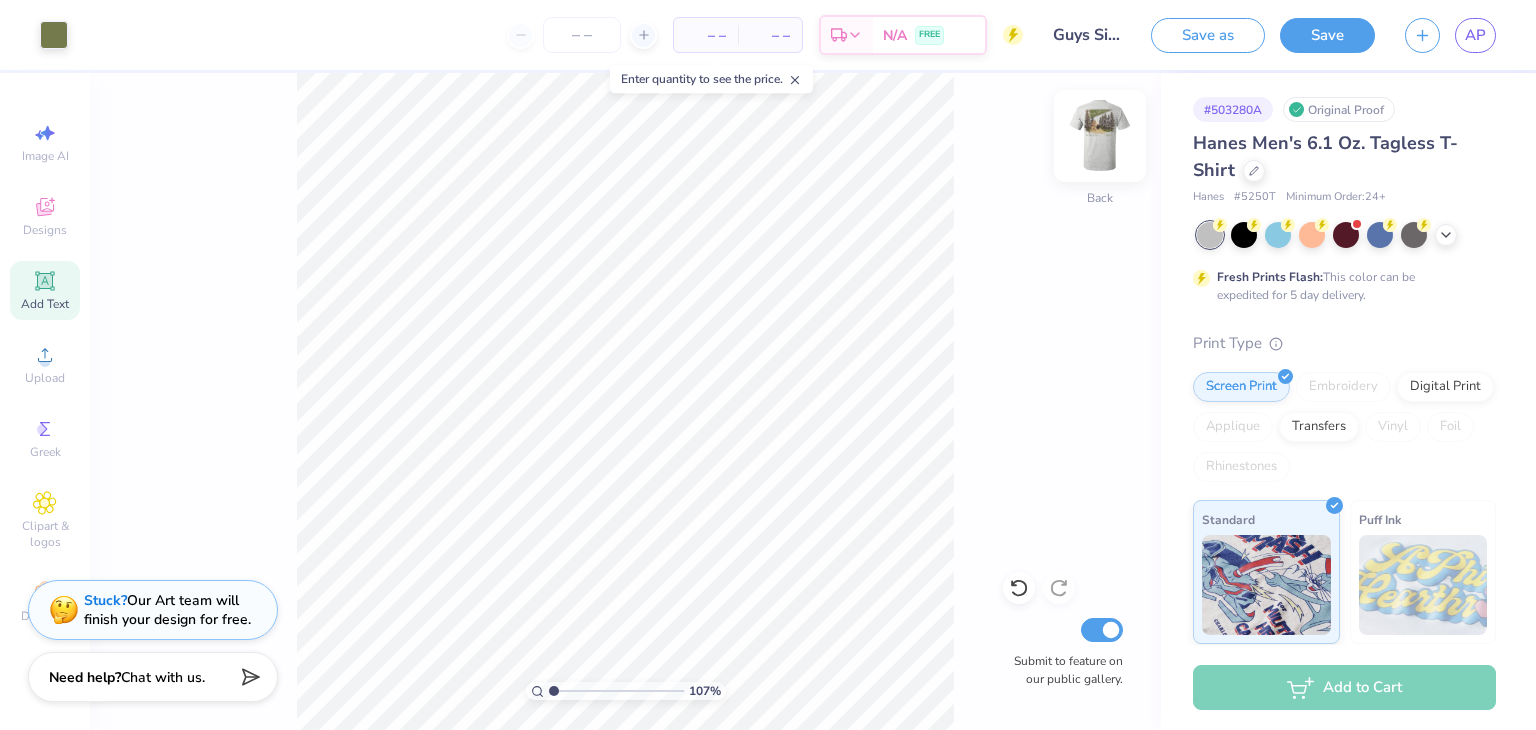 click at bounding box center (1100, 136) 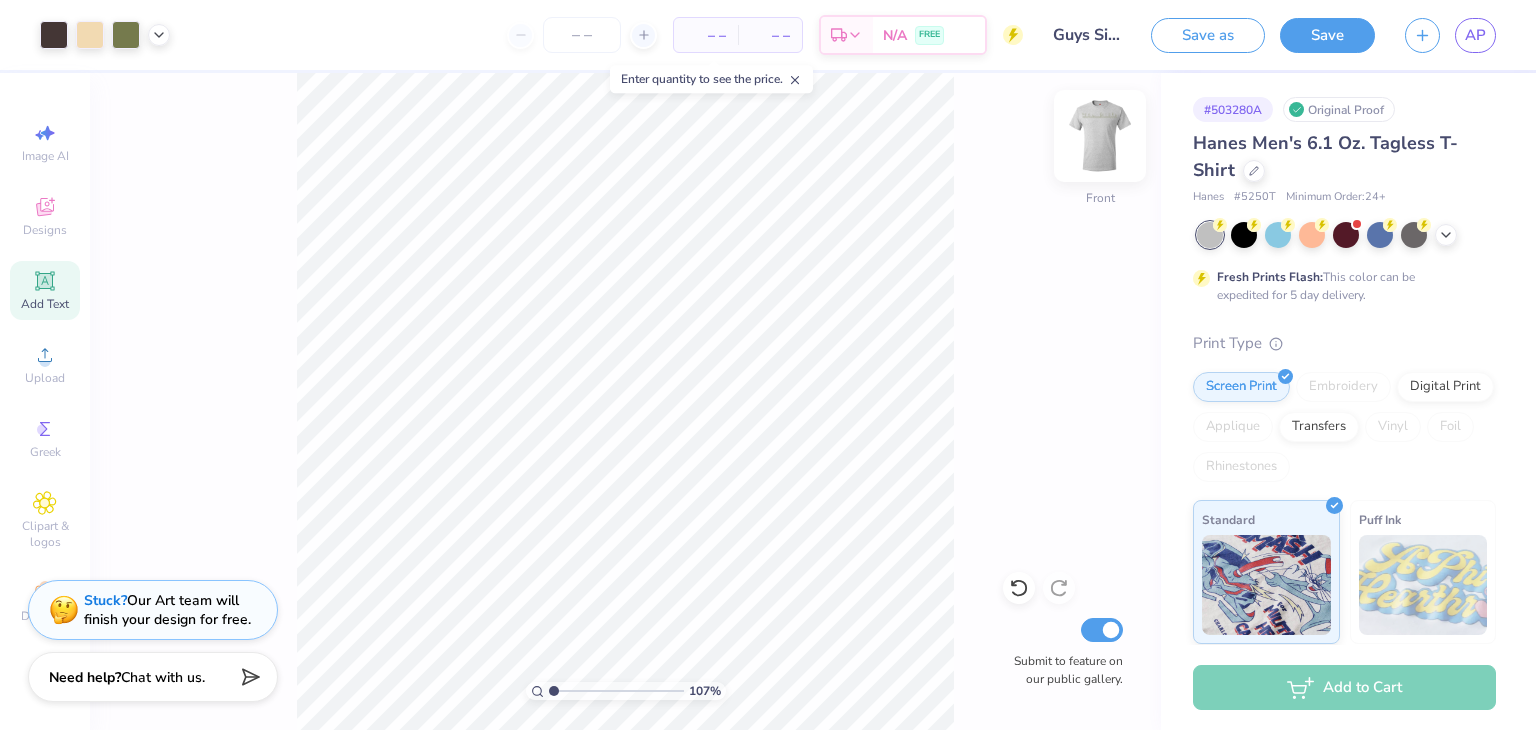 click at bounding box center (1100, 136) 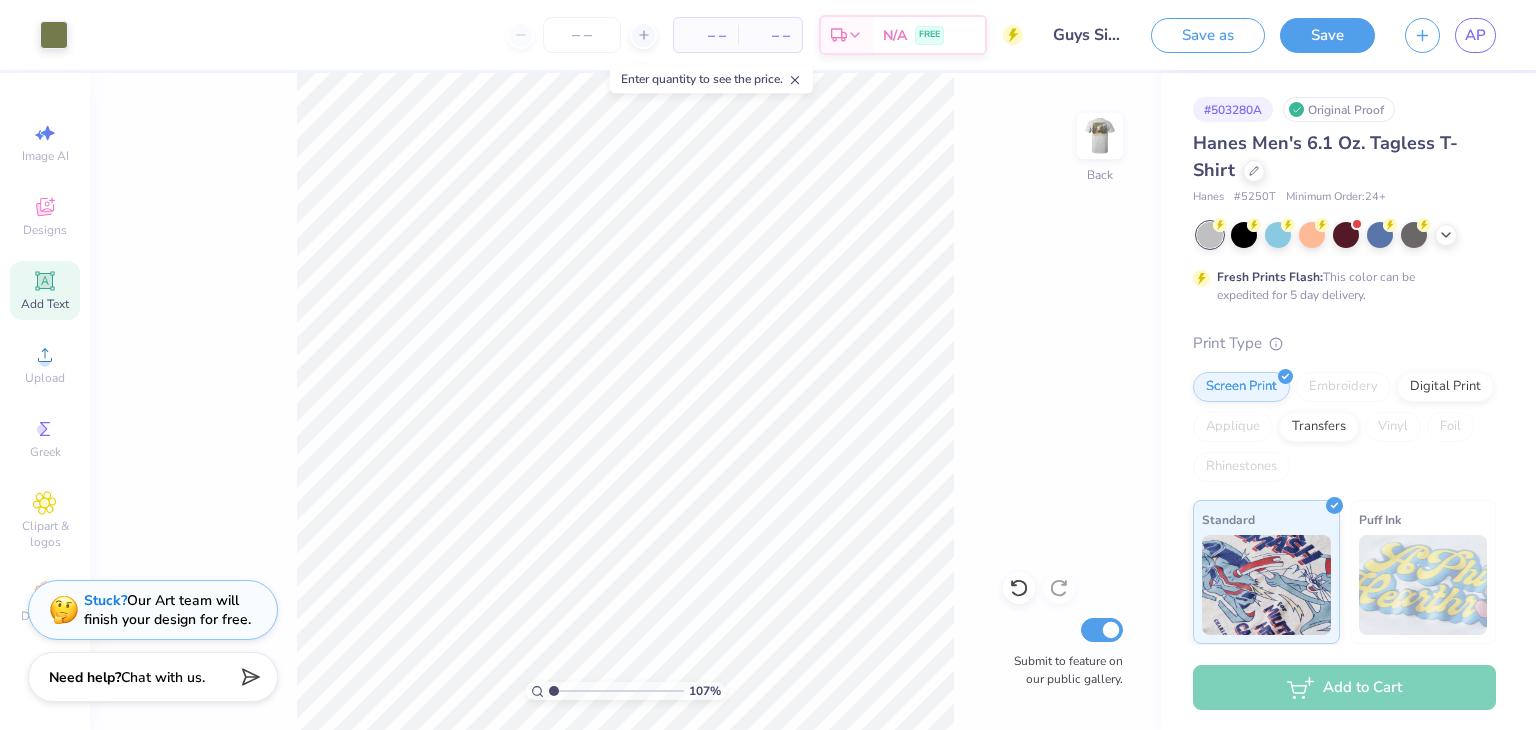 click on "107  % Back Submit to feature on our public gallery." at bounding box center (625, 401) 